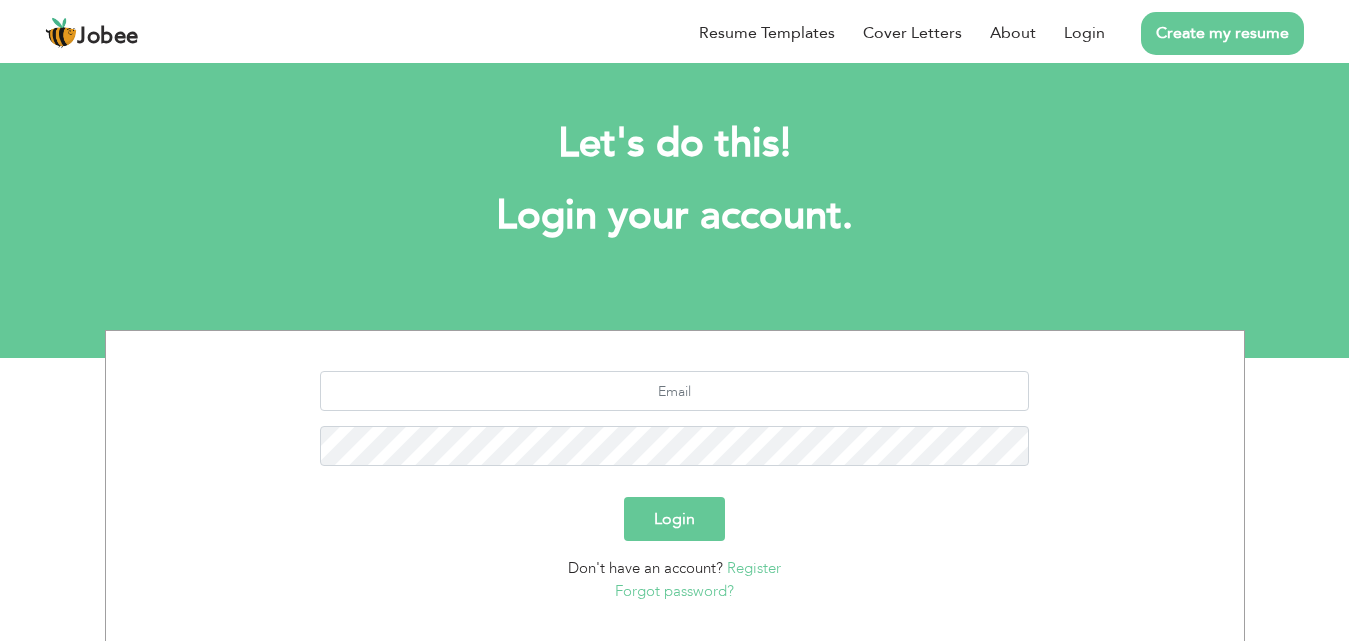 scroll, scrollTop: 0, scrollLeft: 0, axis: both 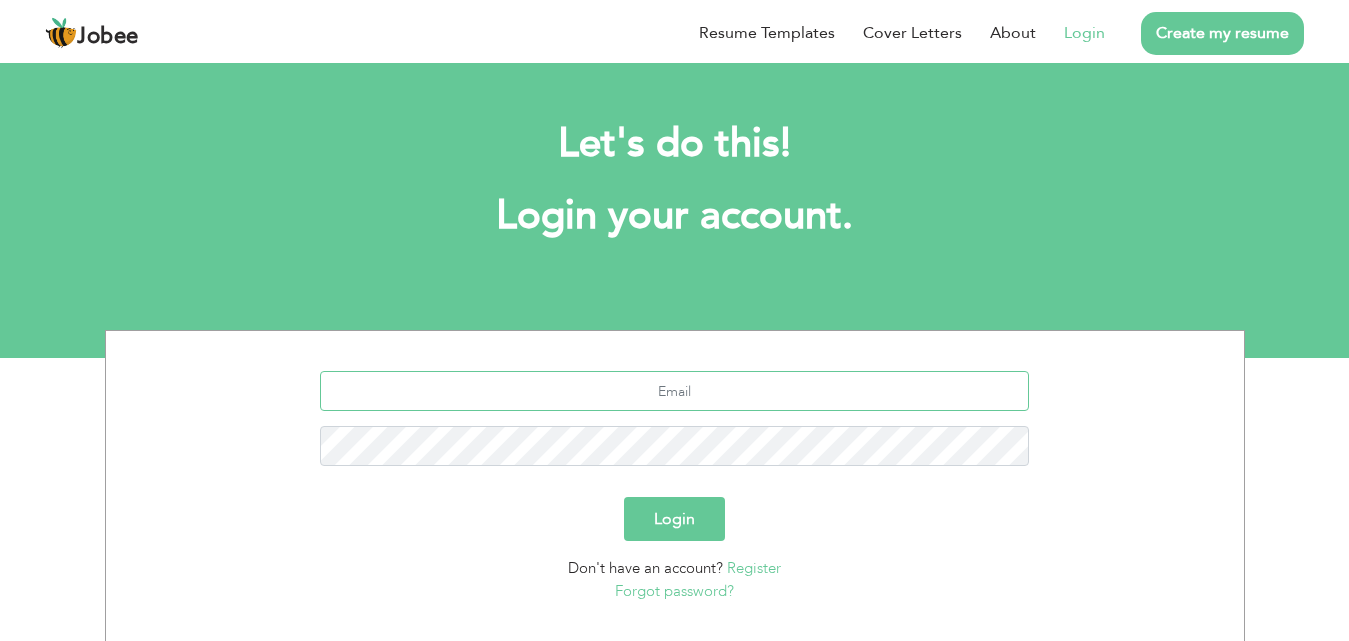 type on "[EMAIL_ADDRESS][DOMAIN_NAME]" 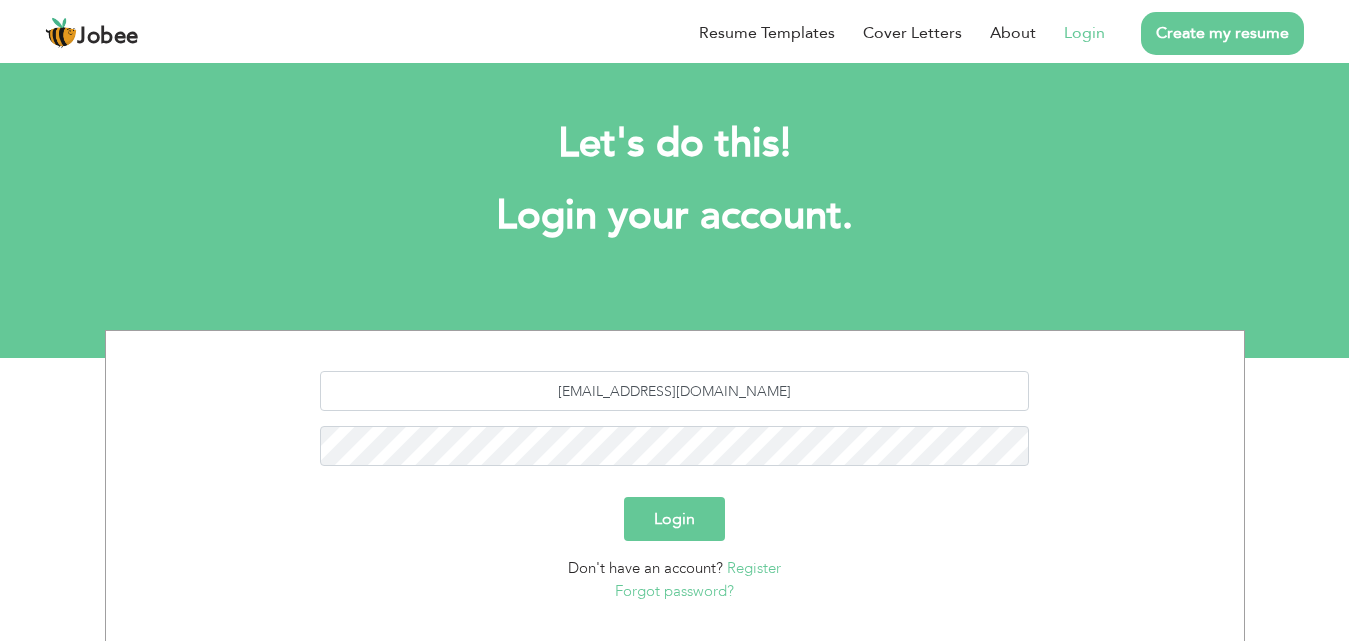 click on "Login" at bounding box center [1084, 33] 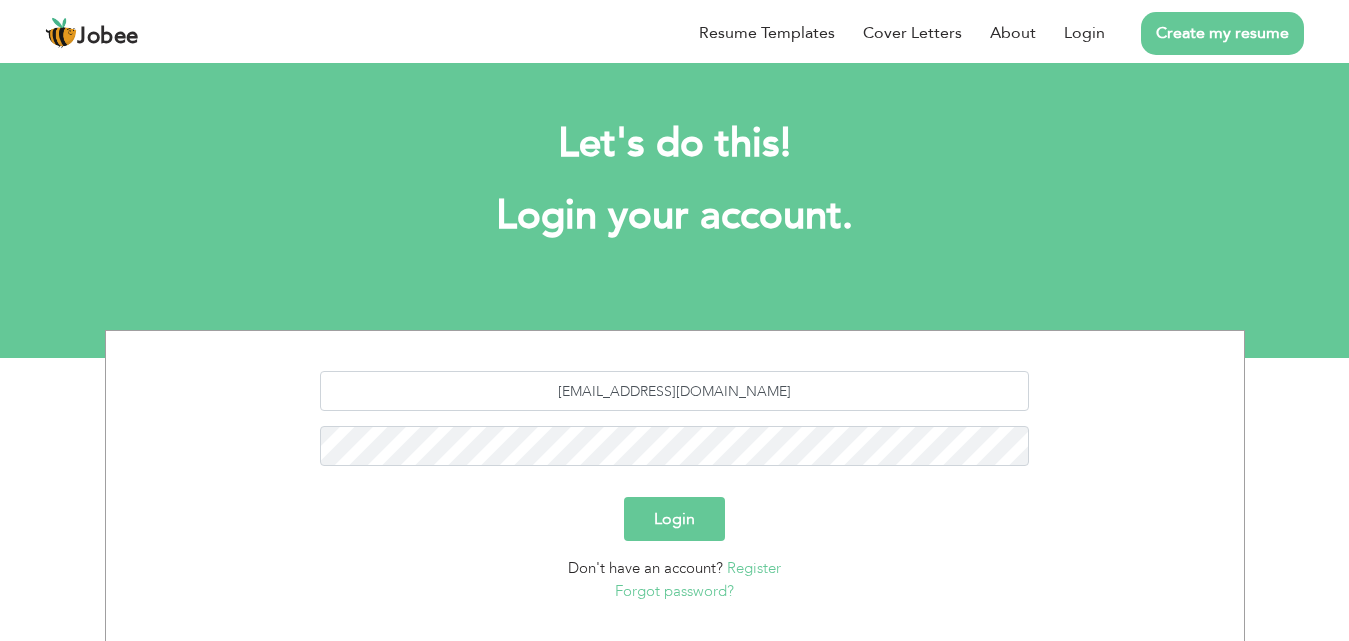 click on "Login" at bounding box center [674, 519] 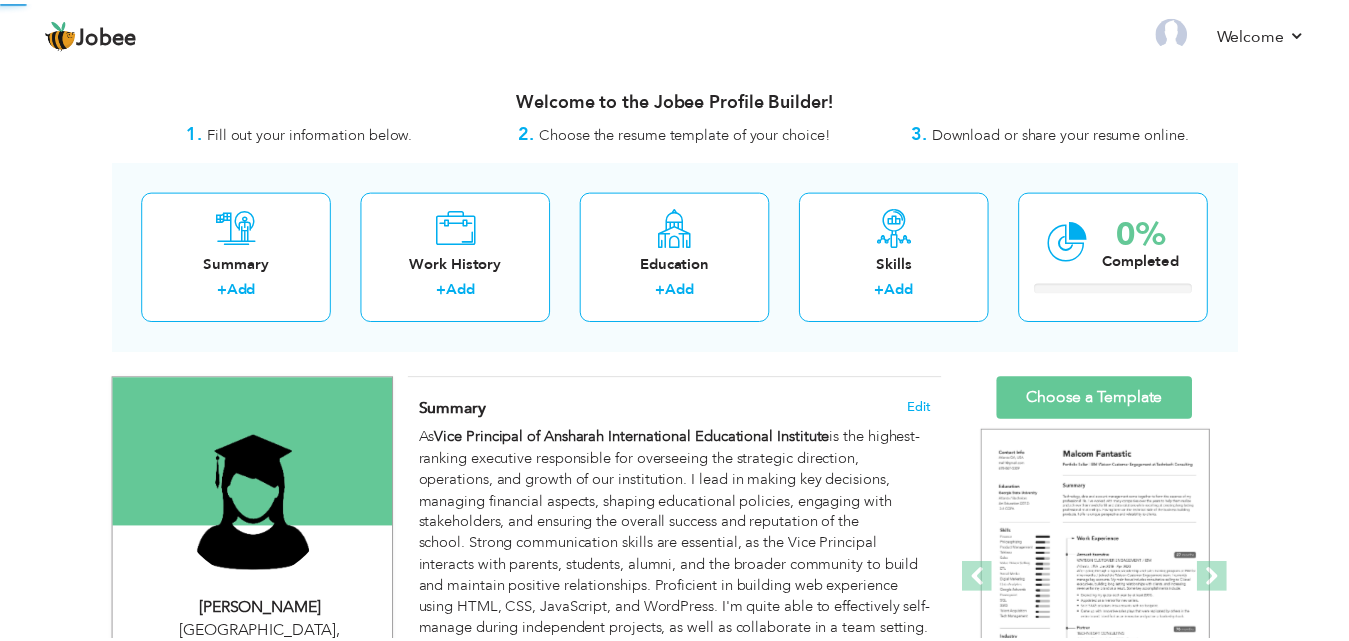 scroll, scrollTop: 0, scrollLeft: 0, axis: both 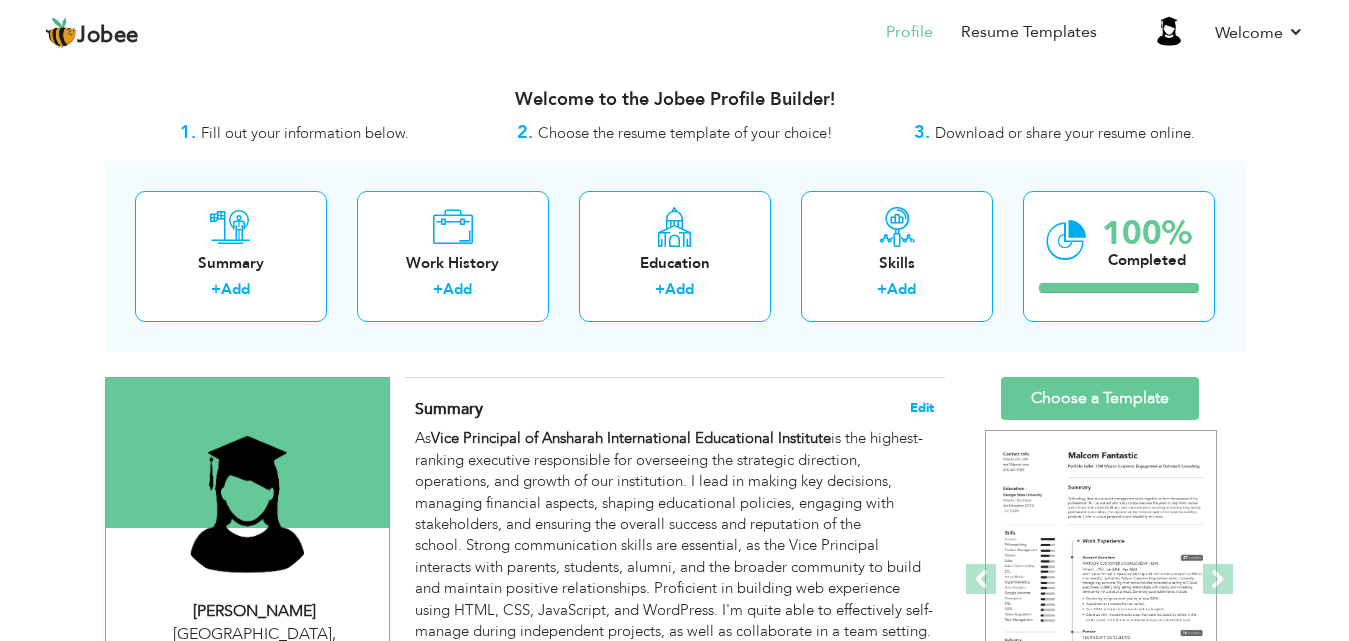 click on "Edit" at bounding box center [922, 408] 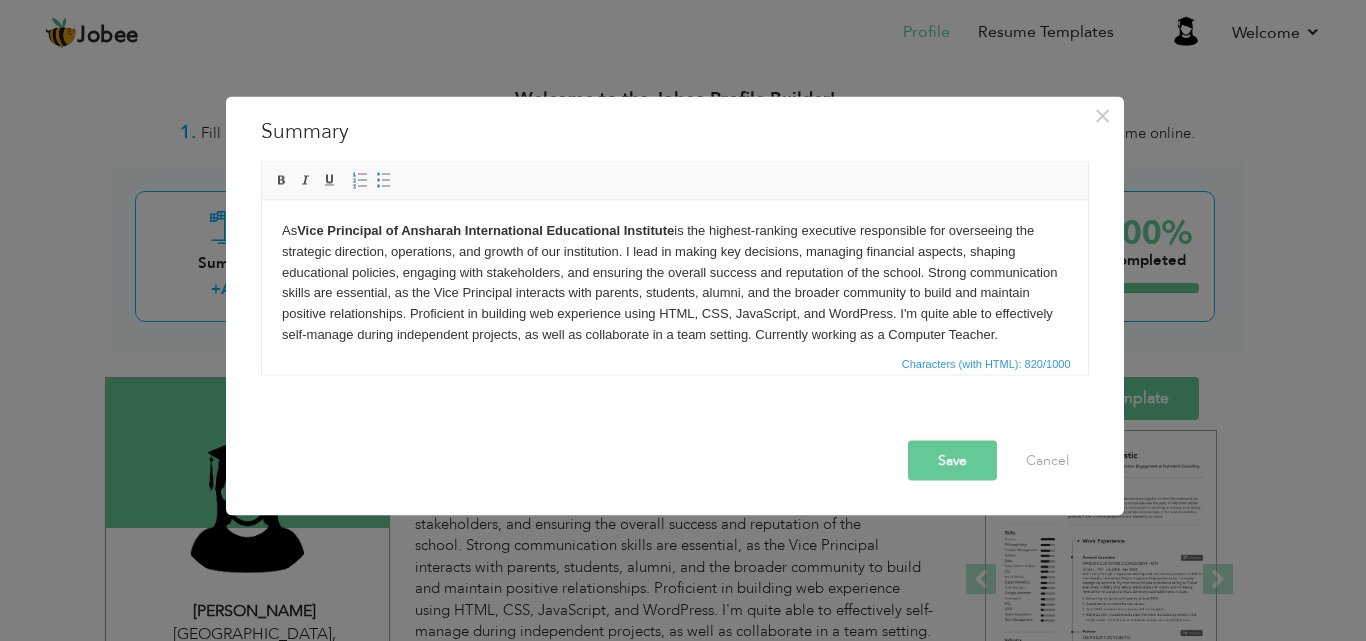 click on "As  Vice Principal of Ansharah International Educational Institute  is the highest-ranking executive responsible for overseeing the strategic direction, operations, and growth of our institution. I lead in making key decisions, managing financial aspects, shaping educational policies, engaging with stakeholders, and ensuring the overall success and reputation of the school. Strong communication skills are essential, as the Vice Principal interacts with parents, students, alumni, and the broader community to build and maintain positive relationships. Proficient in building web experience using HTML, CSS, JavaScript, and WordPress. I'm quite able to effectively self-manage during independent projects, as well as collaborate in a team setting. Currently working as a Computer Teacher." at bounding box center (674, 282) 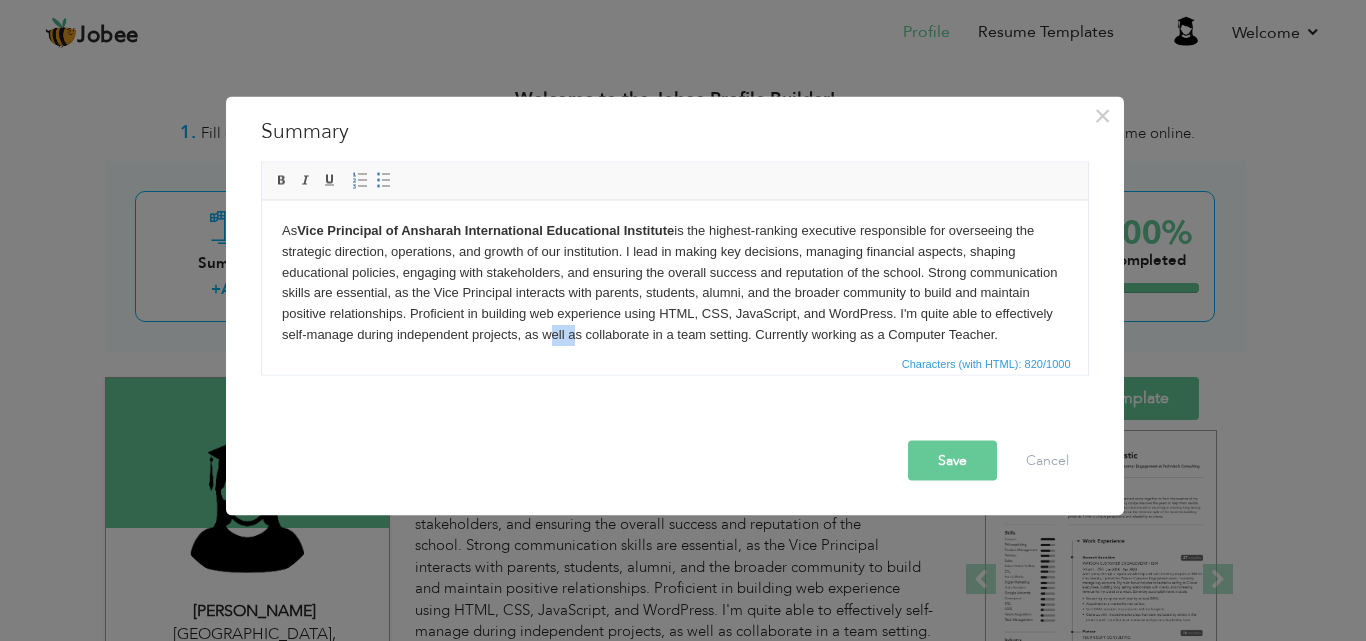 click on "As  Vice Principal of Ansharah International Educational Institute  is the highest-ranking executive responsible for overseeing the strategic direction, operations, and growth of our institution. I lead in making key decisions, managing financial aspects, shaping educational policies, engaging with stakeholders, and ensuring the overall success and reputation of the school. Strong communication skills are essential, as the Vice Principal interacts with parents, students, alumni, and the broader community to build and maintain positive relationships. Proficient in building web experience using HTML, CSS, JavaScript, and WordPress. I'm quite able to effectively self-manage during independent projects, as well as collaborate in a team setting. Currently working as a Computer Teacher." at bounding box center [674, 282] 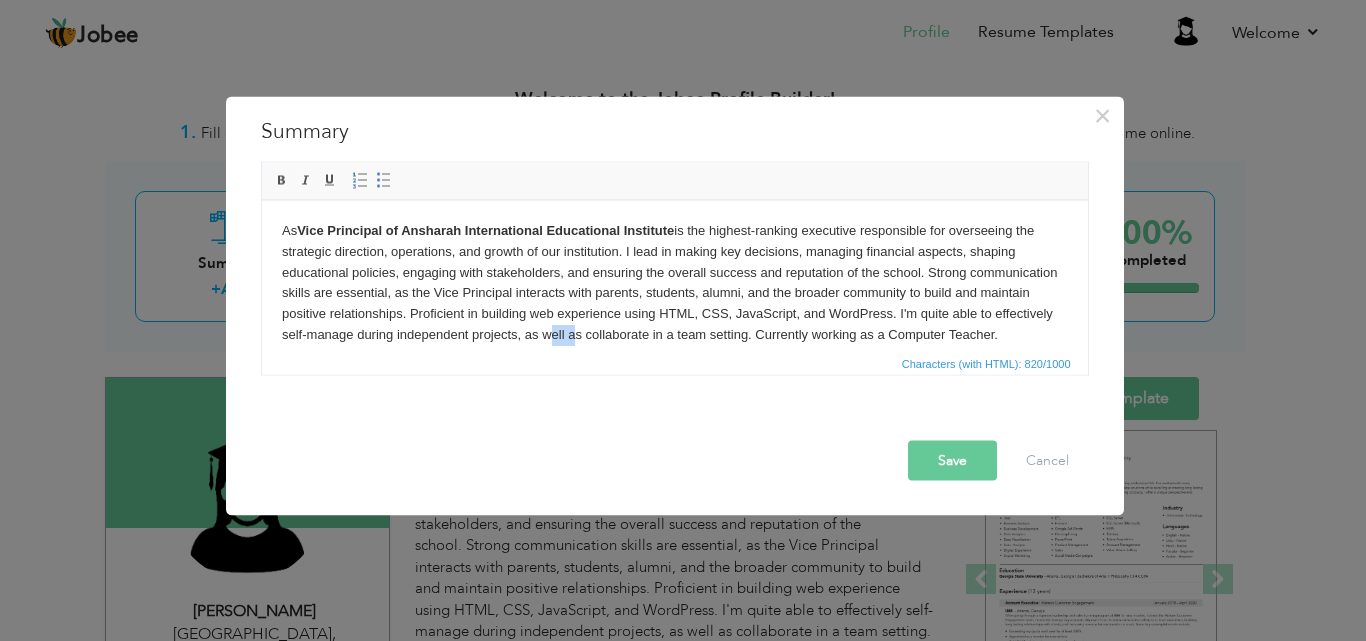 type 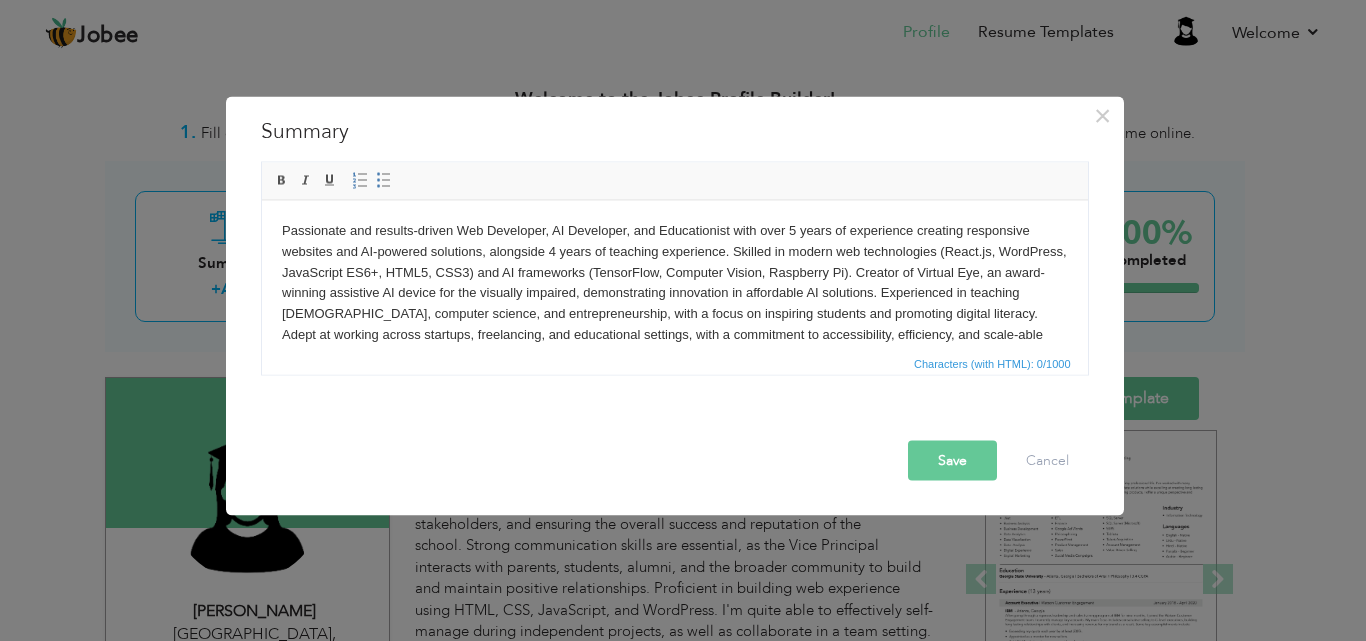 scroll, scrollTop: 32, scrollLeft: 0, axis: vertical 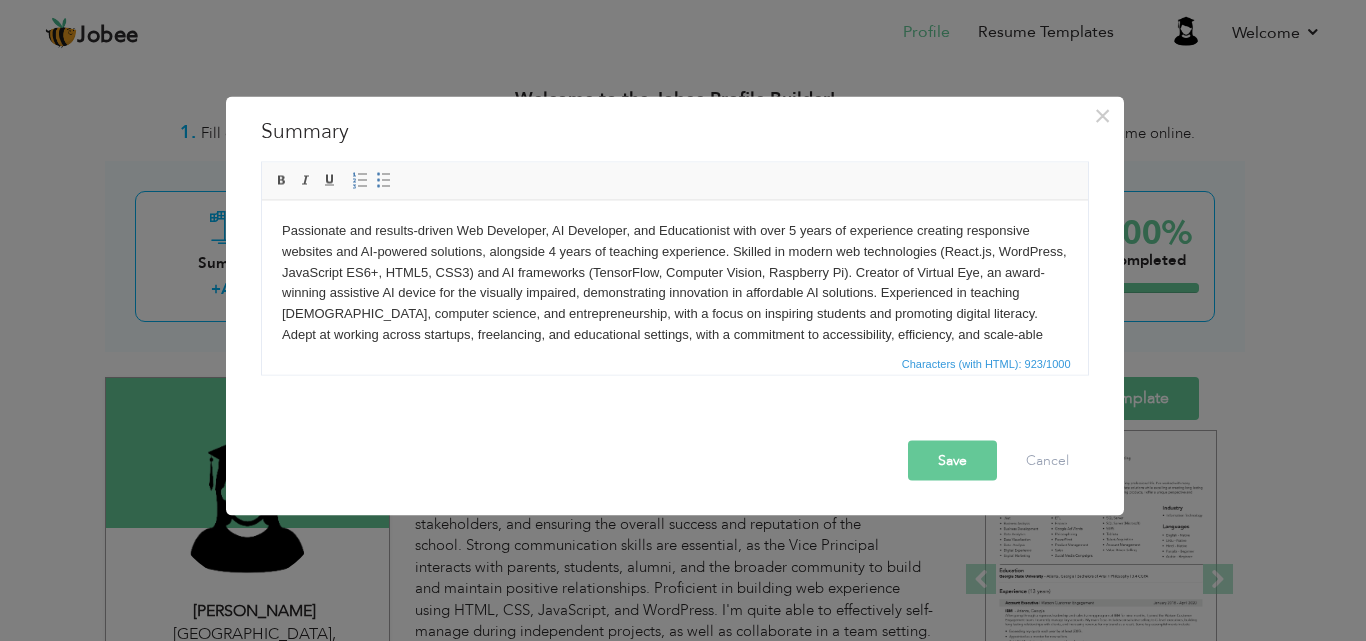 drag, startPoint x: 1083, startPoint y: 252, endPoint x: 1331, endPoint y: 388, distance: 282.8427 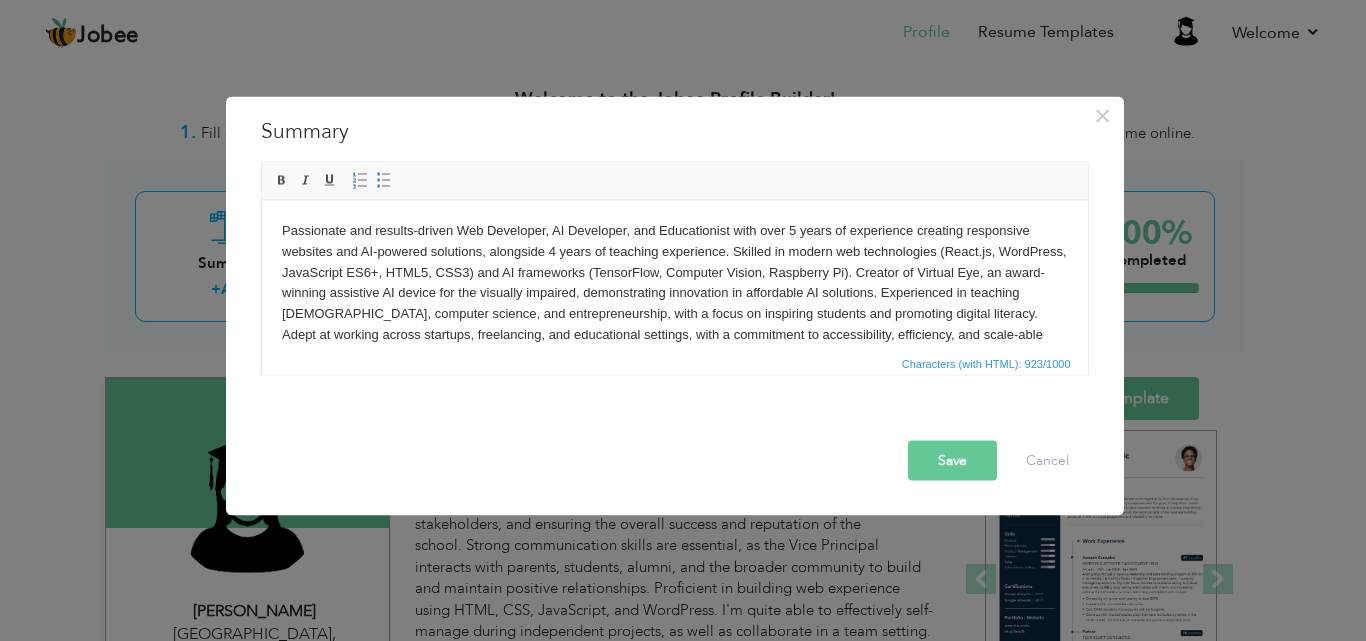 click on "Save" at bounding box center (952, 460) 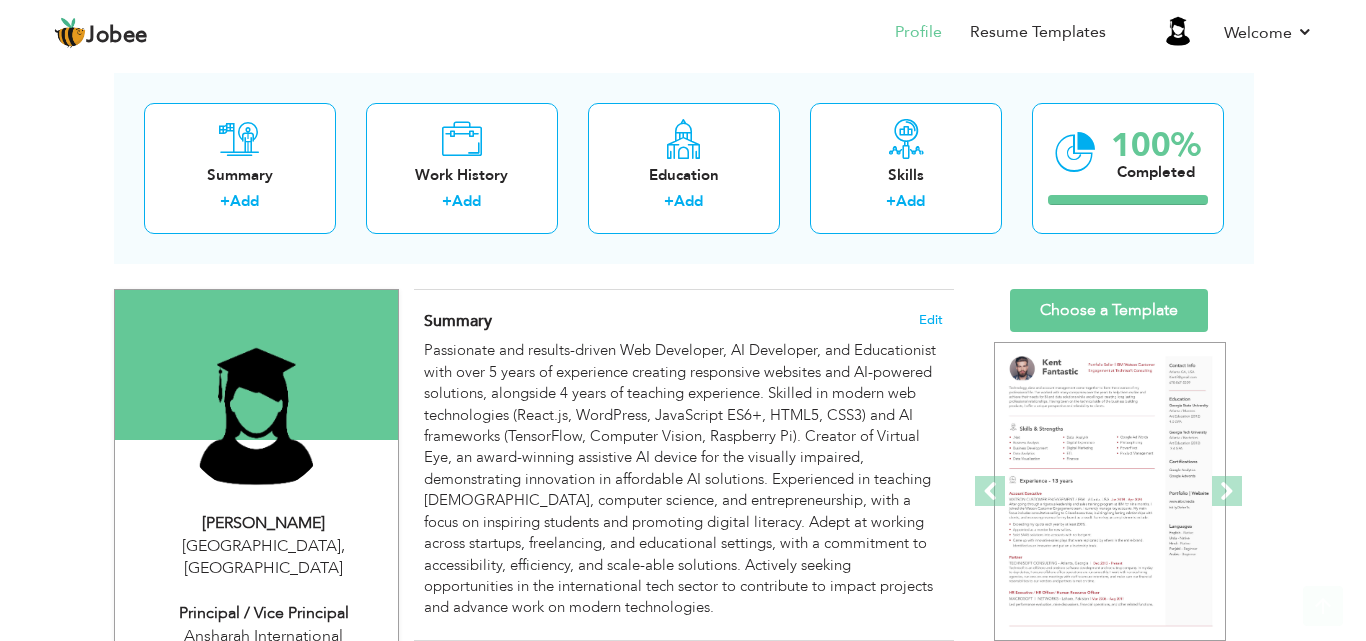 scroll, scrollTop: 98, scrollLeft: 0, axis: vertical 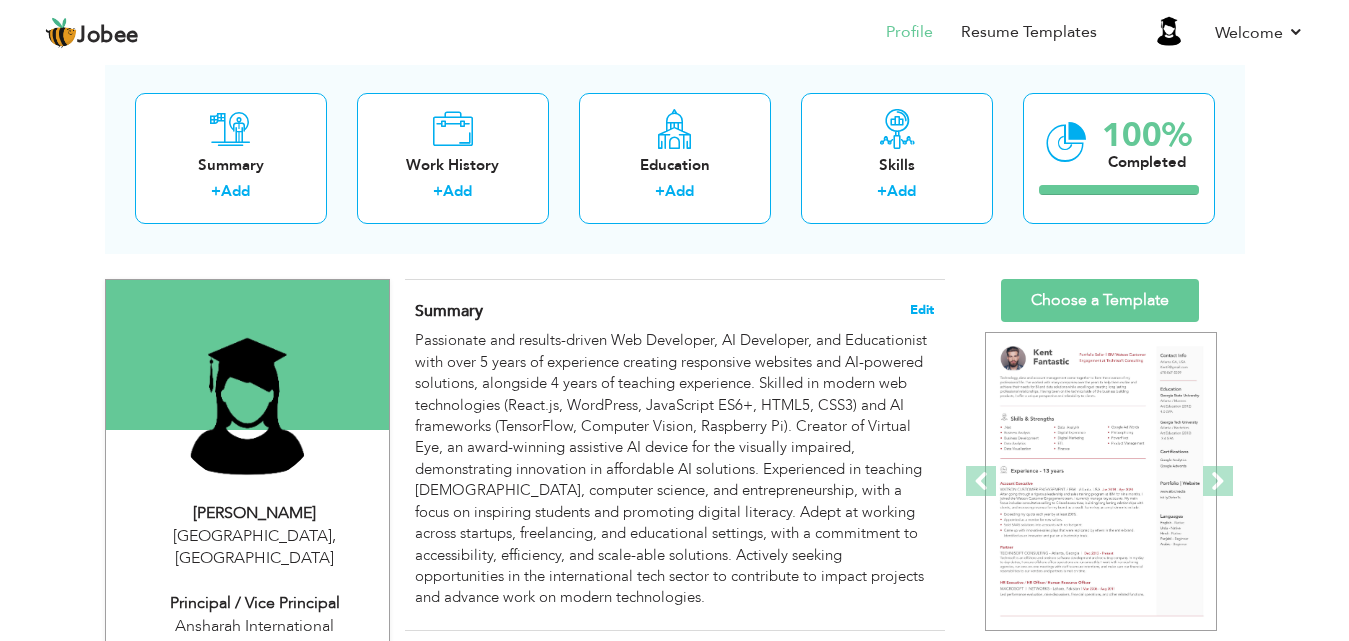 click on "Edit" at bounding box center (922, 310) 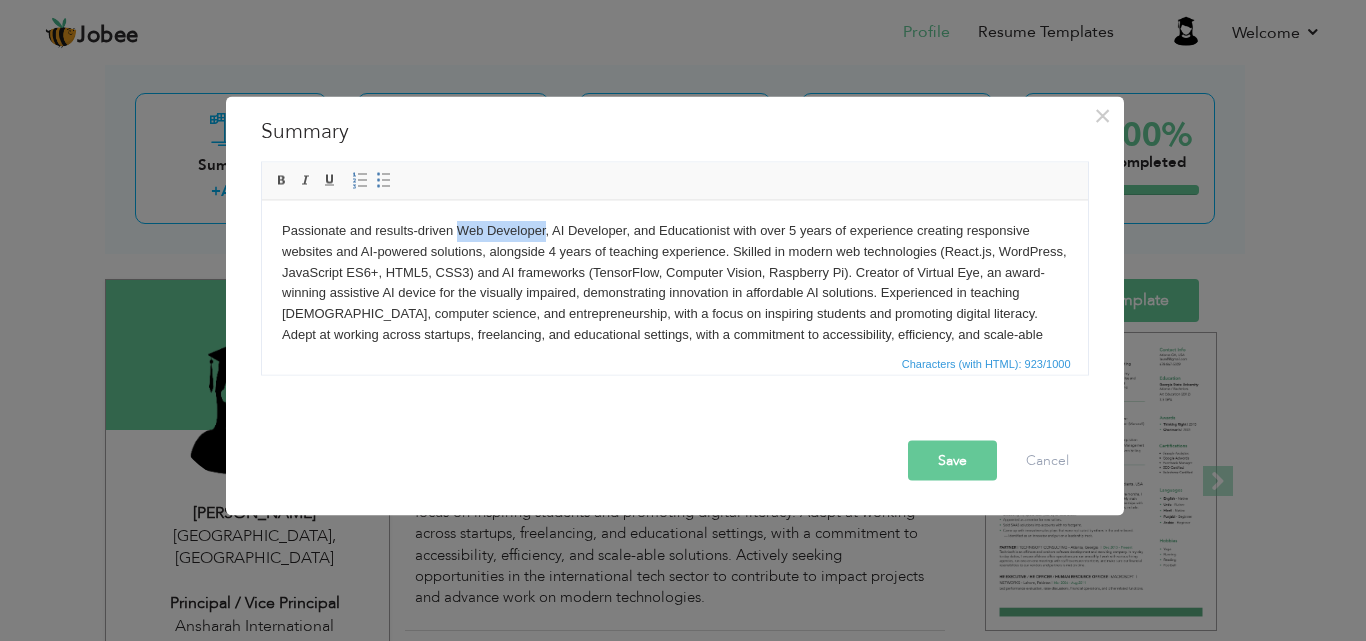 drag, startPoint x: 454, startPoint y: 228, endPoint x: 544, endPoint y: 228, distance: 90 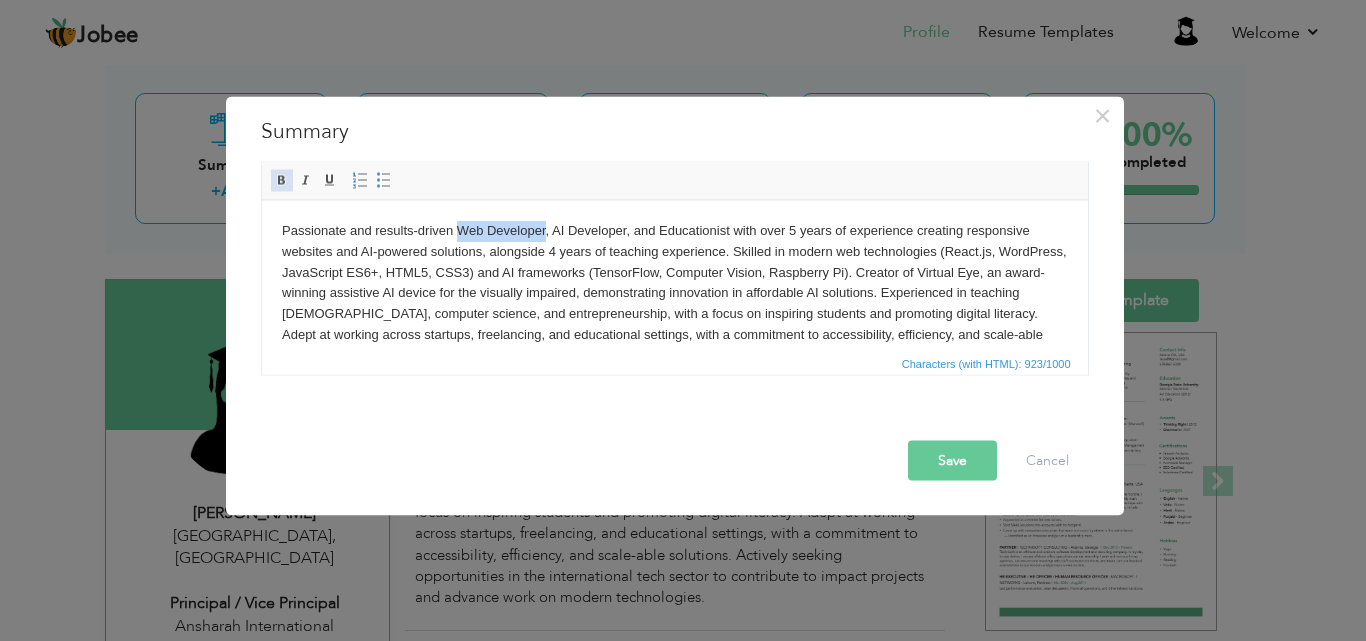 click on "Bold" at bounding box center (282, 180) 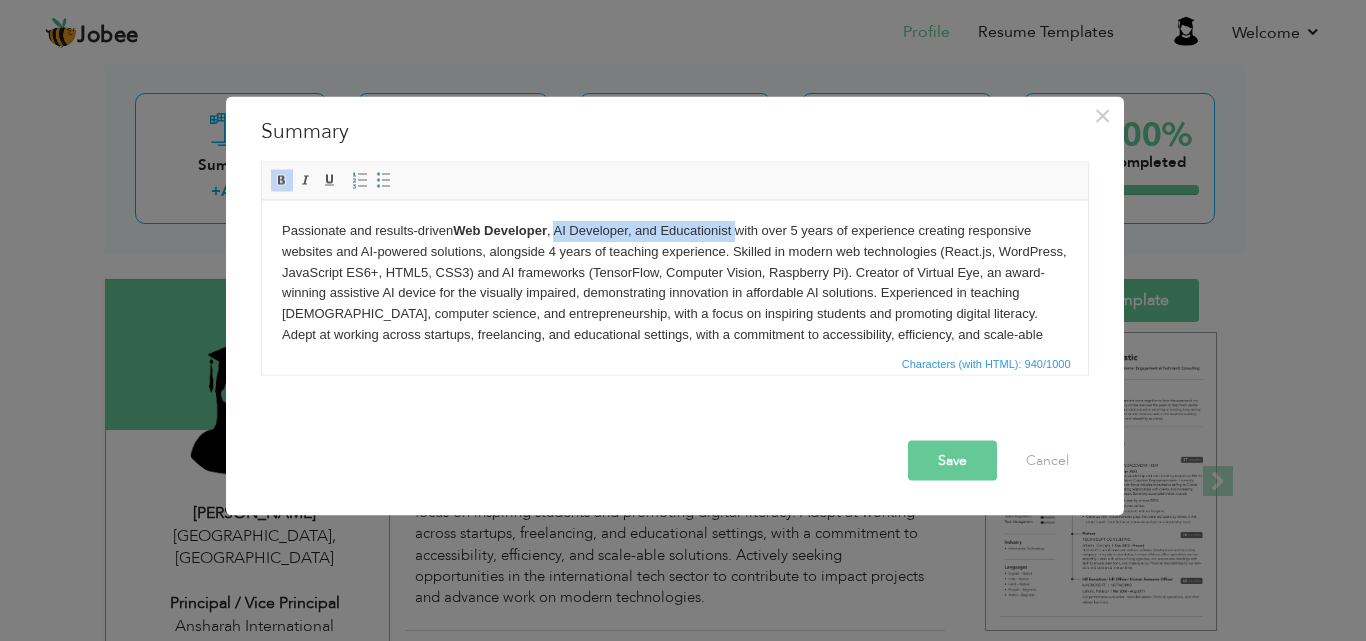 drag, startPoint x: 557, startPoint y: 223, endPoint x: 735, endPoint y: 227, distance: 178.04494 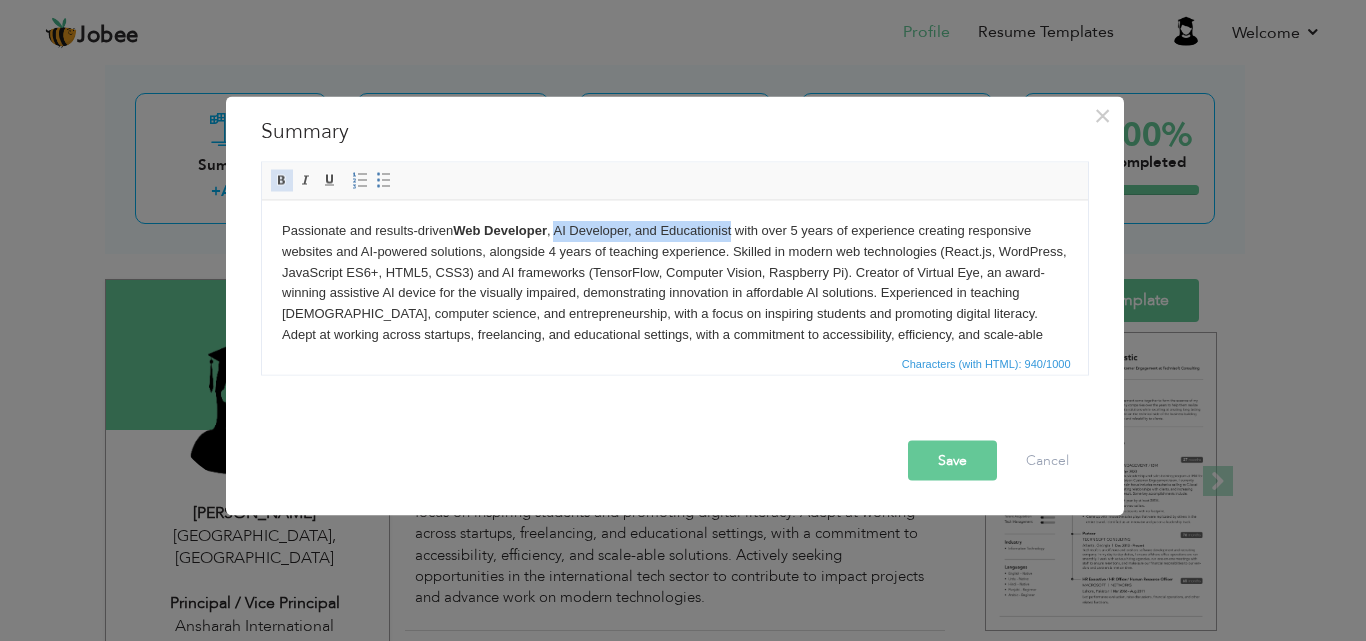 click at bounding box center (282, 180) 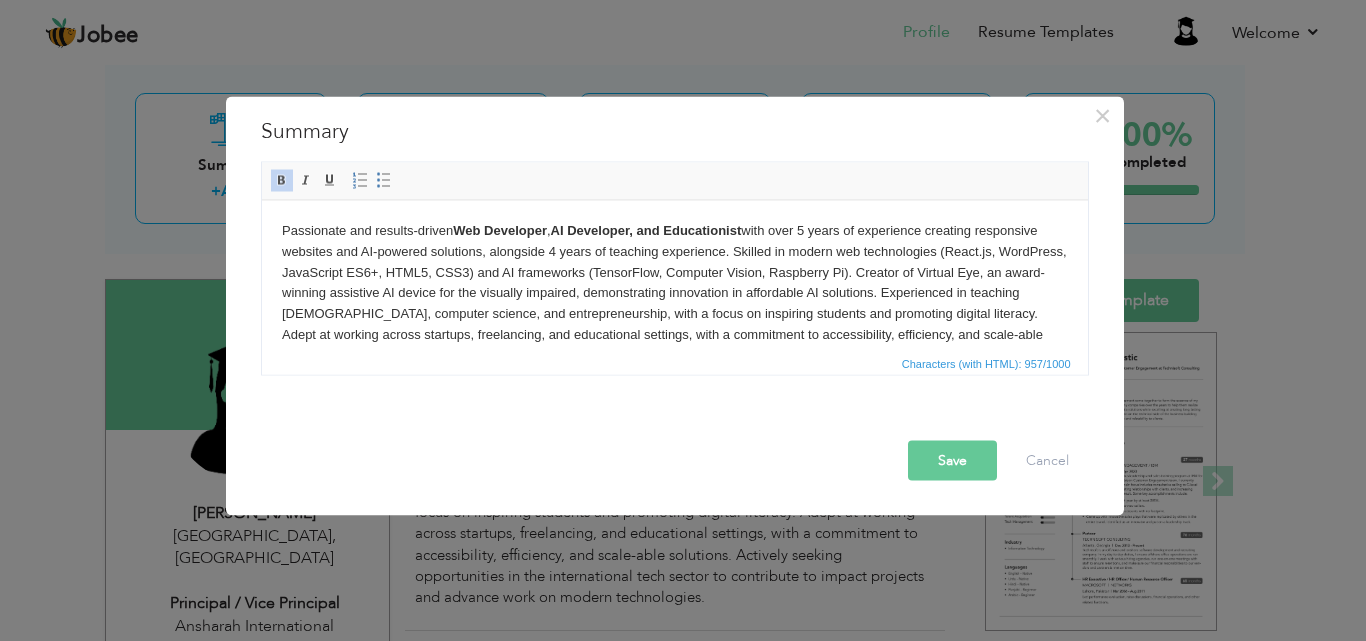 click on "Passionate and results-driven  Web Developer ,  AI Developer, and Educationist  with over 5 years of experience creating responsive websites and AI-powered solutions, alongside 4 years of teaching experience. Skilled in modern web technologies (React.js, WordPress, JavaScript ES6+, HTML5, CSS3) and AI frameworks (TensorFlow, Computer Vision, Raspberry Pi). Creator of Virtual Eye, an award-winning assistive AI device for the visually impaired, demonstrating innovation in affordable AI solutions. Experienced in teaching Qur'an, computer science, and entrepreneurship, with a focus on inspiring students and promoting digital literacy. Adept at working across startups, freelancing, and educational settings, with a commitment to accessibility, efficiency, and scale-able solutions. Actively seeking opportunities in the international tech sector to contribute to impact projects and advance work on modern technologies." at bounding box center (674, 303) 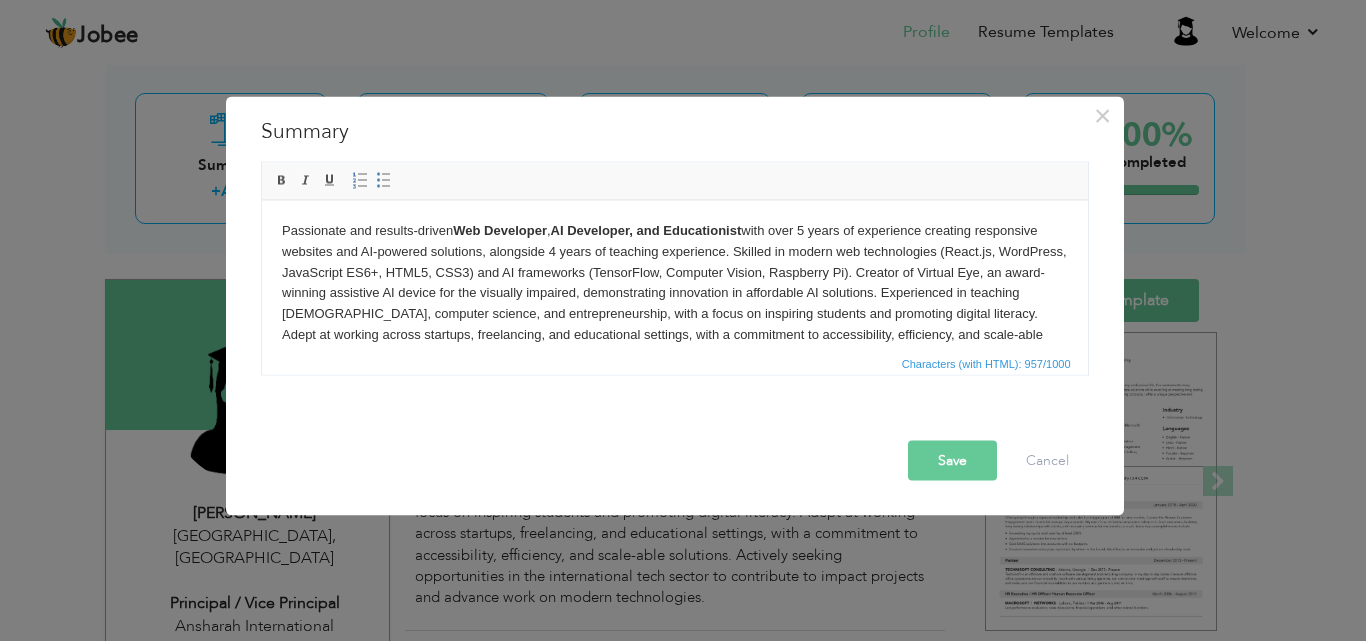 click on "Passionate and results-driven  Web Developer ,  AI Developer, and Educationist  with over 5 years of experience creating responsive websites and AI-powered solutions, alongside 4 years of teaching experience. Skilled in modern web technologies (React.js, WordPress, JavaScript ES6+, HTML5, CSS3) and AI frameworks (TensorFlow, Computer Vision, Raspberry Pi). Creator of Virtual Eye, an award-winning assistive AI device for the visually impaired, demonstrating innovation in affordable AI solutions. Experienced in teaching Qur'an, computer science, and entrepreneurship, with a focus on inspiring students and promoting digital literacy. Adept at working across startups, freelancing, and educational settings, with a commitment to accessibility, efficiency, and scale-able solutions. Actively seeking opportunities in the international tech sector to contribute to impact projects and advance work on modern technologies." at bounding box center (674, 303) 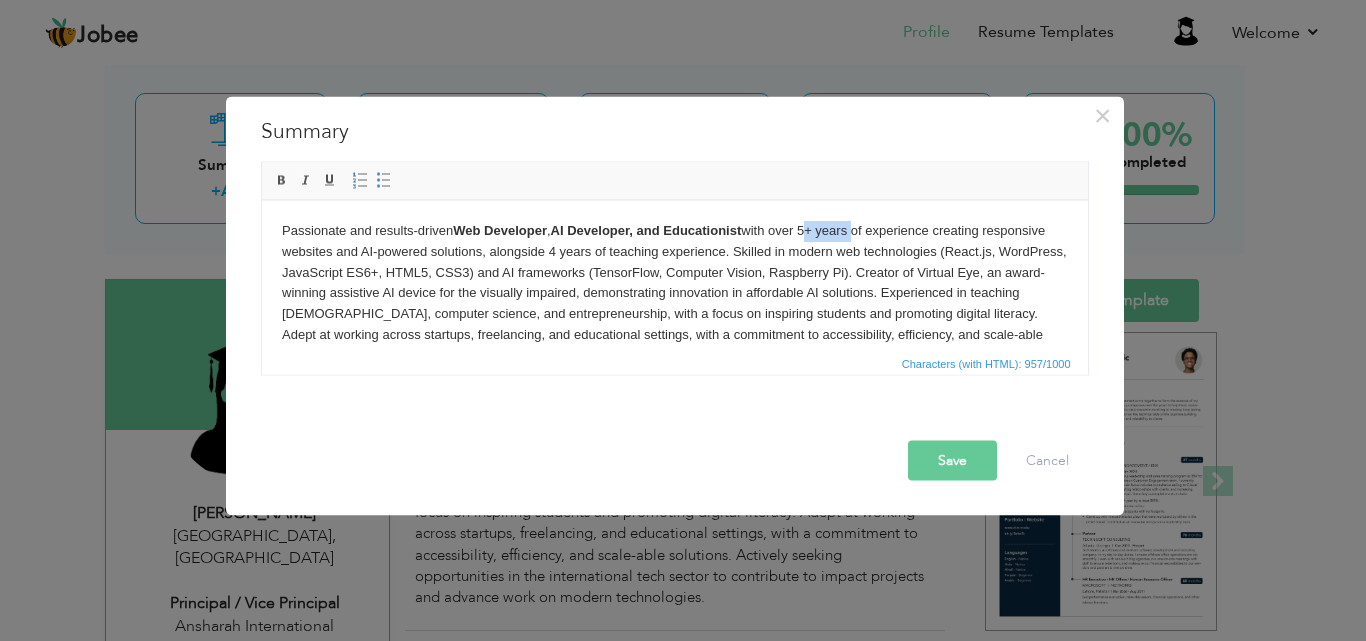 drag, startPoint x: 812, startPoint y: 227, endPoint x: 856, endPoint y: 233, distance: 44.407207 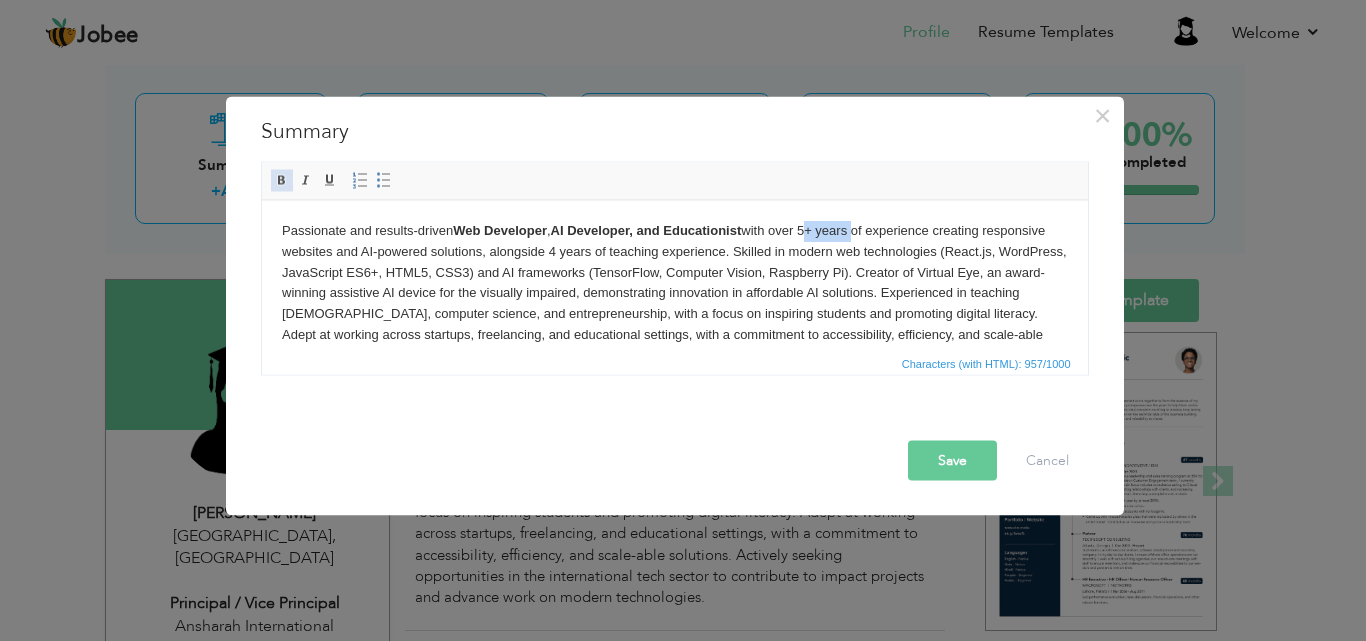 click at bounding box center [282, 180] 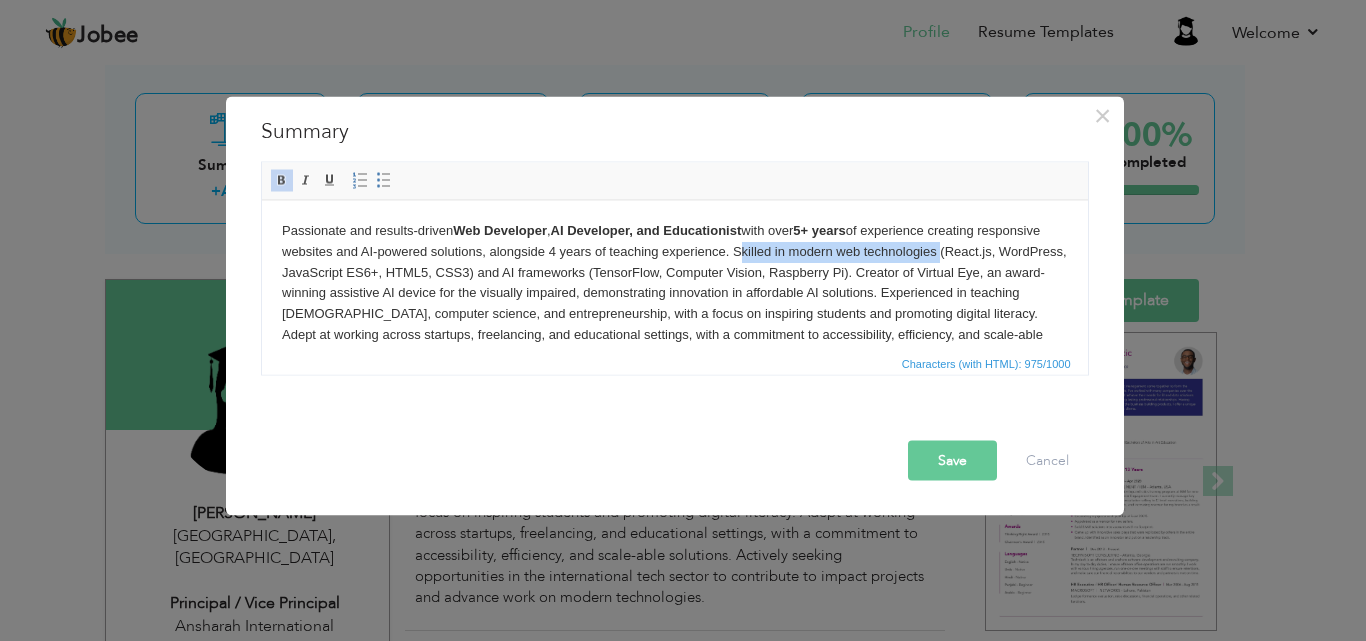 drag, startPoint x: 798, startPoint y: 255, endPoint x: 1011, endPoint y: 252, distance: 213.02112 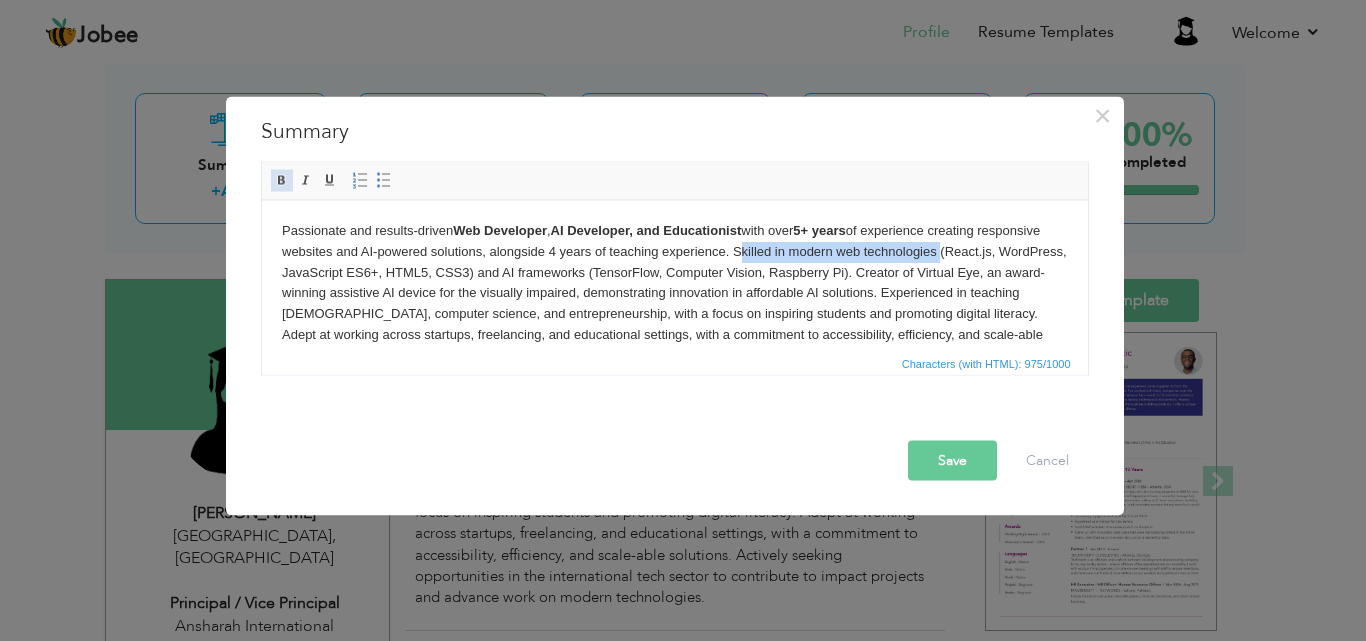 click at bounding box center [282, 180] 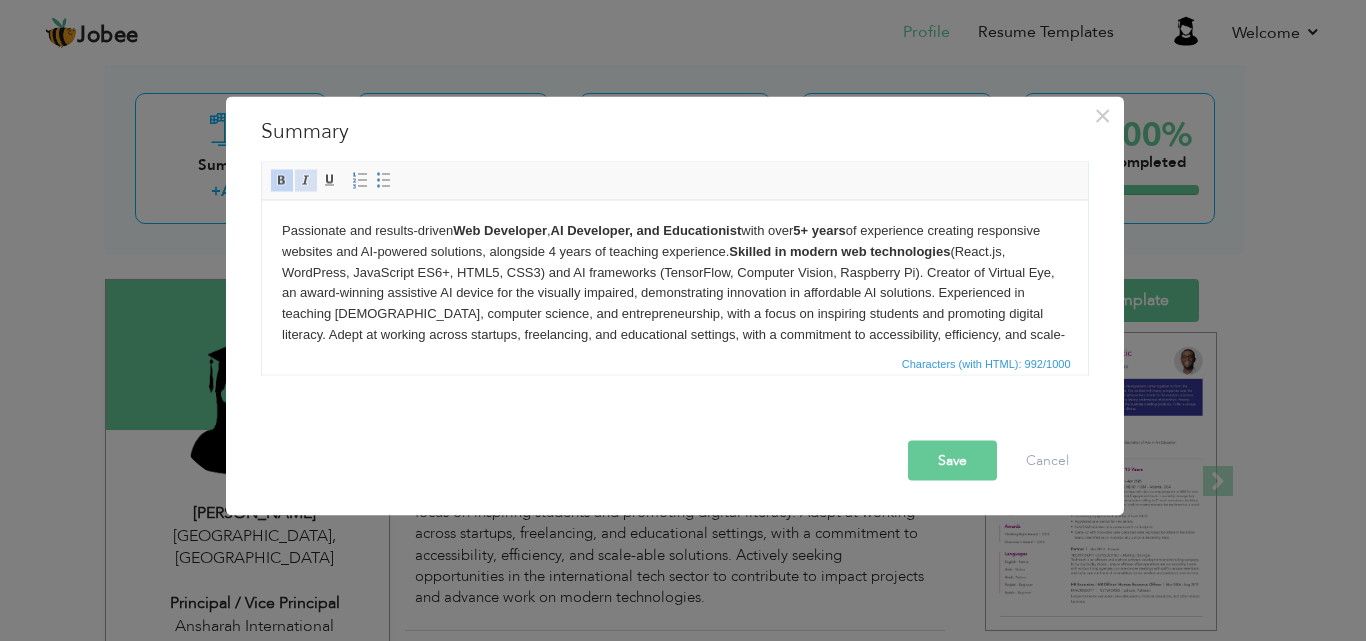 click at bounding box center [306, 180] 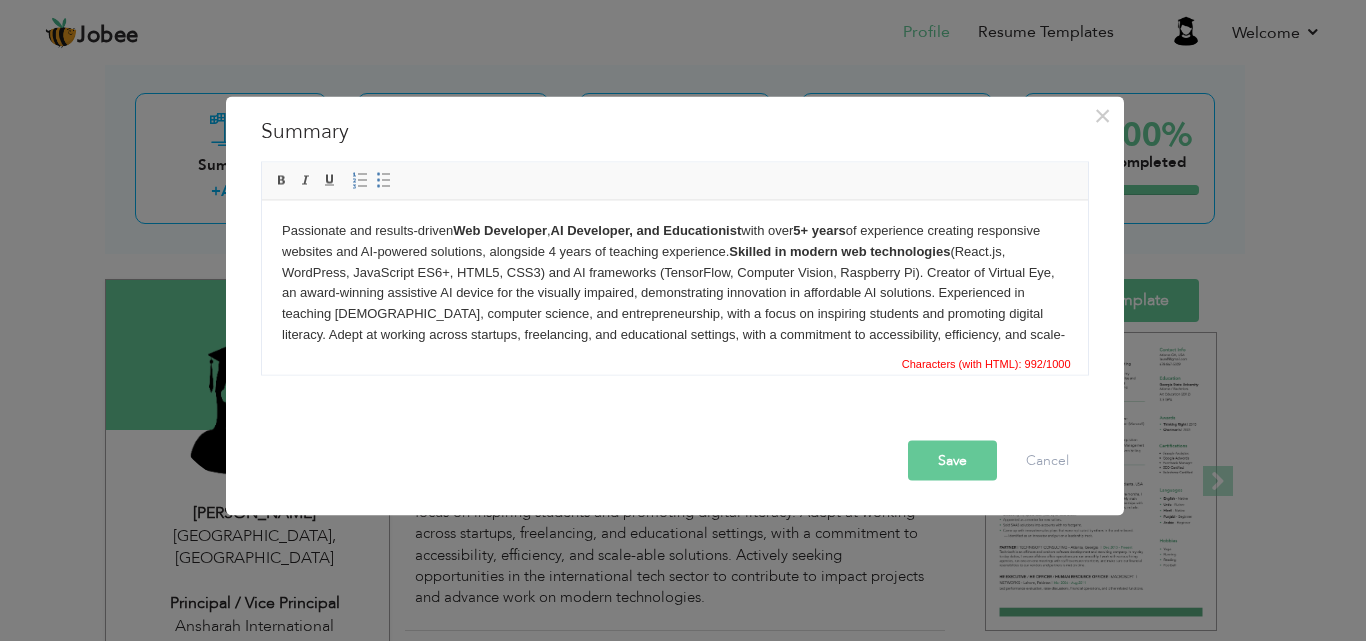 click on "Skilled in modern web technologies" at bounding box center (838, 250) 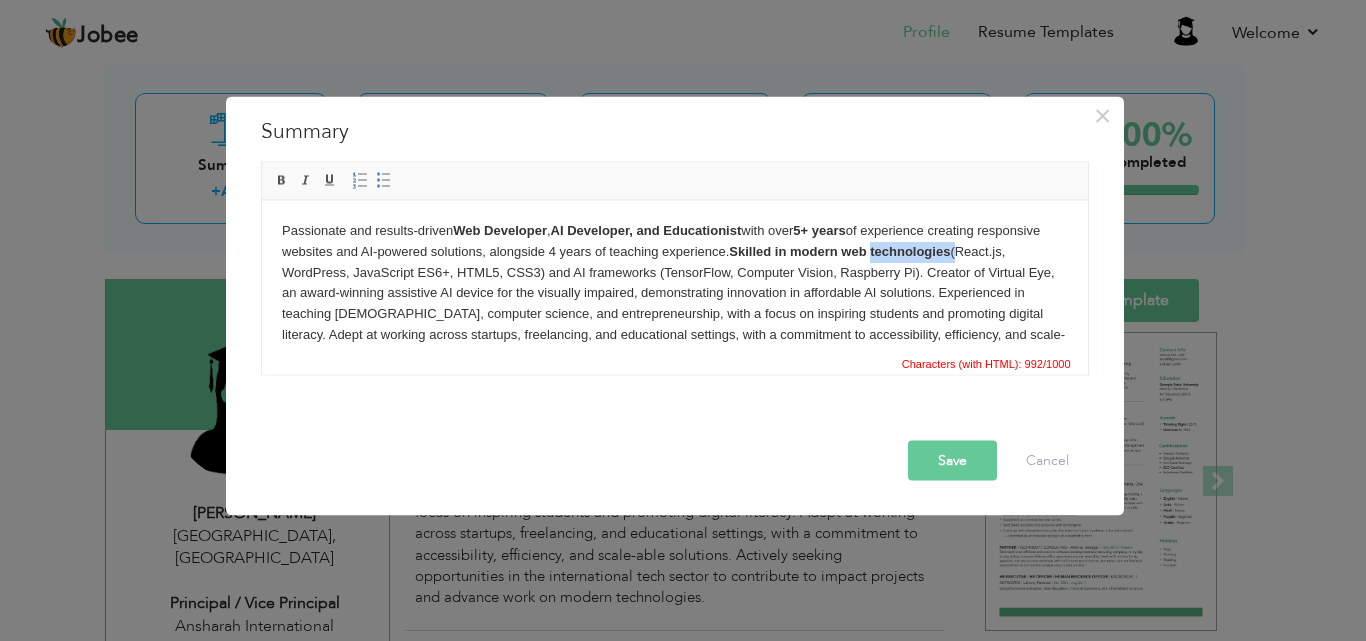click on "Skilled in modern web technologies" at bounding box center (838, 250) 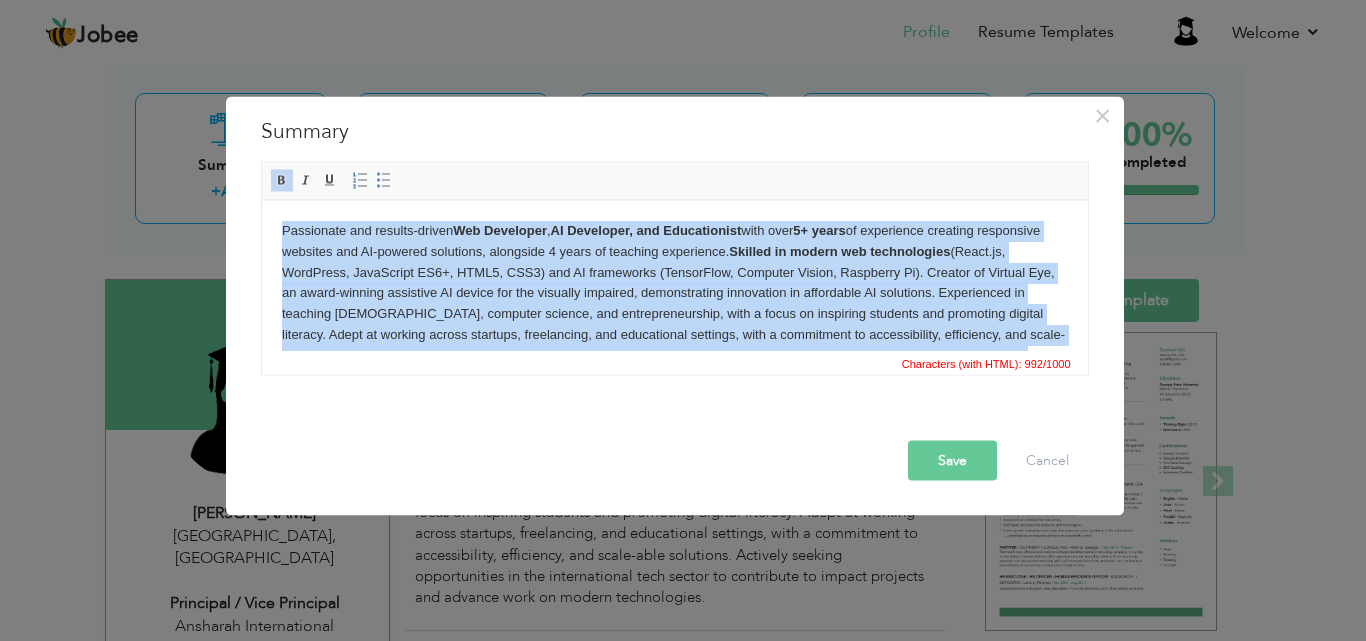 click on "Skilled in modern web technologies" at bounding box center [838, 250] 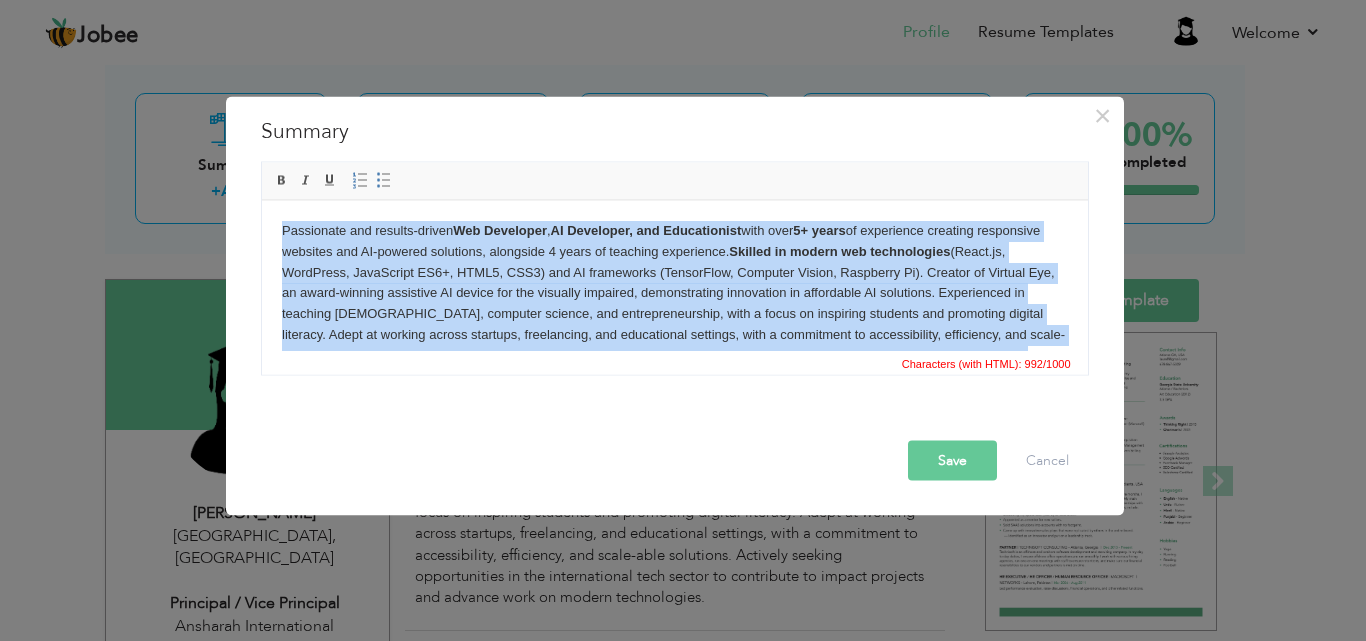 click on "Skilled in modern web technologies" at bounding box center [838, 250] 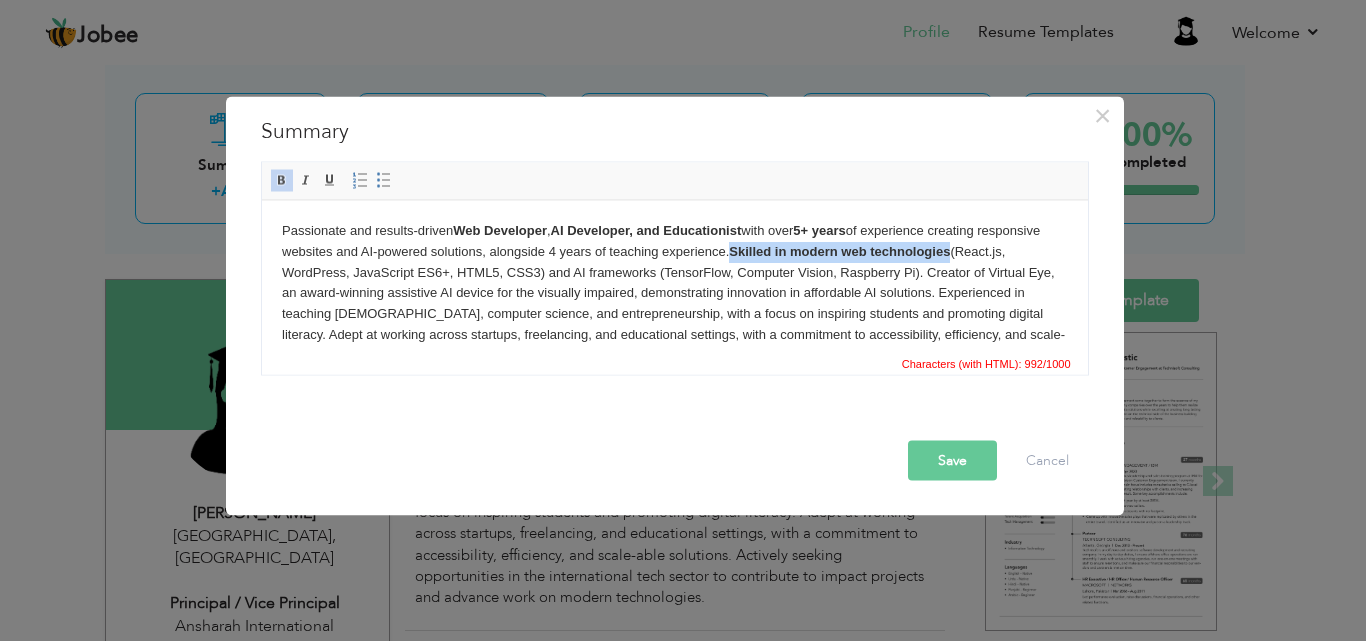 drag, startPoint x: 1026, startPoint y: 241, endPoint x: 800, endPoint y: 253, distance: 226.31836 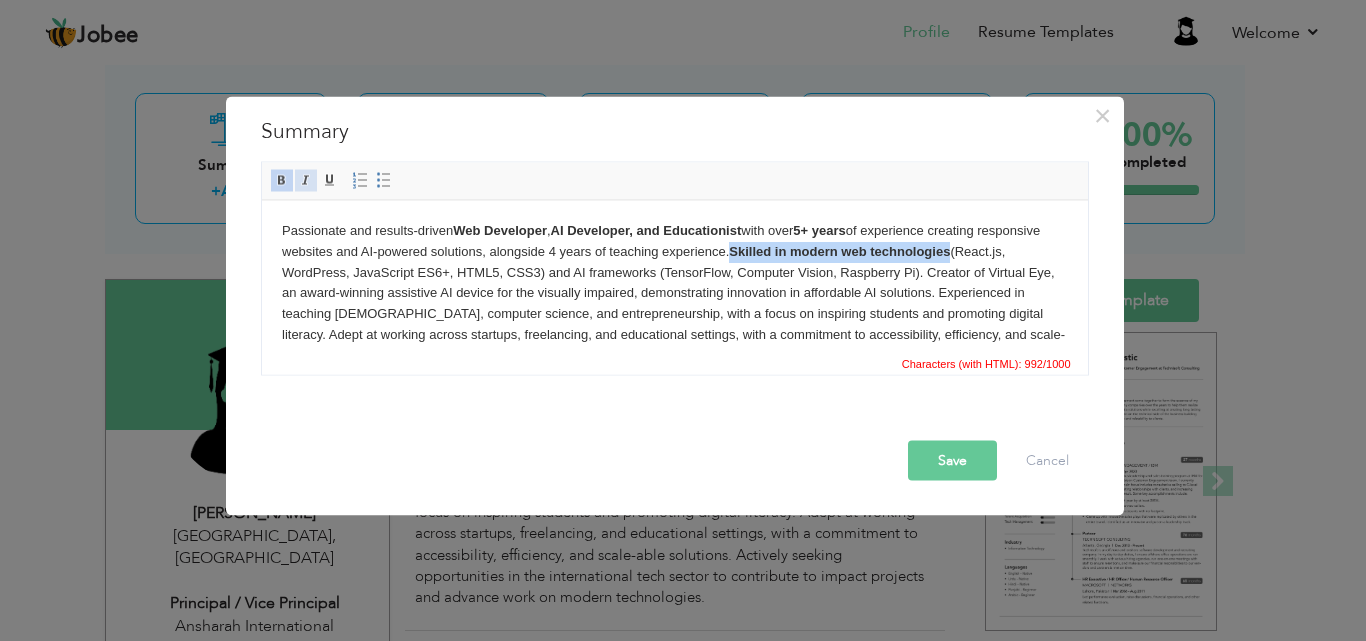 click at bounding box center (306, 180) 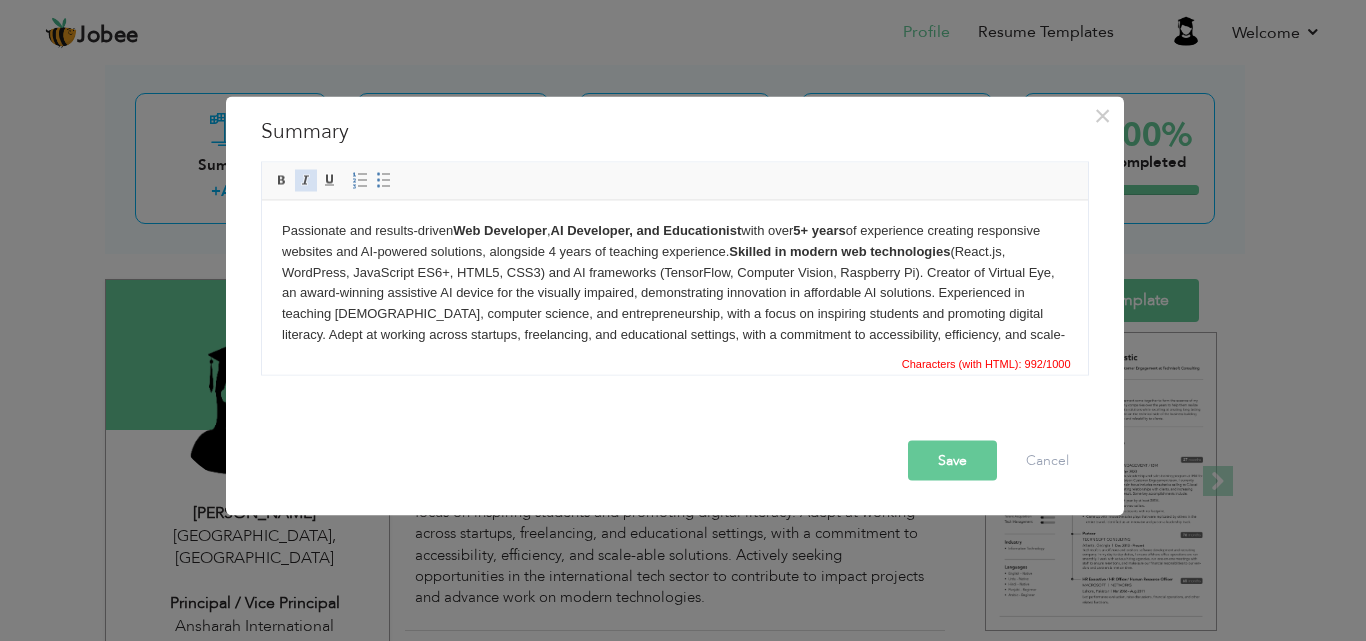 click on "Italic" at bounding box center [306, 180] 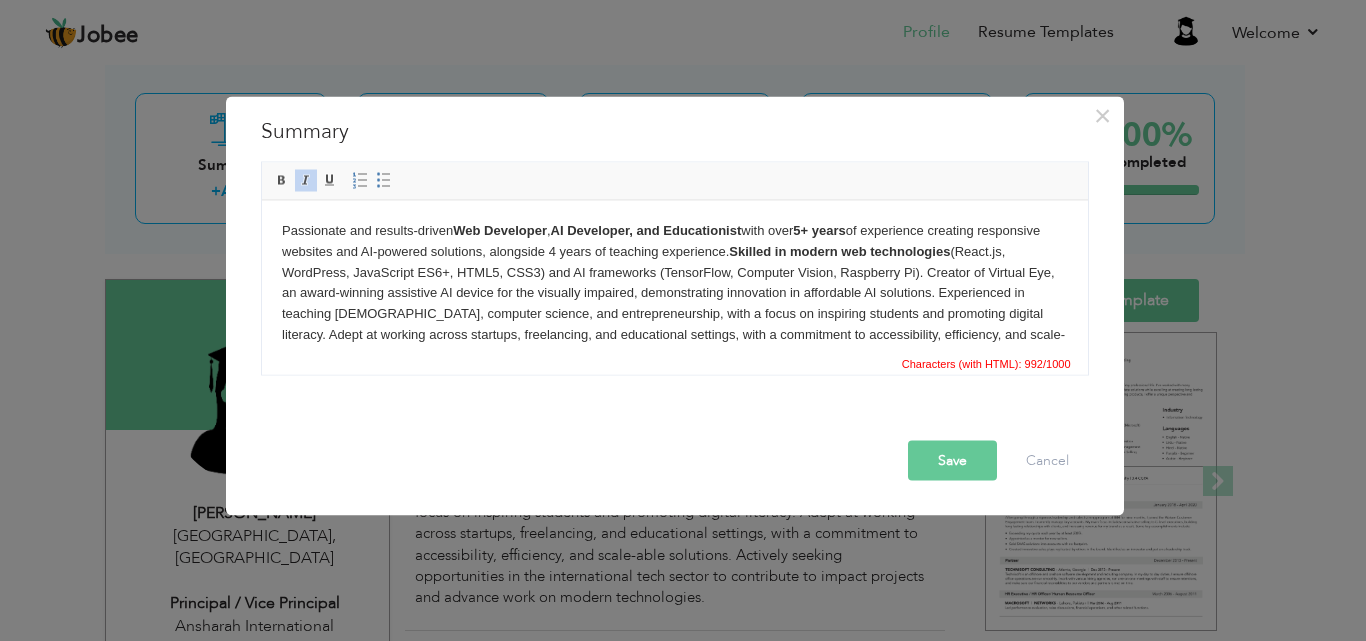click on "​​​​​​​ Passionate and results-driven  Web Developer ,  AI Developer, and Educationist  with over  5+ years  of experience creating responsive websites and AI-powered solutions, alongside 4 years of teaching experience.  Skilled in modern web technologies  (React.js, WordPress, JavaScript ES6+, HTML5, CSS3) and AI frameworks (TensorFlow, Computer Vision, Raspberry Pi). Creator of Virtual Eye, an award-winning assistive AI device for the visually impaired, demonstrating innovation in affordable AI solutions. Experienced in teaching Qur'an, computer science, and entrepreneurship, with a focus on inspiring students and promoting digital literacy. Adept at working across startups, freelancing, and educational settings, with a commitment to accessibility, efficiency, and scale-able solutions. Actively seeking opportunities in the international tech sector to contribute to impact projects and advance work on modern technologies." at bounding box center [674, 303] 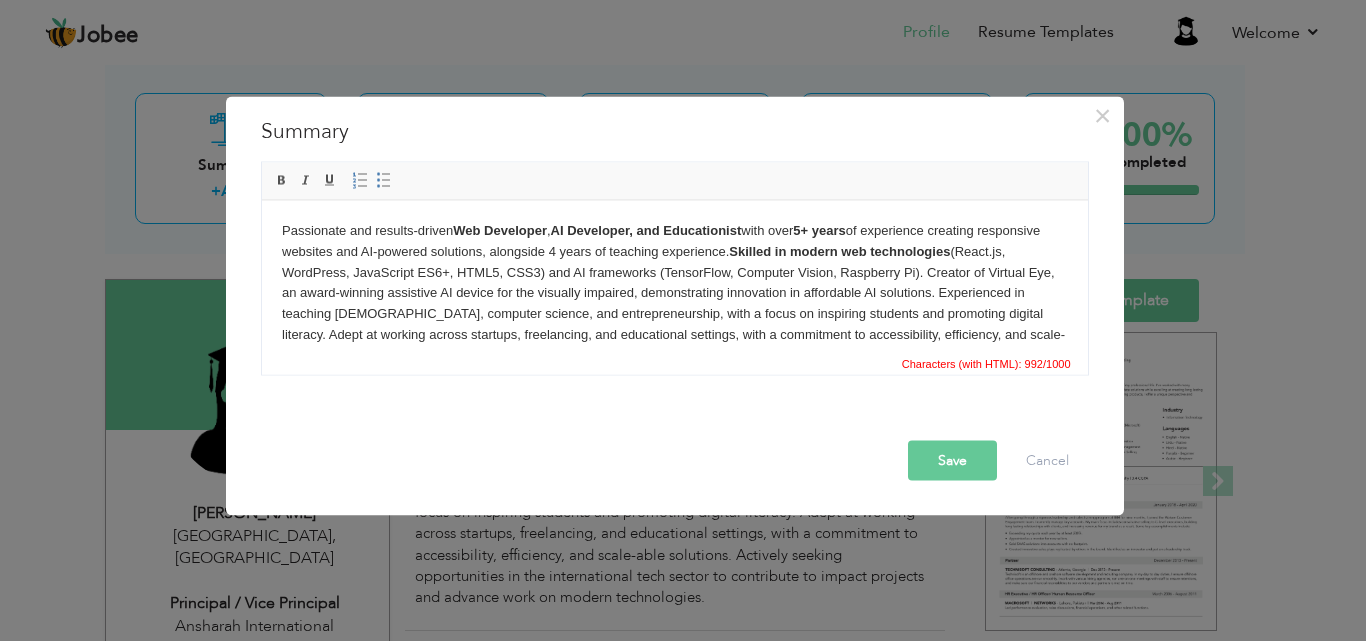 scroll, scrollTop: 56, scrollLeft: 0, axis: vertical 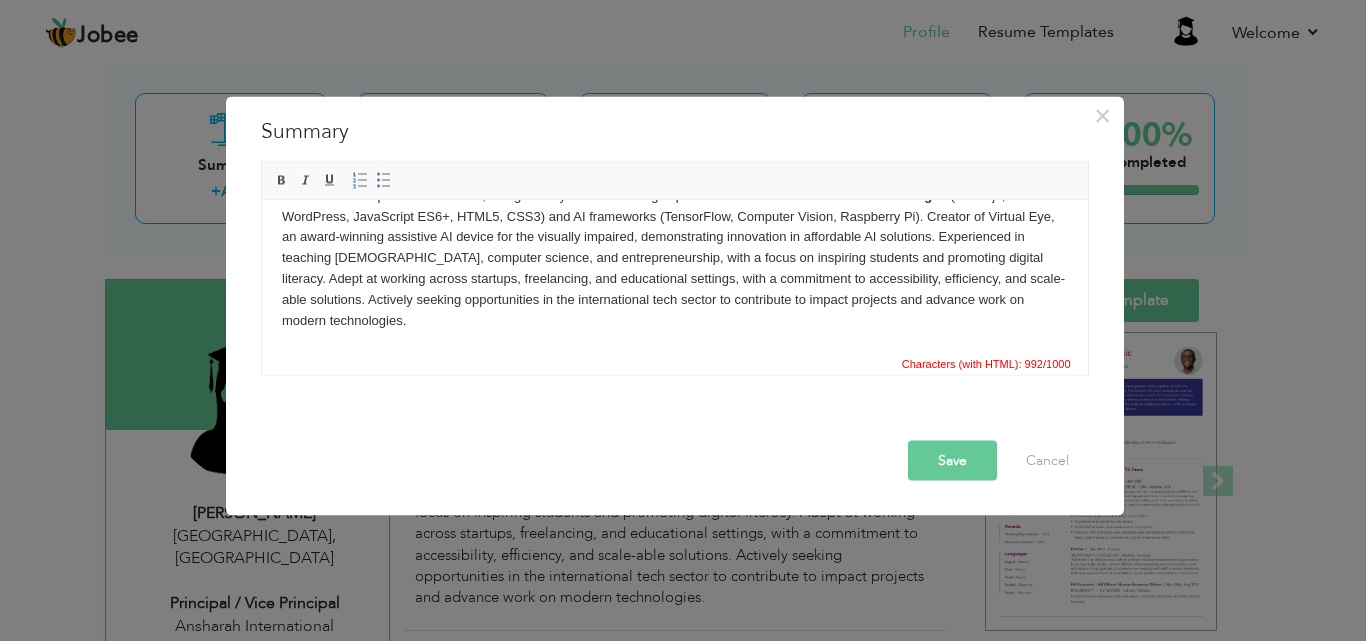 click on "Passionate and results-driven  Web Developer ,  AI Developer, and Educationist  with over  5+ years  of experience creating responsive websites and AI-powered solutions, alongside 4 years of teaching experience.  Skilled in modern web technologies  (React.js, WordPress, JavaScript ES6+, HTML5, CSS3) and AI frameworks (TensorFlow, Computer Vision, Raspberry Pi). Creator of Virtual Eye, an award-winning assistive AI device for the visually impaired, demonstrating innovation in affordable AI solutions. Experienced in teaching Qur'an, computer science, and entrepreneurship, with a focus on inspiring students and promoting digital literacy. Adept at working across startups, freelancing, and educational settings, with a commitment to accessibility, efficiency, and scale-able solutions. Actively seeking opportunities in the international tech sector to contribute to impact projects and advance work on modern technologies." at bounding box center [674, 247] 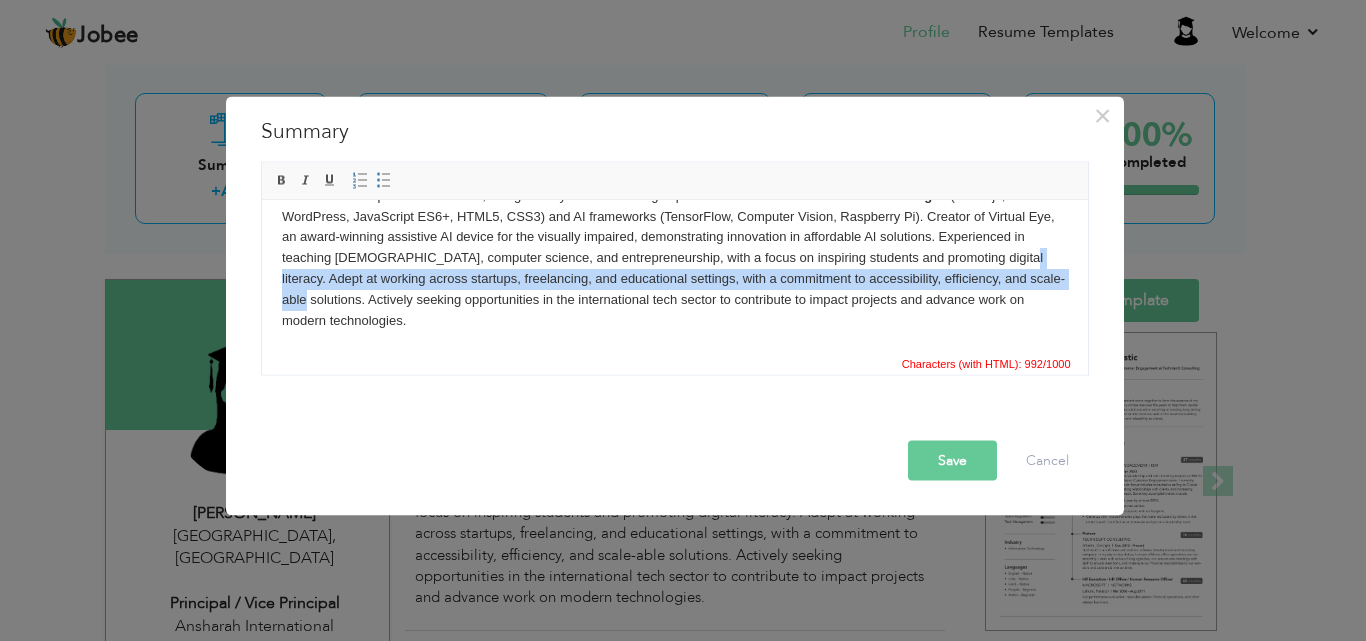 drag, startPoint x: 324, startPoint y: 275, endPoint x: 399, endPoint y: 305, distance: 80.77747 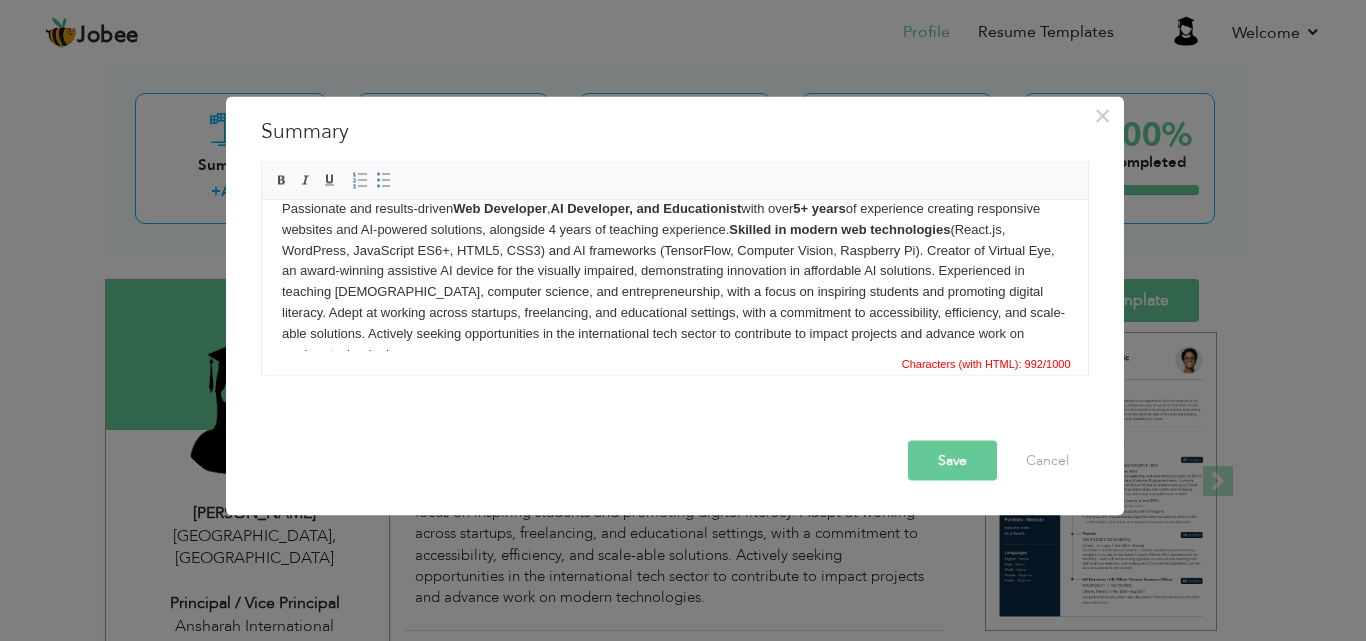 scroll, scrollTop: 33, scrollLeft: 0, axis: vertical 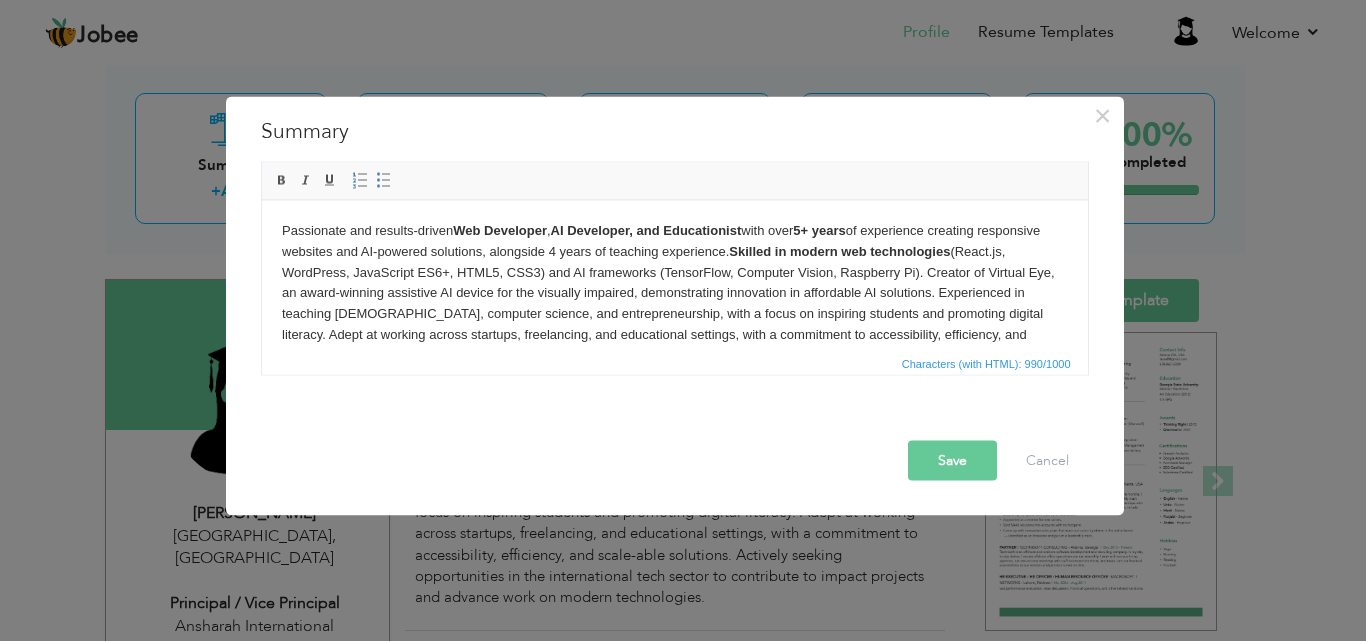 click on "Save" at bounding box center (952, 460) 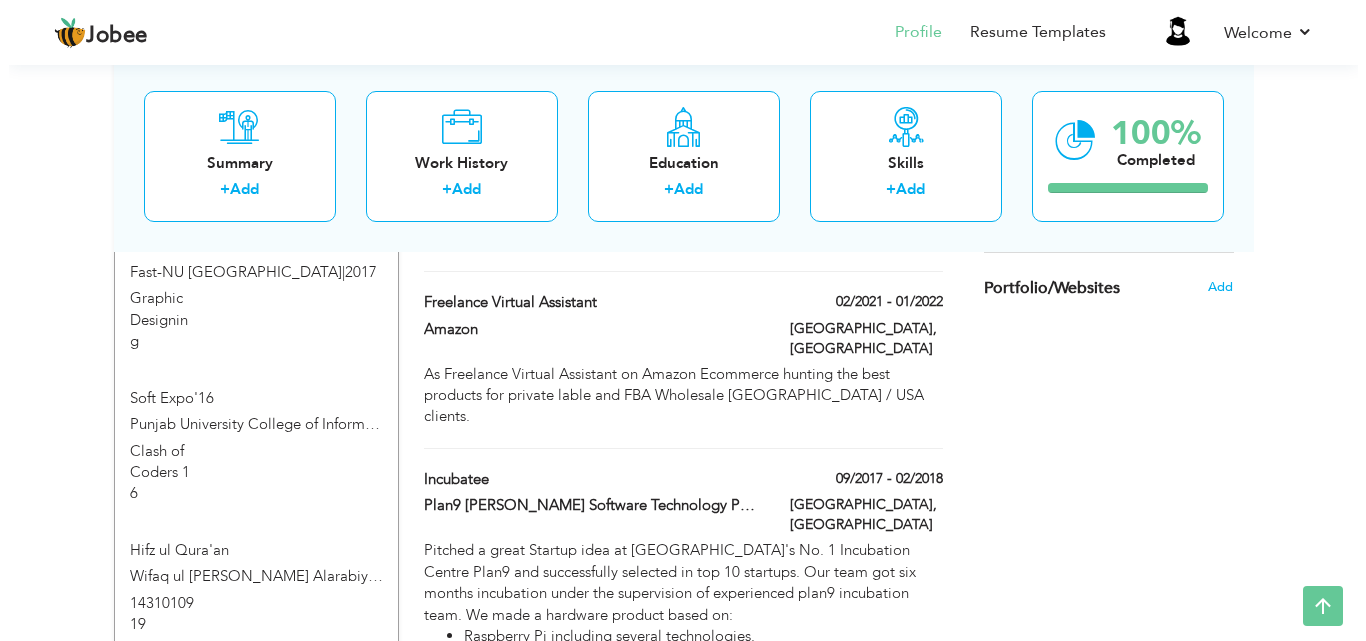 scroll, scrollTop: 1418, scrollLeft: 0, axis: vertical 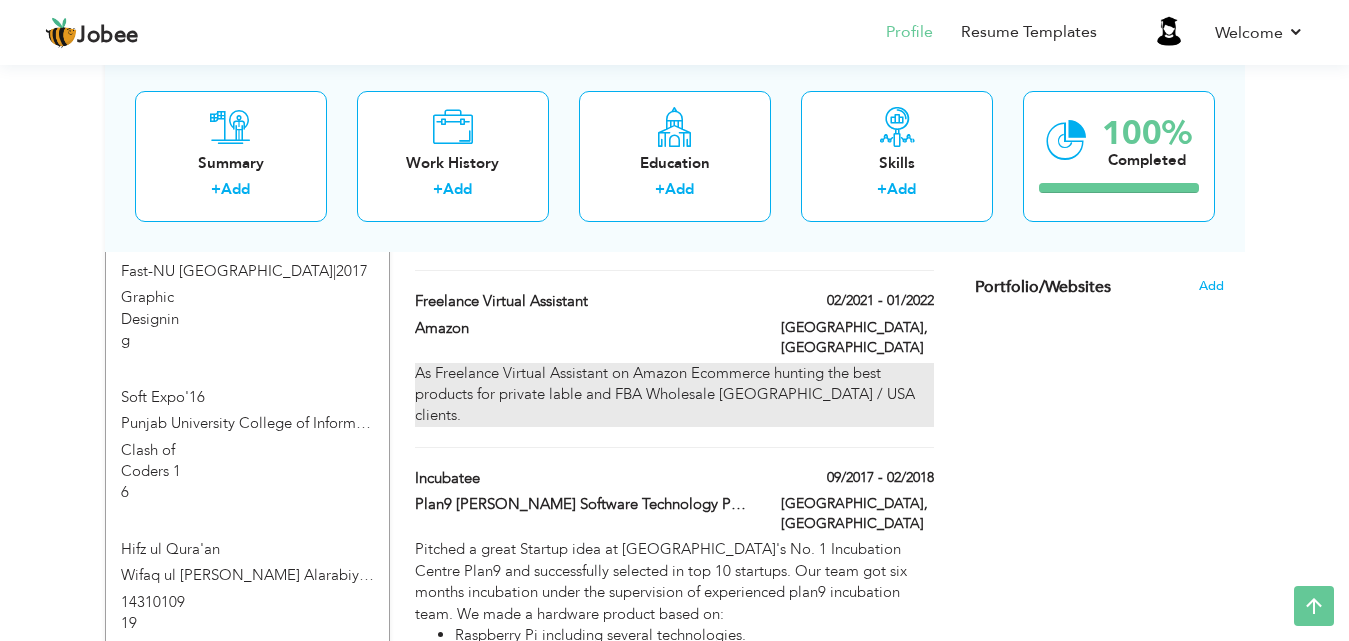 click on "As Freelance Virtual Assistant on Amazon Ecommerce hunting the best products for private lable and FBA Wholesale UK / USA clients." at bounding box center (674, 395) 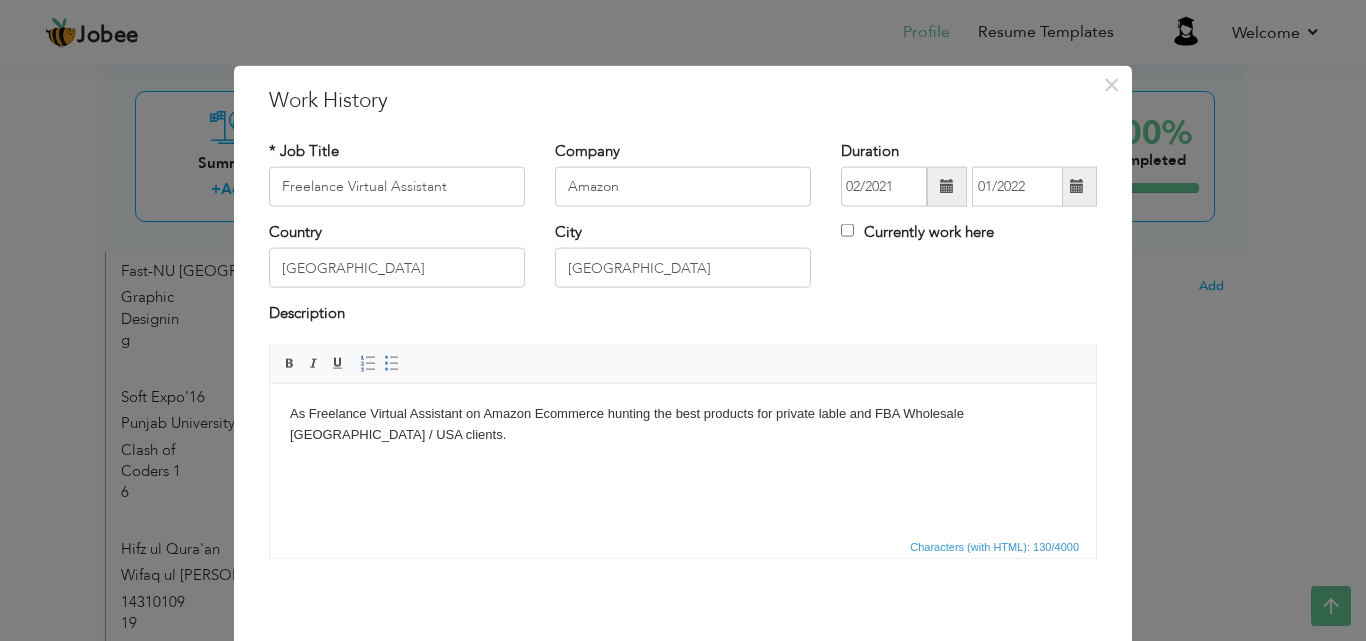 click on "As Freelance Virtual Assistant on Amazon Ecommerce hunting the best products for private lable and FBA Wholesale UK / USA clients." at bounding box center (683, 424) 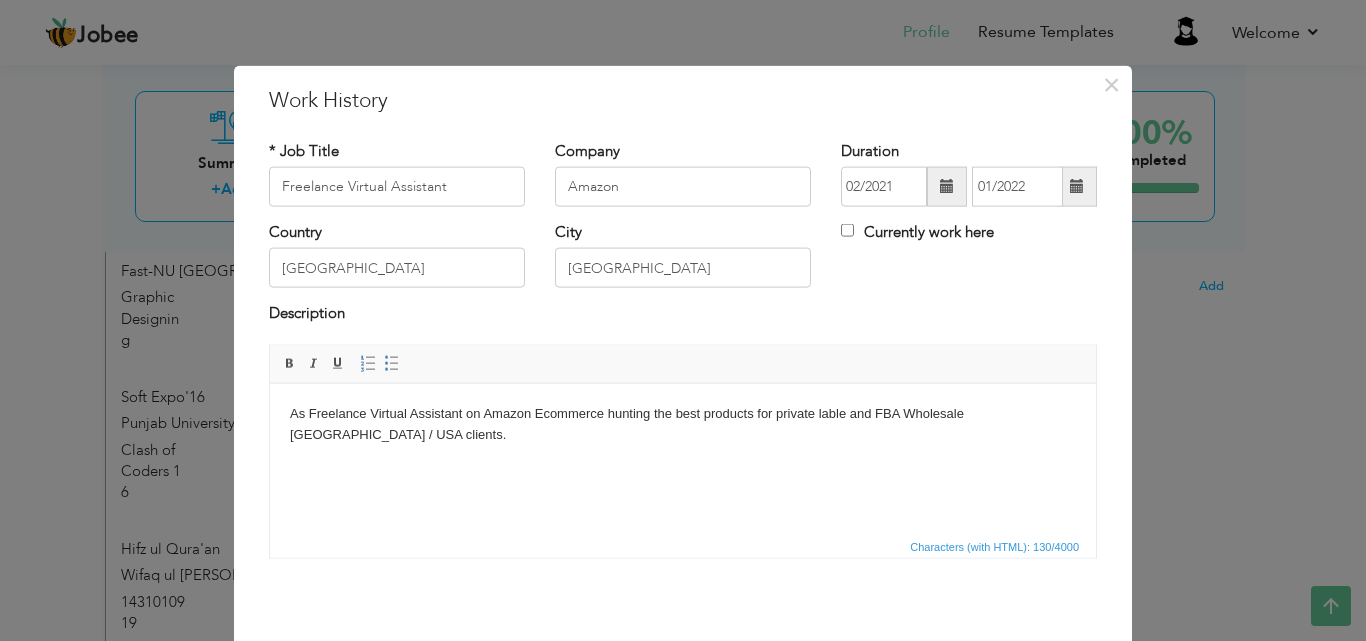 click on "As Freelance Virtual Assistant on Amazon Ecommerce hunting the best products for private lable and FBA Wholesale UK / USA clients." at bounding box center [683, 424] 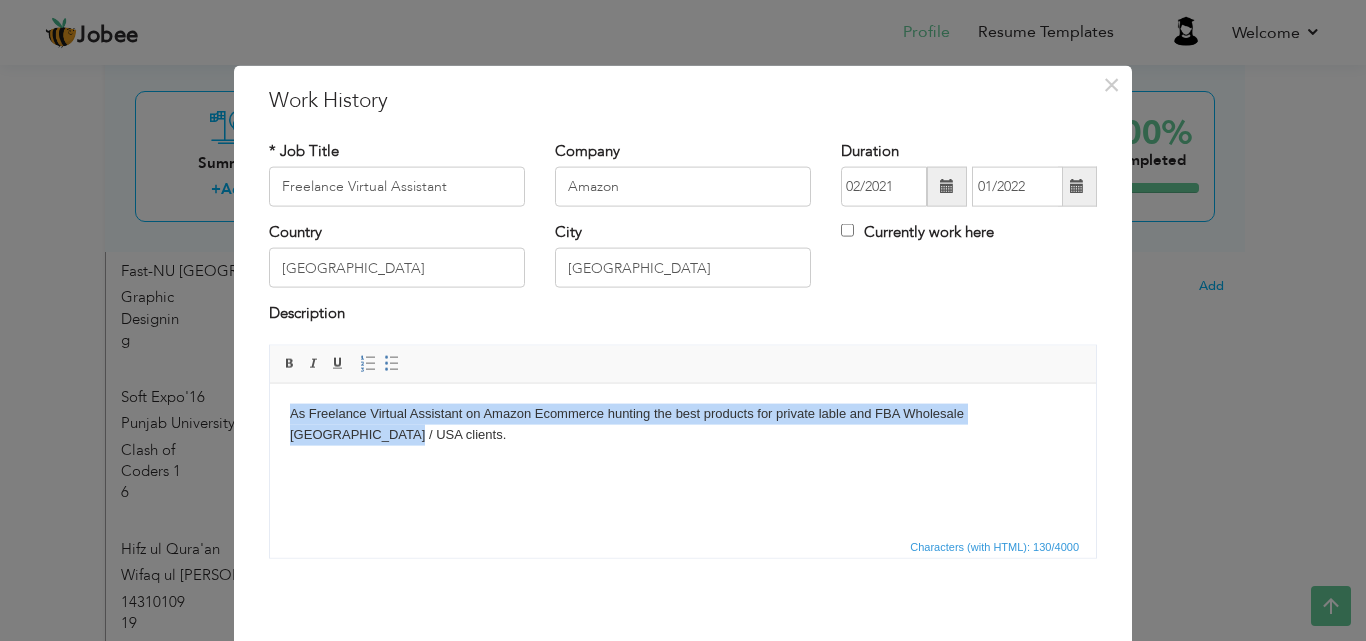 paste 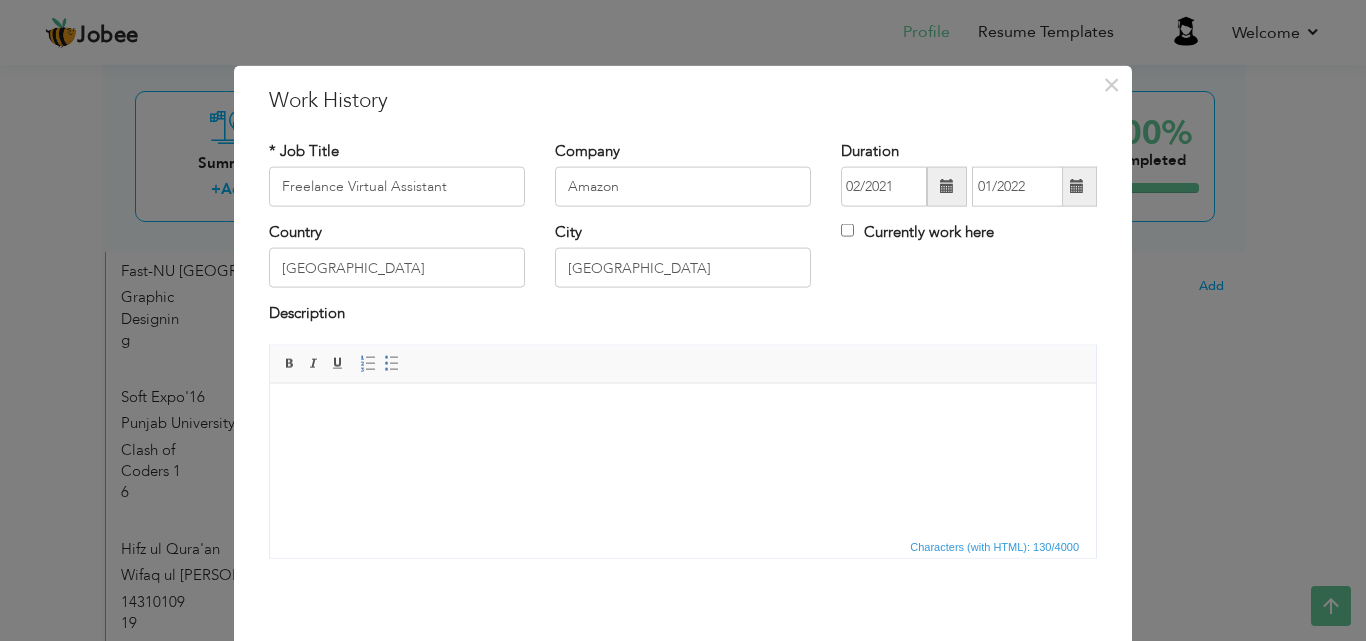 scroll, scrollTop: 79, scrollLeft: 0, axis: vertical 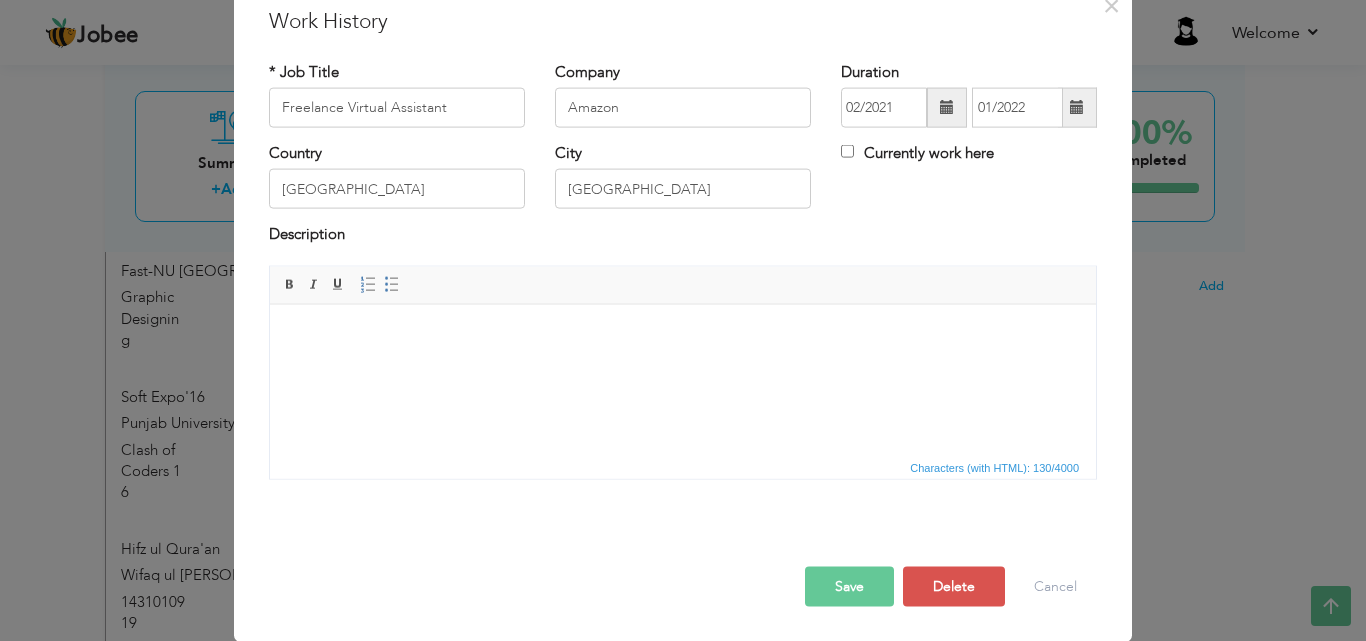 click at bounding box center (683, 334) 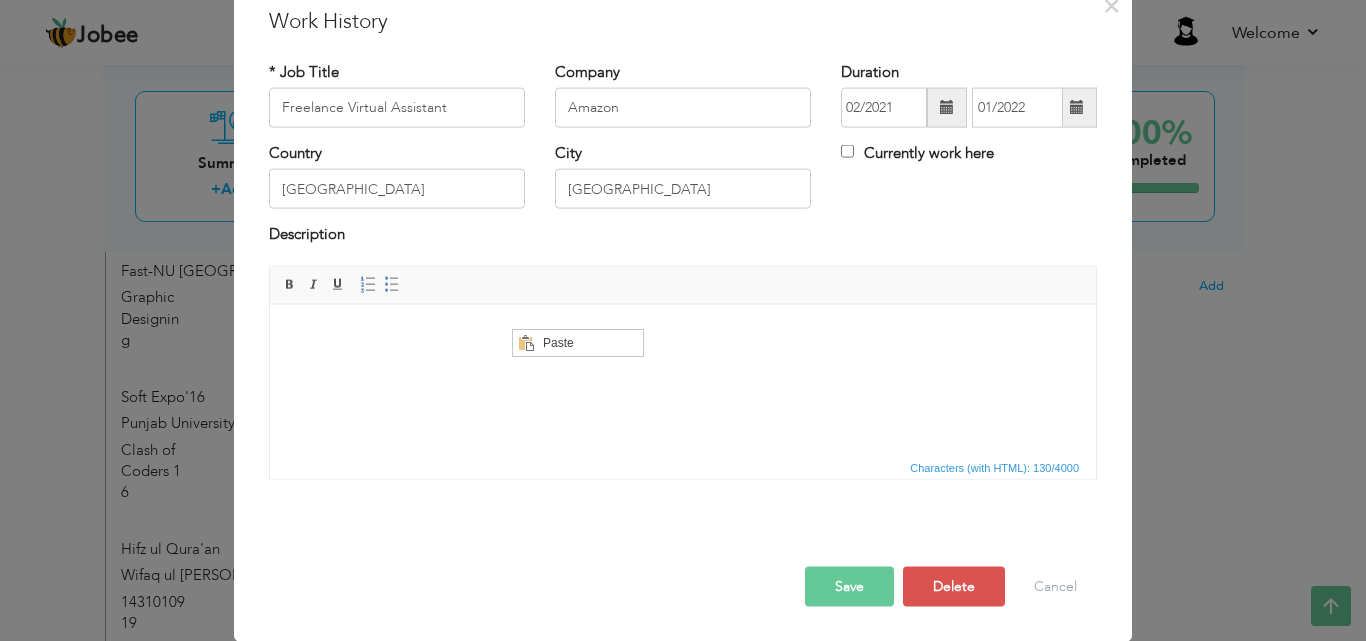 scroll, scrollTop: 0, scrollLeft: 0, axis: both 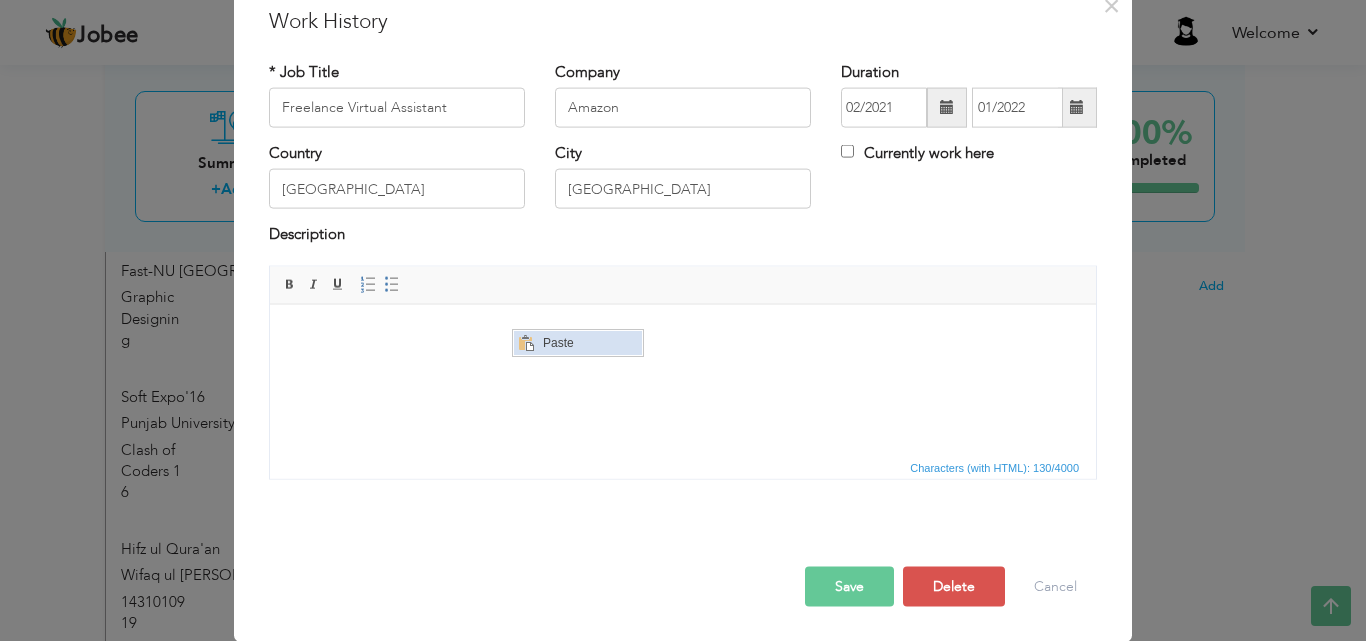 click on "Paste" at bounding box center (589, 343) 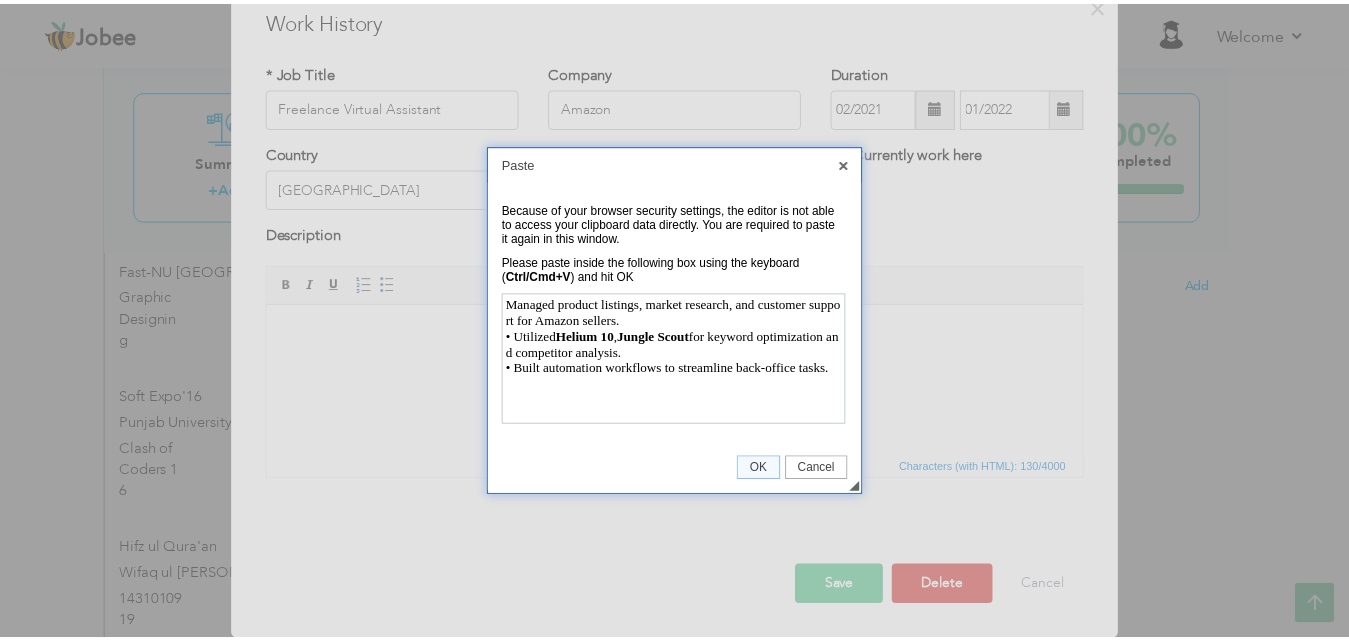 scroll, scrollTop: 0, scrollLeft: 0, axis: both 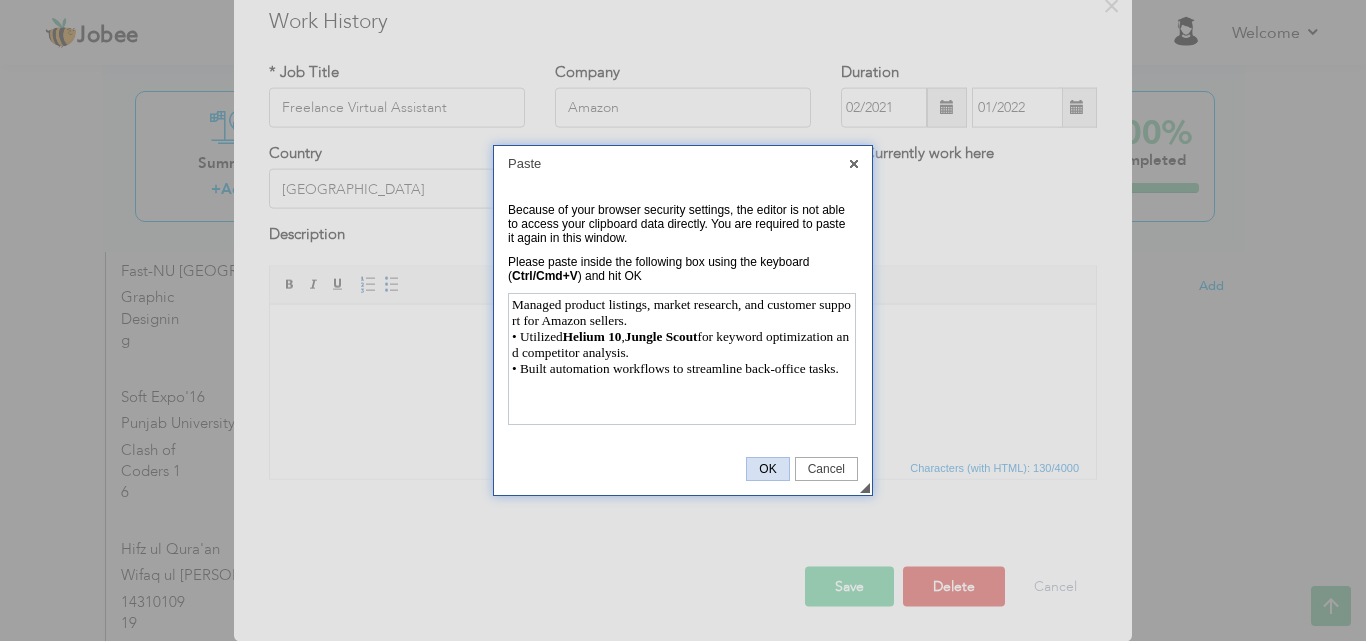 click on "OK" at bounding box center [767, 469] 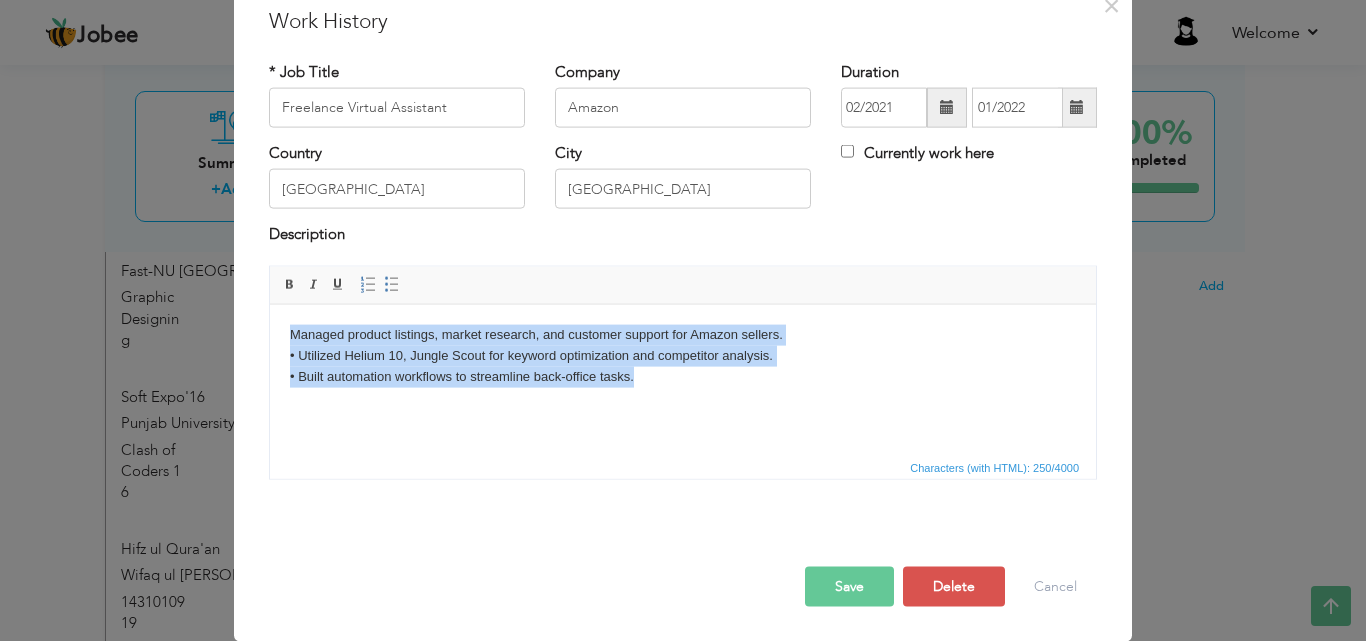 drag, startPoint x: 656, startPoint y: 385, endPoint x: 245, endPoint y: 327, distance: 415.0723 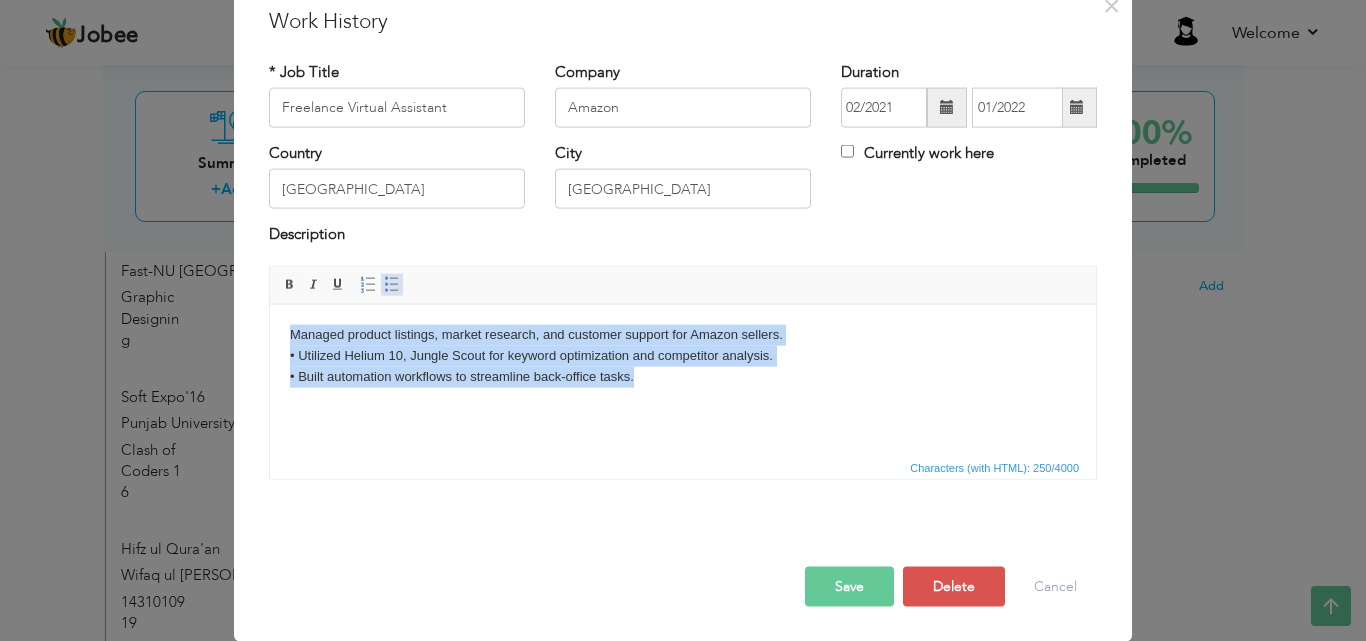click at bounding box center [392, 284] 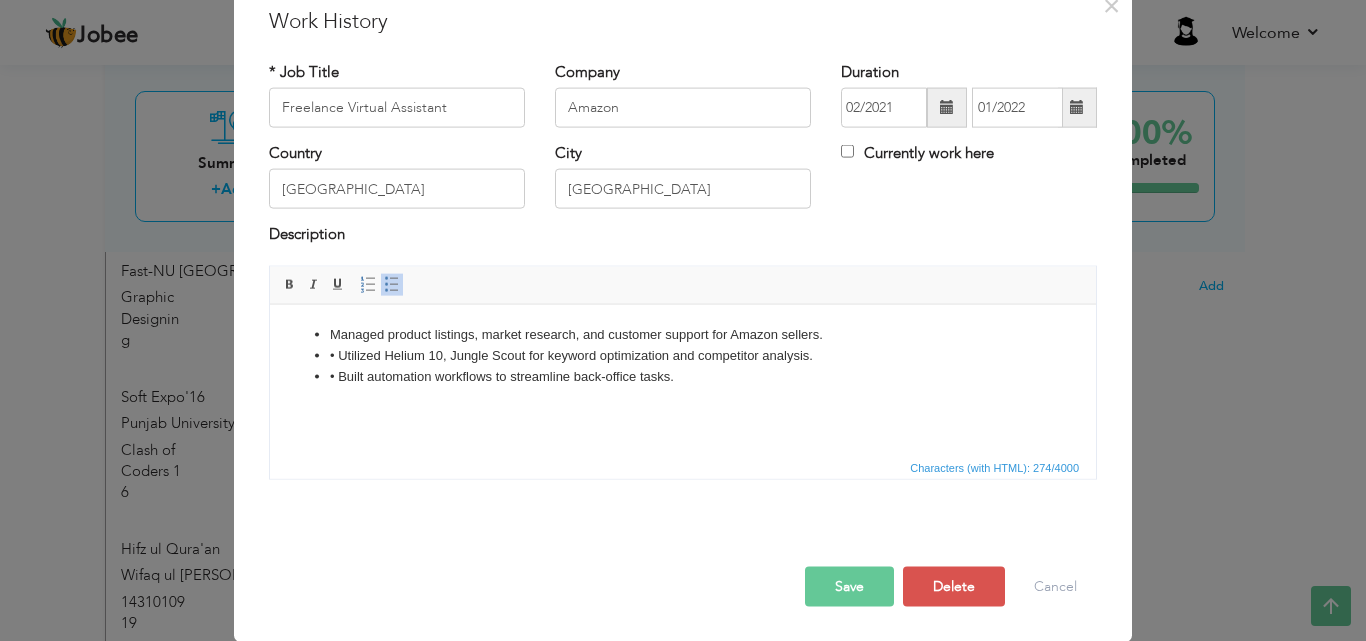 click on "• Utilized Helium 10, Jungle Scout for keyword optimization and competitor analysis." at bounding box center (683, 355) 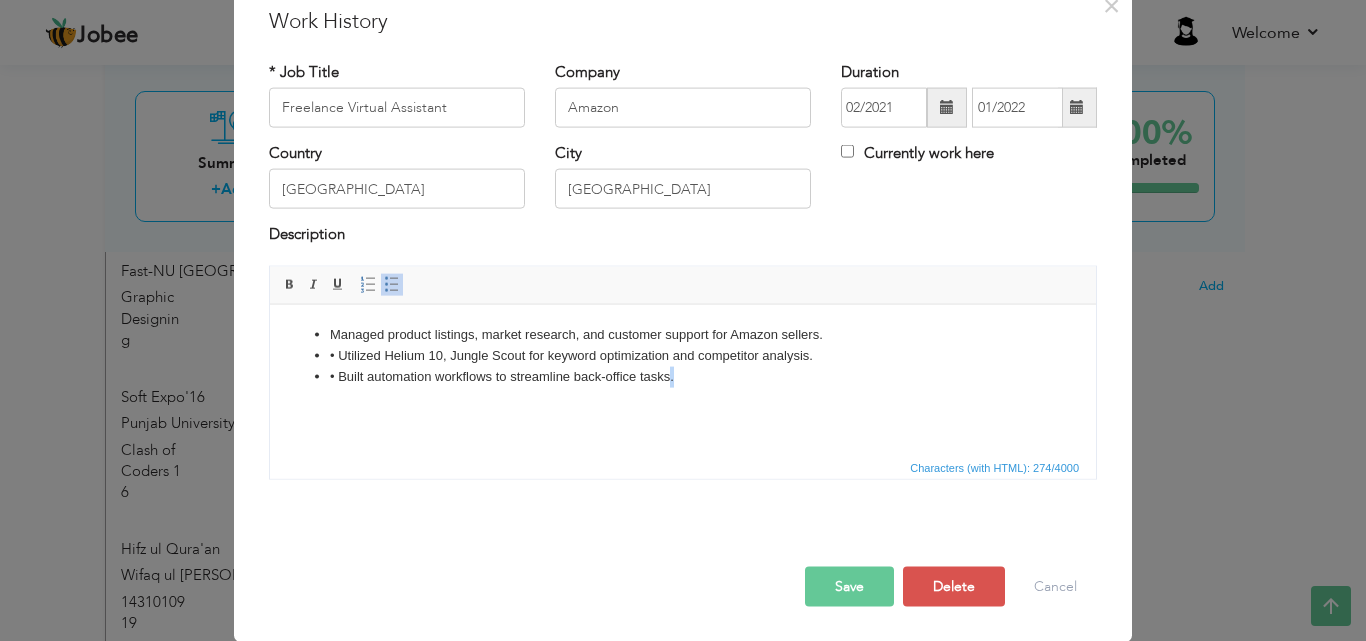 click on "• Built automation workflows to streamline back-office tasks." at bounding box center [683, 376] 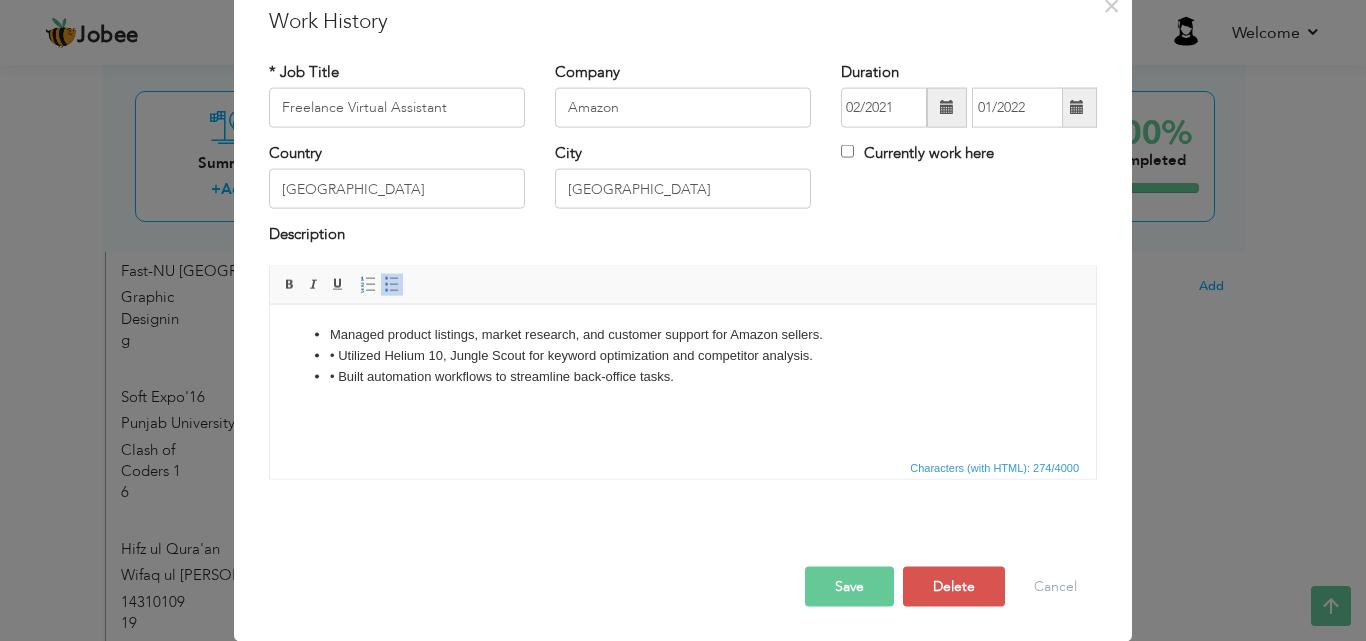click on "Save" at bounding box center [849, 586] 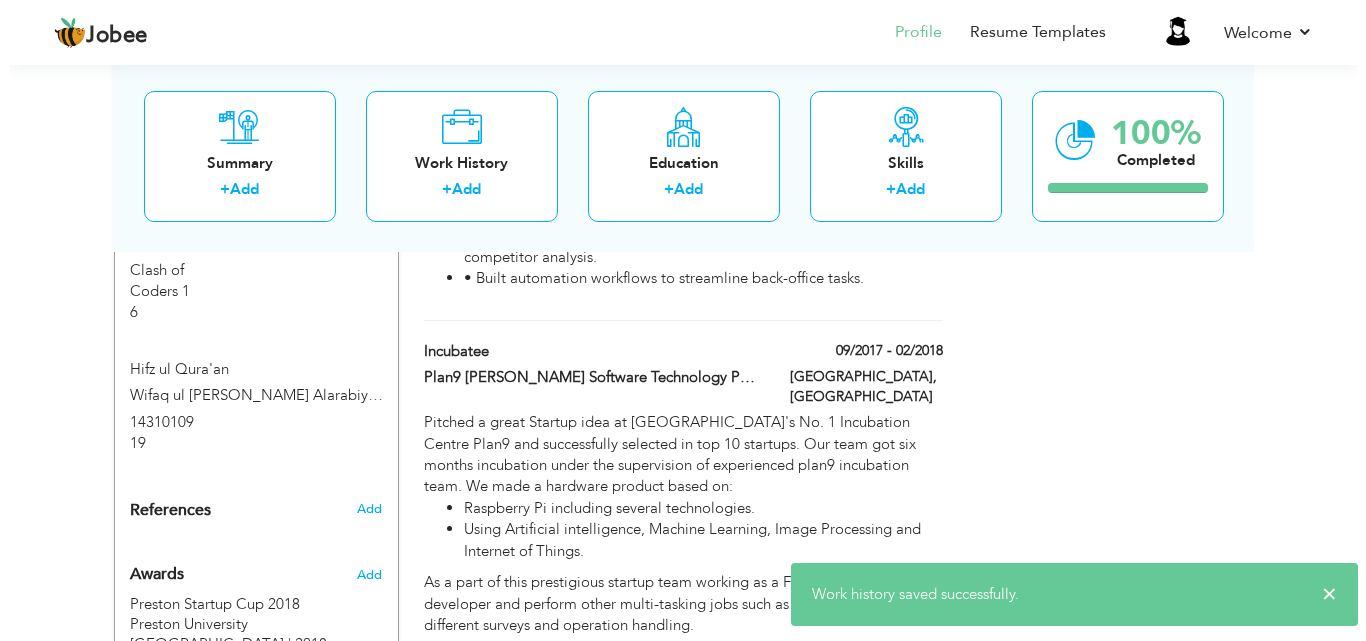 scroll, scrollTop: 1593, scrollLeft: 0, axis: vertical 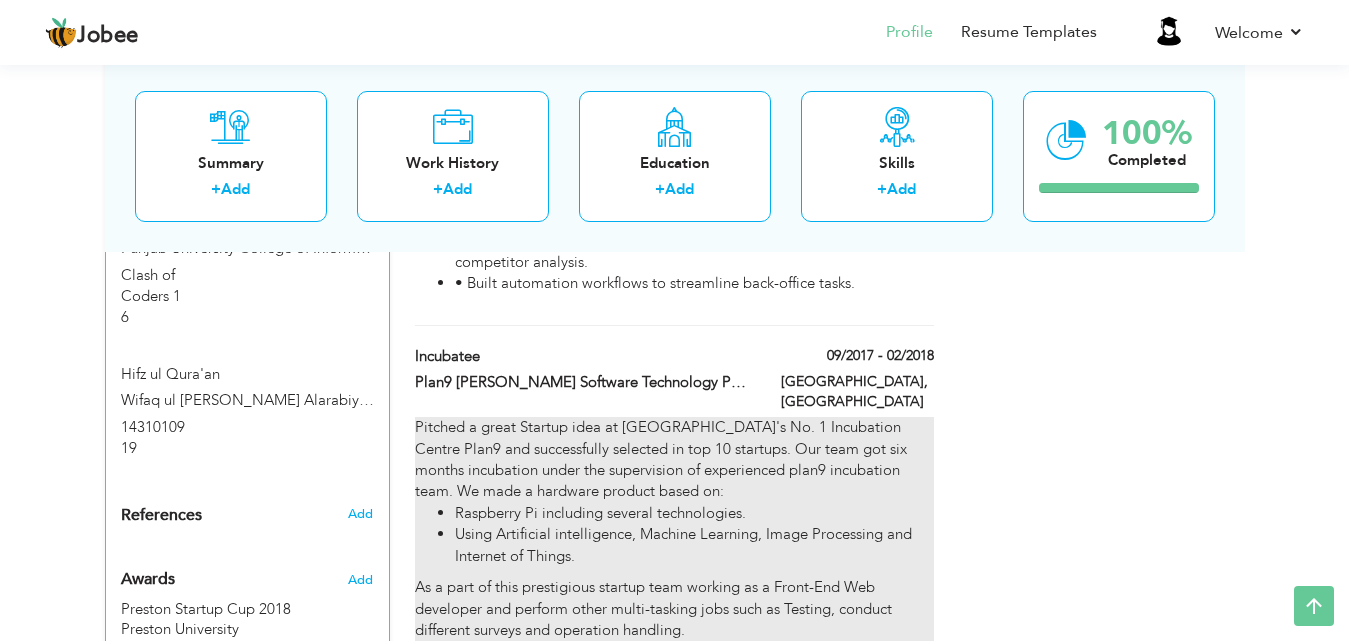 click on "Pitched a great Startup idea at Pakistan's No. 1 Incubation Centre Plan9 and successfully selected in top 10 startups. Our team got six months incubation under the supervision of experienced plan9 incubation team. We made a hardware product based on:
Raspberry Pi including several technologies.
Using Artificial intelligence, Machine Learning, Image Processing and Internet of Things.
As a part of this prestigious startup team working as a Front-End Web developer and perform other multi-tasking jobs such as Testing, conduct different surveys and operation handling." at bounding box center [674, 529] 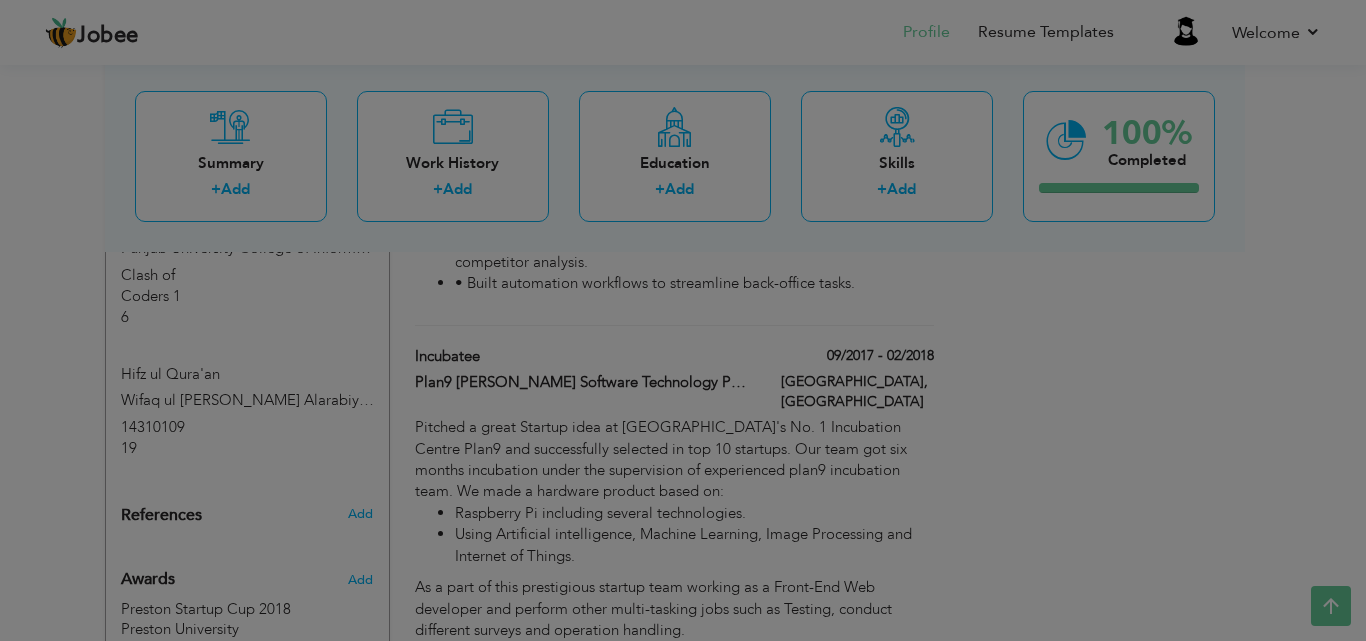 scroll, scrollTop: 0, scrollLeft: 0, axis: both 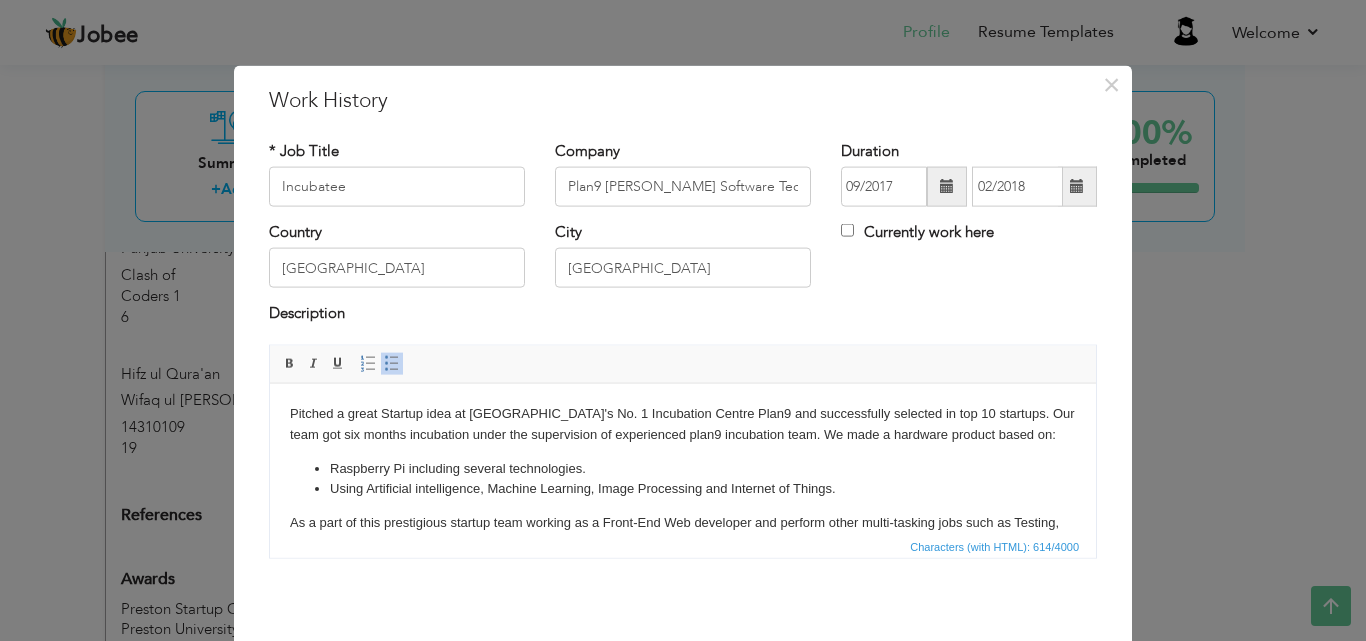 click on "Pitched a great Startup idea at Pakistan's No. 1 Incubation Centre Plan9 and successfully selected in top 10 startups. Our team got six months incubation under the supervision of experienced plan9 incubation team. We made a hardware product based on: Raspberry Pi including several technologies. Using Artificial intelligence, Machine Learning, Image Processing and Internet of Things.  As a part of this prestigious startup team working as a Front-End Web developer and perform other multi-tasking jobs such as Testing, conduct different surveys and operation handling." at bounding box center (683, 478) 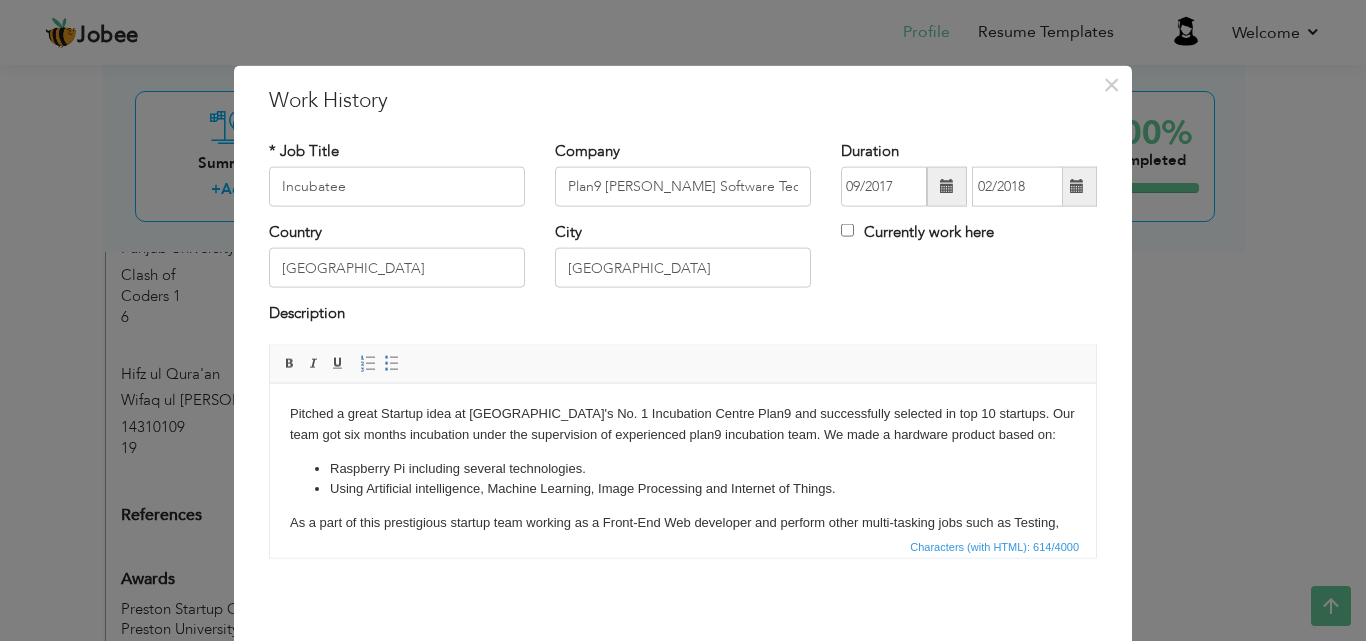 click on "Incubatee" at bounding box center [397, 187] 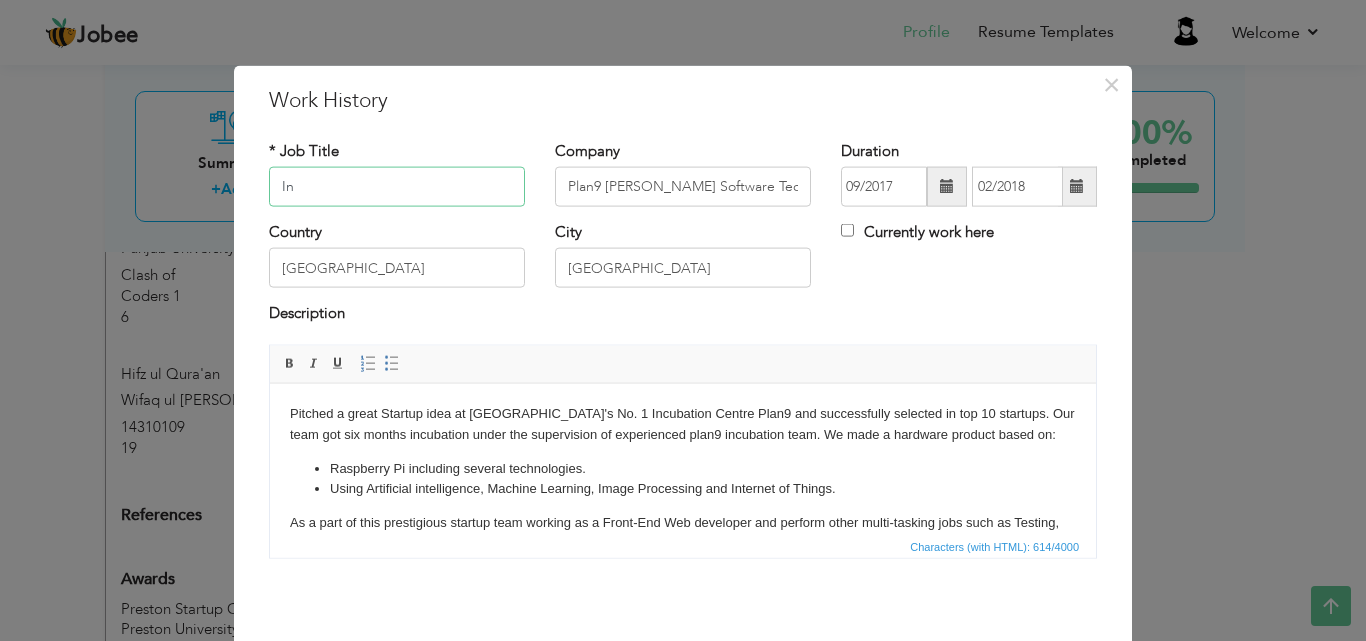 type on "I" 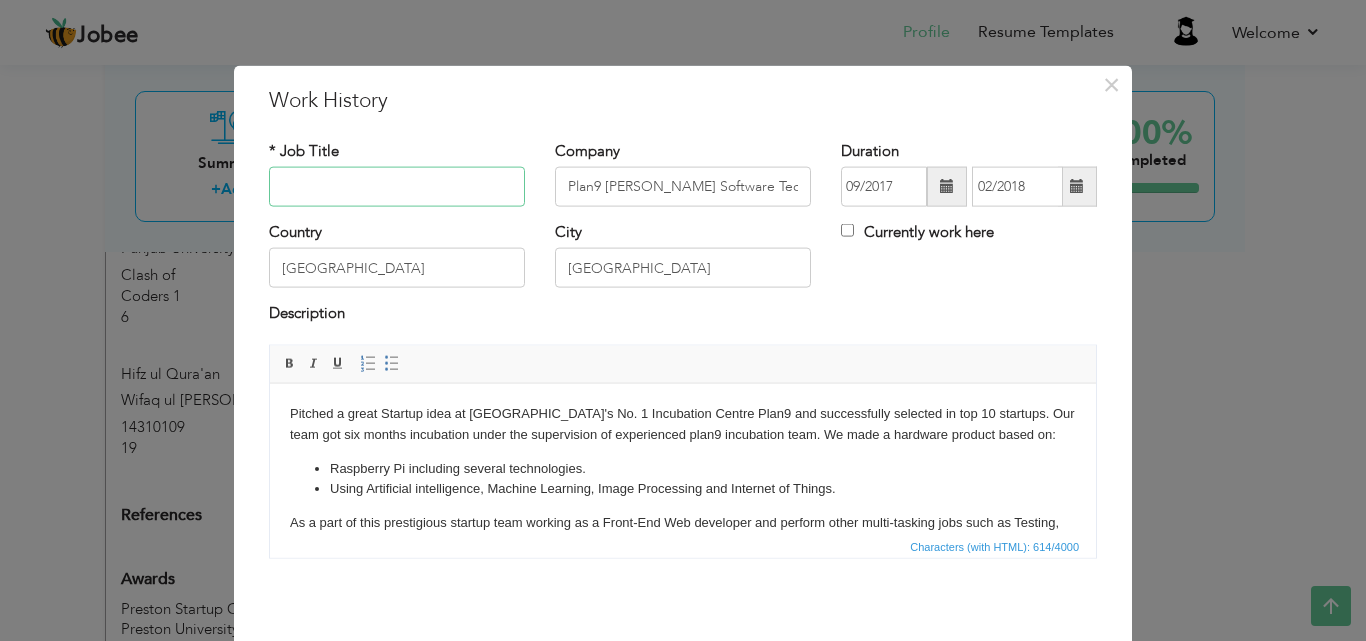 paste on "I/WEB DEVELOPER & OPERATIONS OFFICER" 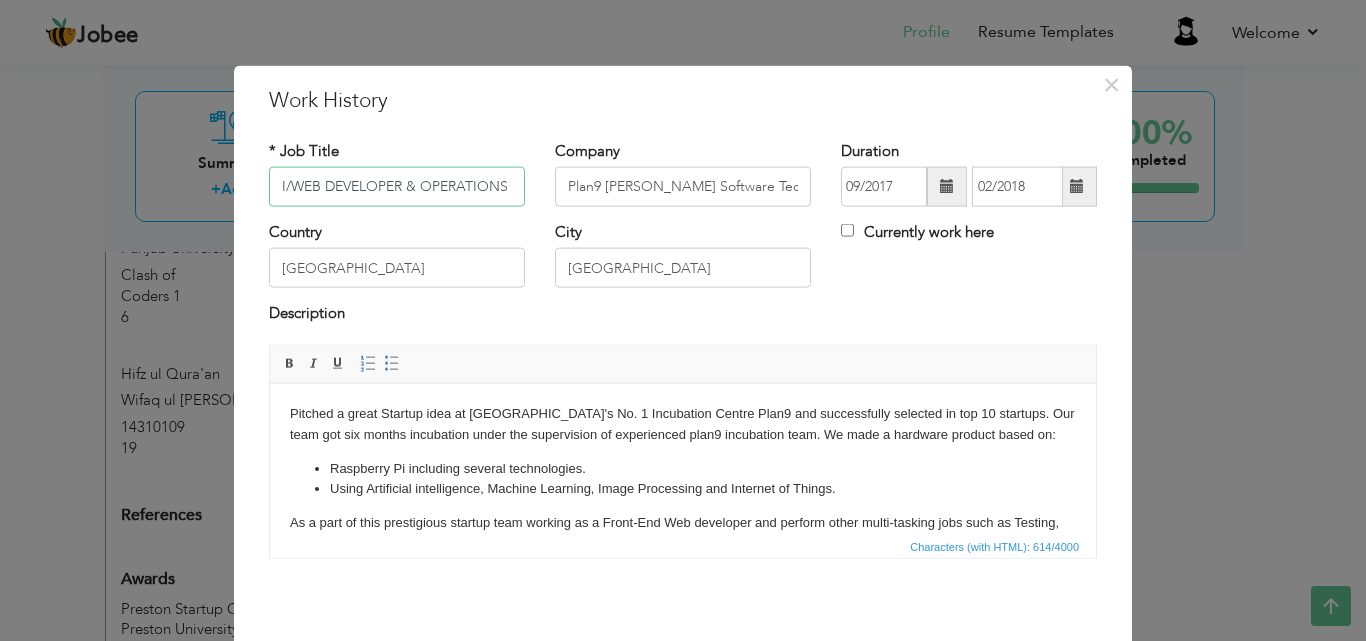 scroll, scrollTop: 0, scrollLeft: 57, axis: horizontal 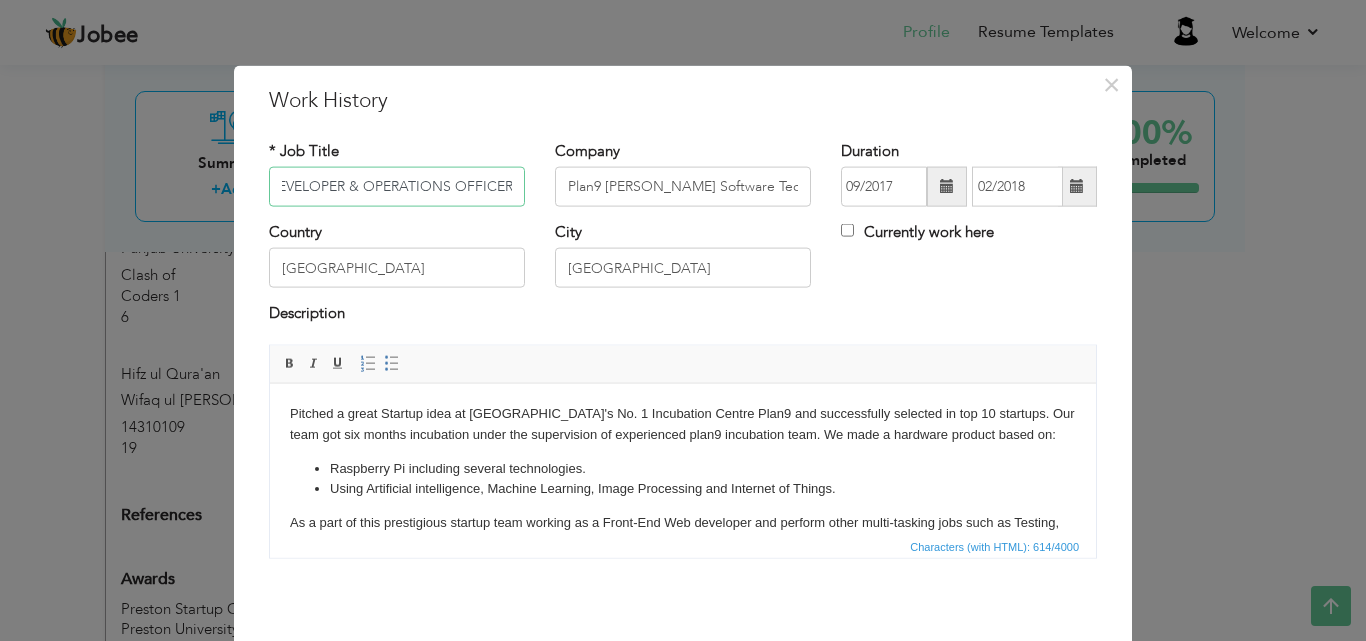 type on "I/WEB DEVELOPER & OPERATIONS OFFICER" 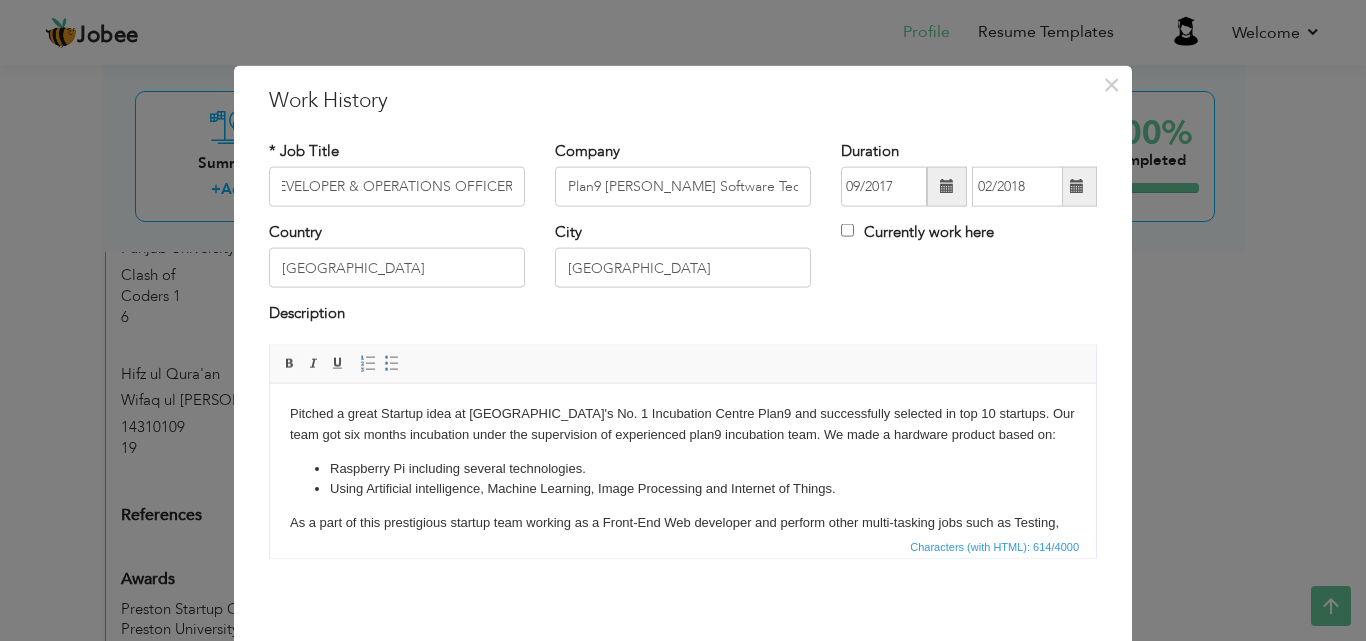 scroll, scrollTop: 0, scrollLeft: 0, axis: both 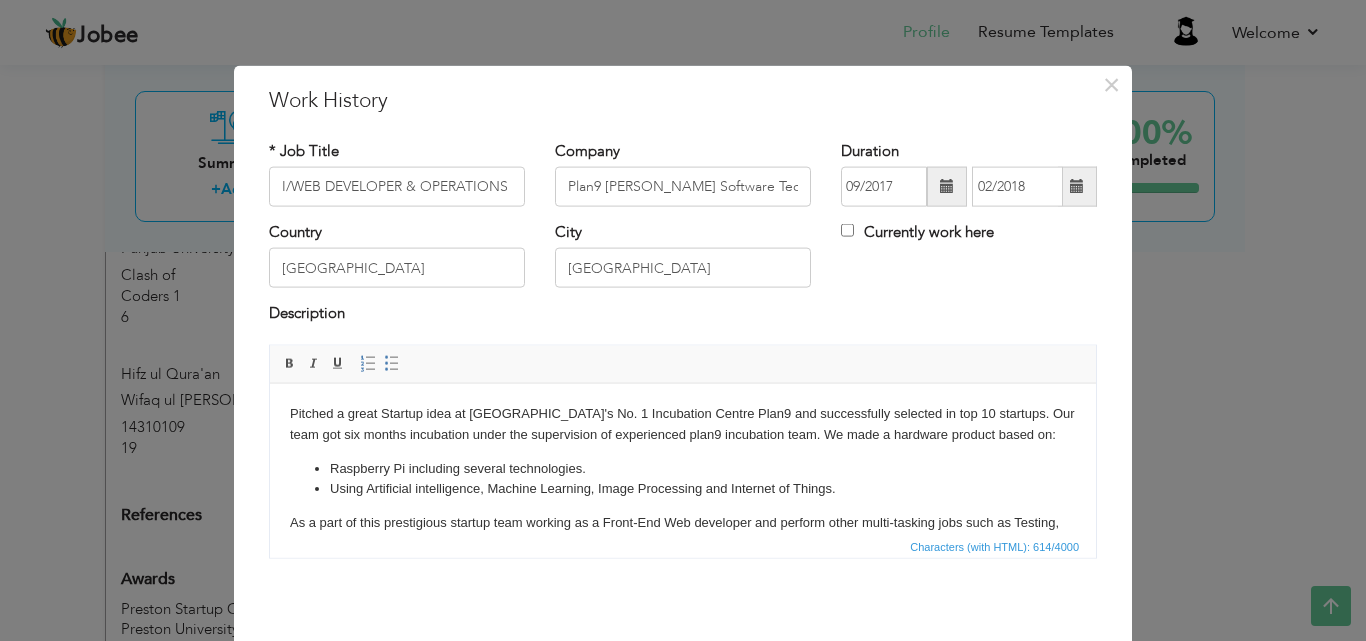 click on "Pitched a great Startup idea at Pakistan's No. 1 Incubation Centre Plan9 and successfully selected in top 10 startups. Our team got six months incubation under the supervision of experienced plan9 incubation team. We made a hardware product based on: Raspberry Pi including several technologies. Using Artificial intelligence, Machine Learning, Image Processing and Internet of Things.  As a part of this prestigious startup team working as a Front-End Web developer and perform other multi-tasking jobs such as Testing, conduct different surveys and operation handling." at bounding box center (683, 478) 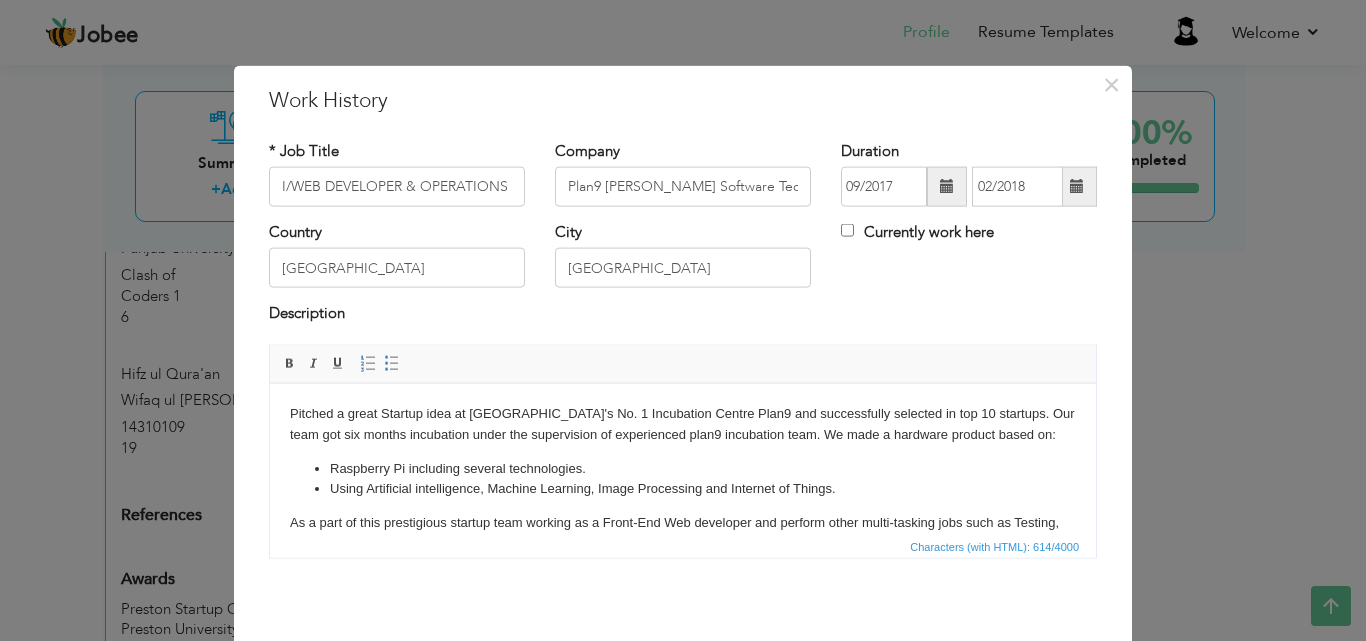 type 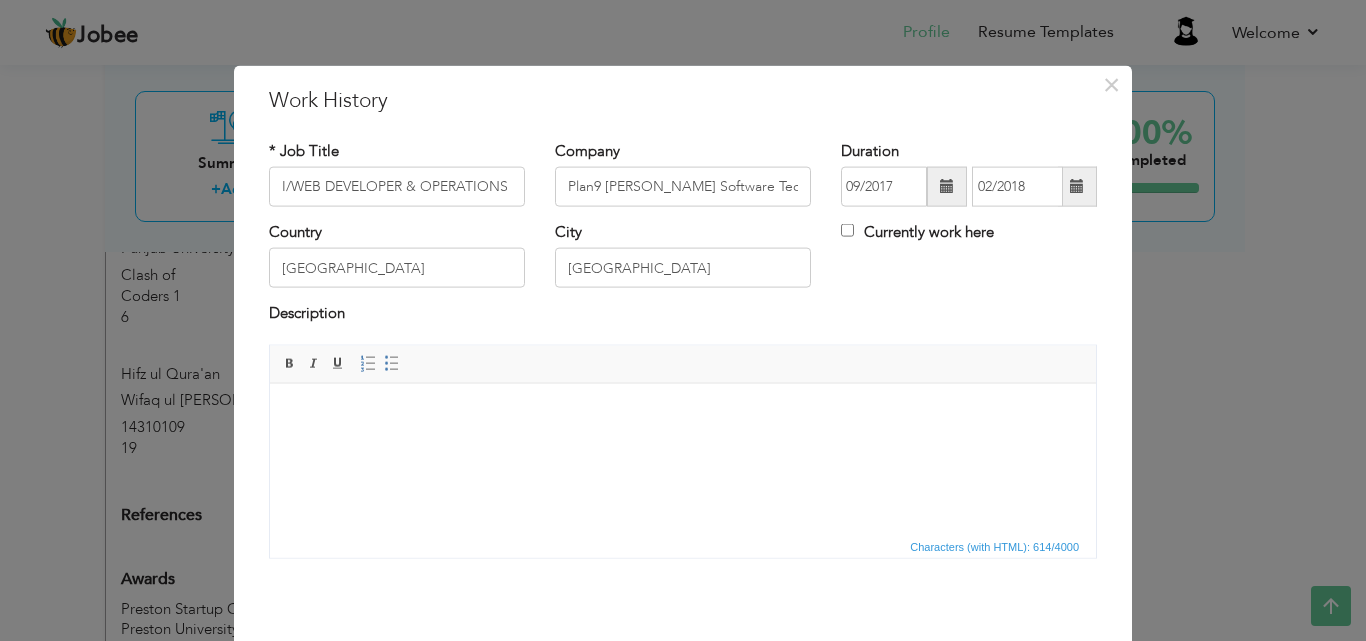 drag, startPoint x: 444, startPoint y: 433, endPoint x: 372, endPoint y: 422, distance: 72.835434 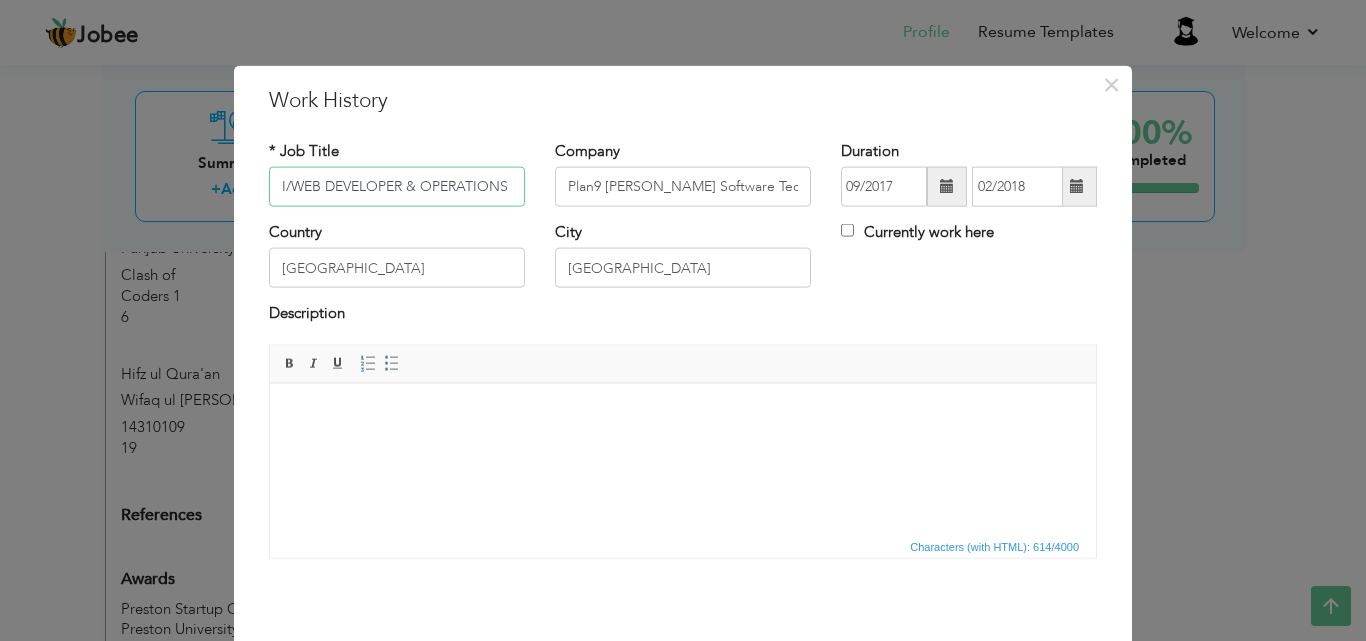 click on "I/WEB DEVELOPER & OPERATIONS OFFICER" at bounding box center (397, 187) 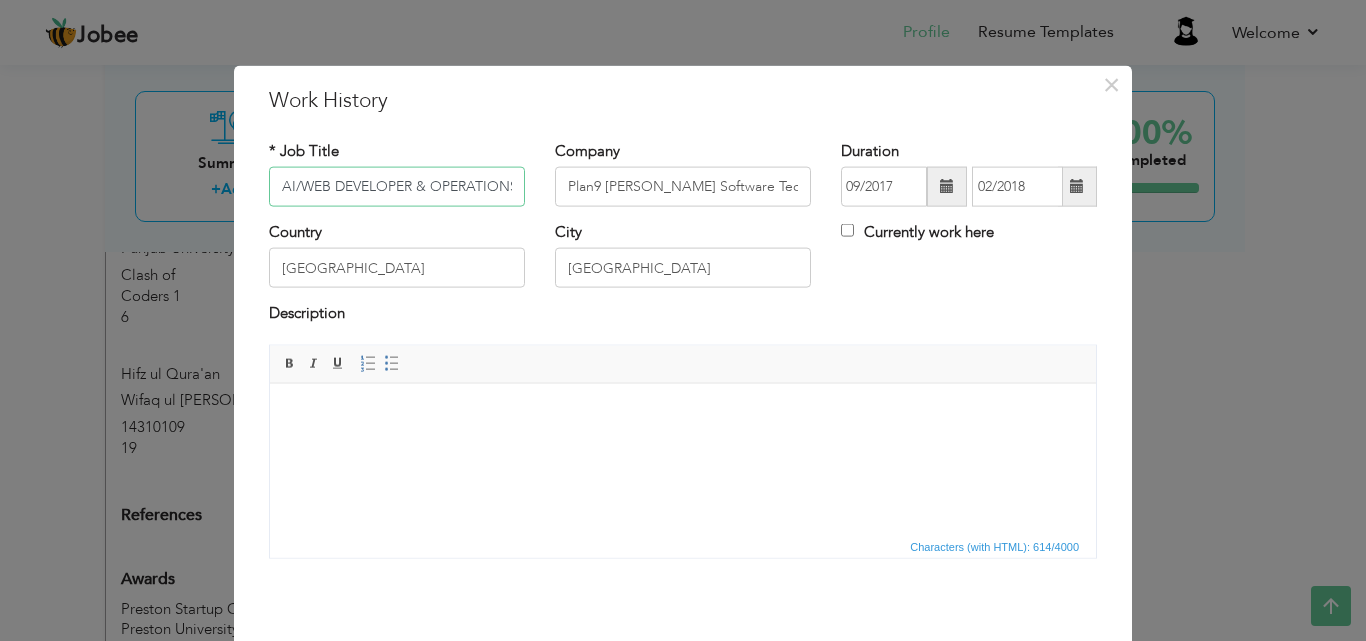 type on "AI/WEB DEVELOPER & OPERATIONS OFFICER" 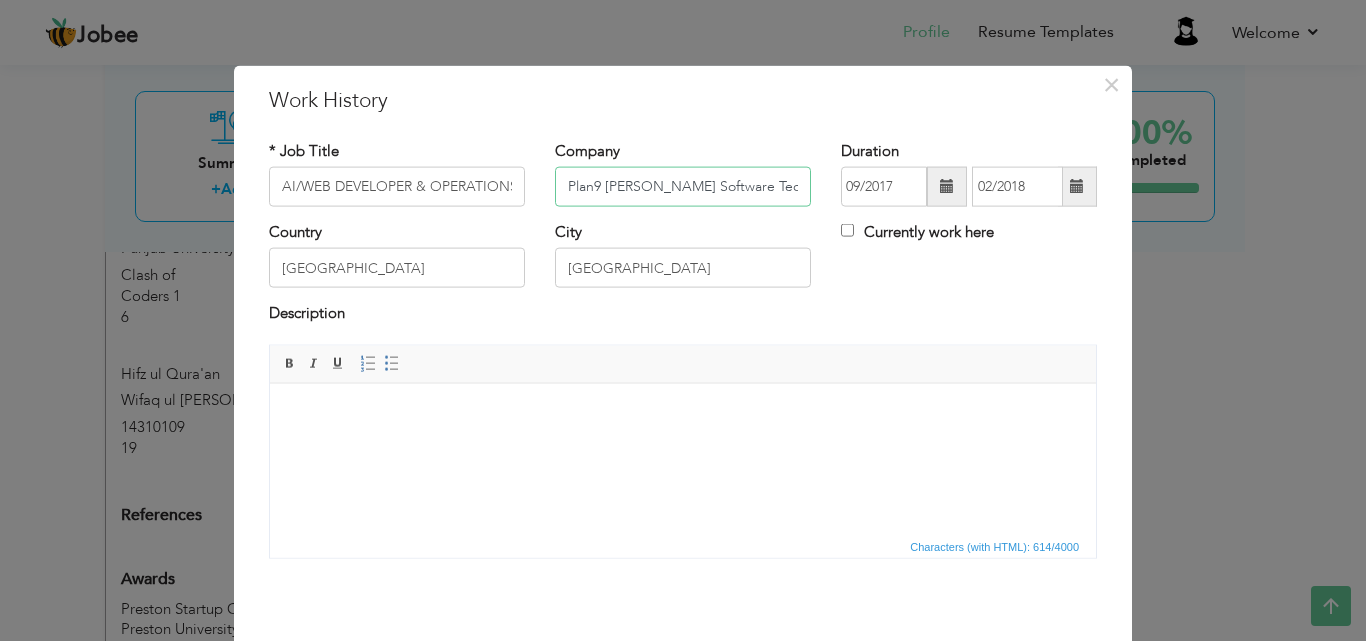 click on "Plan9 [PERSON_NAME] Software Technology Park" at bounding box center [683, 187] 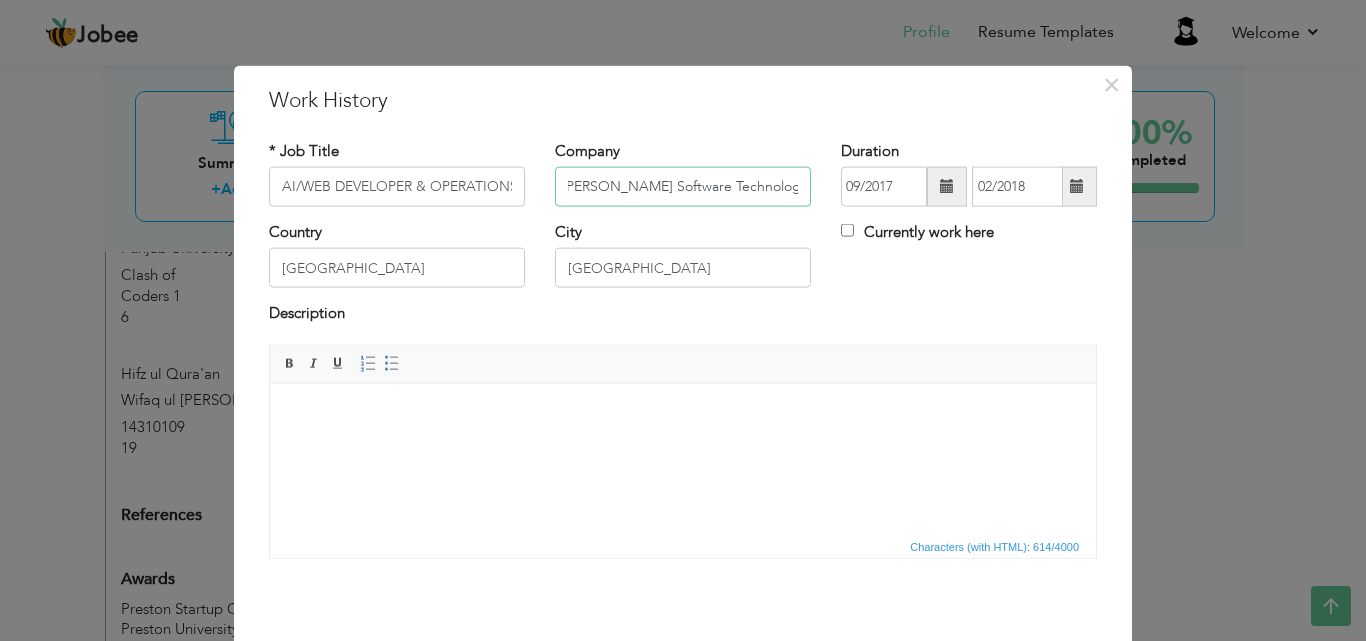scroll, scrollTop: 0, scrollLeft: 48, axis: horizontal 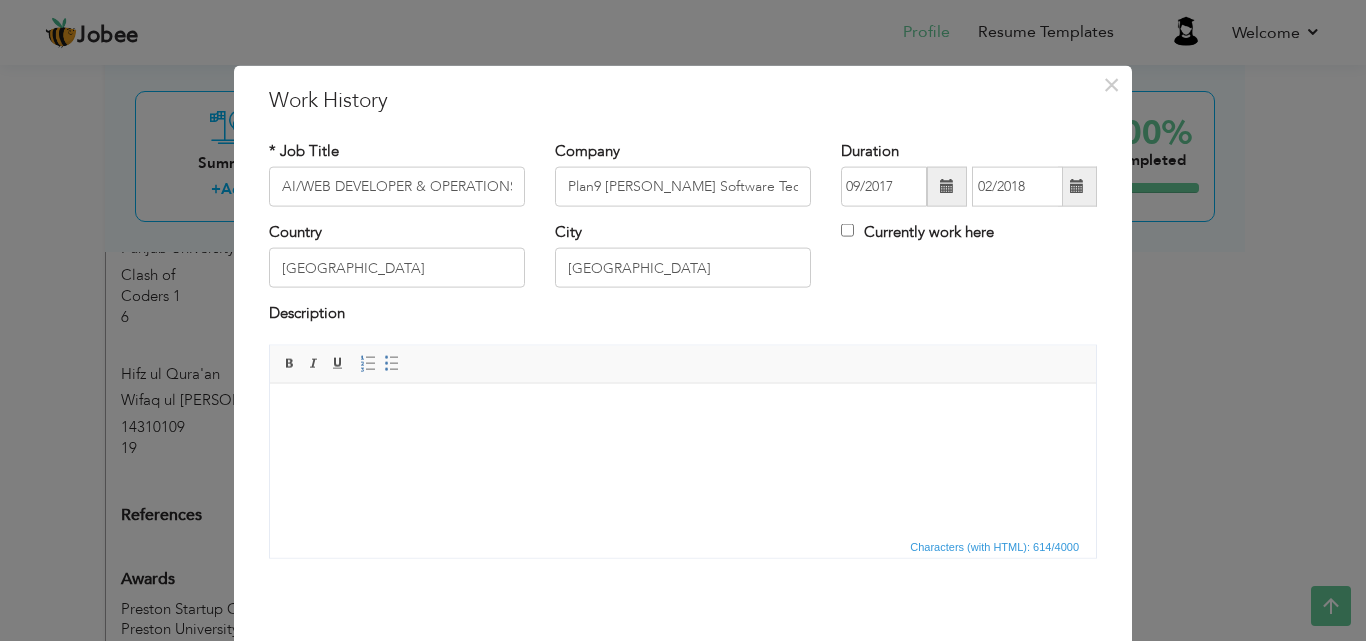 click at bounding box center [683, 413] 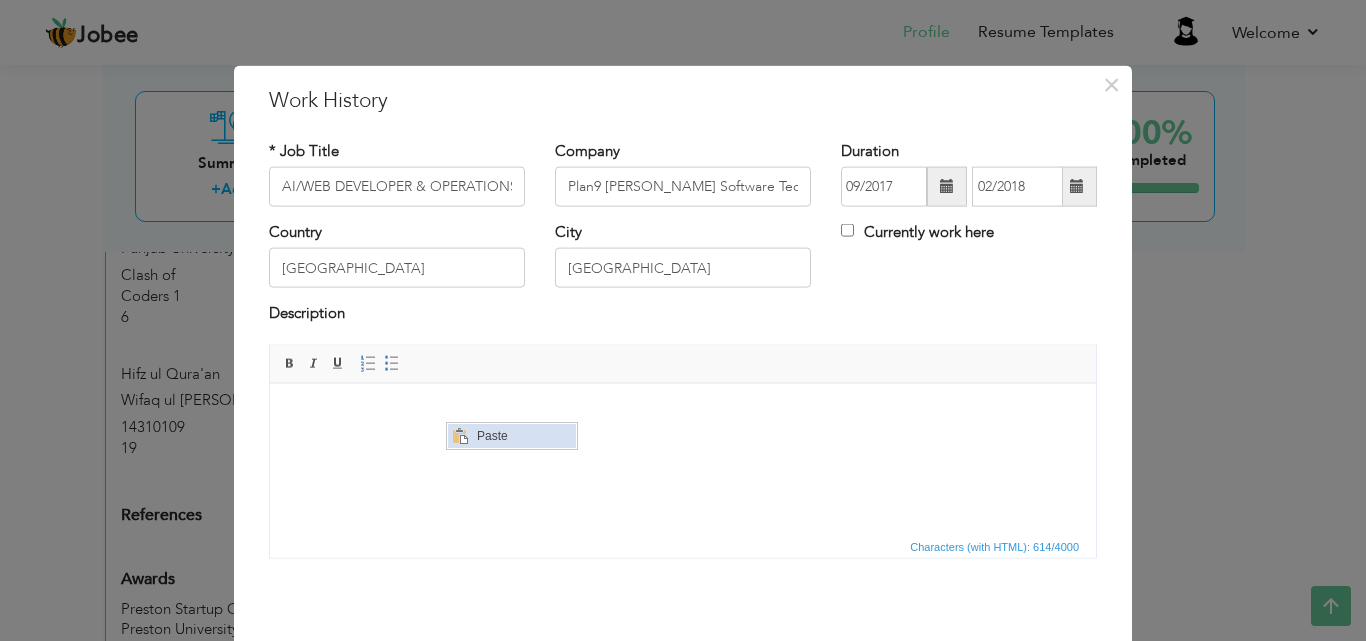 click on "Paste" at bounding box center (523, 436) 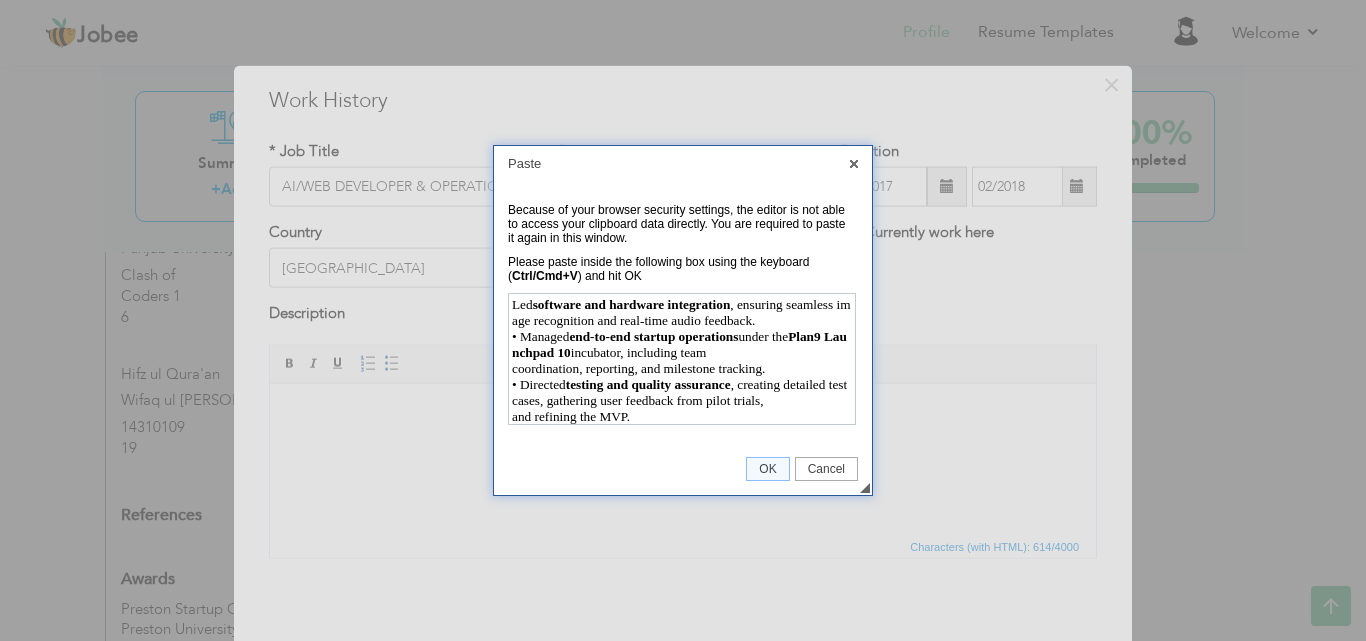 scroll, scrollTop: 96, scrollLeft: 0, axis: vertical 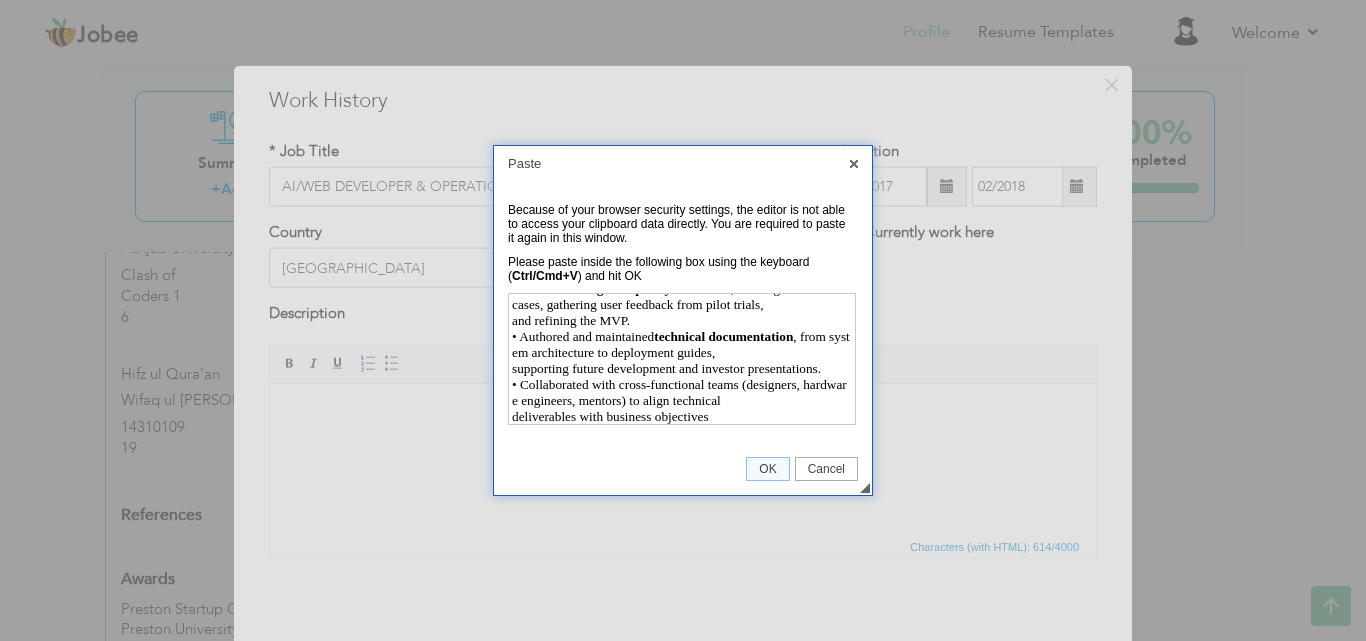 type 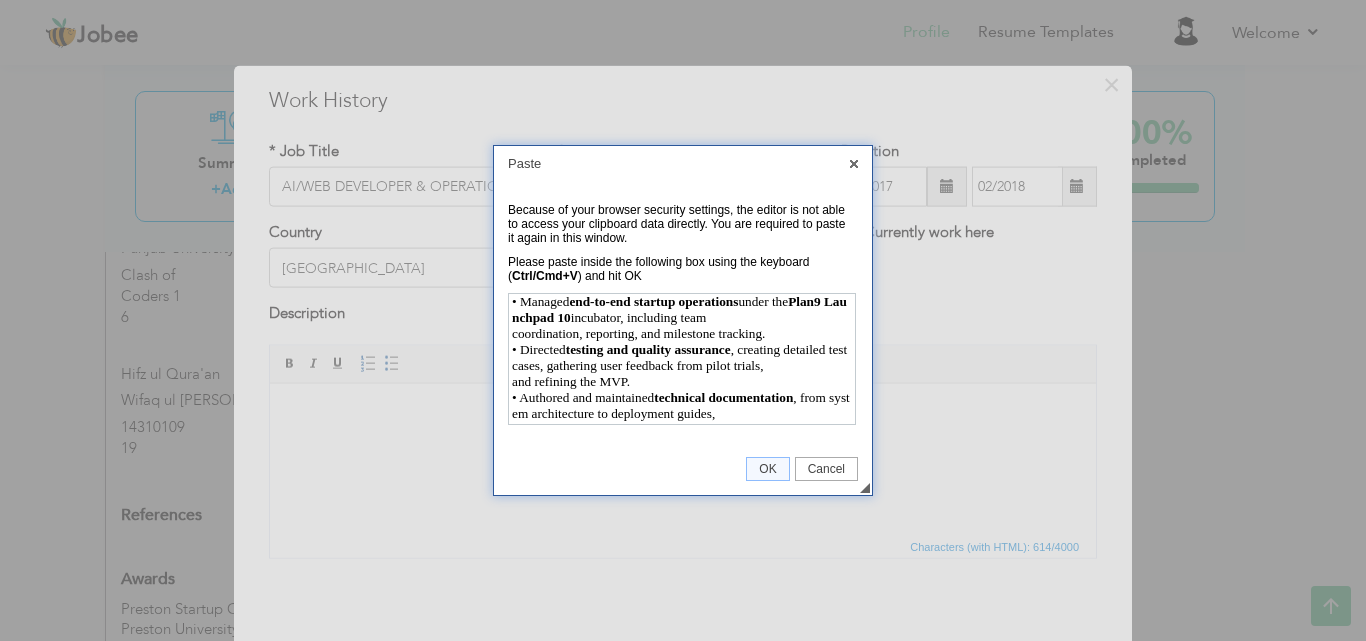 scroll, scrollTop: 3, scrollLeft: 0, axis: vertical 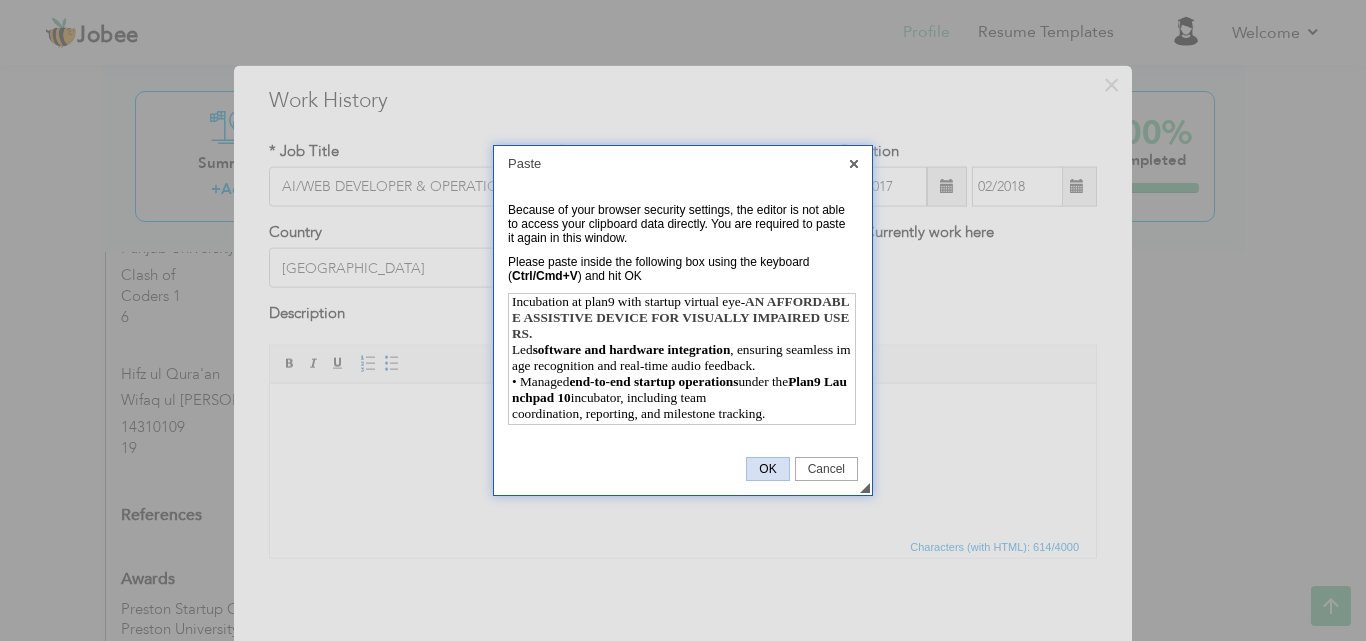 click on "OK" at bounding box center (767, 469) 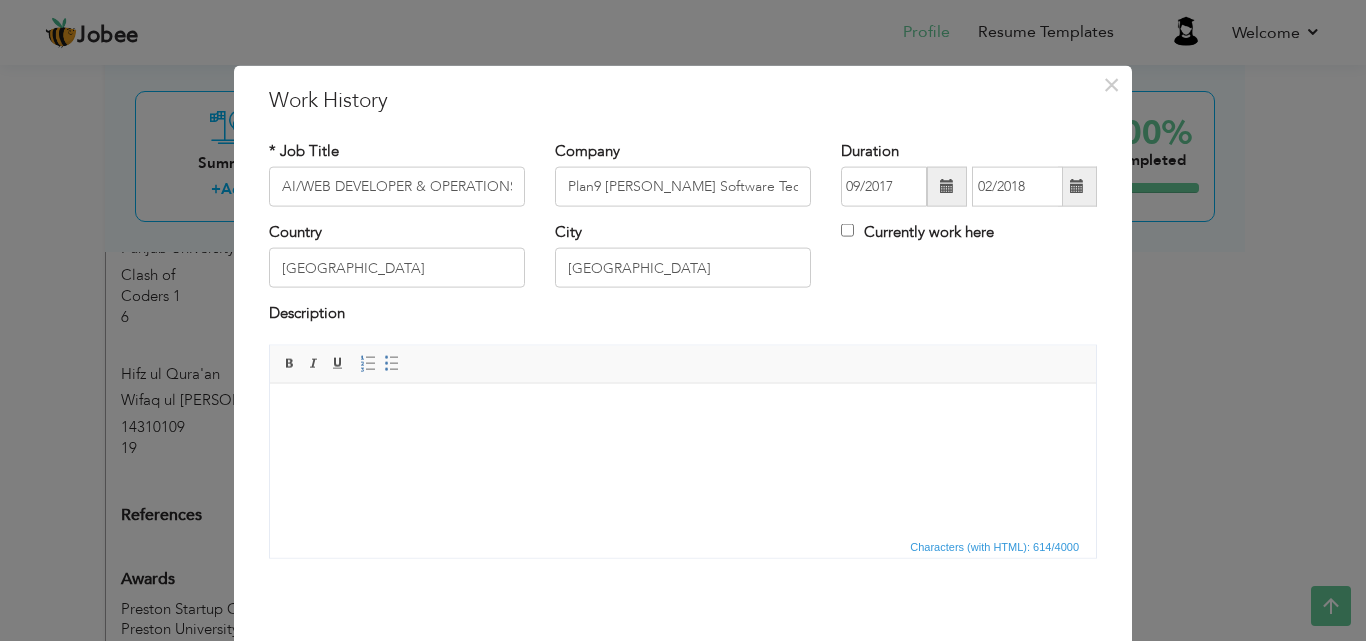 scroll, scrollTop: 0, scrollLeft: 0, axis: both 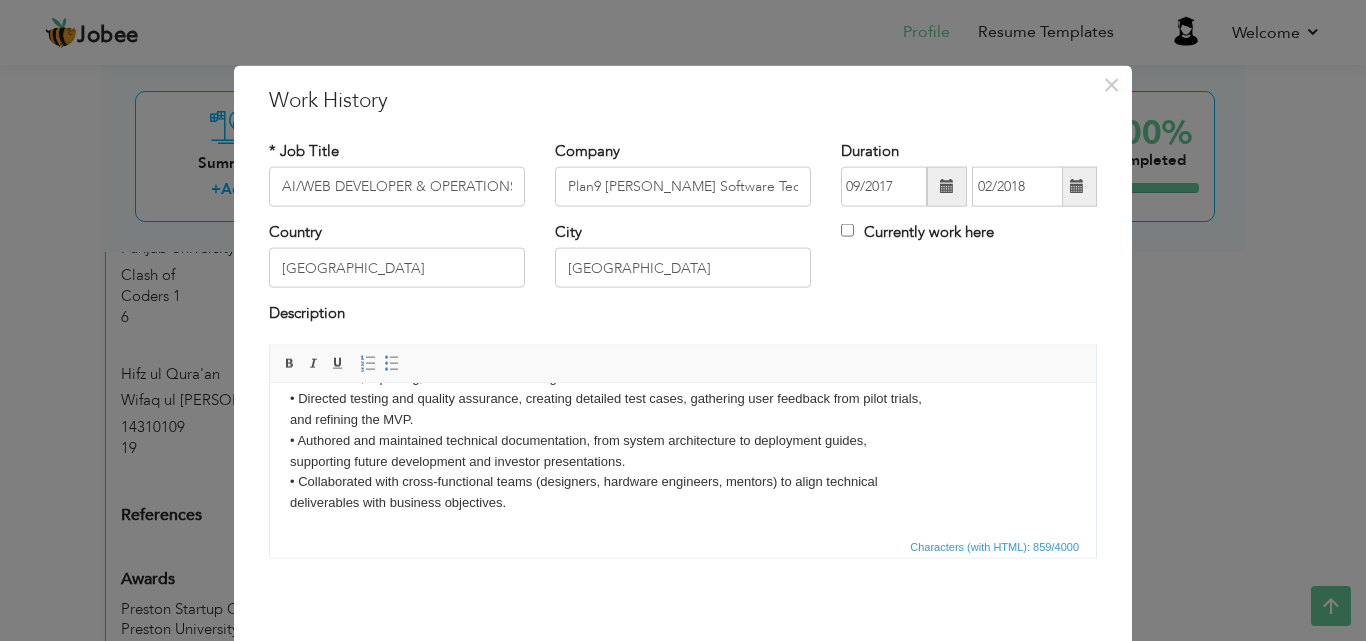 drag, startPoint x: 1091, startPoint y: 453, endPoint x: 1357, endPoint y: 921, distance: 538.3122 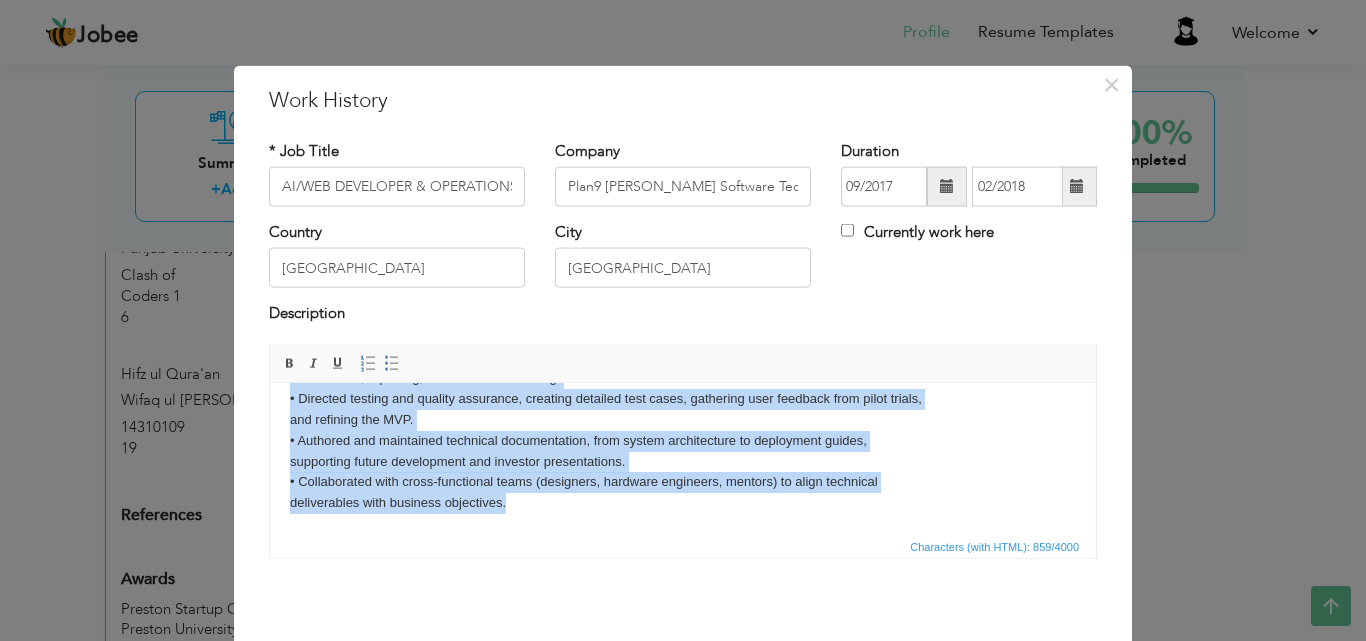 copy on "Incubation at plan9 with startup virtual eye-AN AFFORDABLE ASSISTIVE DEVICE FOR VISUALLY IMPAIRED USERS.  Led software and hardware integration, ensuring seamless image recognition and real-time audio feedback. • Managed end-to-end startup operations under the Plan9 Launchpad 10 incubator, including team coordination, reporting, and milestone tracking. • Directed testing and quality assurance, creating detailed test cases, gathering user feedback from pilot trials, and refining the MVP. • Authored and maintained technical documentation, from system architecture to deployment guides, supporting future development and investor presentations. • Collaborated with cross-functional teams (designers, hardware engineers, mentors) to align technical deliverables with business objectives." 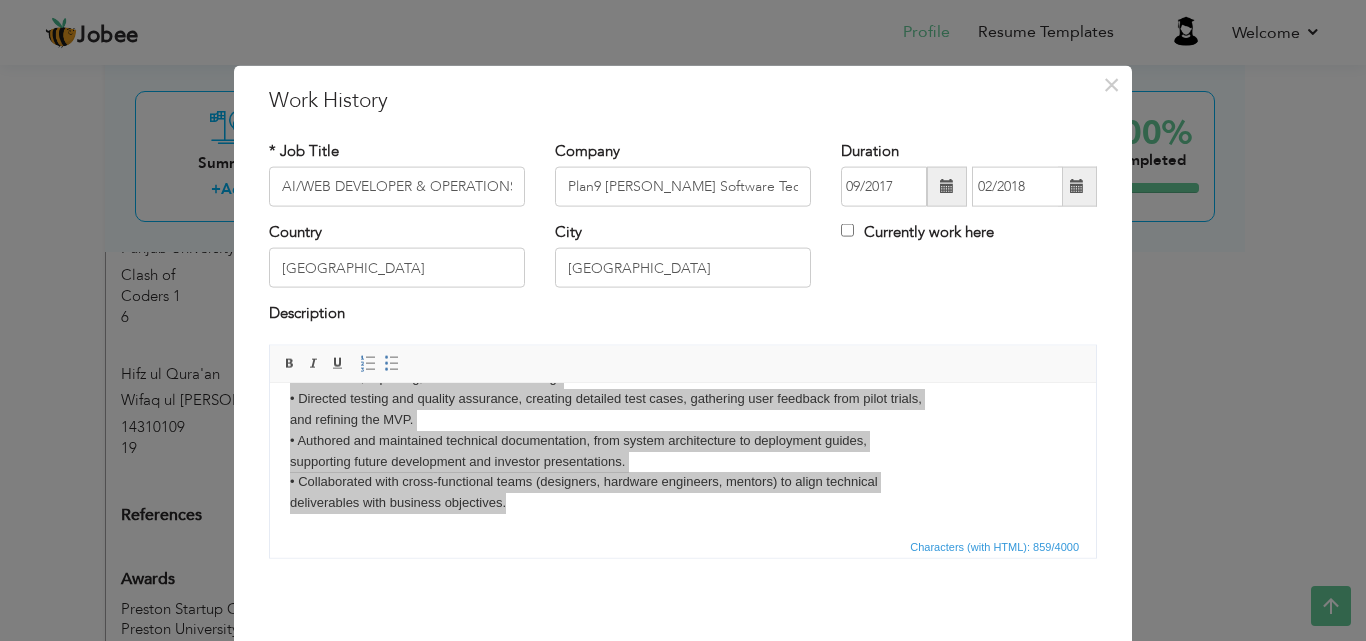 click on "×
Work History
* Job Title
AI/WEB DEVELOPER & OPERATIONS OFFICER
Company
Plan9 Arfa Kareem Software Technology Park" at bounding box center [683, 320] 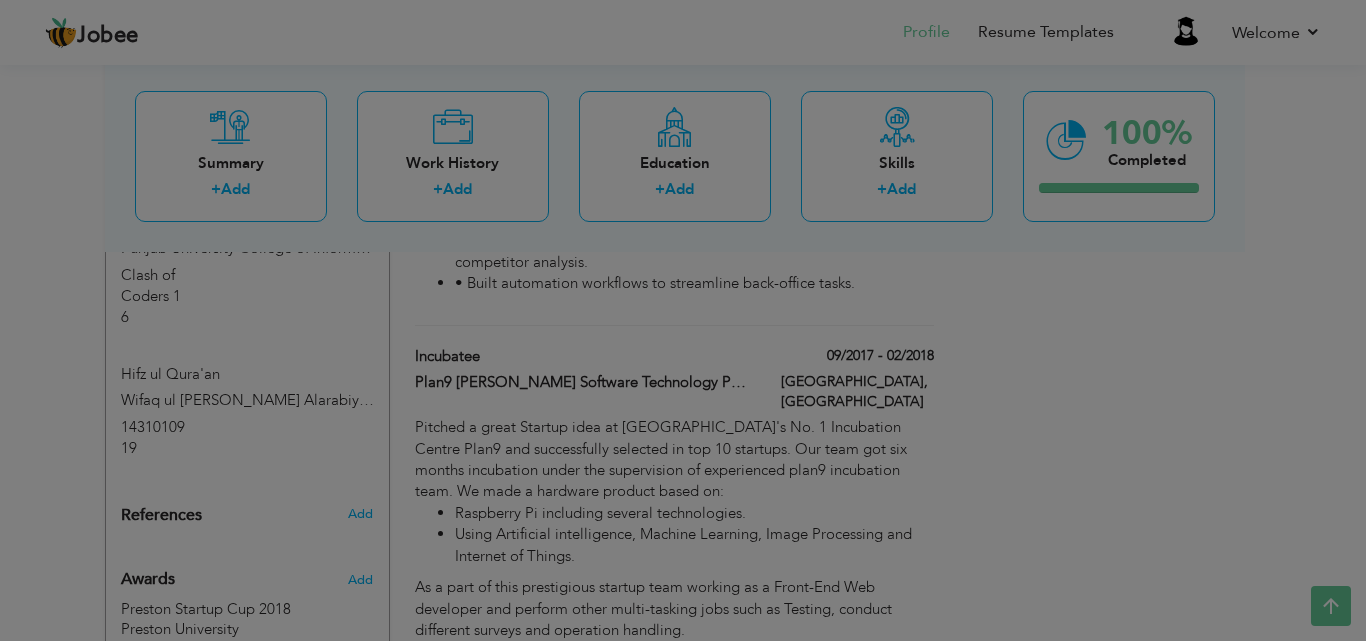 scroll, scrollTop: 0, scrollLeft: 0, axis: both 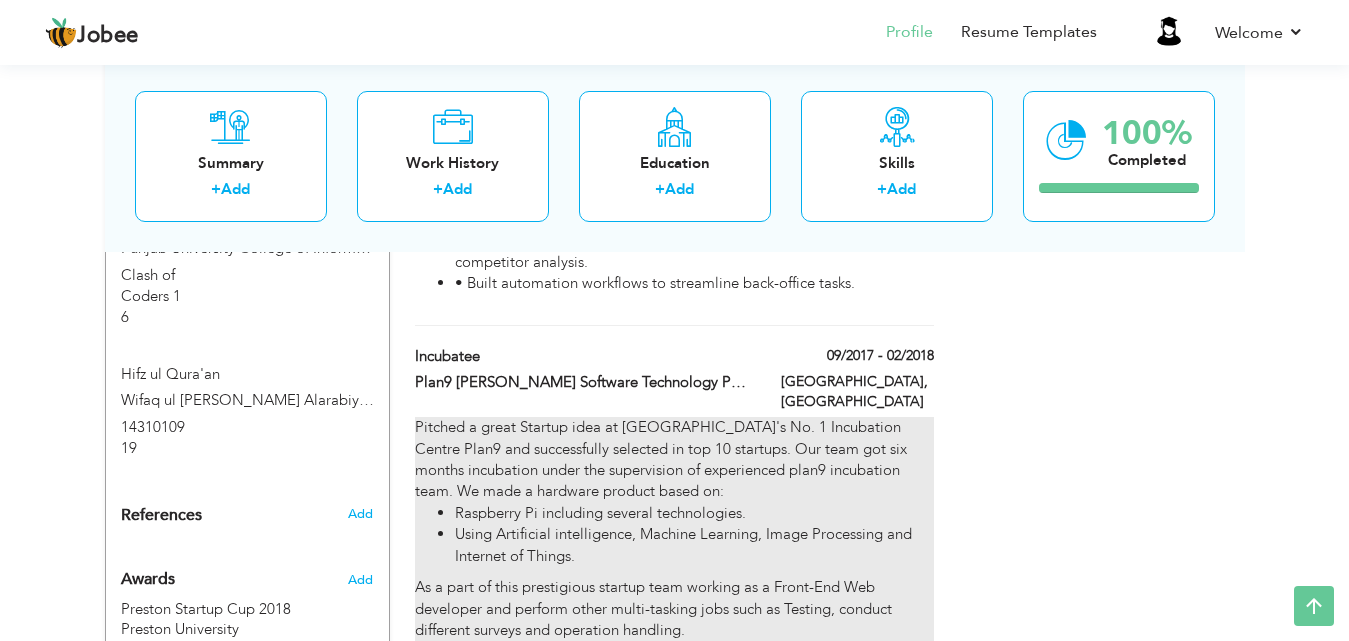 click on "Pitched a great Startup idea at Pakistan's No. 1 Incubation Centre Plan9 and successfully selected in top 10 startups. Our team got six months incubation under the supervision of experienced plan9 incubation team. We made a hardware product based on:
Raspberry Pi including several technologies.
Using Artificial intelligence, Machine Learning, Image Processing and Internet of Things.
As a part of this prestigious startup team working as a Front-End Web developer and perform other multi-tasking jobs such as Testing, conduct different surveys and operation handling." at bounding box center (674, 529) 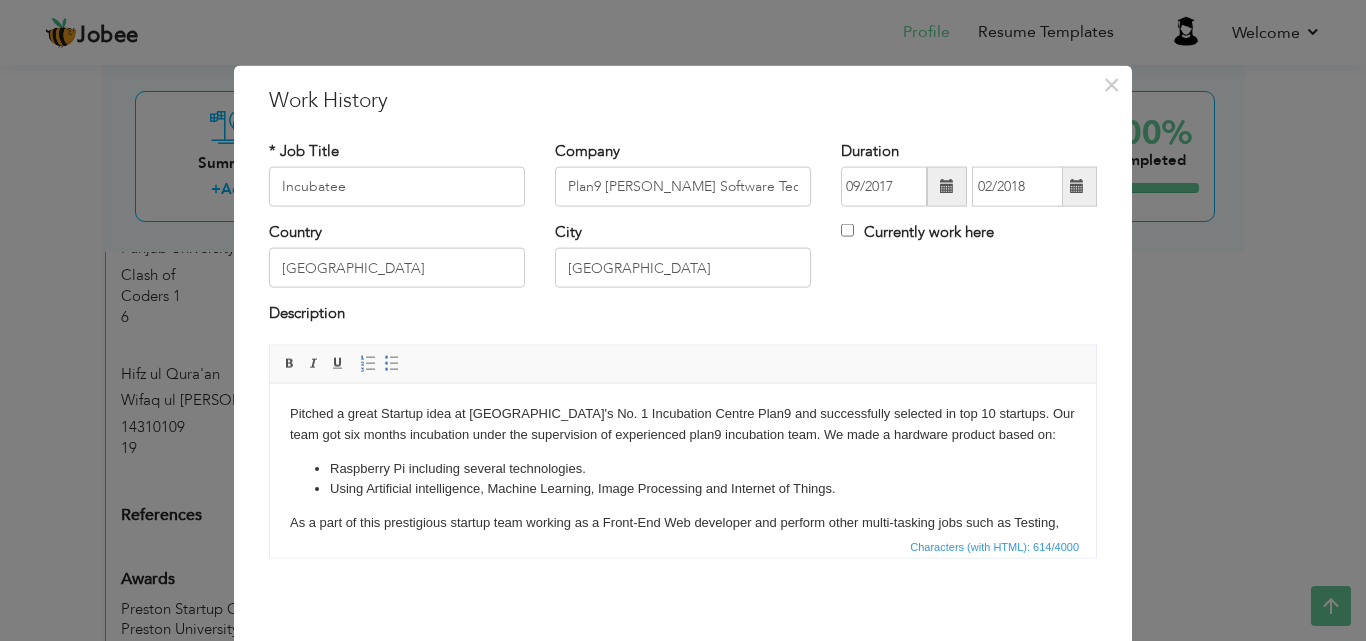 click on "Using Artificial intelligence, Machine Learning, Image Processing and Internet of Things." at bounding box center [683, 488] 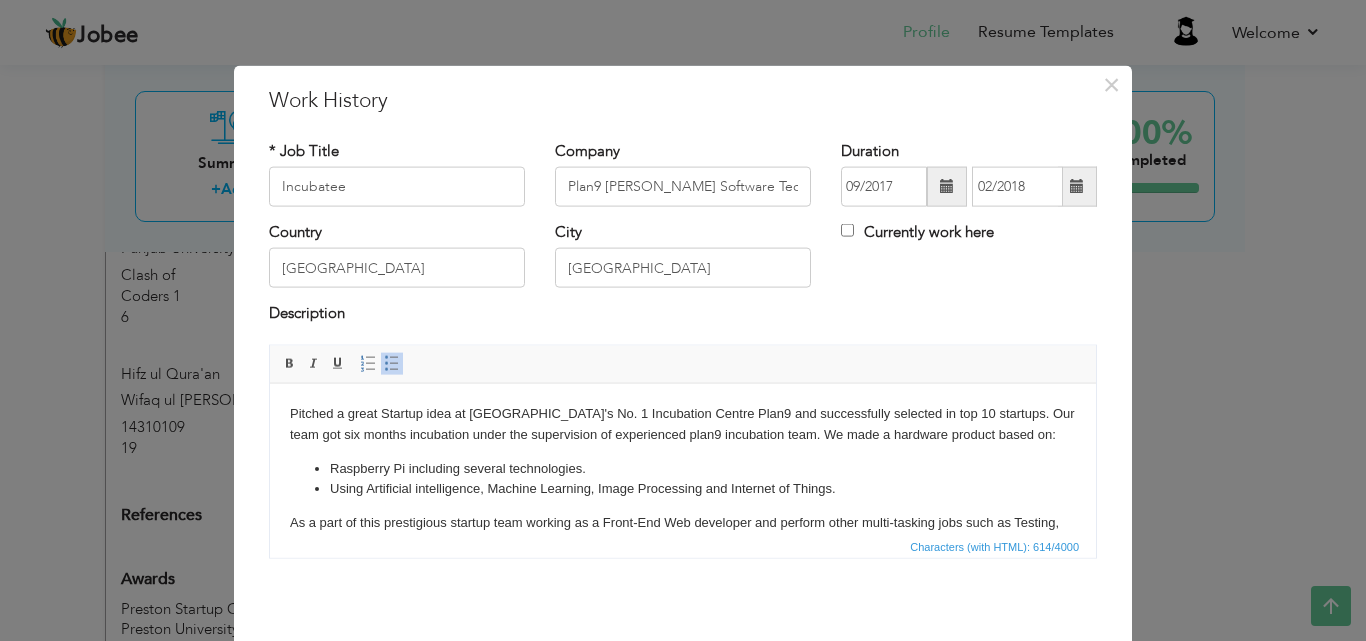 click on "Raspberry Pi including several technologies." at bounding box center [683, 468] 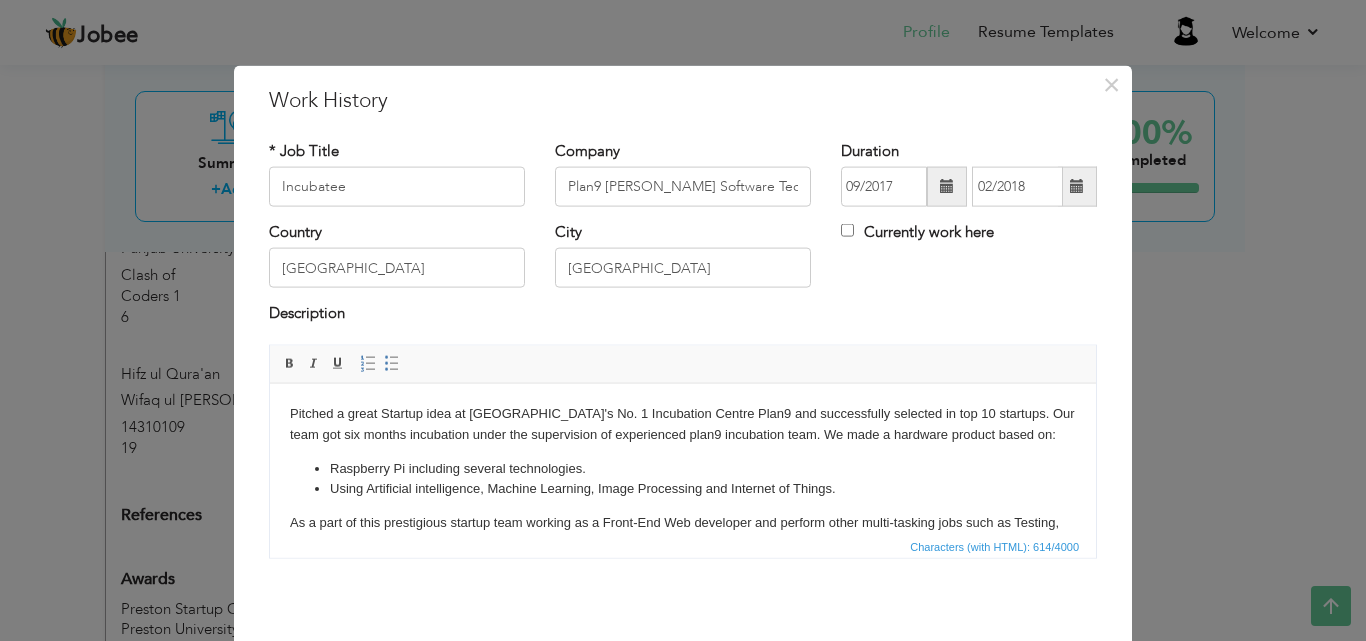 scroll, scrollTop: 74, scrollLeft: 0, axis: vertical 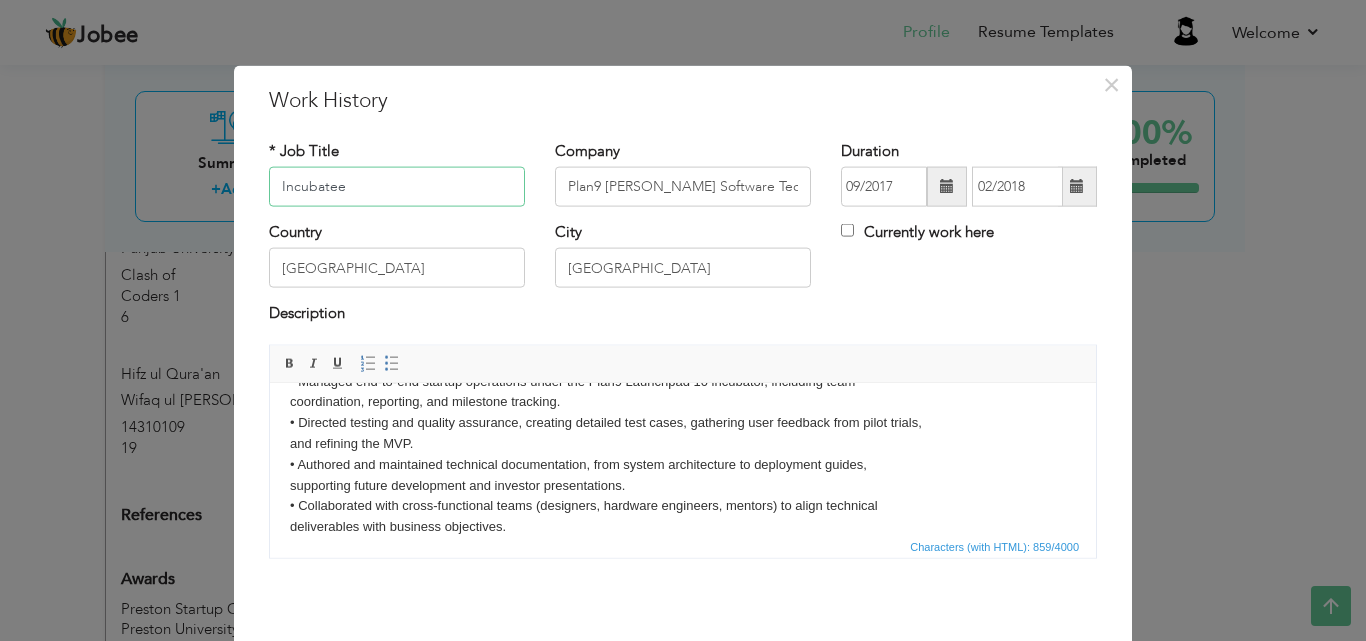 drag, startPoint x: 439, startPoint y: 184, endPoint x: 263, endPoint y: 191, distance: 176.13914 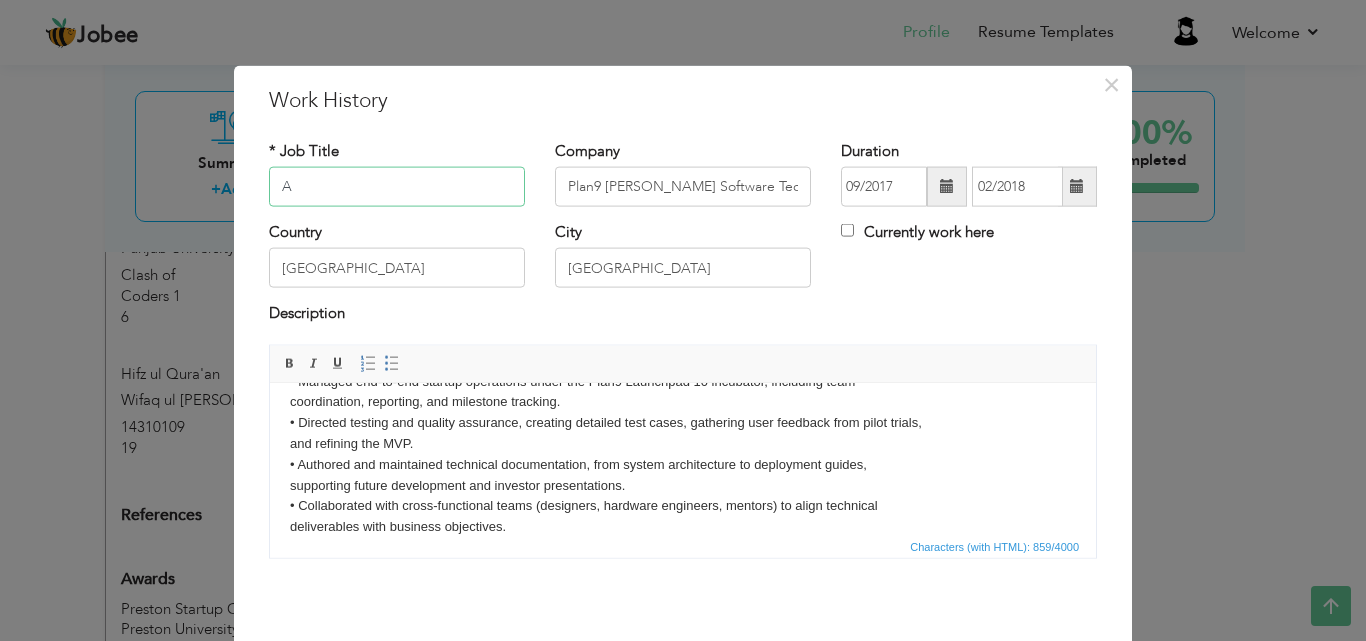 paste on "I/WEB DEVELOPER & OPERATIONS OFFICER" 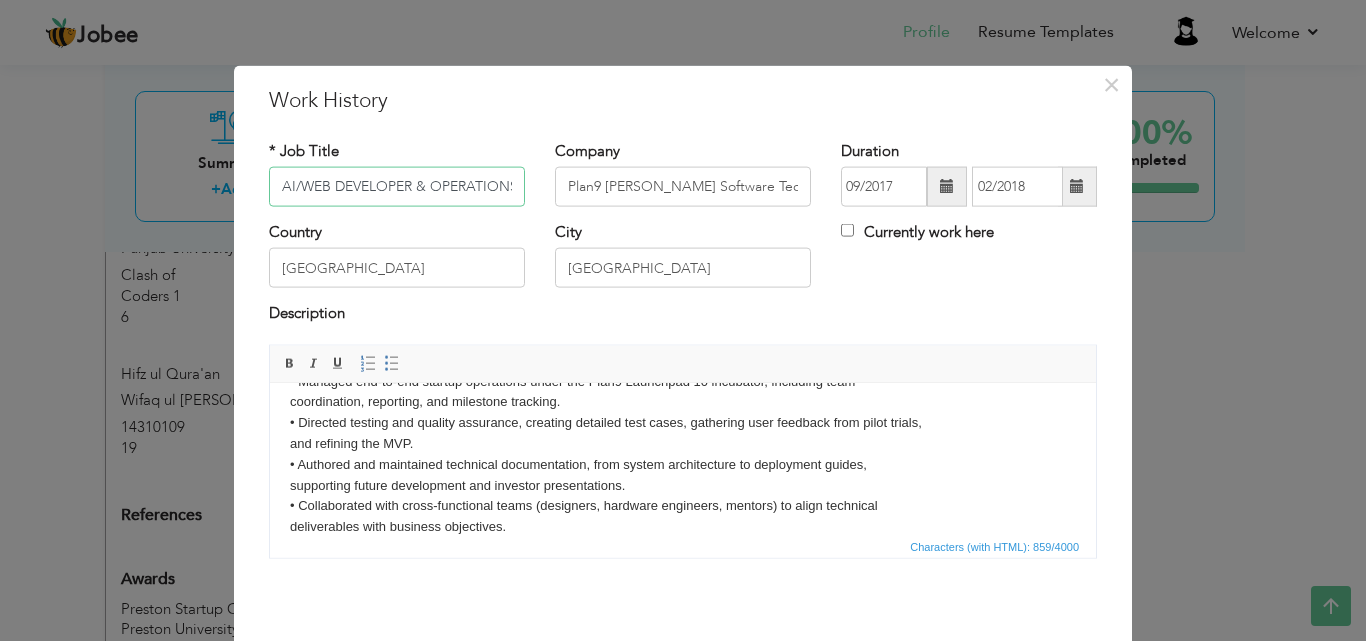 scroll, scrollTop: 0, scrollLeft: 66, axis: horizontal 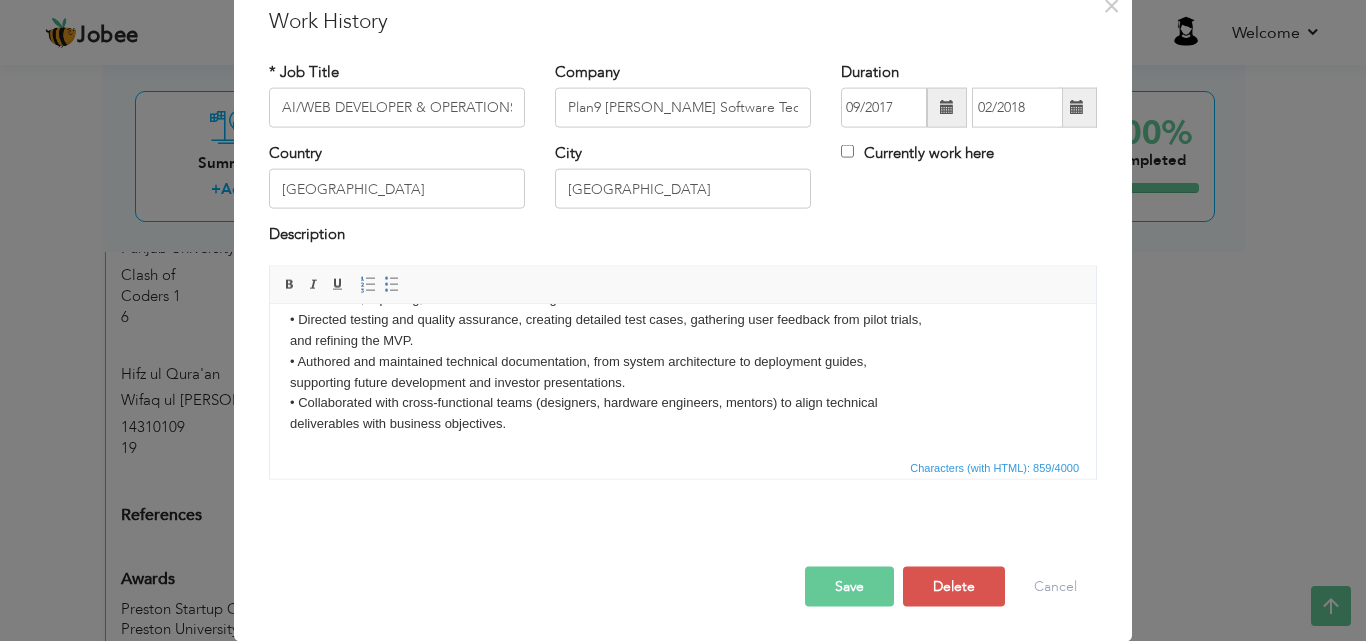 click on "Save" at bounding box center [849, 586] 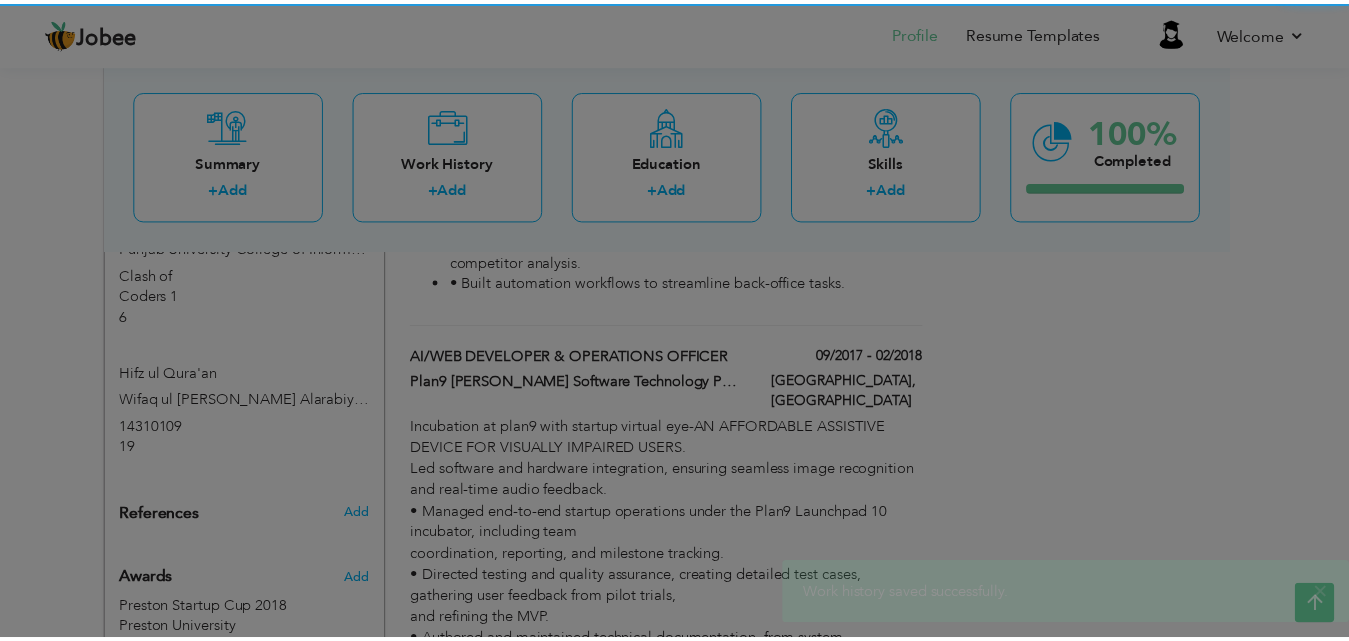 scroll, scrollTop: 0, scrollLeft: 0, axis: both 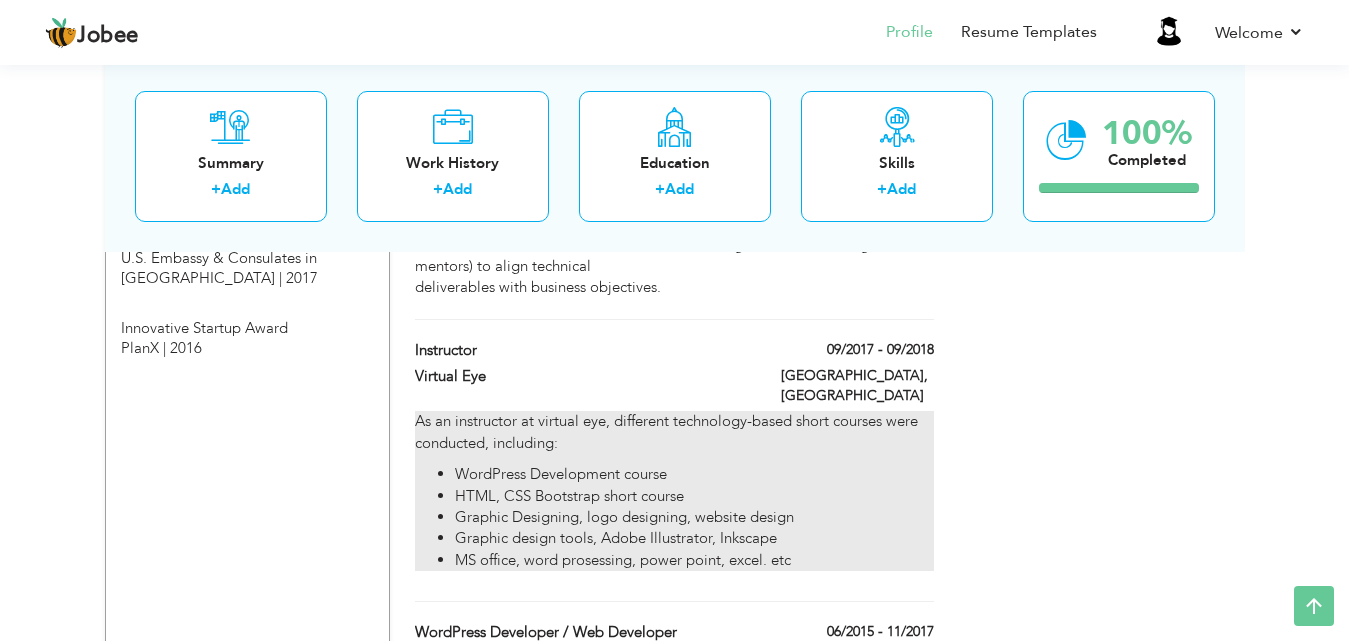 click on "HTML, CSS Bootstrap short course" at bounding box center (694, 496) 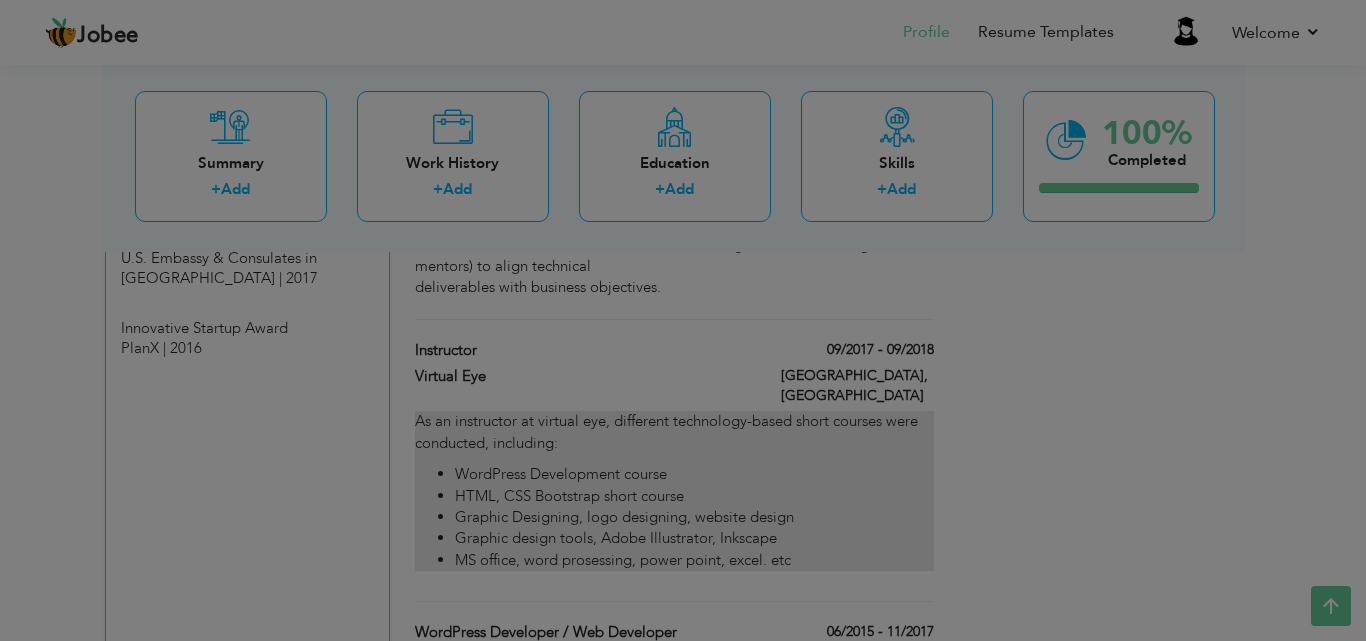 scroll, scrollTop: 0, scrollLeft: 0, axis: both 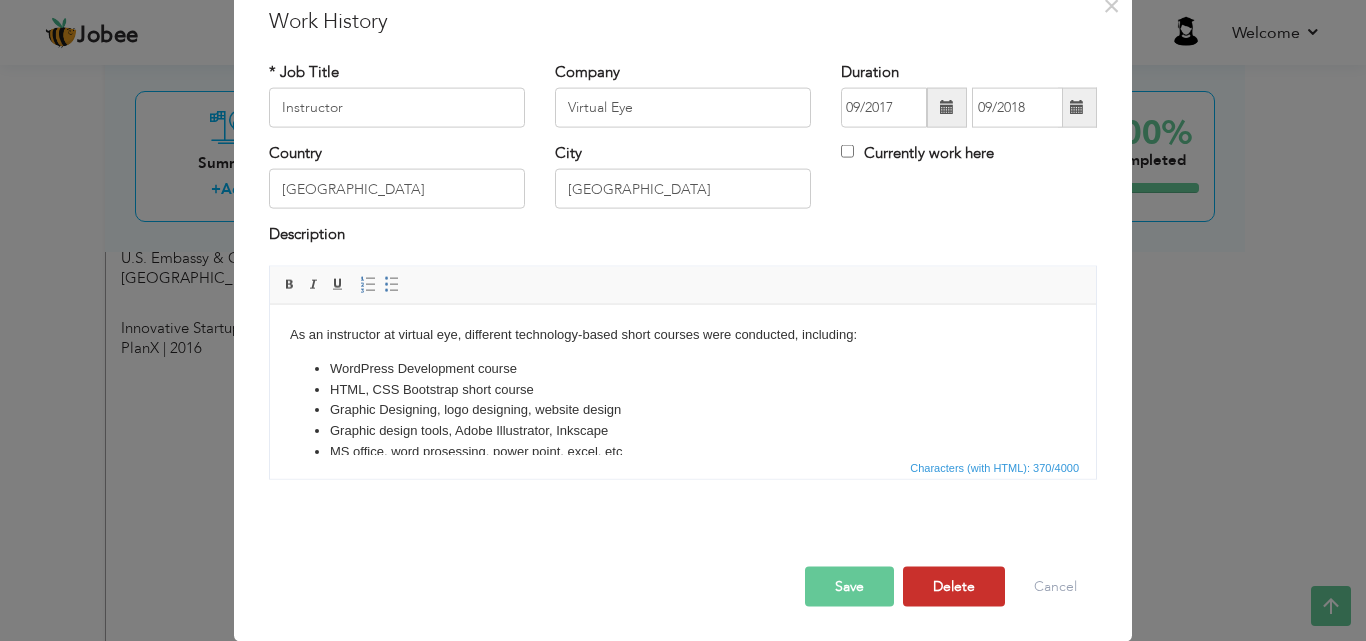 click on "Delete" at bounding box center (954, 586) 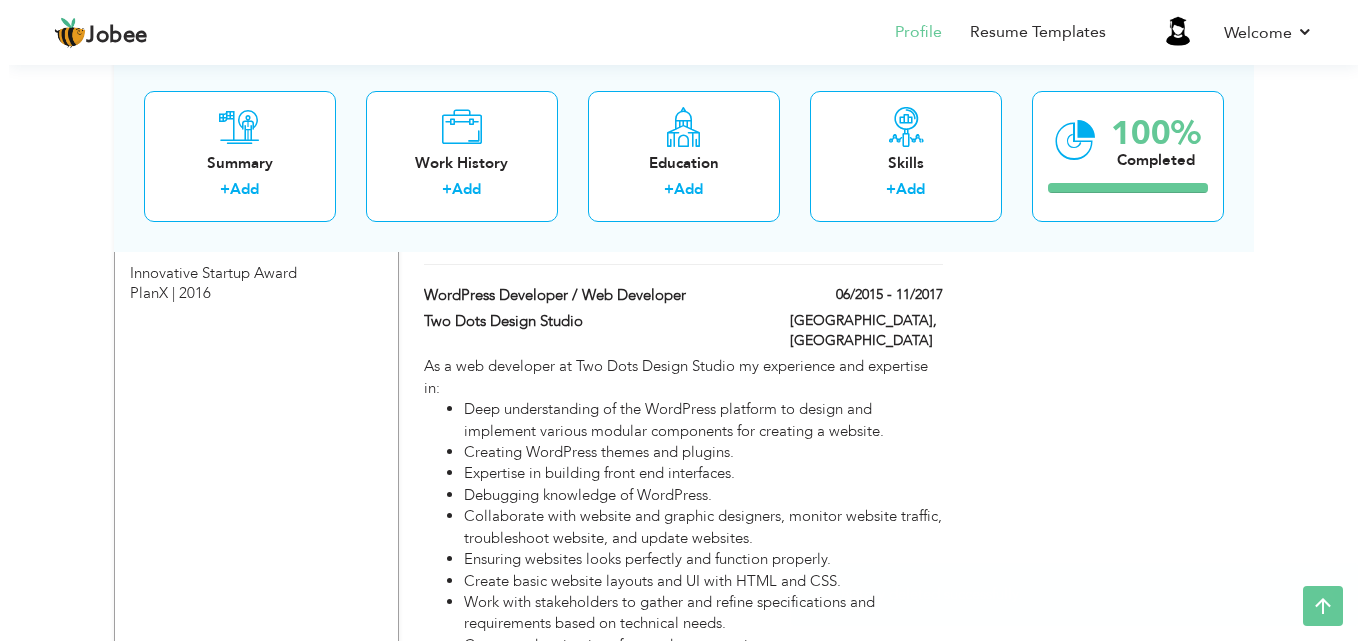 scroll, scrollTop: 2098, scrollLeft: 0, axis: vertical 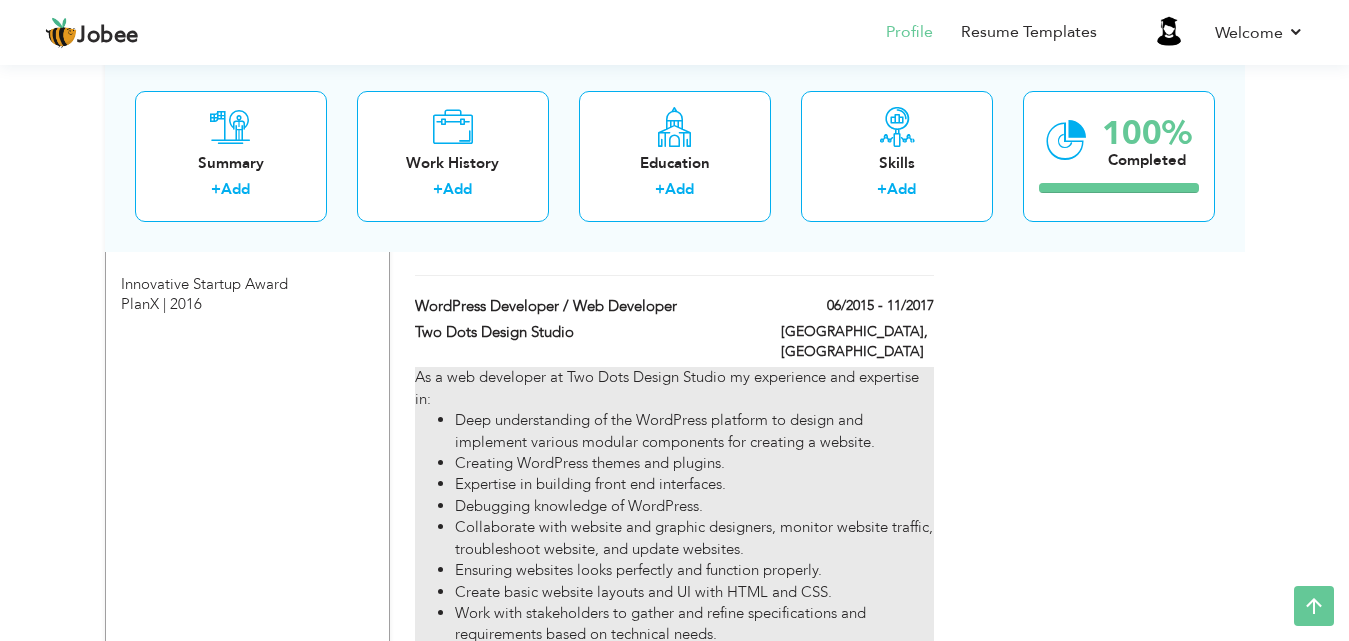 click on "Ensuring websites looks perfectly and function properly." at bounding box center (694, 570) 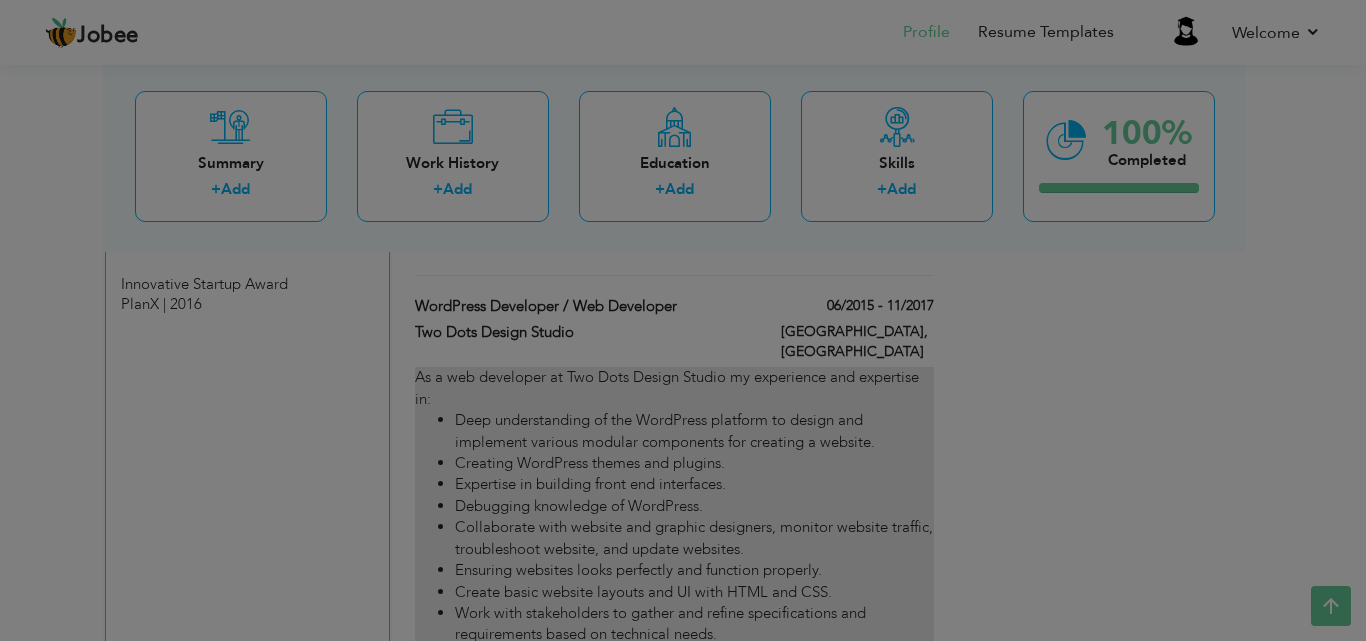 scroll, scrollTop: 0, scrollLeft: 0, axis: both 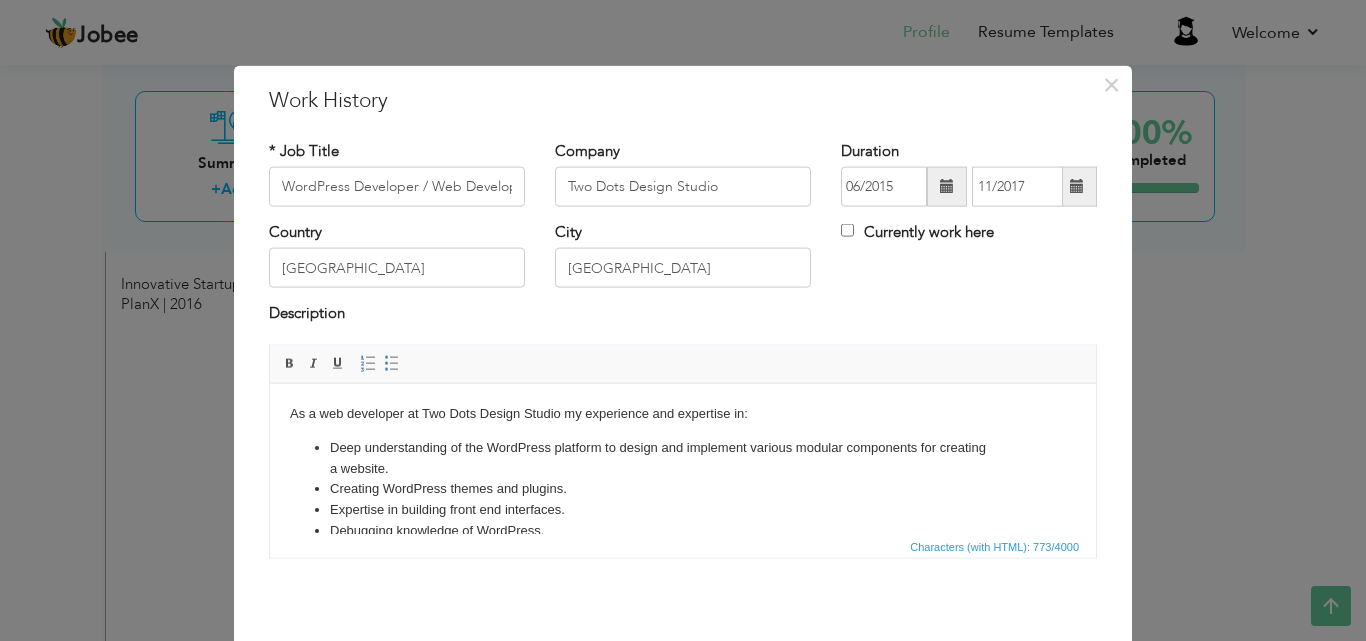 click on "Deep understanding of the WordPress platform to design and implement various modular components for creating a website." at bounding box center (683, 458) 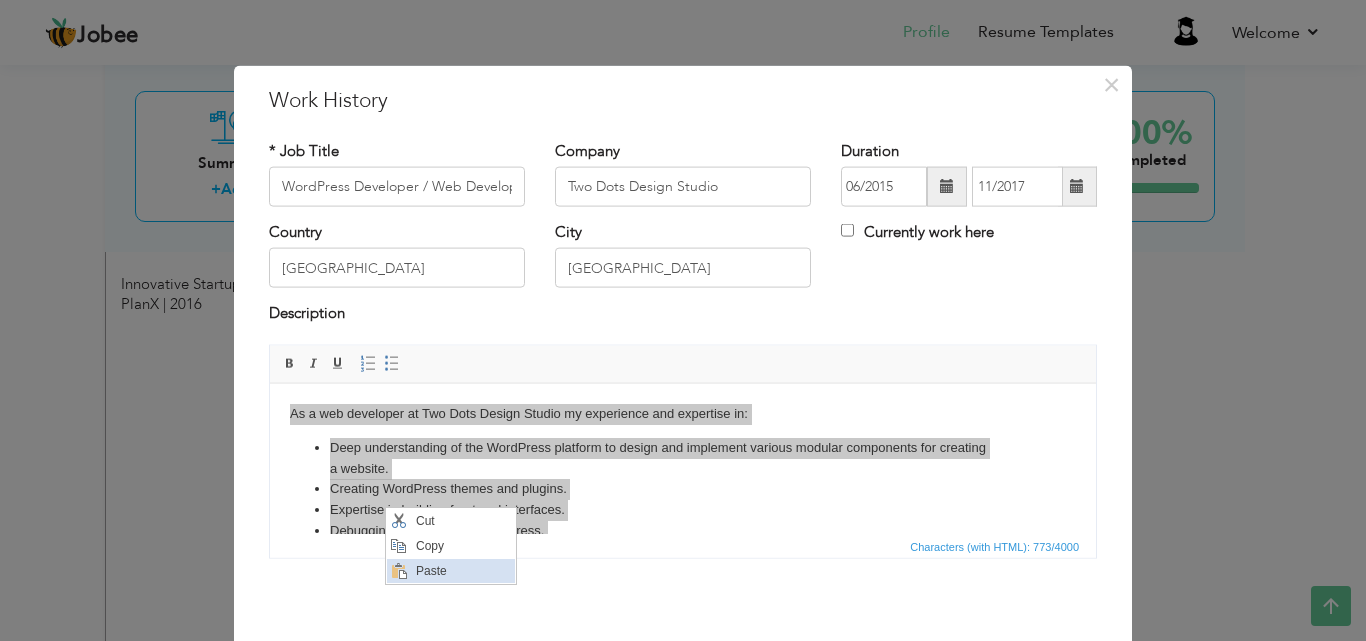 click on "Paste" at bounding box center [462, 571] 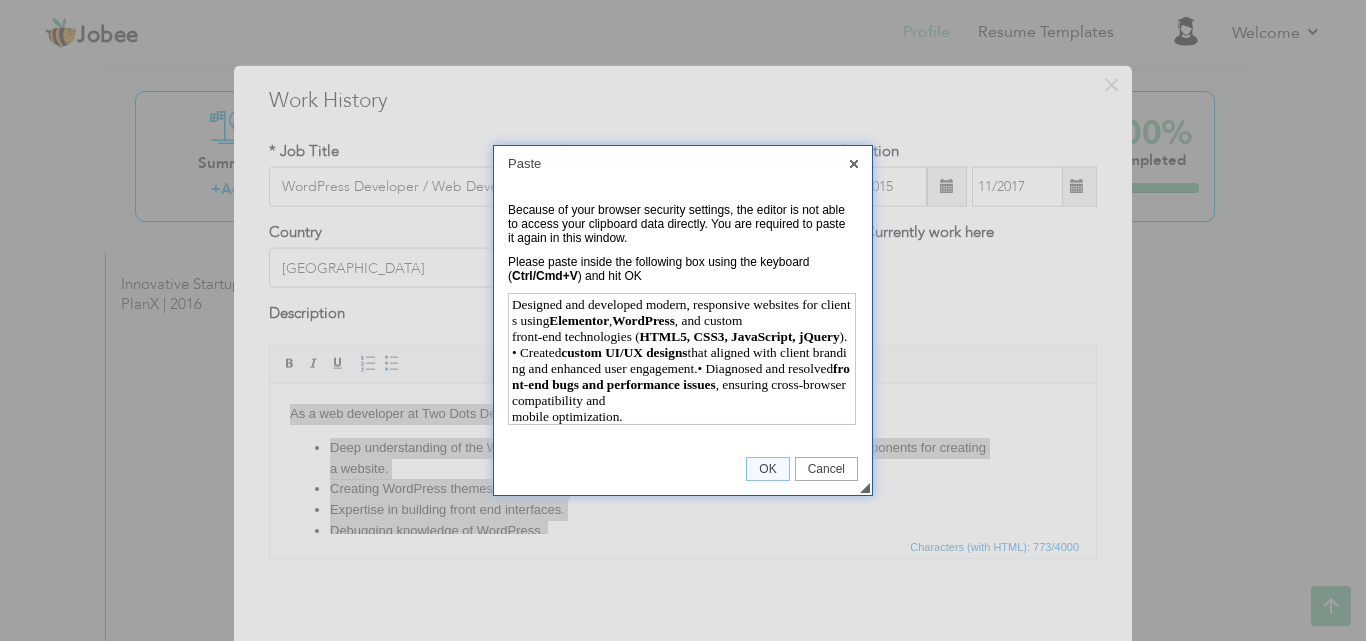 scroll, scrollTop: 128, scrollLeft: 0, axis: vertical 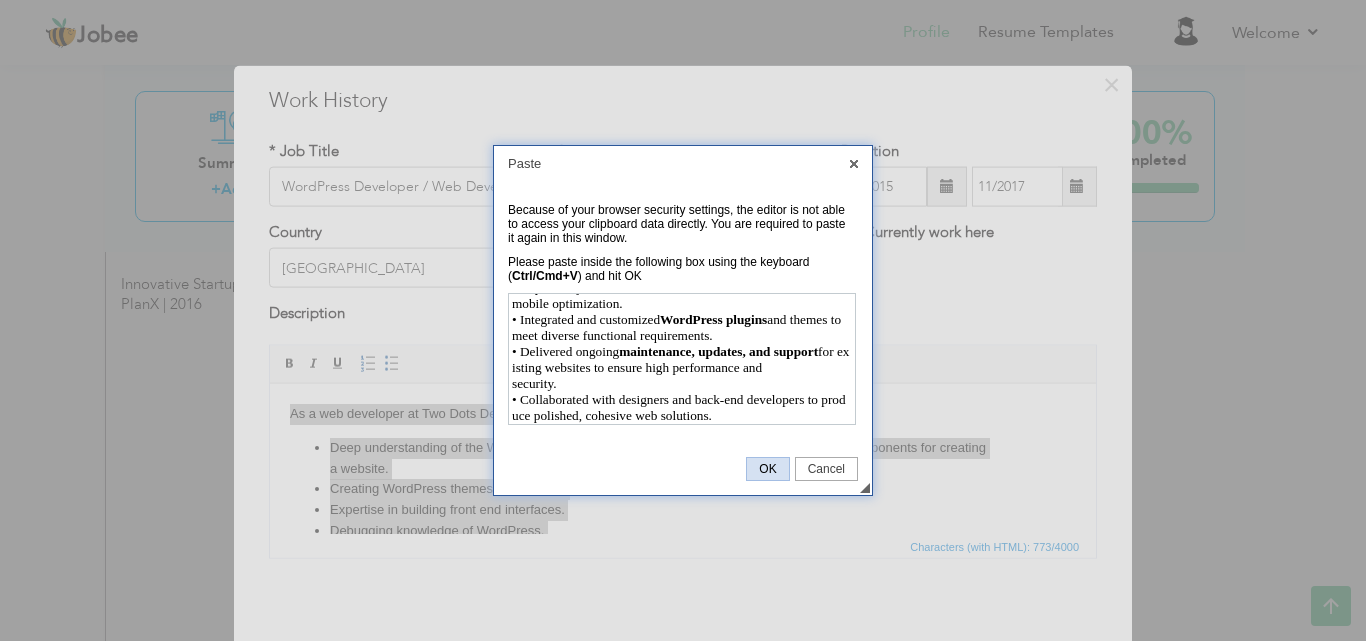 click on "OK" at bounding box center (767, 469) 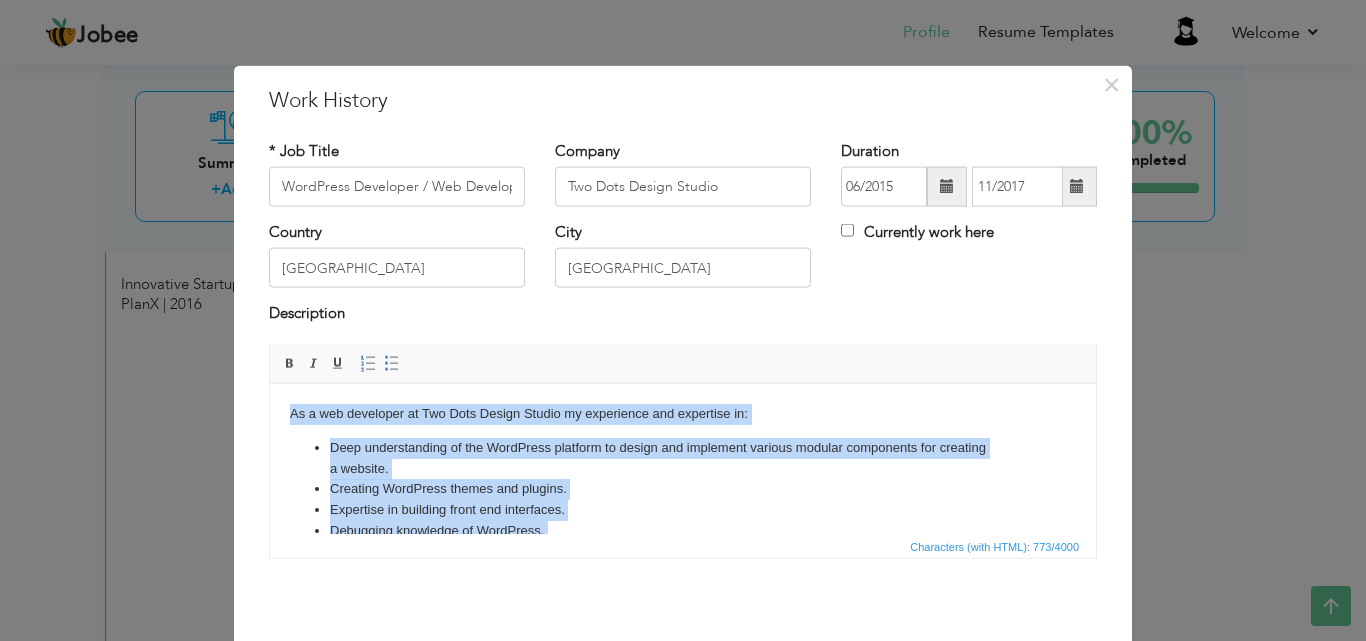 scroll, scrollTop: 0, scrollLeft: 0, axis: both 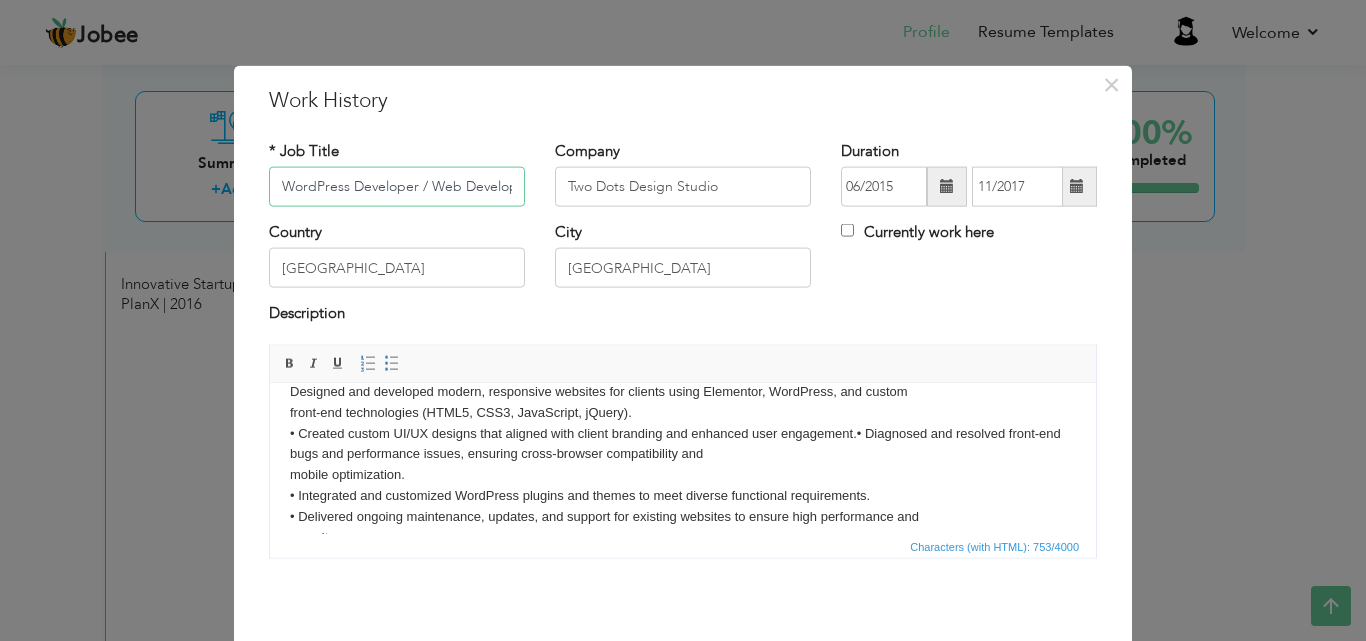 click on "WordPress Developer / Web Developer" at bounding box center [397, 187] 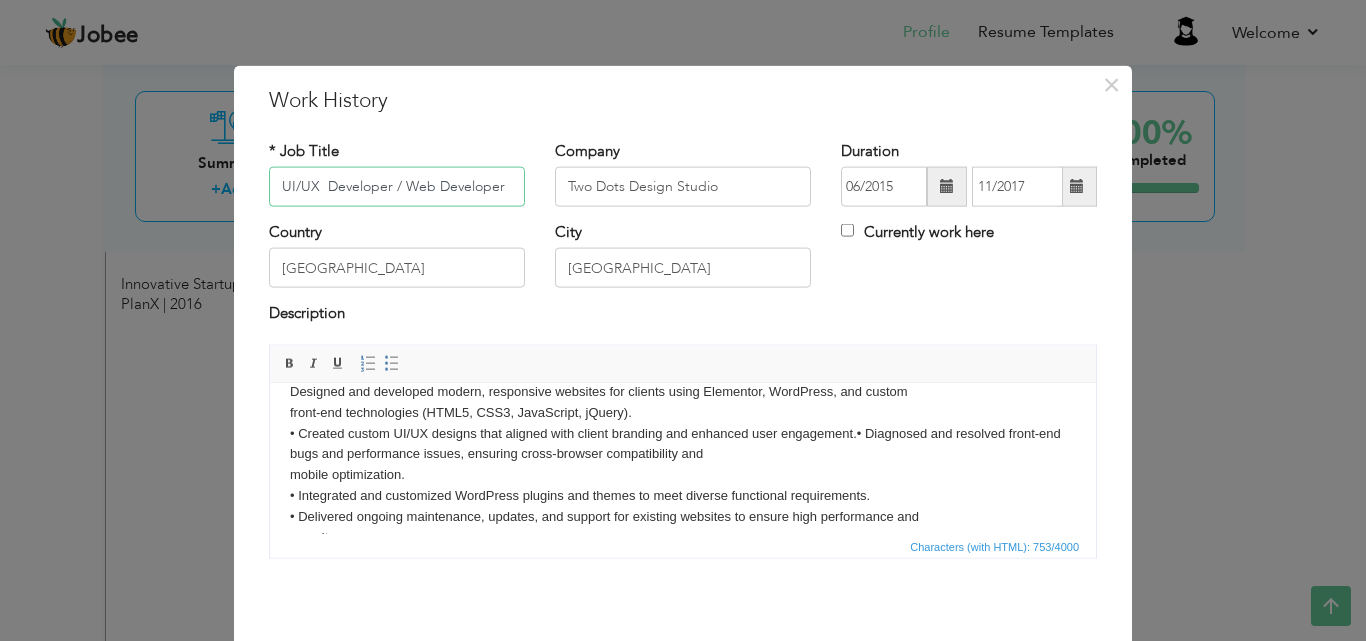 type on "UI/UX  Developer / Web Developer" 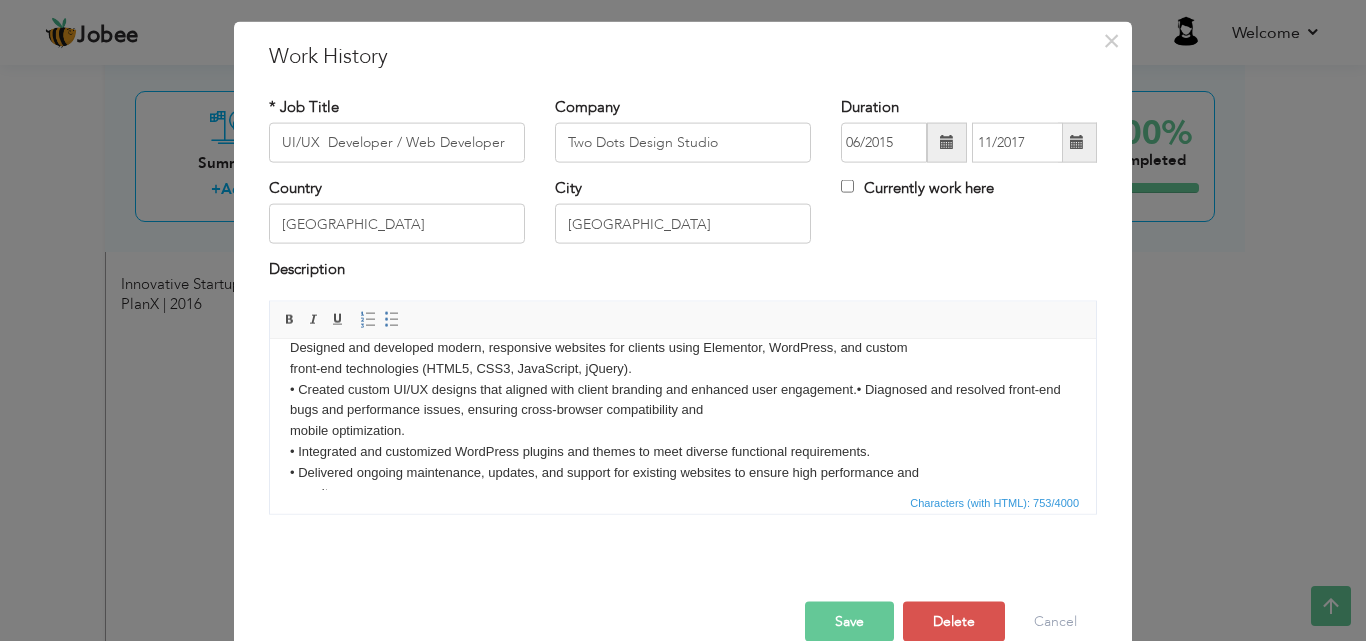 scroll, scrollTop: 79, scrollLeft: 0, axis: vertical 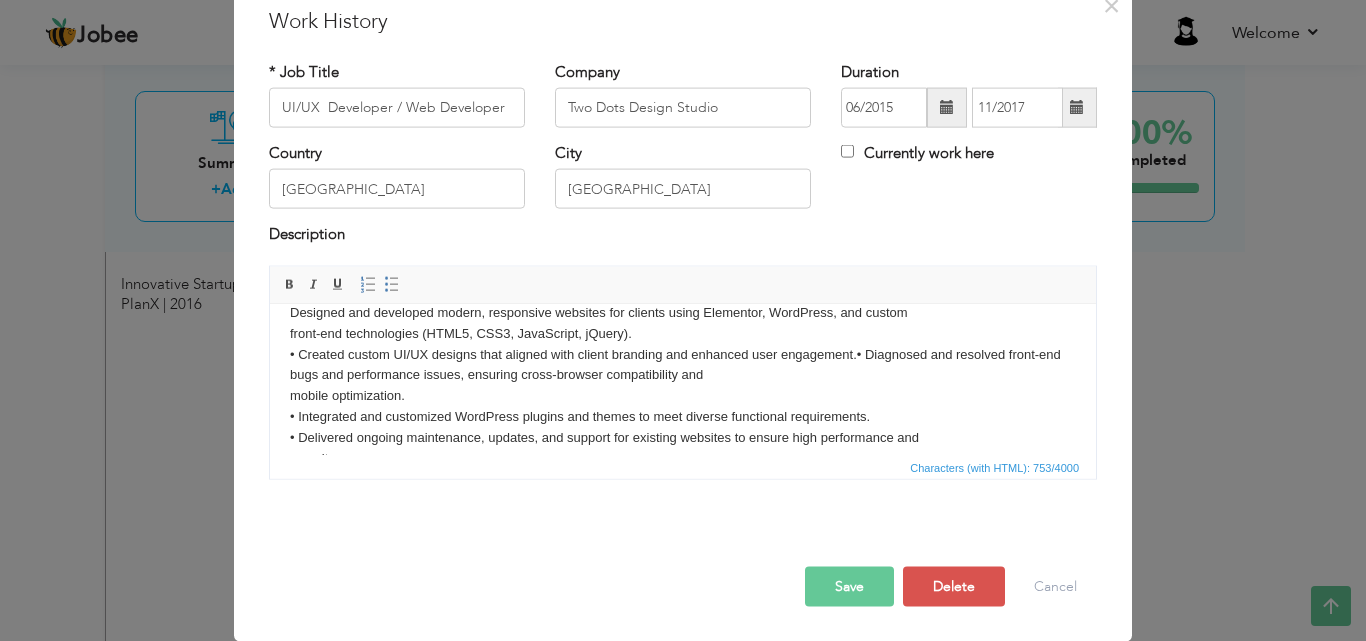 click on "Save" at bounding box center [849, 586] 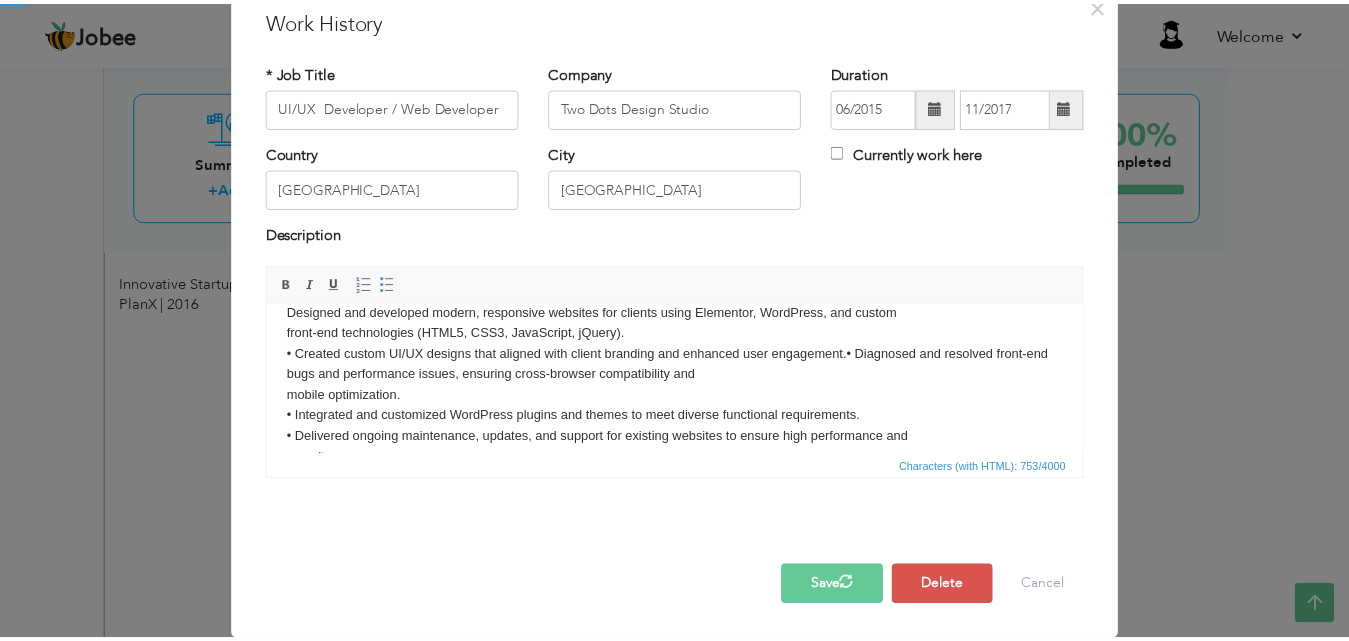 scroll, scrollTop: 0, scrollLeft: 0, axis: both 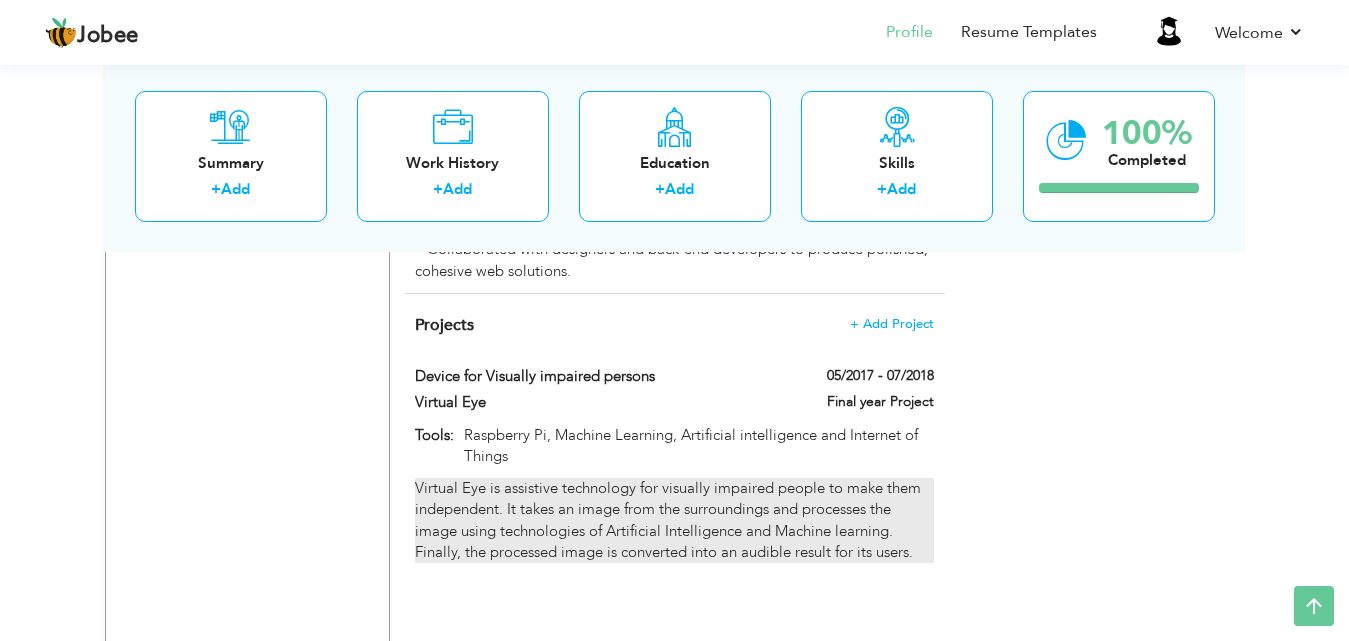 click on "Virtual Eye is assistive technology for visually impaired people to make them independent. It takes an image from the surroundings and processes the image using technologies of Artificial Intelligence and Machine learning. Finally, the processed image is converted into an audible result for its users." at bounding box center [674, 521] 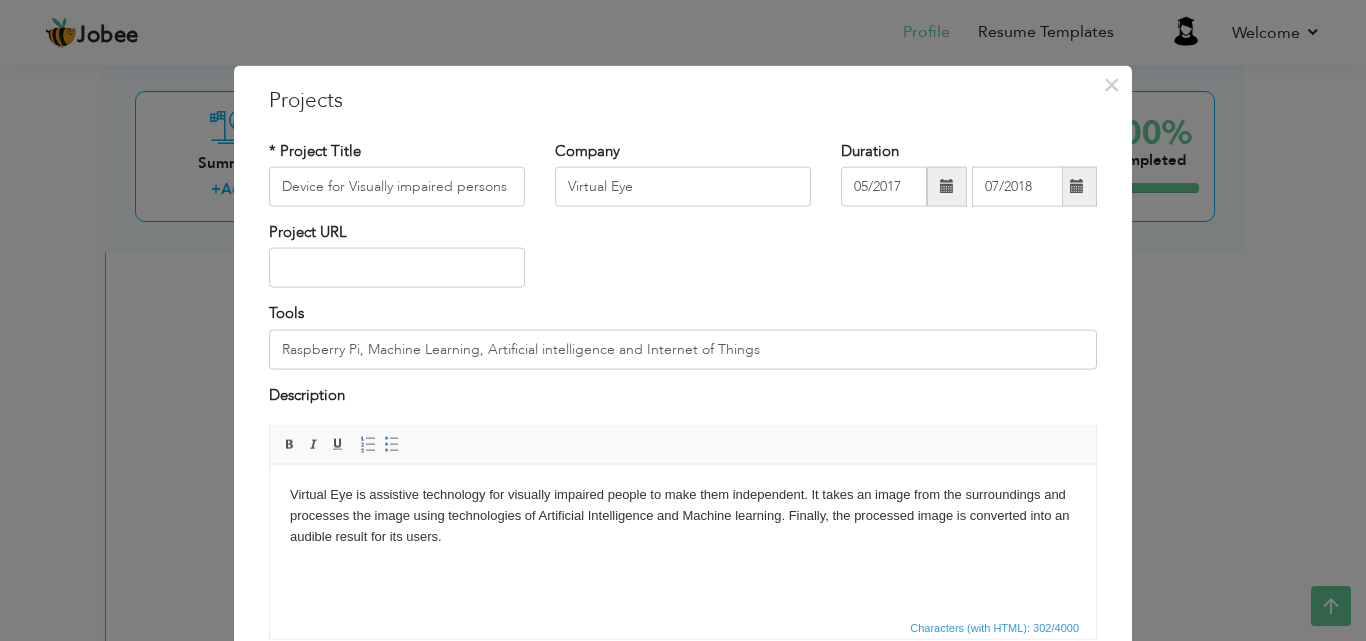 click on "Virtual Eye is assistive technology for visually impaired people to make them independent. It takes an image from the surroundings and processes the image using technologies of Artificial Intelligence and Machine learning. Finally, the processed image is converted into an audible result for its users." at bounding box center [683, 515] 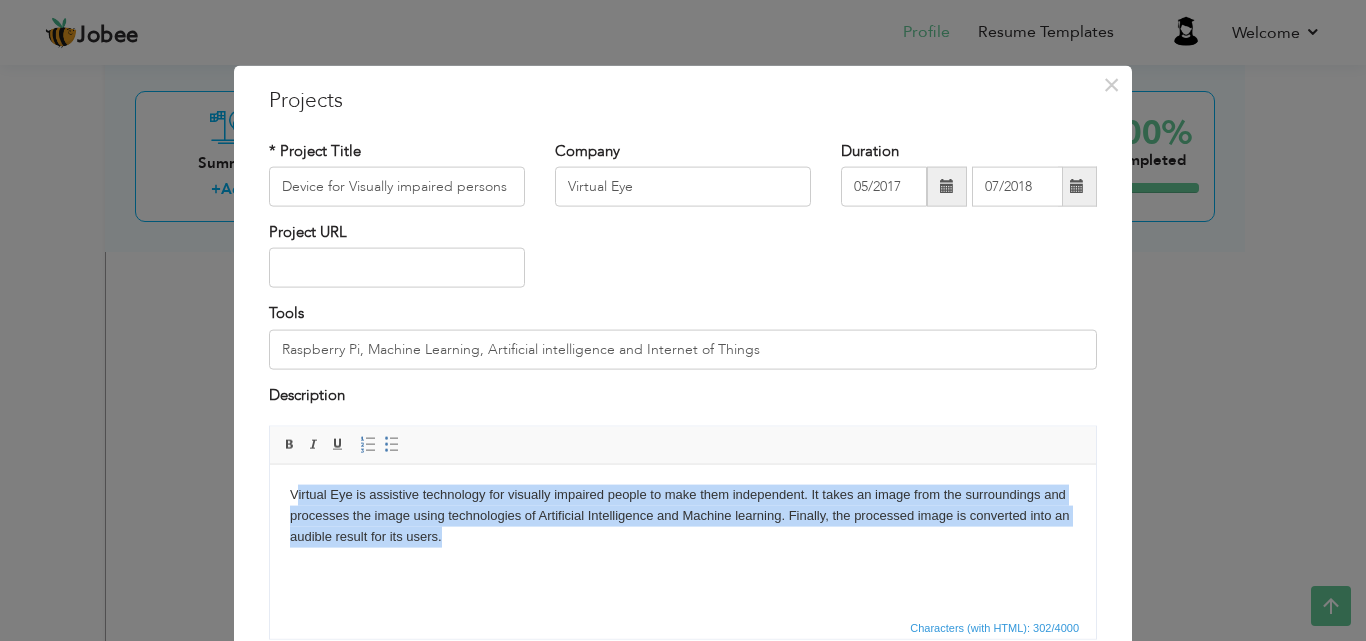 drag, startPoint x: 457, startPoint y: 544, endPoint x: 299, endPoint y: 490, distance: 166.97305 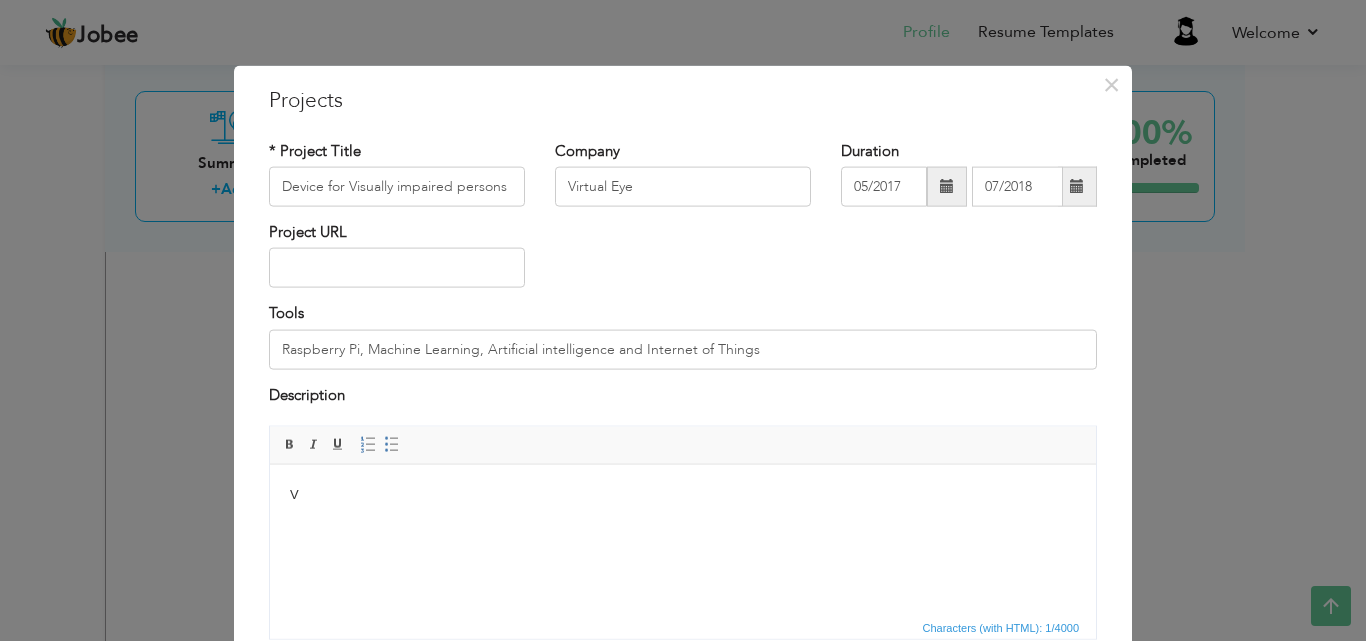 drag, startPoint x: 349, startPoint y: 541, endPoint x: 306, endPoint y: 499, distance: 60.108234 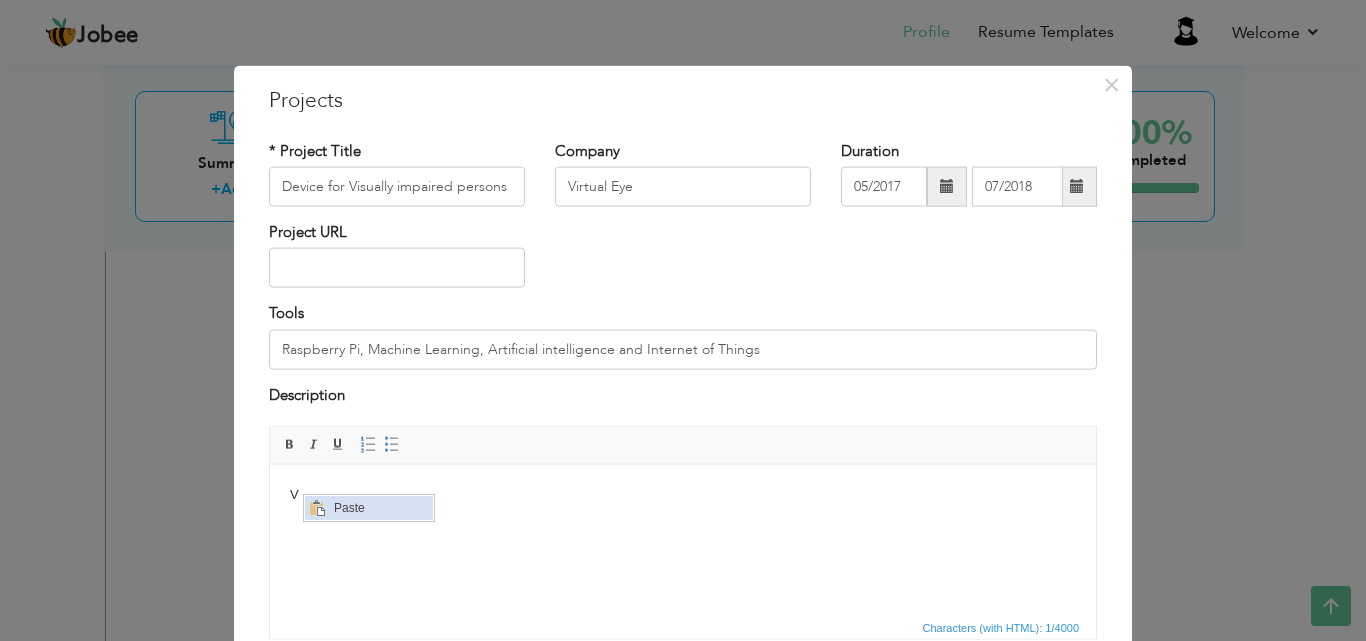click on "Paste" at bounding box center (368, 507) 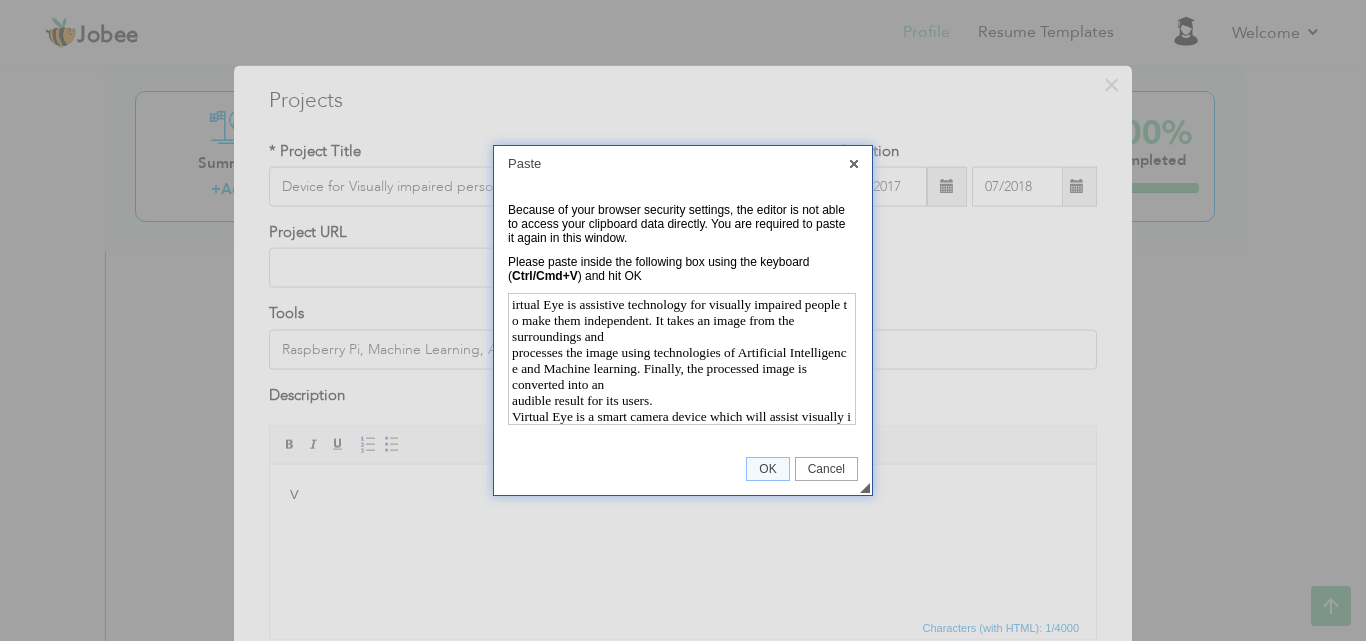 scroll, scrollTop: 415, scrollLeft: 0, axis: vertical 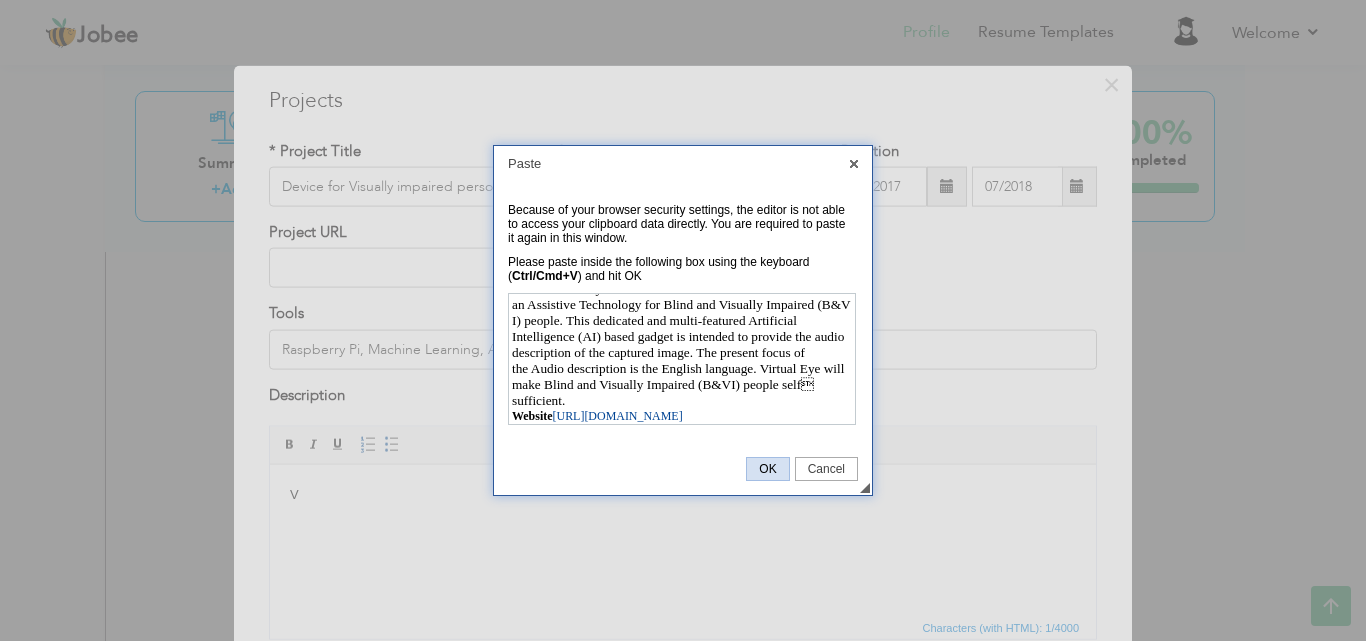 click on "OK" at bounding box center [767, 469] 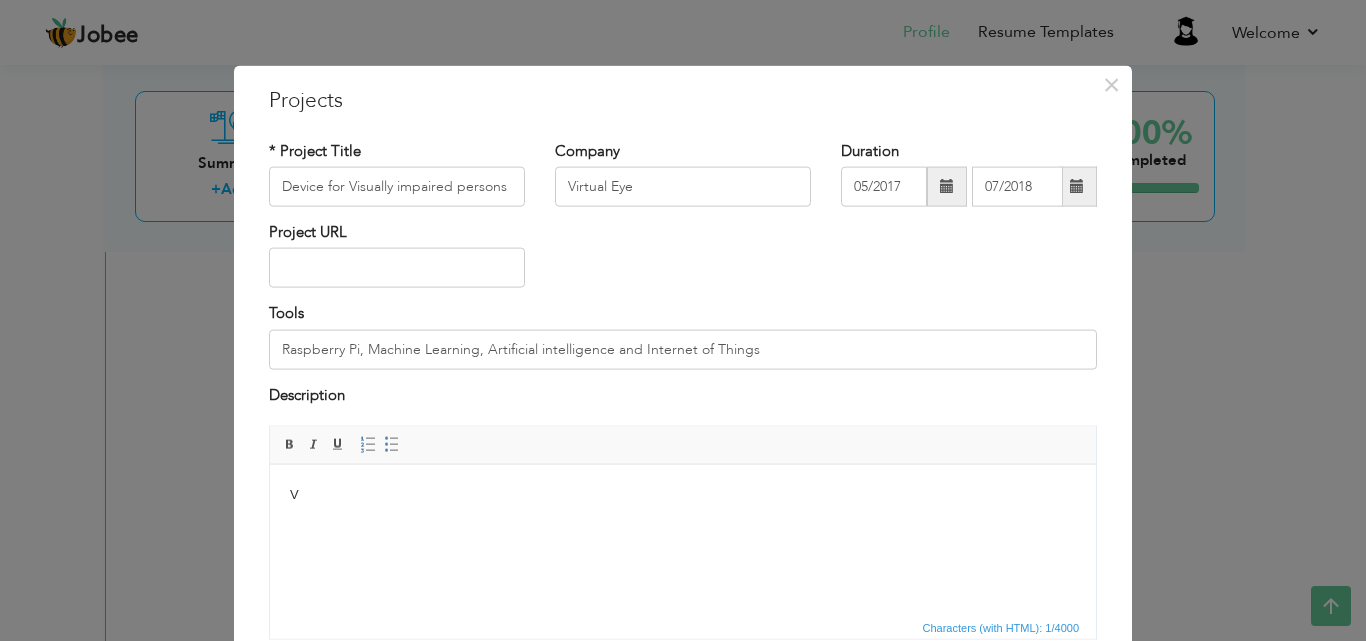 scroll, scrollTop: 0, scrollLeft: 0, axis: both 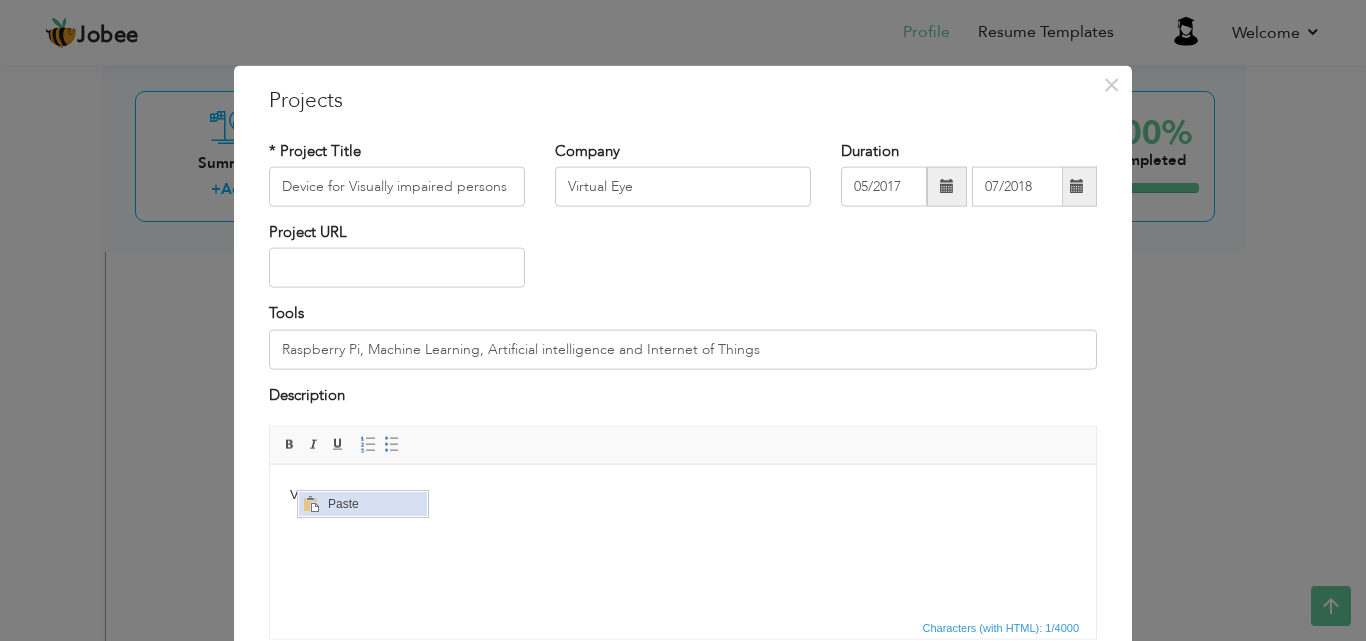 click on "Paste" at bounding box center (374, 503) 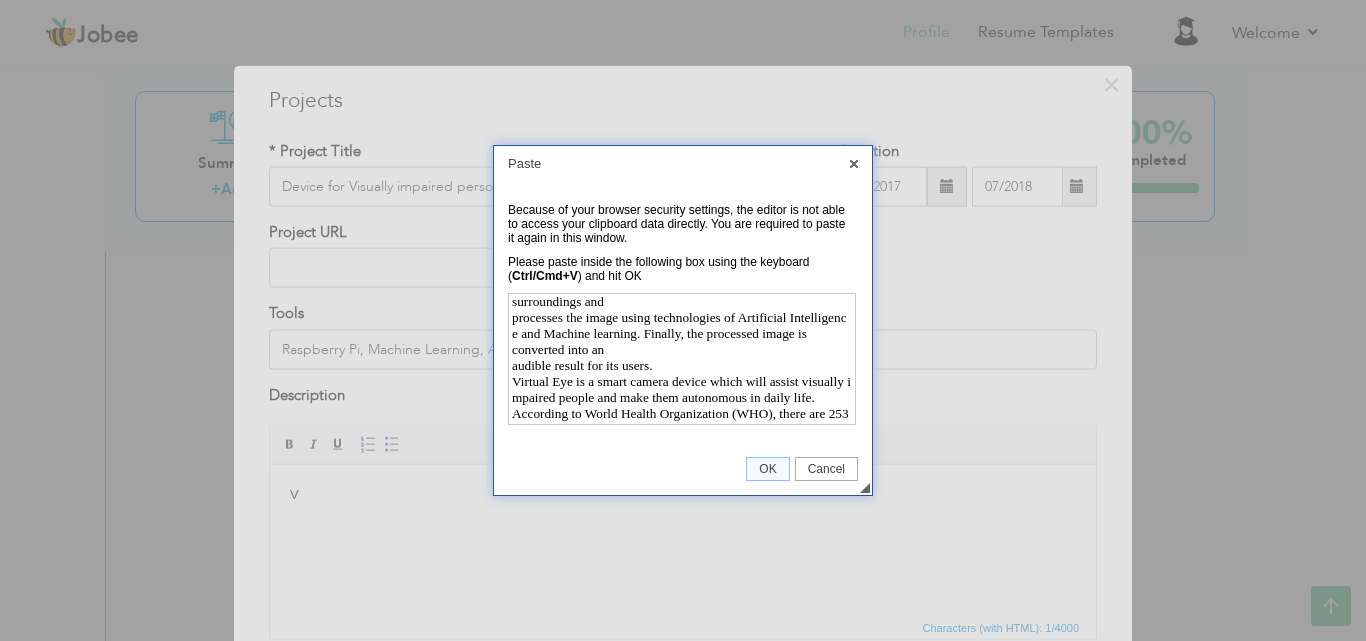 scroll, scrollTop: 3, scrollLeft: 0, axis: vertical 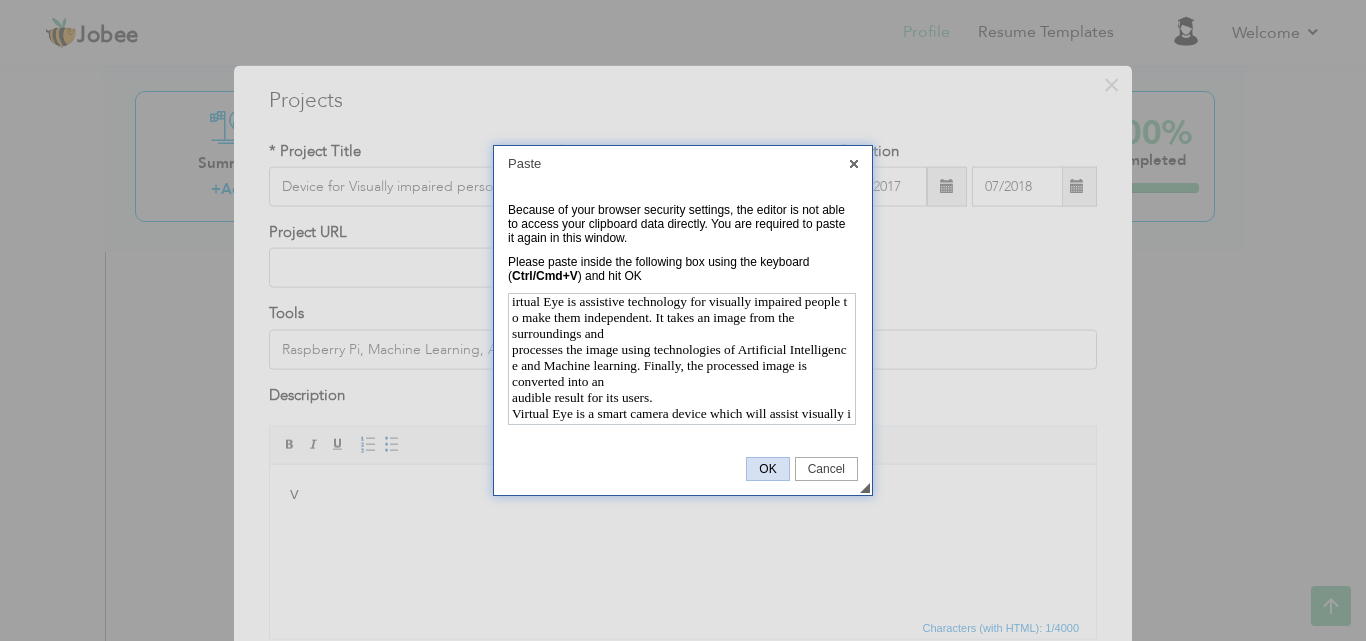 click on "OK" at bounding box center (767, 469) 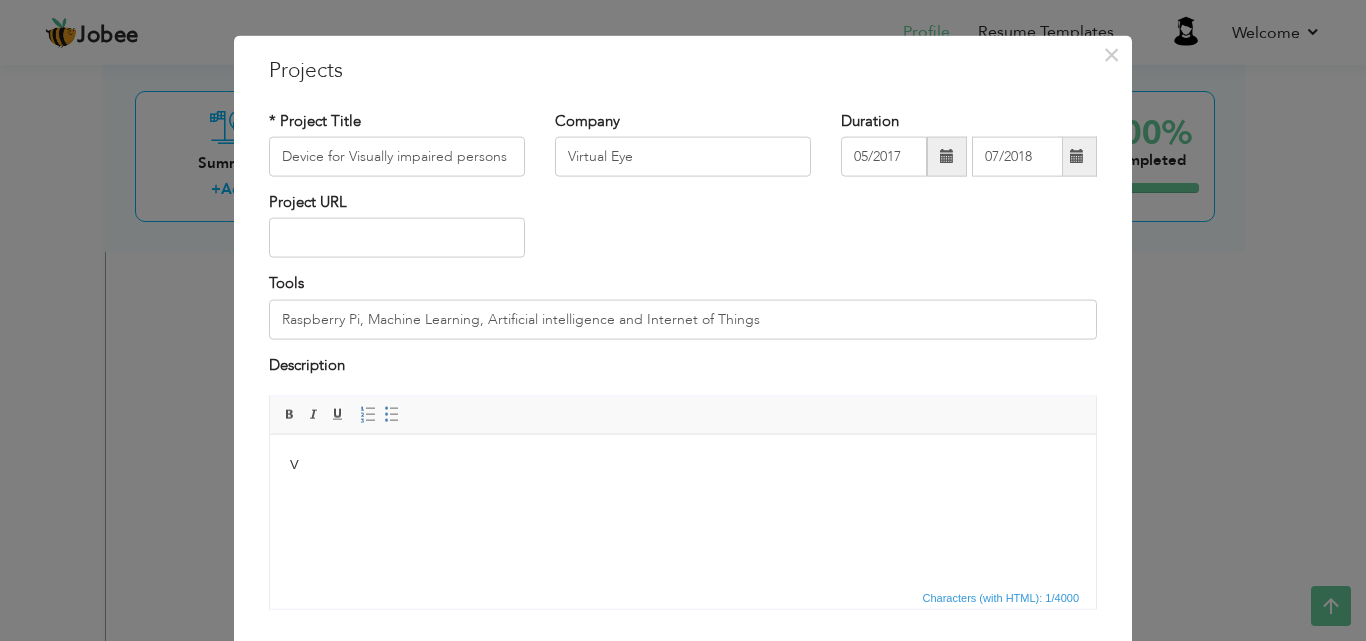 scroll, scrollTop: 139, scrollLeft: 0, axis: vertical 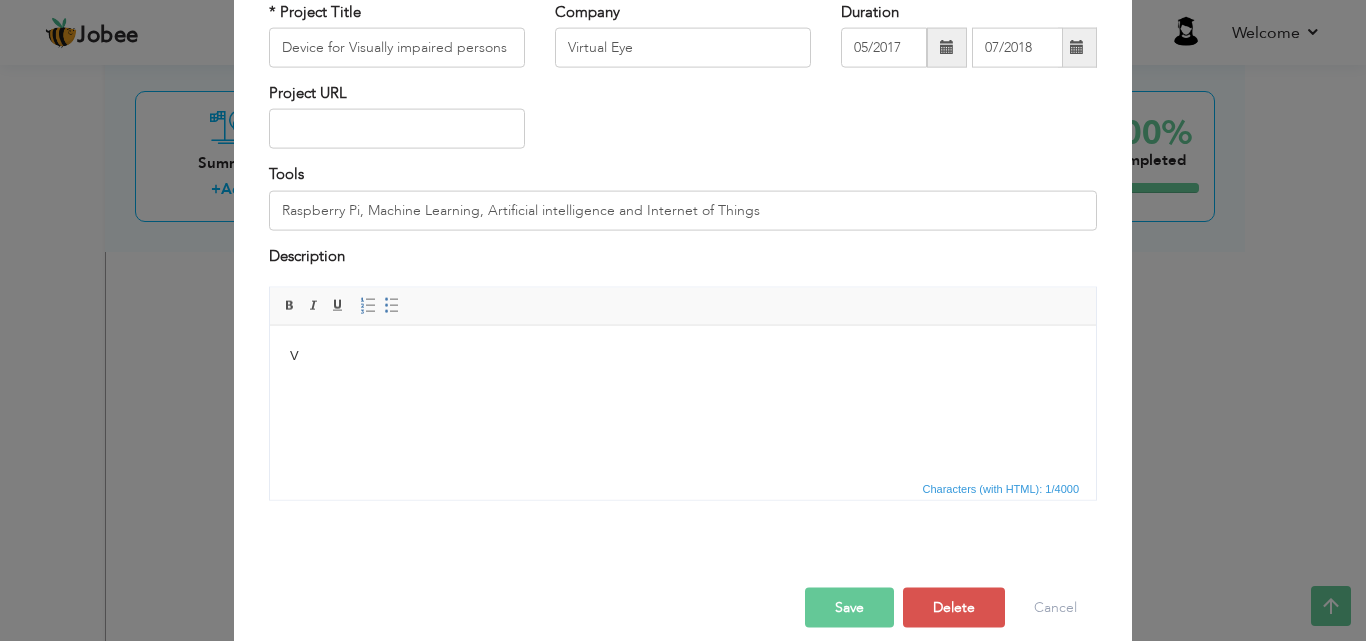 click on "V" at bounding box center (683, 355) 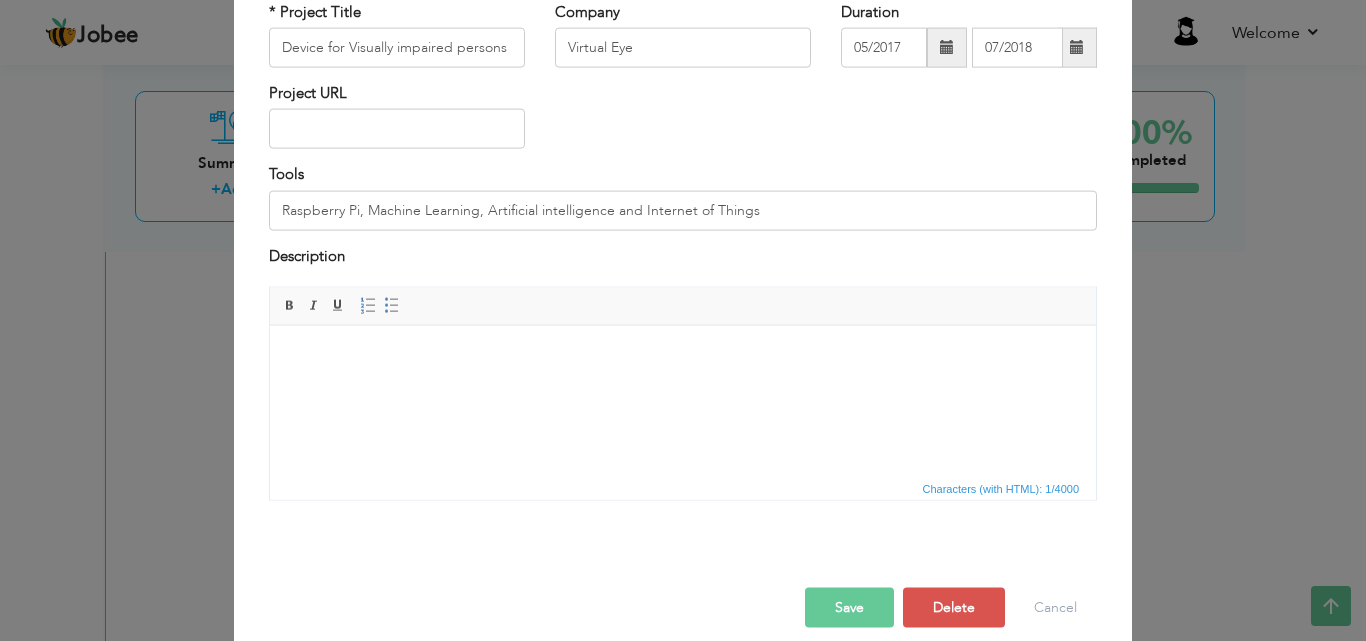 drag, startPoint x: 346, startPoint y: 383, endPoint x: 309, endPoint y: 375, distance: 37.85499 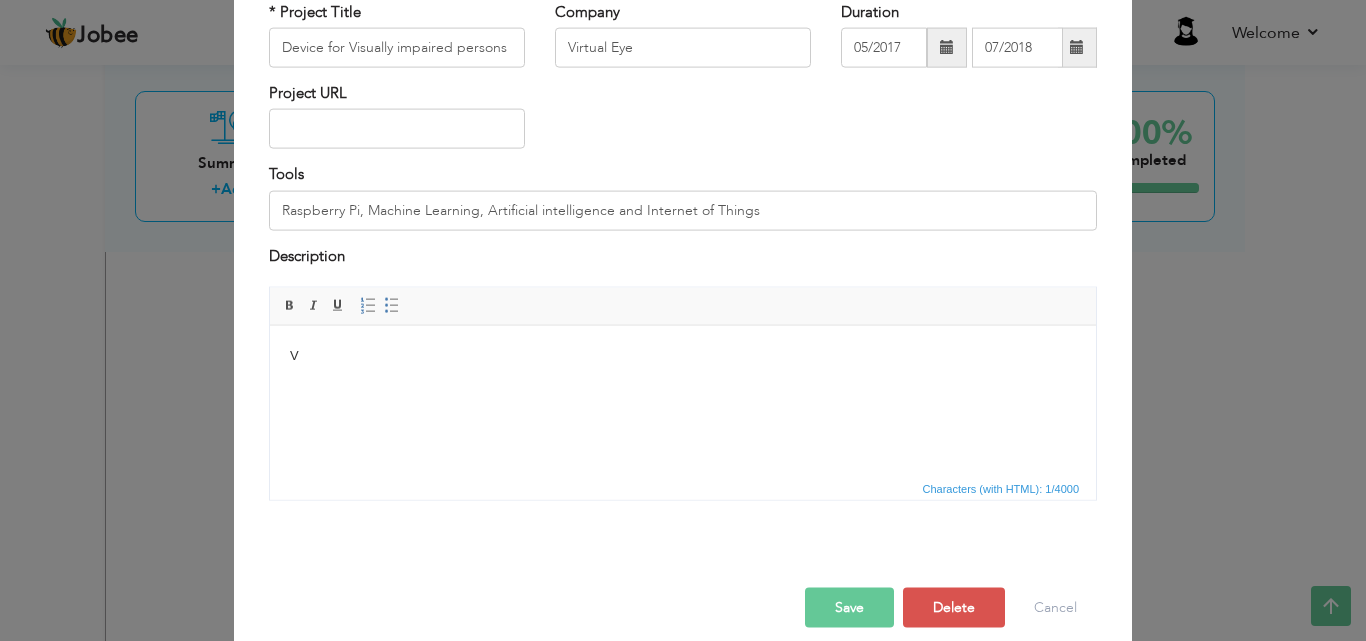 click on "V" at bounding box center (683, 355) 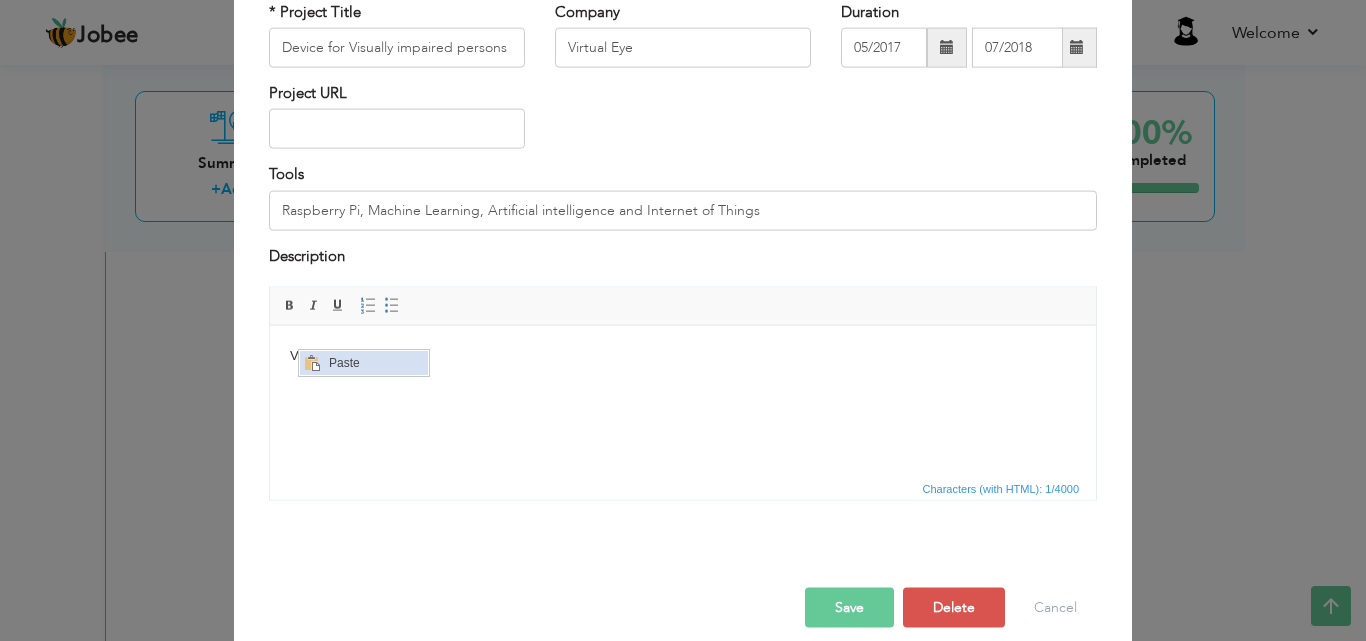 click at bounding box center [311, 362] 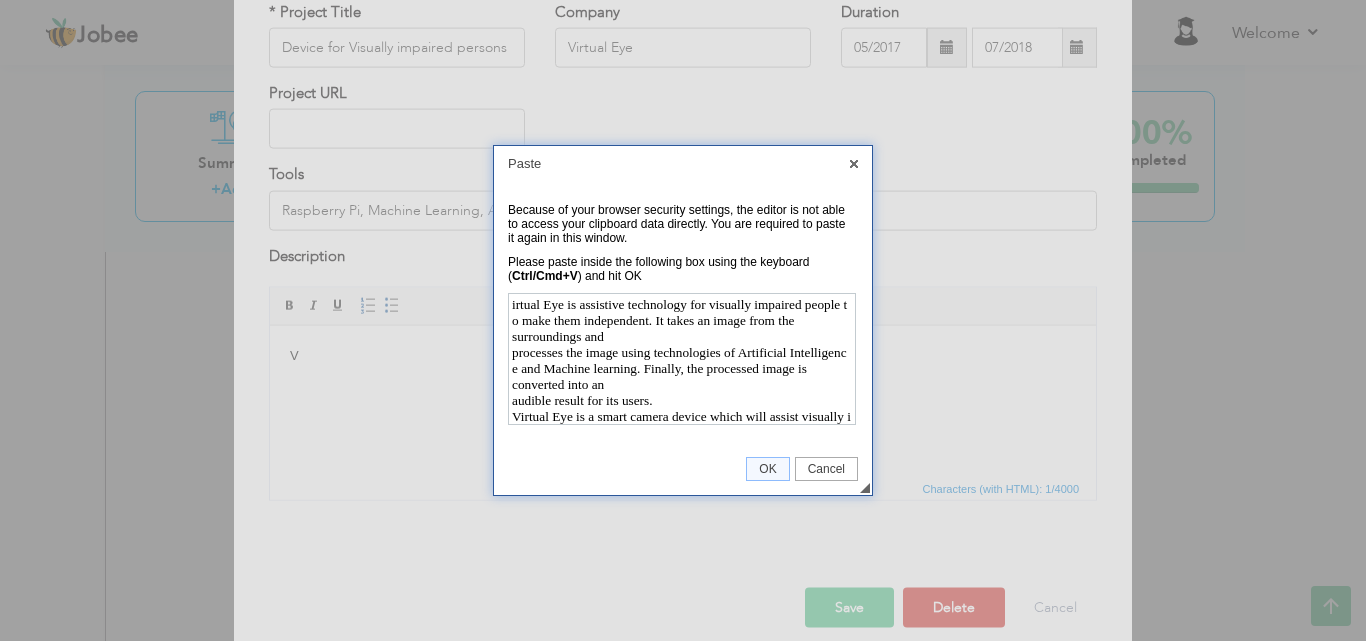 scroll, scrollTop: 415, scrollLeft: 0, axis: vertical 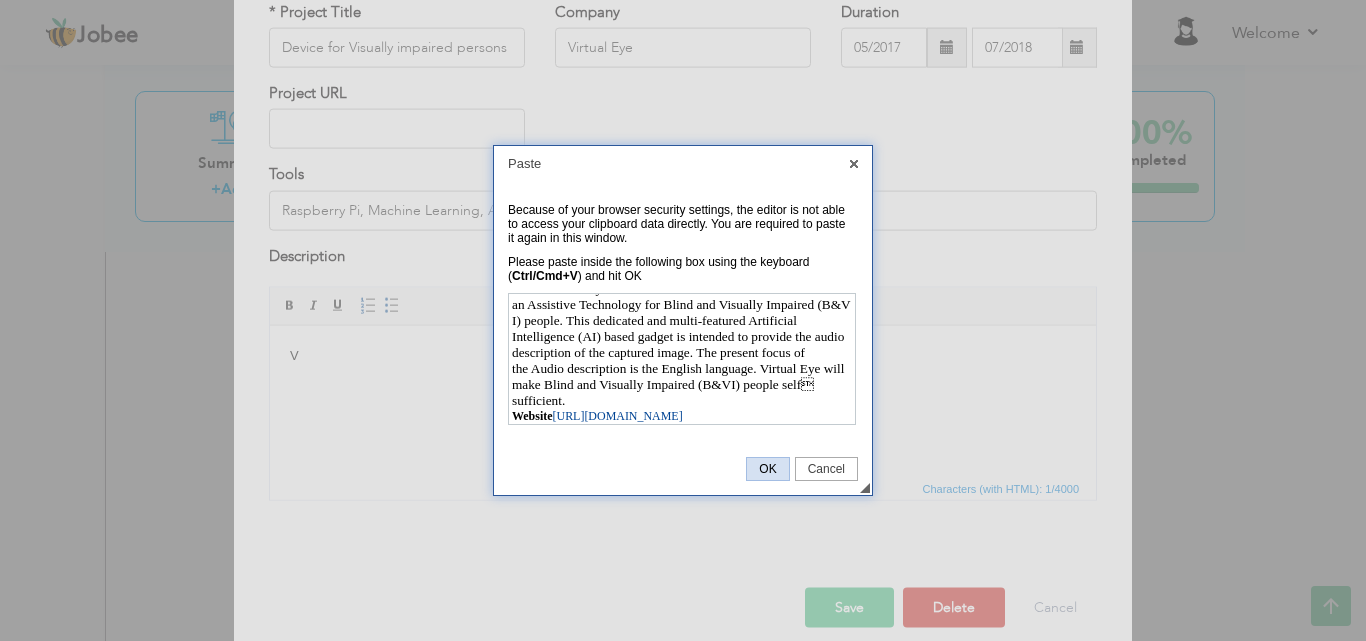 click on "OK" at bounding box center (767, 469) 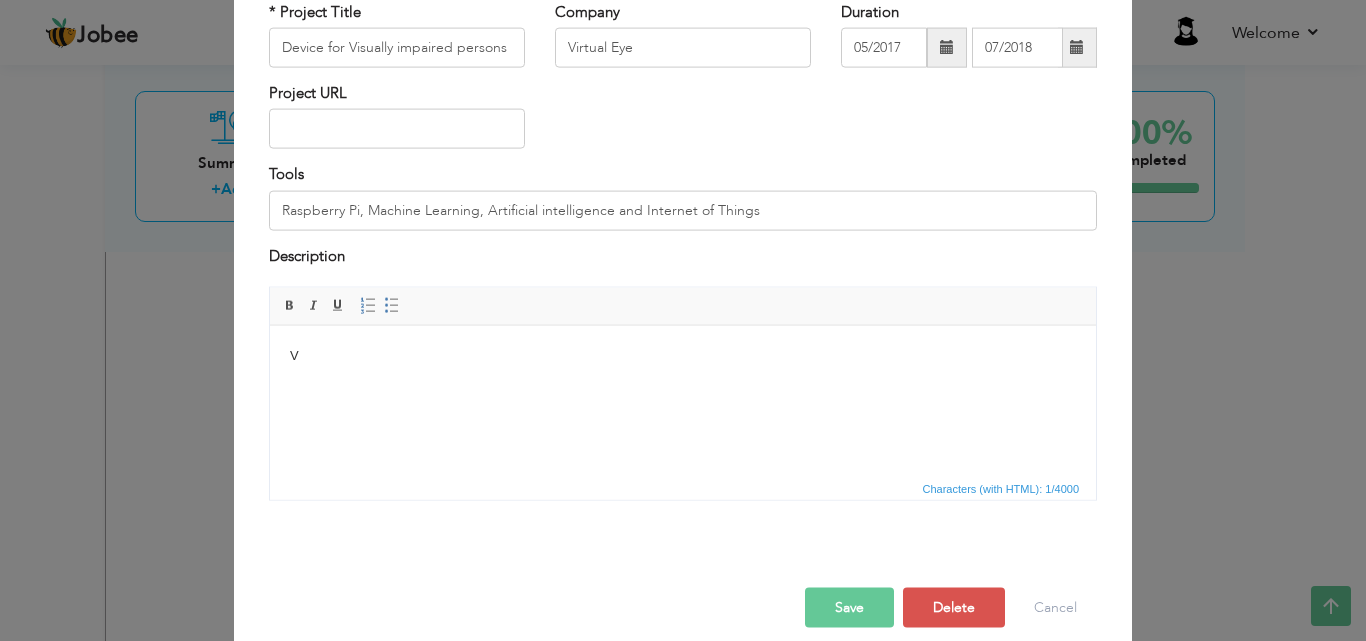 click on "V" at bounding box center [683, 355] 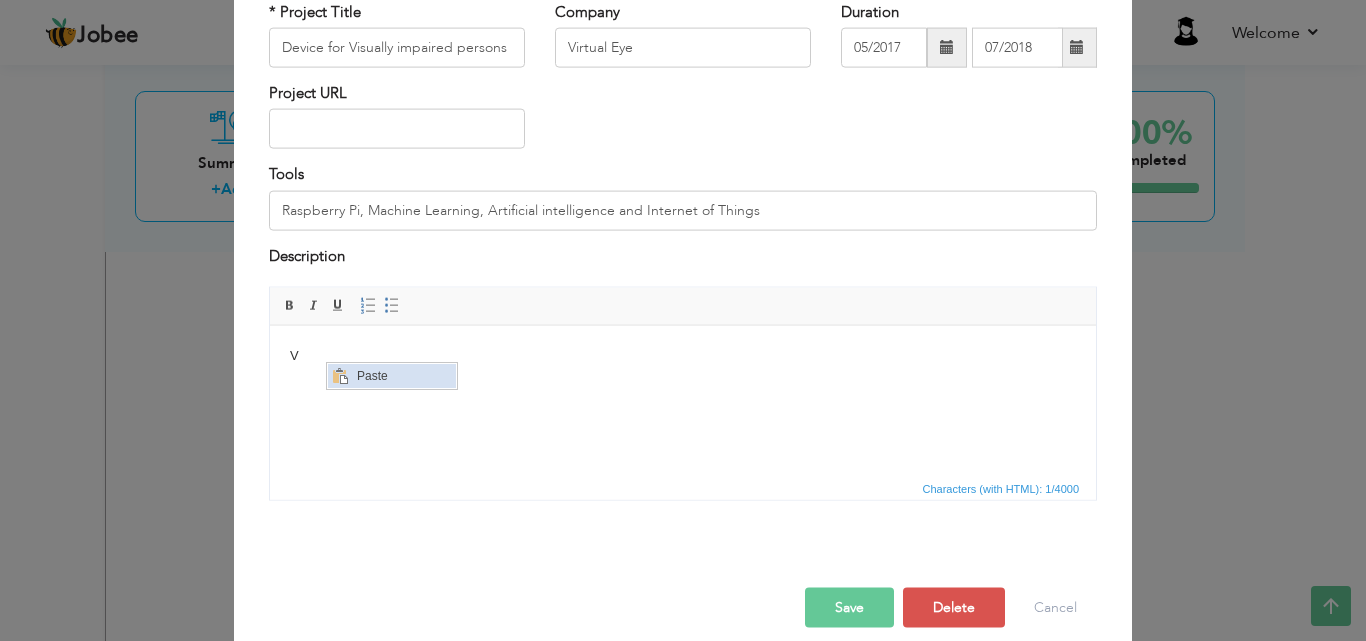 click at bounding box center (339, 375) 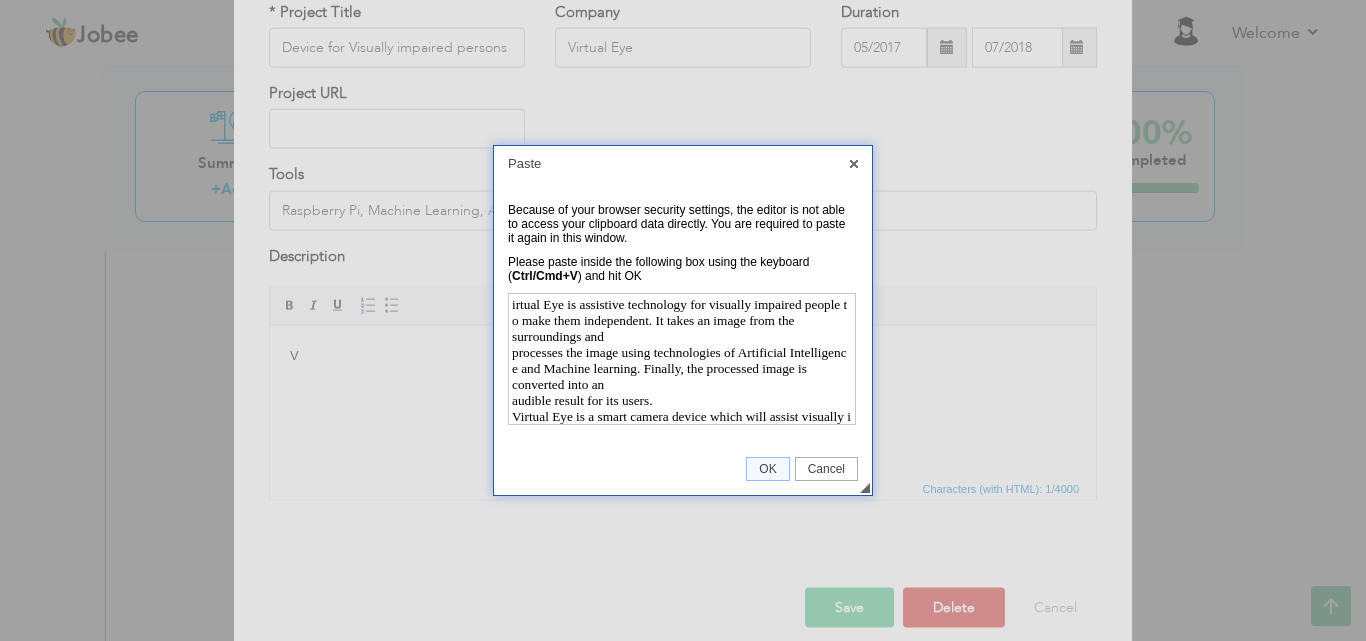 scroll, scrollTop: 415, scrollLeft: 0, axis: vertical 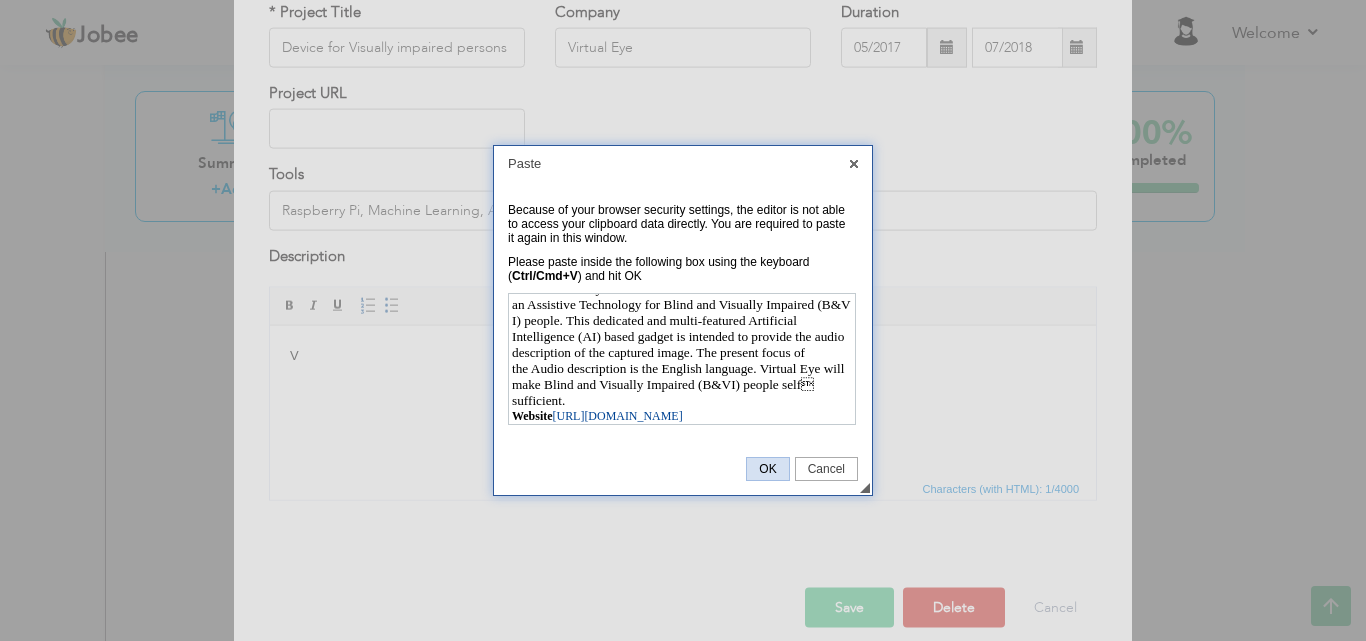 click on "OK" at bounding box center (767, 469) 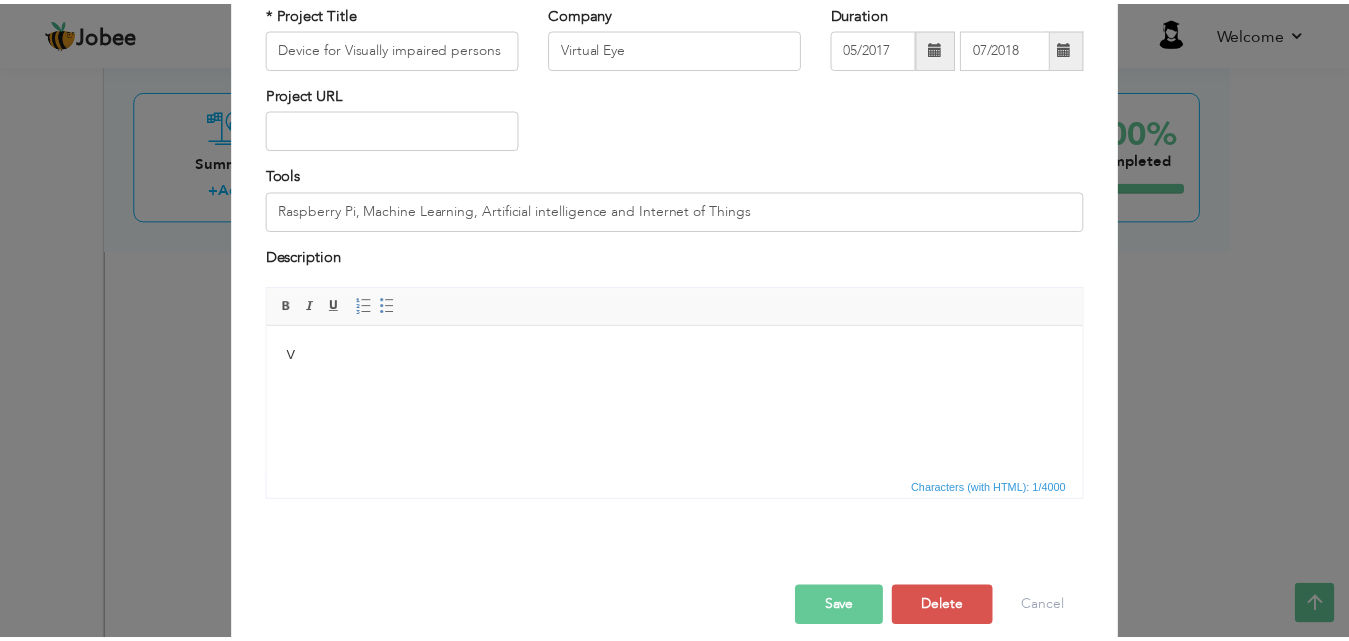 scroll, scrollTop: 0, scrollLeft: 0, axis: both 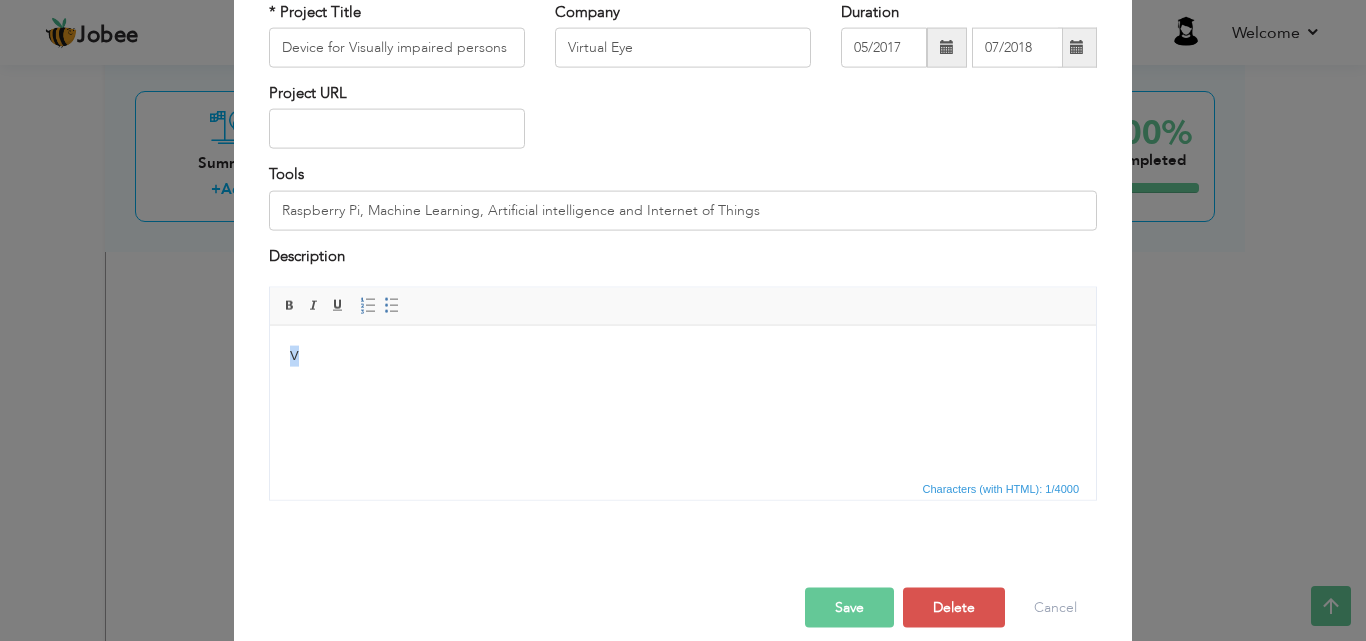 drag, startPoint x: 310, startPoint y: 365, endPoint x: 285, endPoint y: 349, distance: 29.681644 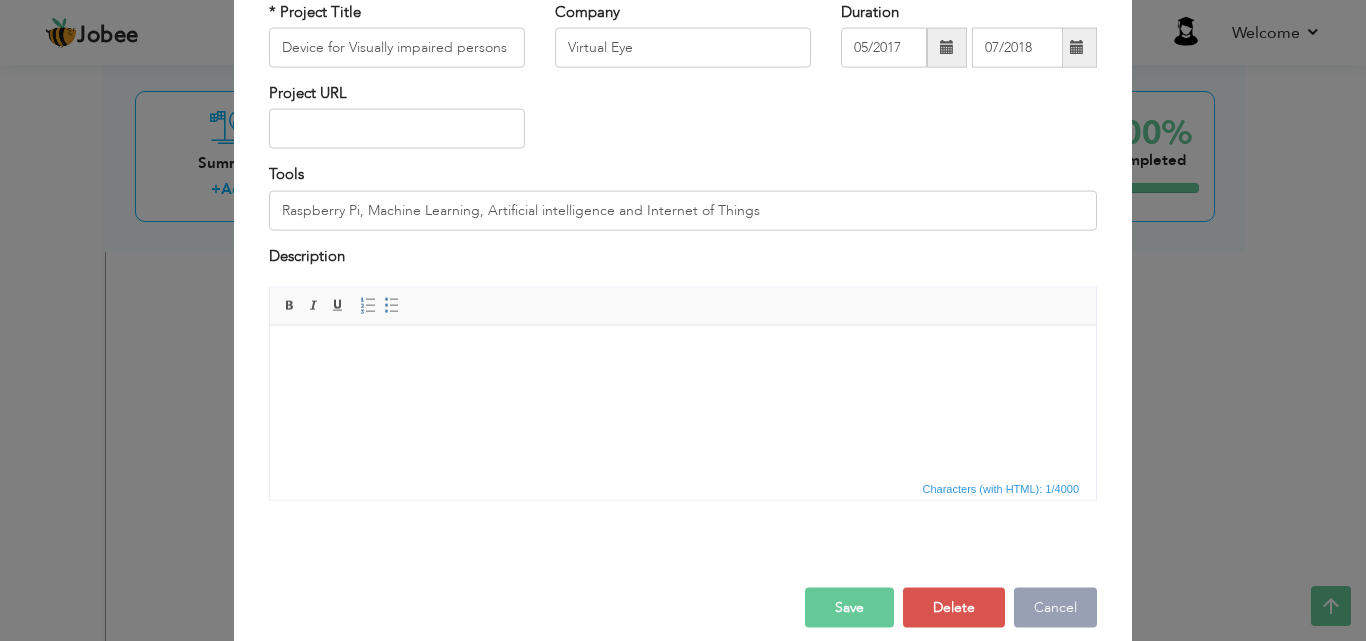 drag, startPoint x: 1040, startPoint y: 606, endPoint x: 1046, endPoint y: 594, distance: 13.416408 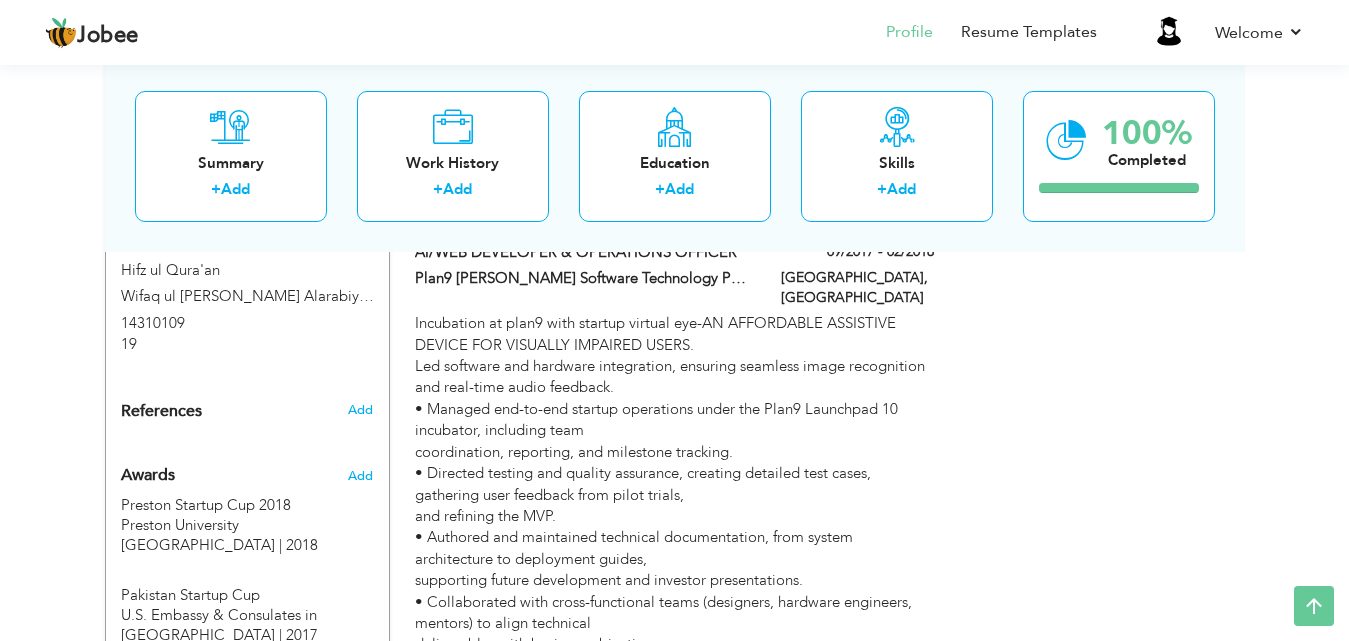 scroll, scrollTop: 1648, scrollLeft: 0, axis: vertical 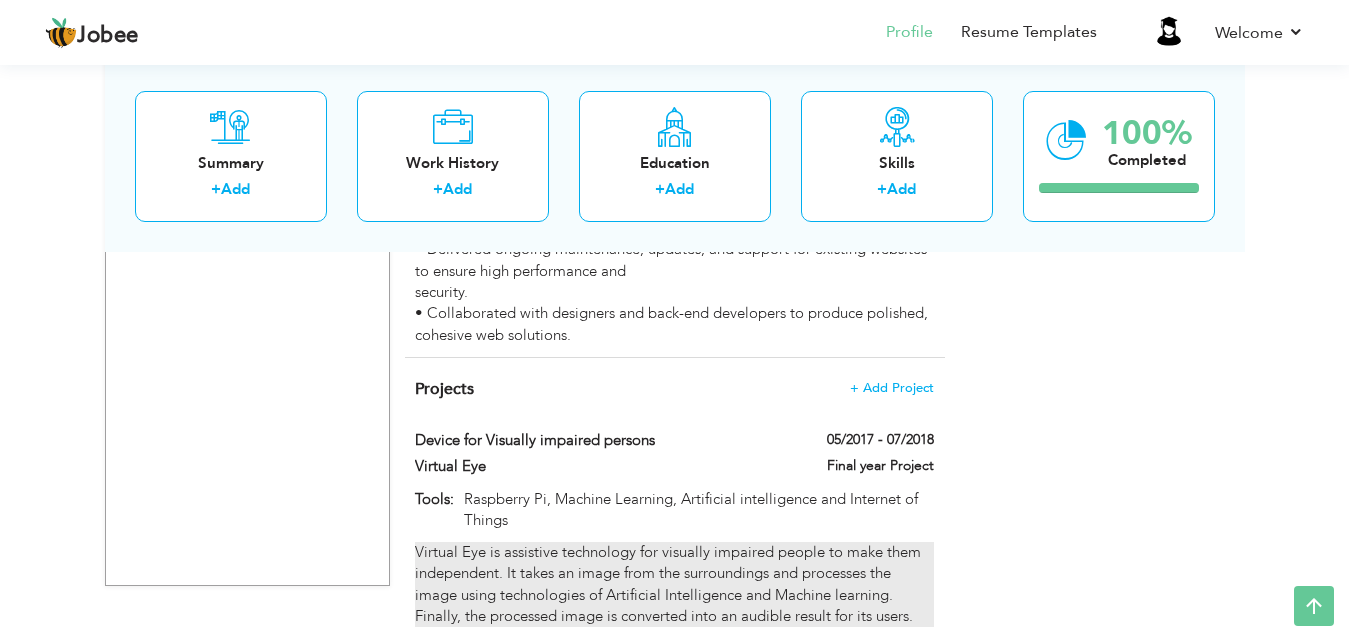click on "Virtual Eye is assistive technology for visually impaired people to make them independent. It takes an image from the surroundings and processes the image using technologies of Artificial Intelligence and Machine learning. Finally, the processed image is converted into an audible result for its users." at bounding box center [674, 585] 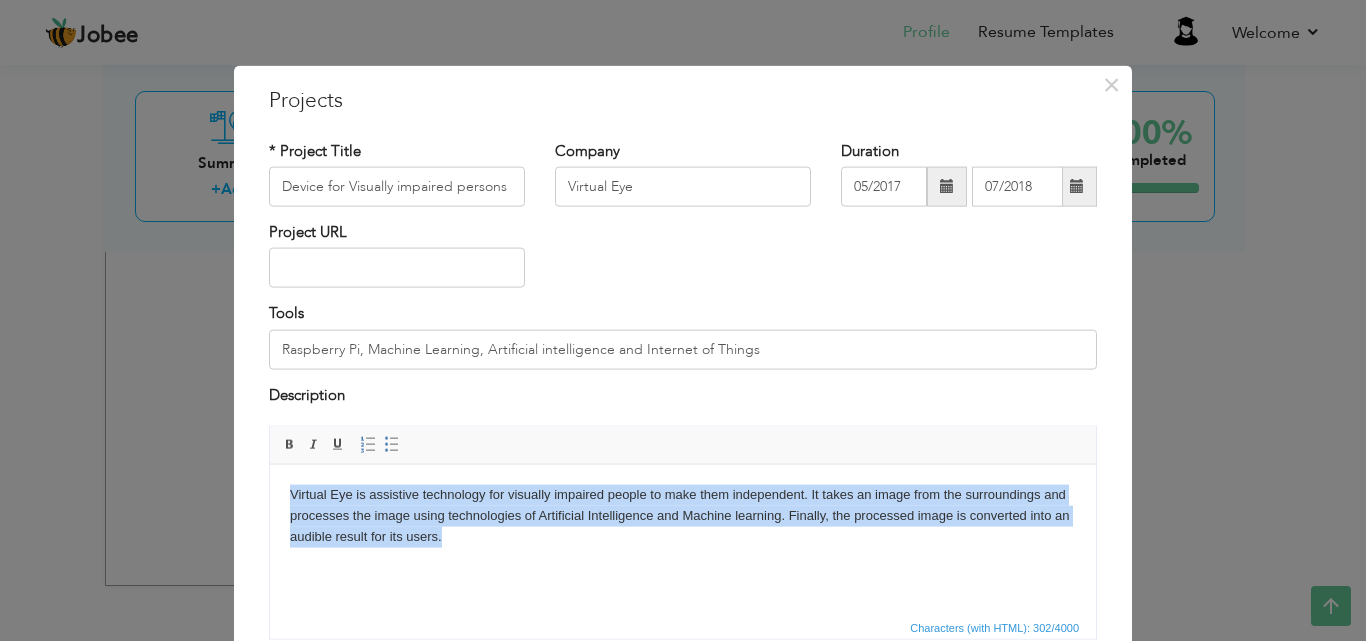 drag, startPoint x: 456, startPoint y: 554, endPoint x: 290, endPoint y: 495, distance: 176.17322 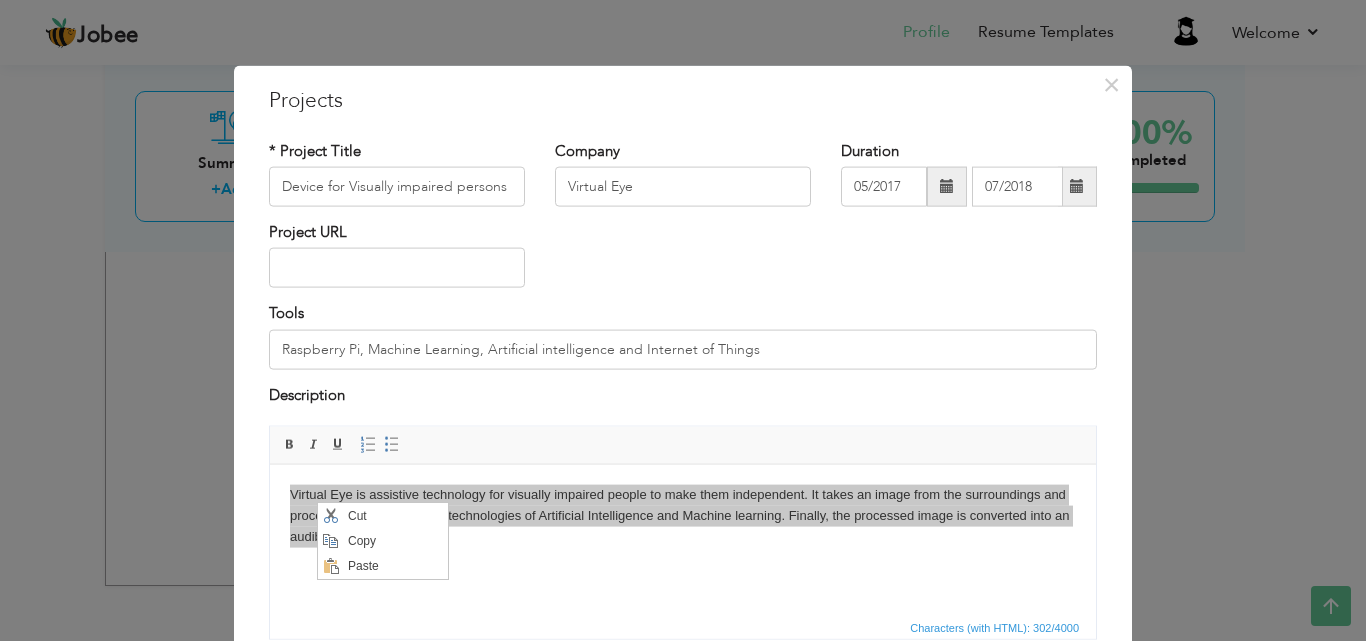 scroll, scrollTop: 0, scrollLeft: 0, axis: both 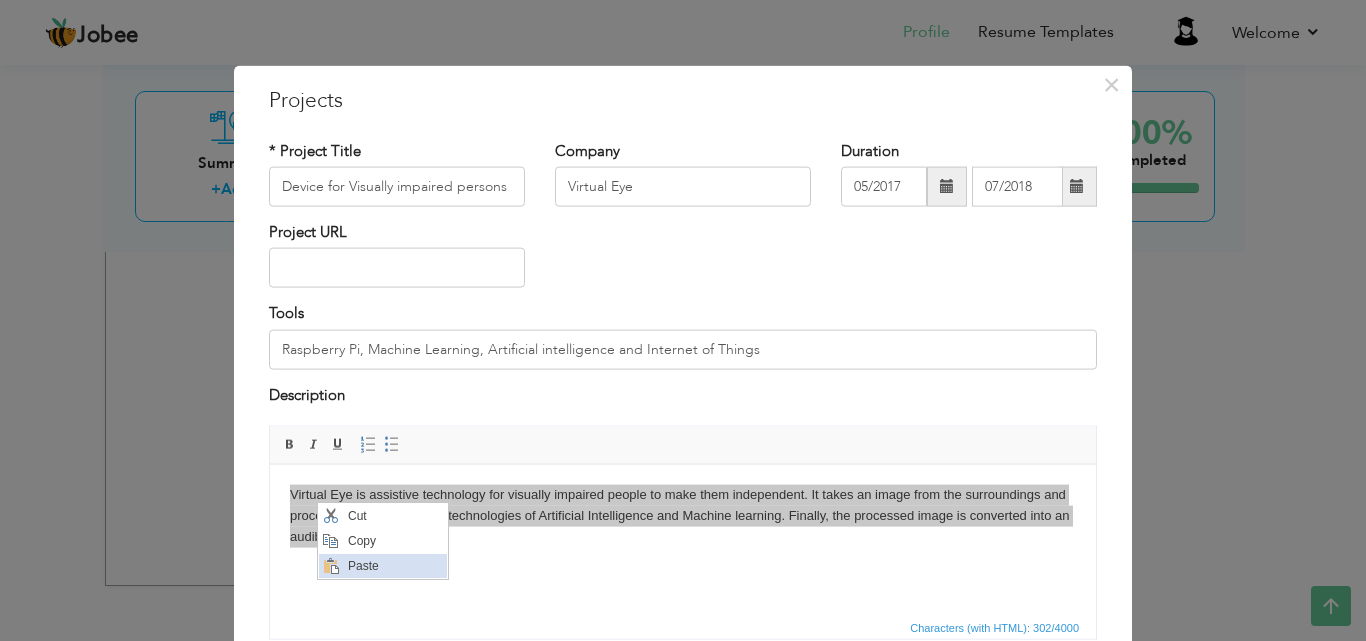 click on "Paste" at bounding box center (394, 565) 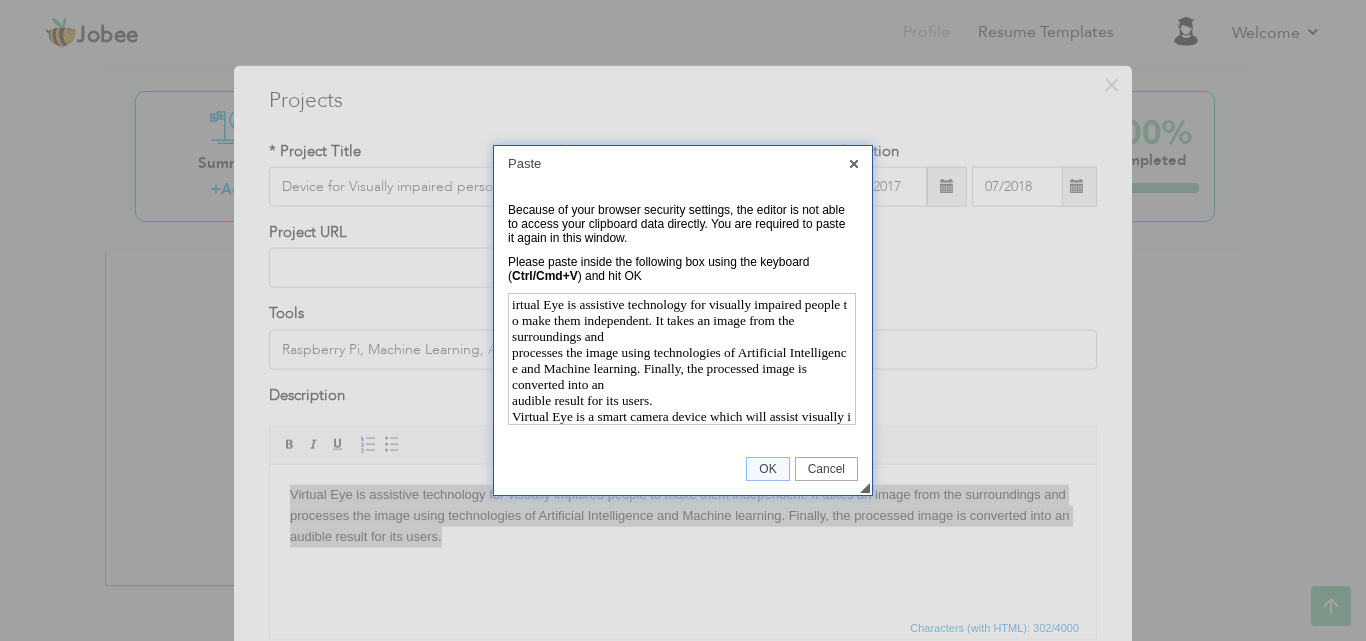 scroll, scrollTop: 415, scrollLeft: 0, axis: vertical 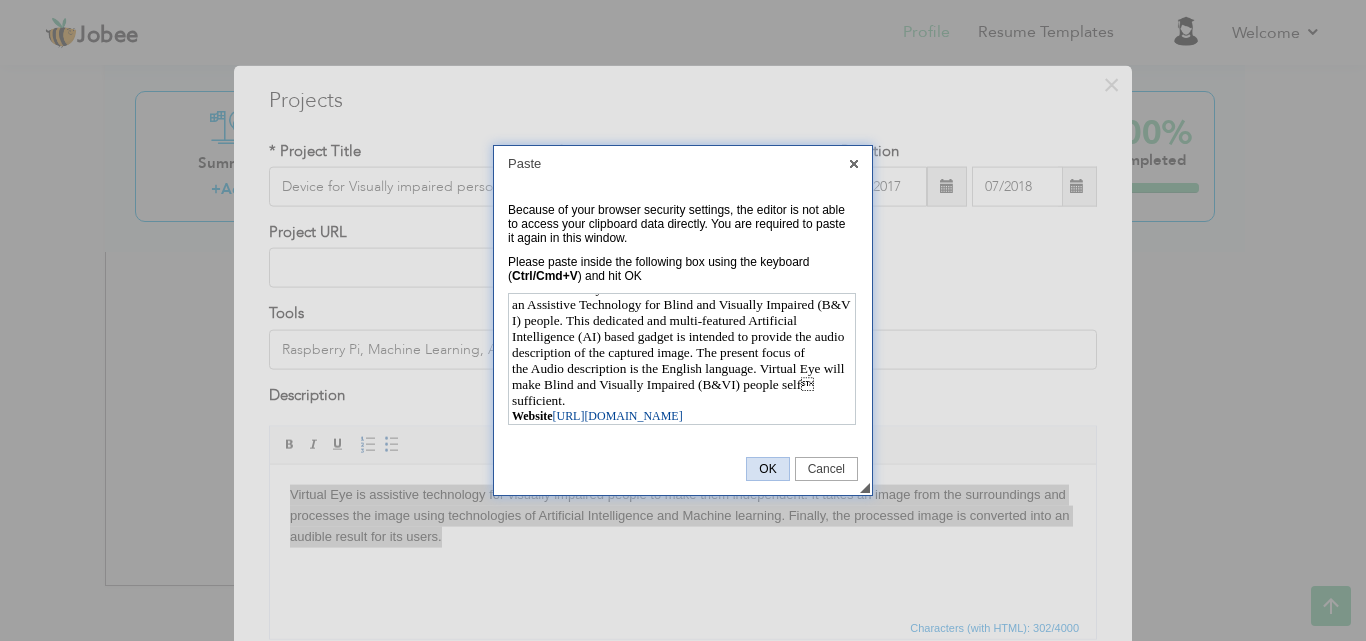 click on "OK" at bounding box center (767, 469) 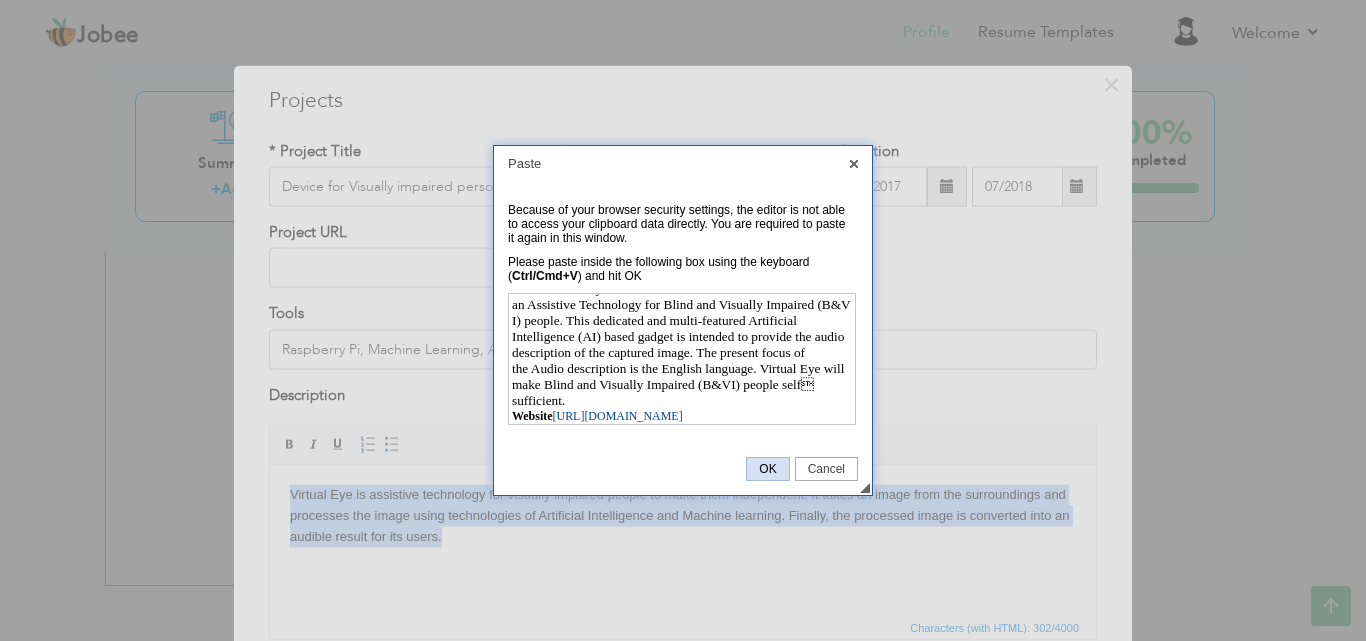scroll, scrollTop: 0, scrollLeft: 0, axis: both 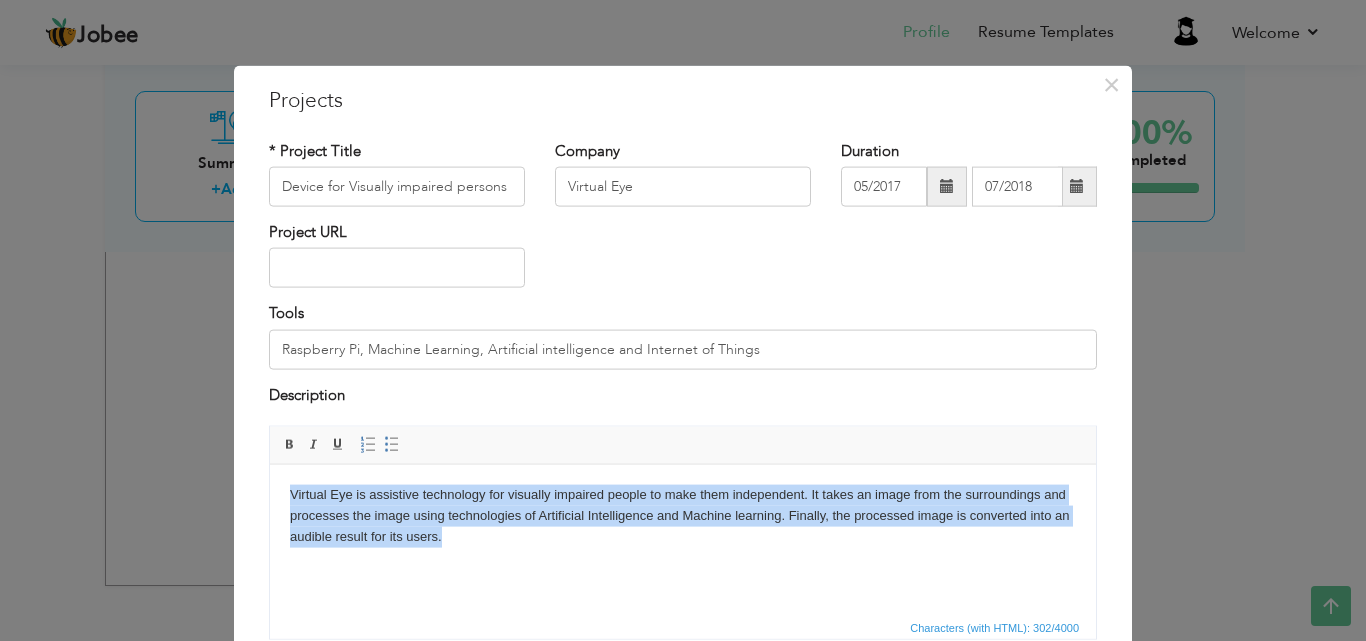 type 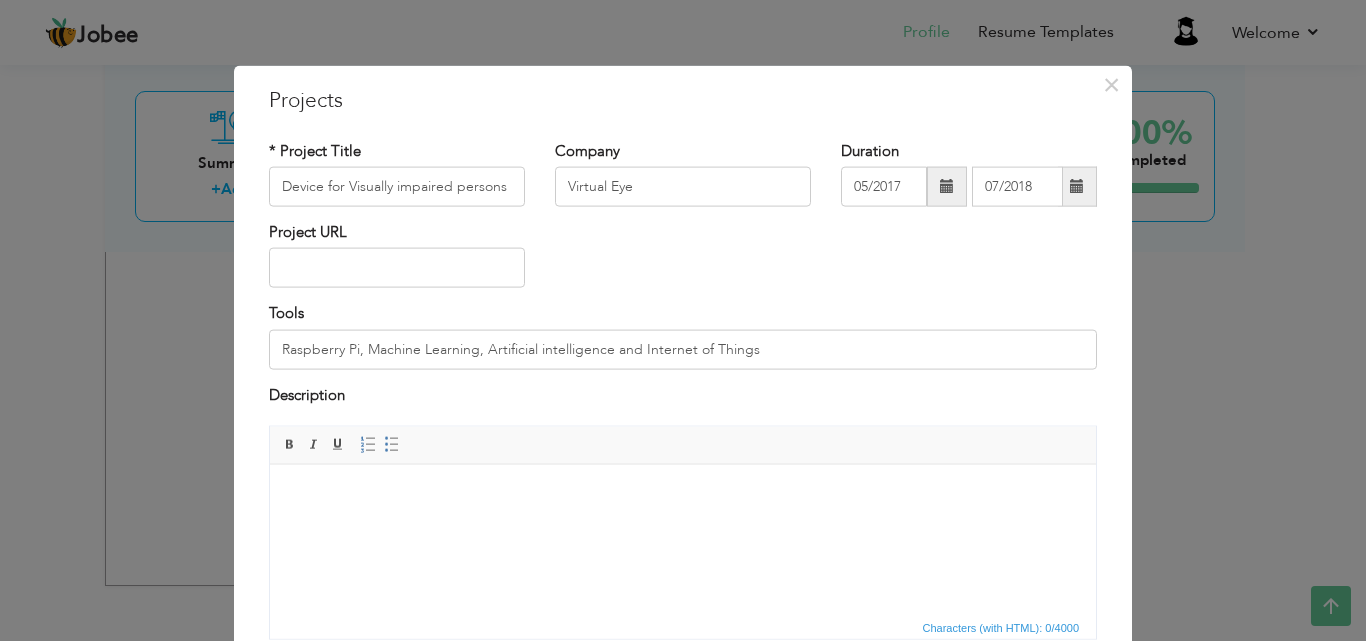 click at bounding box center (683, 494) 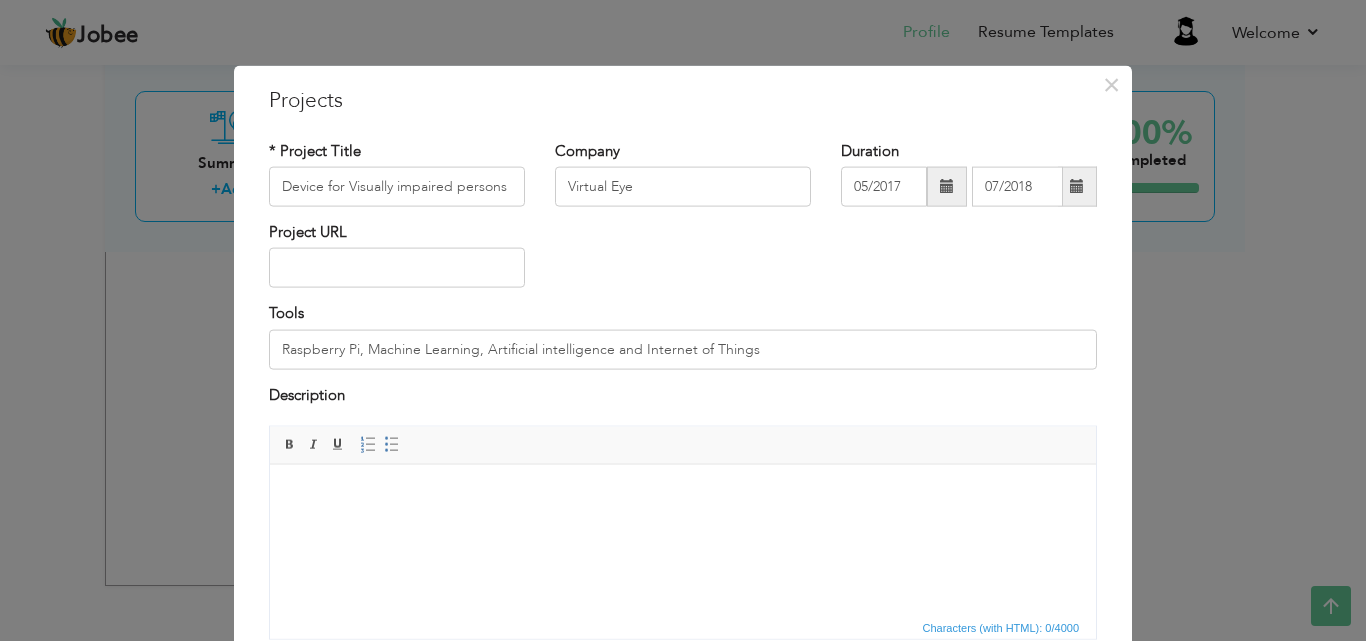 drag, startPoint x: 313, startPoint y: 515, endPoint x: 342, endPoint y: 534, distance: 34.669872 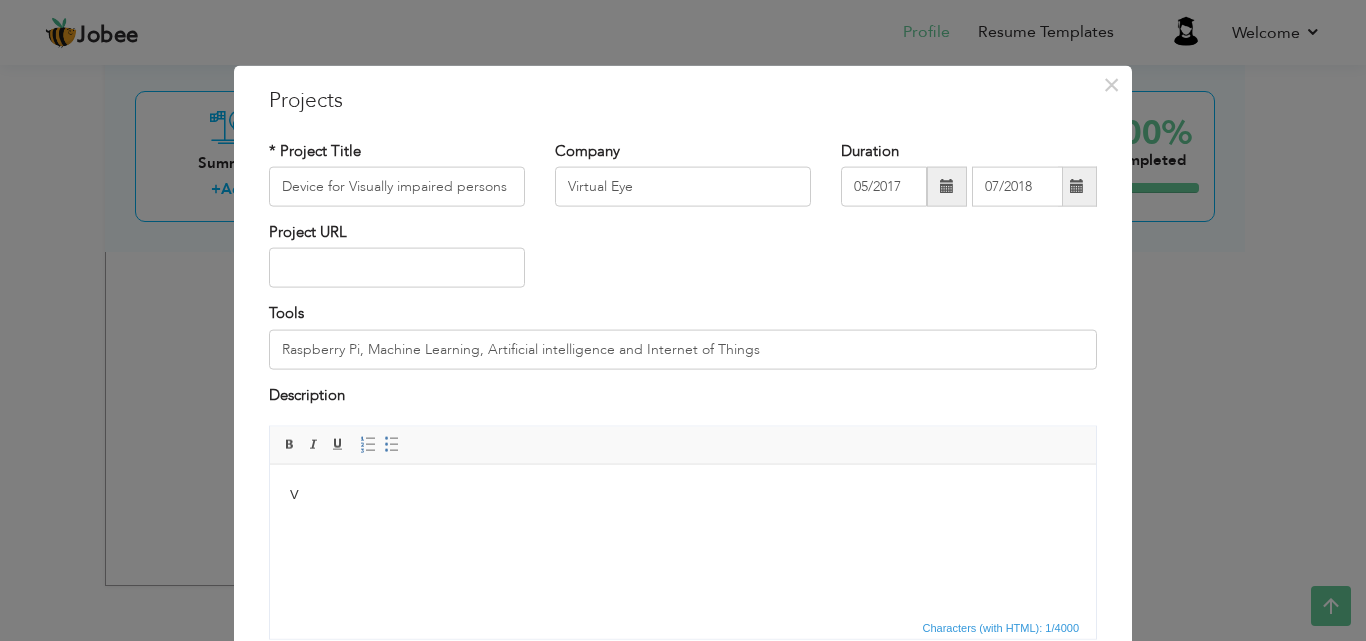 drag, startPoint x: 342, startPoint y: 536, endPoint x: 312, endPoint y: 500, distance: 46.8615 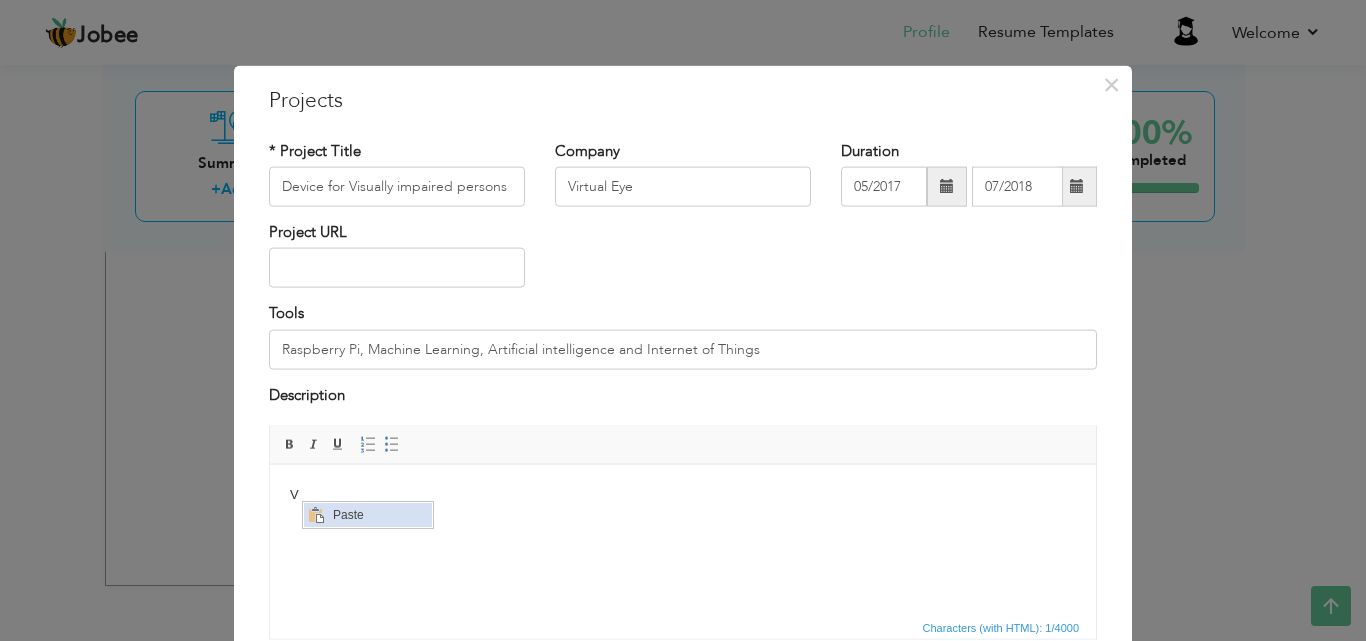 click at bounding box center (315, 514) 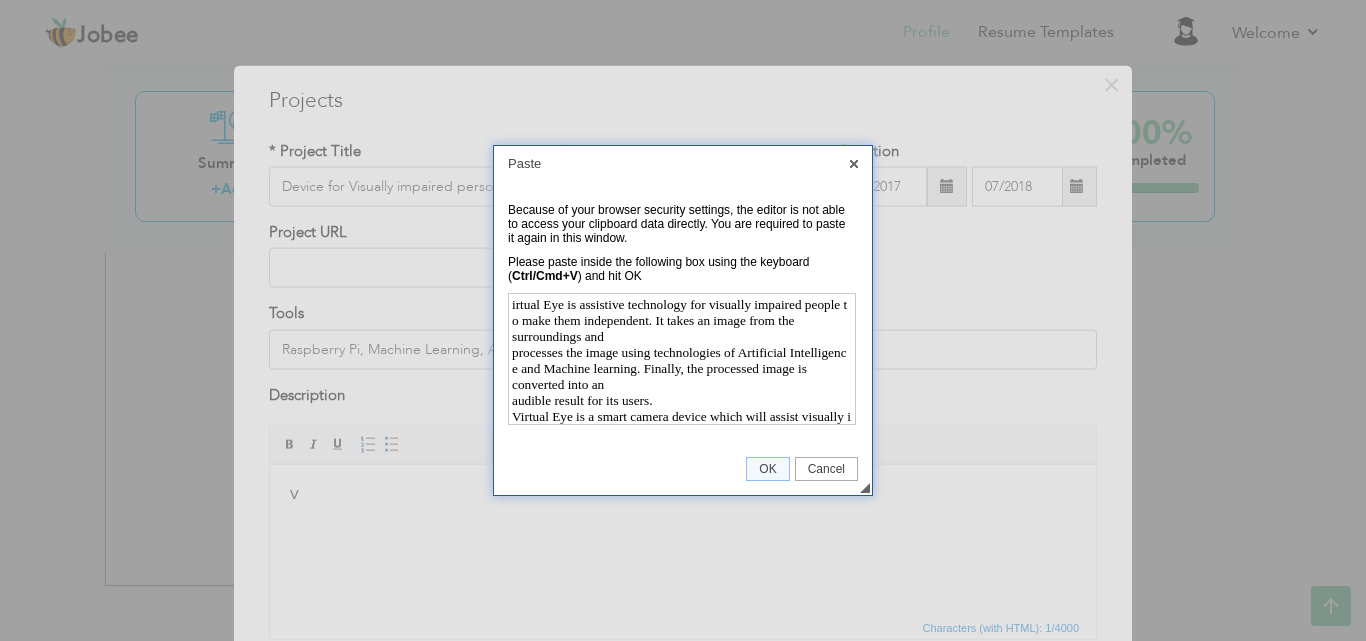 scroll, scrollTop: 415, scrollLeft: 0, axis: vertical 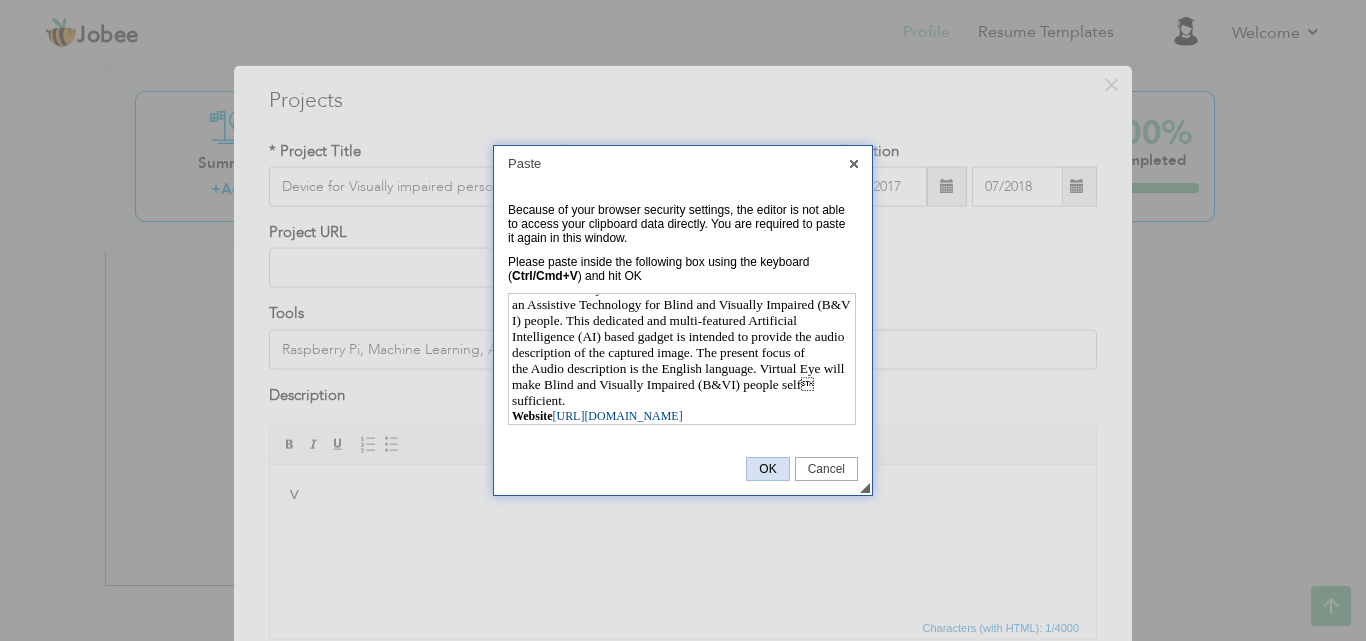click on "OK" at bounding box center [767, 469] 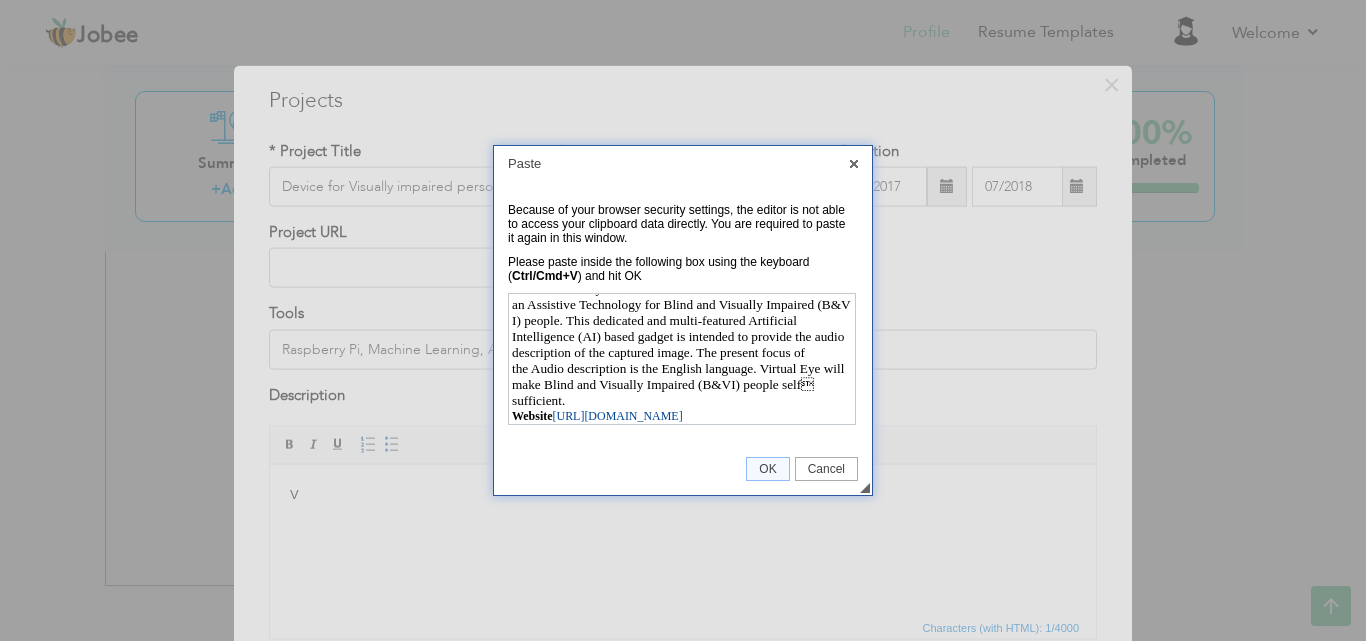 scroll, scrollTop: 0, scrollLeft: 0, axis: both 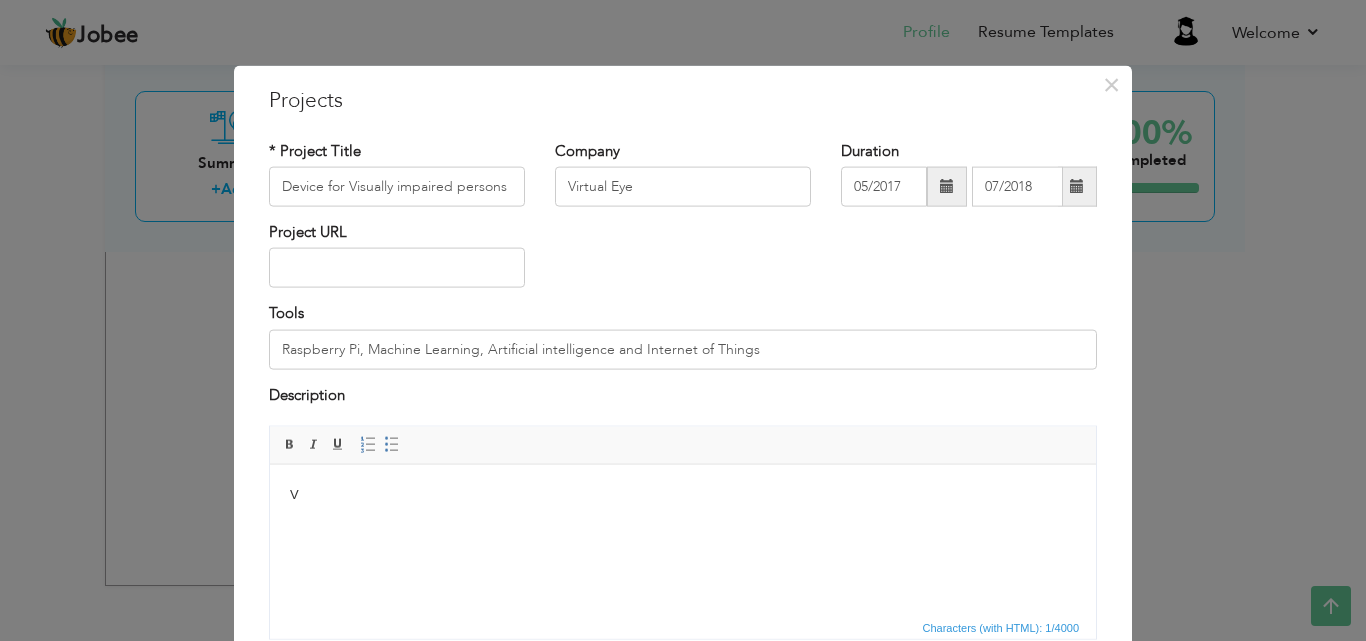 click on "V" at bounding box center [683, 494] 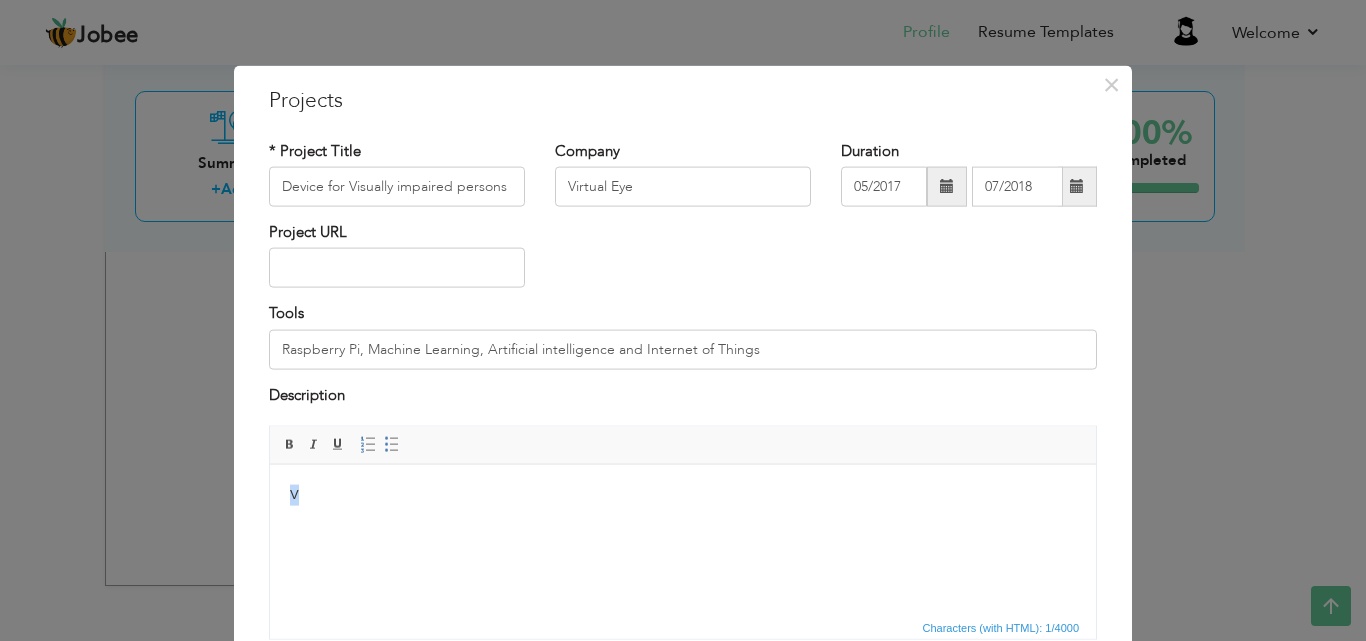 click on "V" at bounding box center (683, 494) 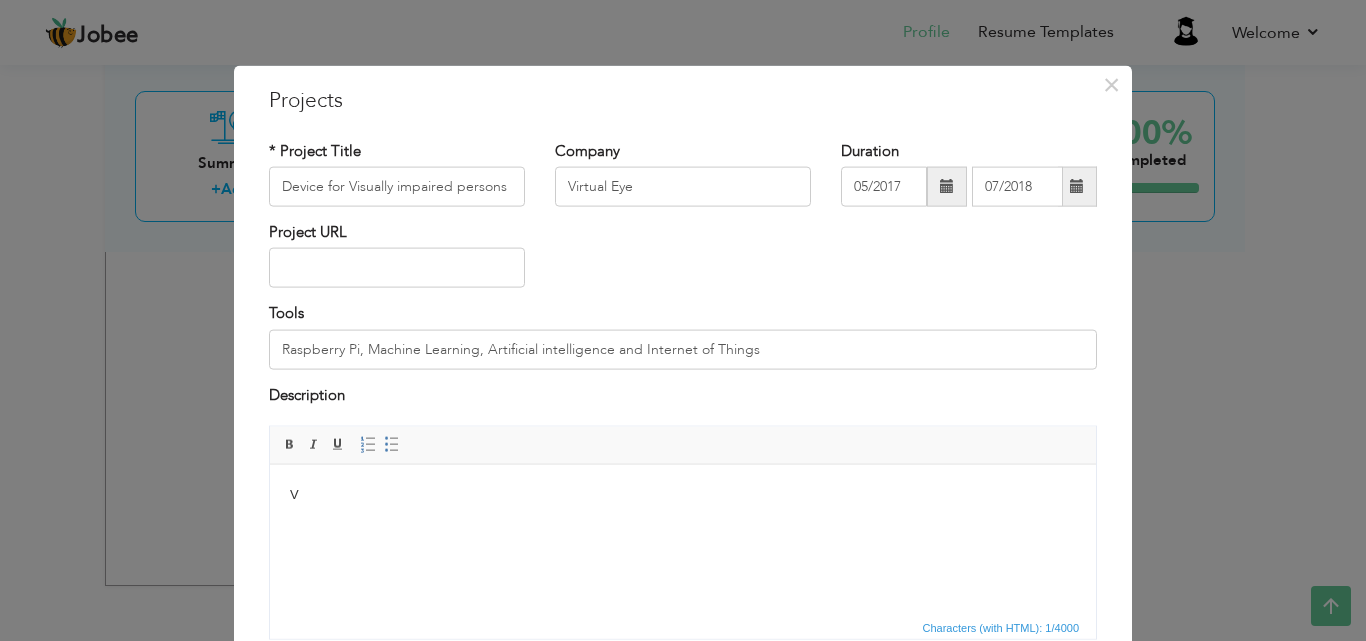 click on "V" at bounding box center (683, 494) 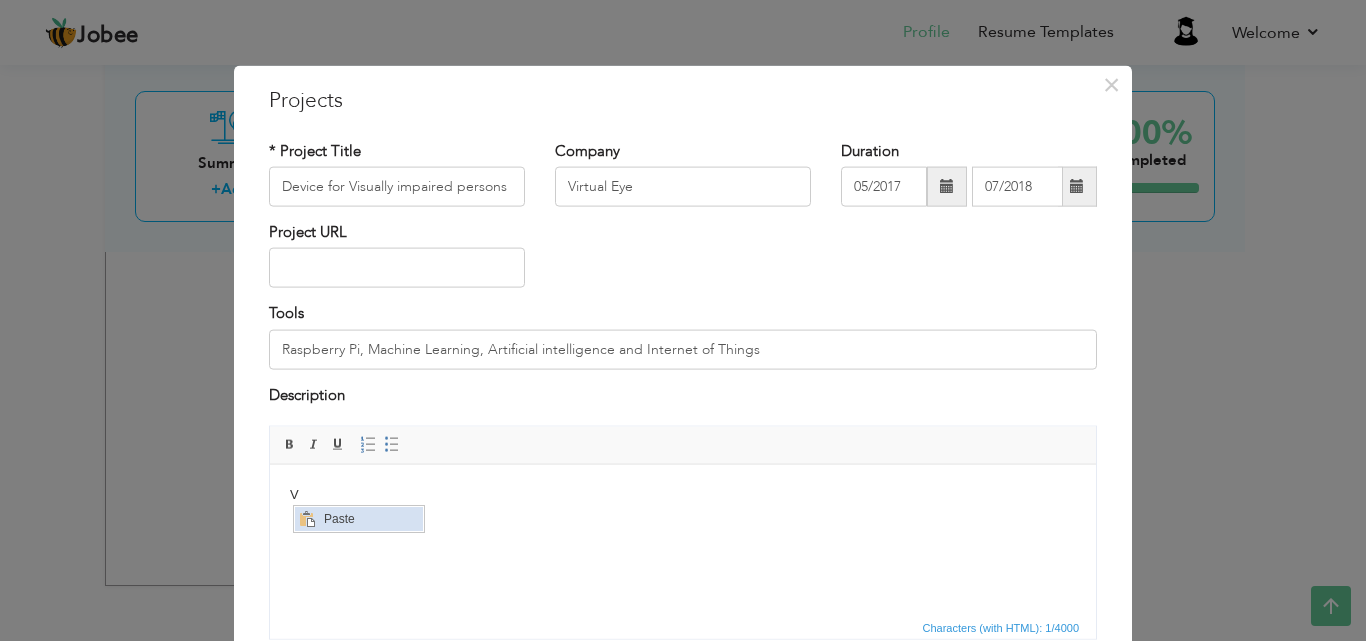 drag, startPoint x: 303, startPoint y: 522, endPoint x: 770, endPoint y: 964, distance: 643.0031 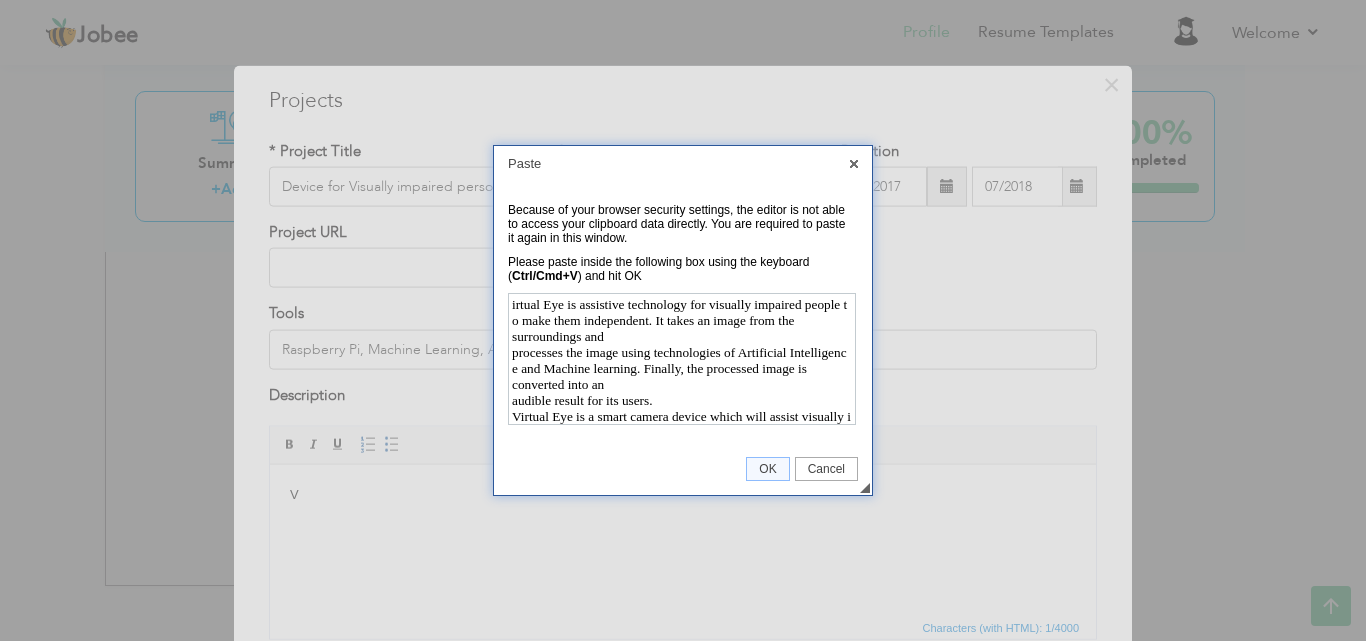 scroll, scrollTop: 415, scrollLeft: 0, axis: vertical 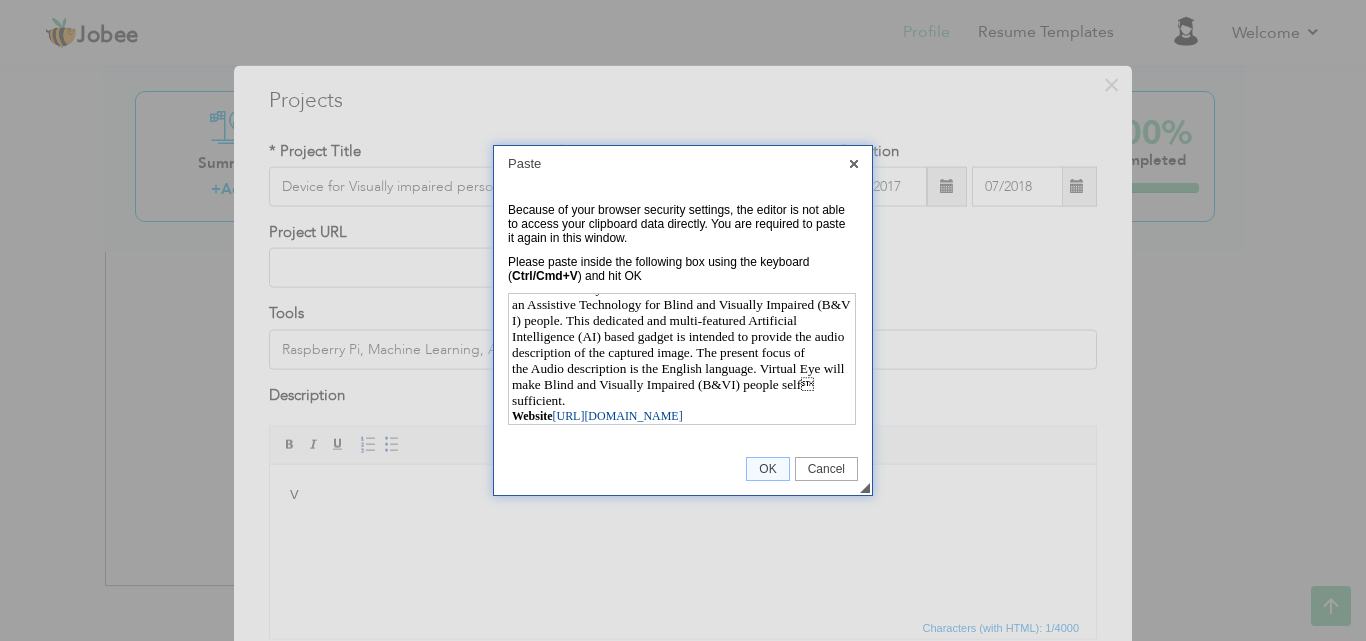 click on "OK" at bounding box center [767, 469] 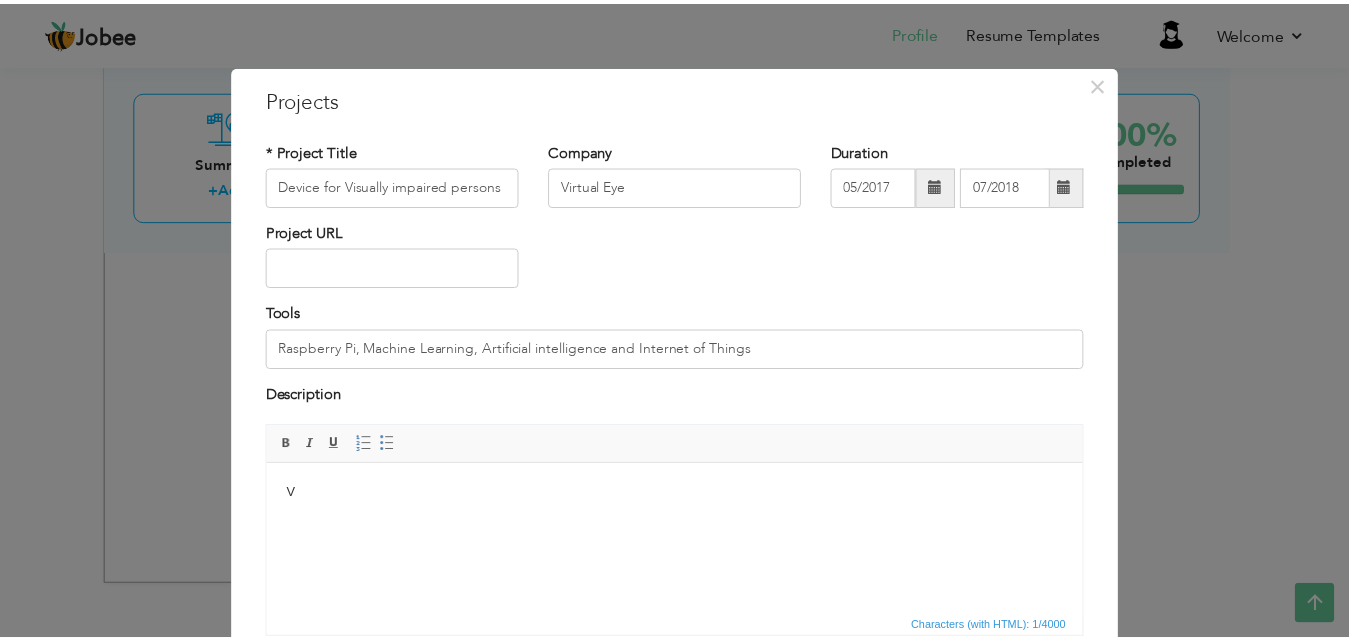 scroll, scrollTop: 0, scrollLeft: 0, axis: both 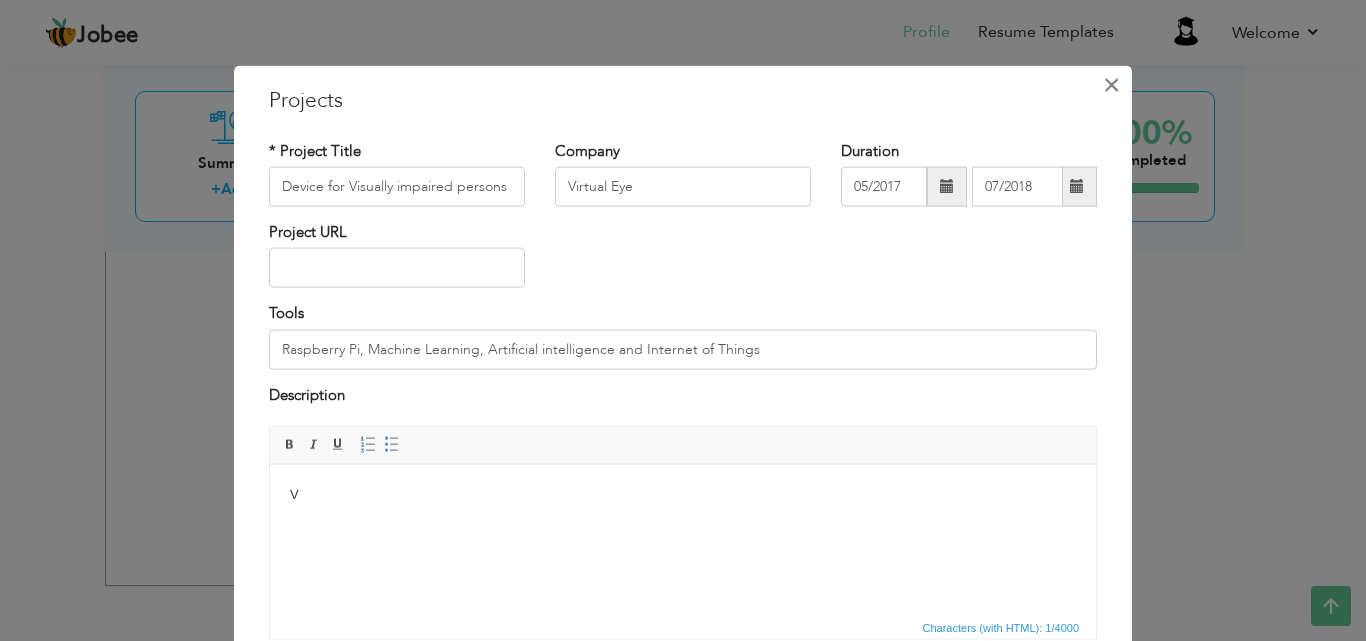click on "×" at bounding box center (1111, 84) 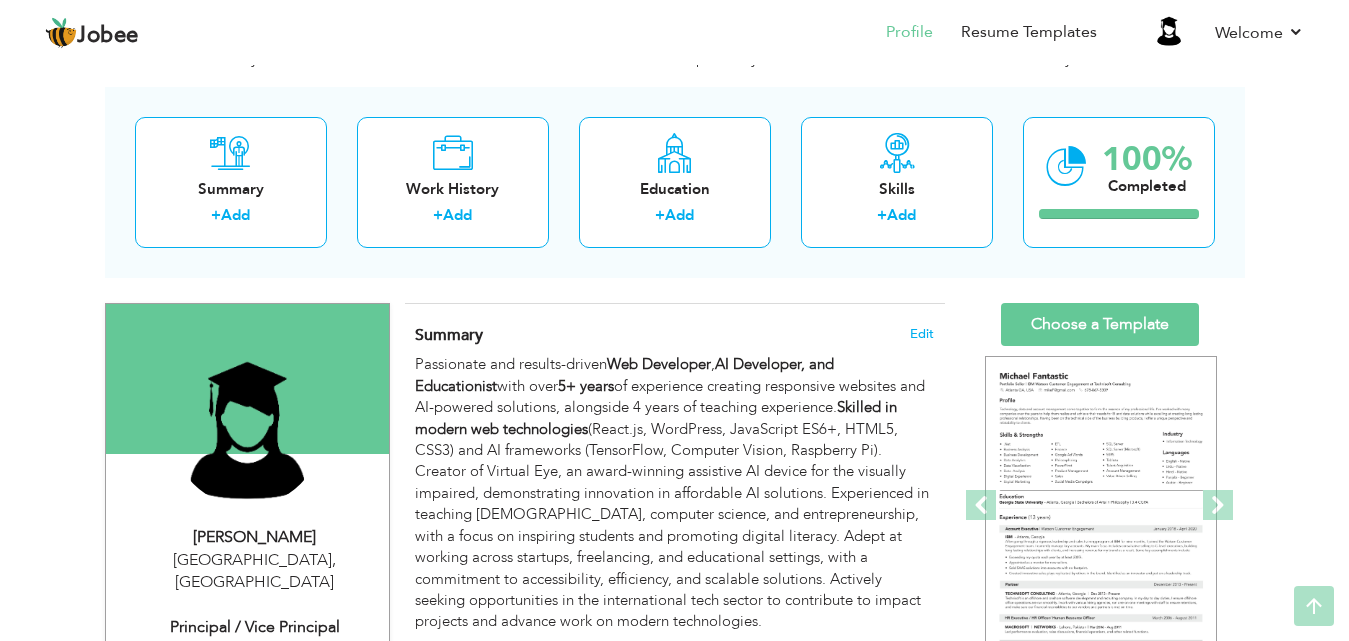 scroll, scrollTop: 79, scrollLeft: 0, axis: vertical 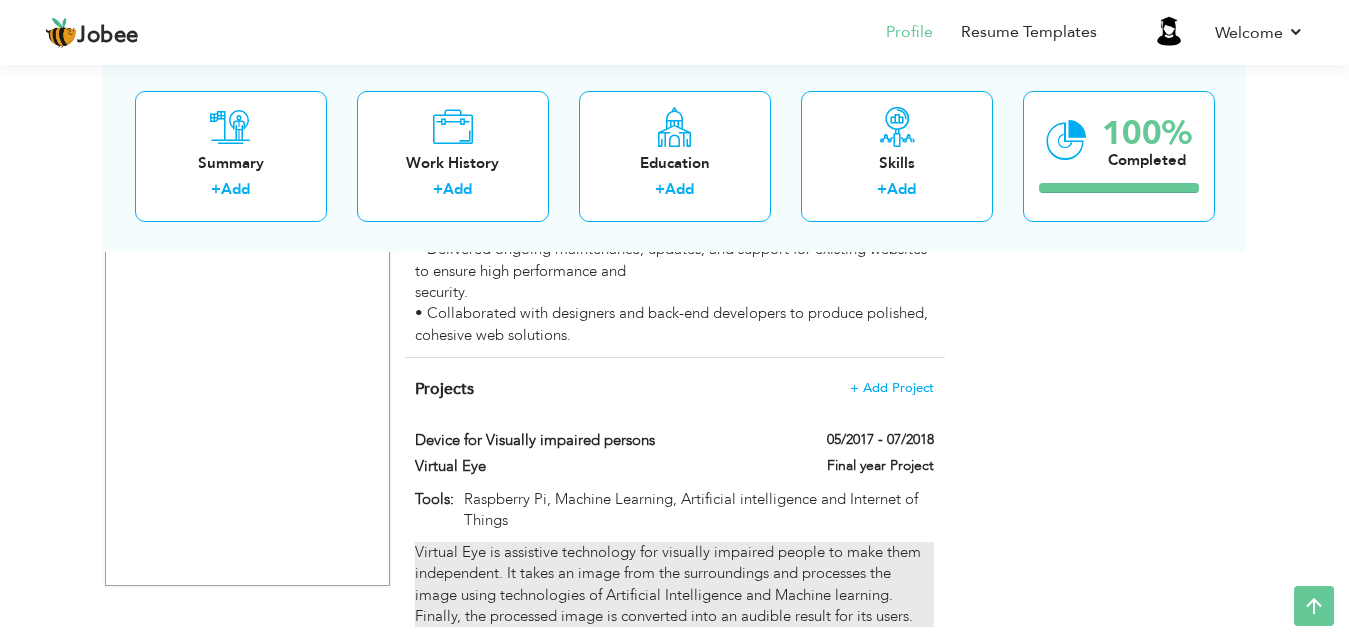 click on "Virtual Eye is assistive technology for visually impaired people to make them independent. It takes an image from the surroundings and processes the image using technologies of Artificial Intelligence and Machine learning. Finally, the processed image is converted into an audible result for its users." at bounding box center (674, 585) 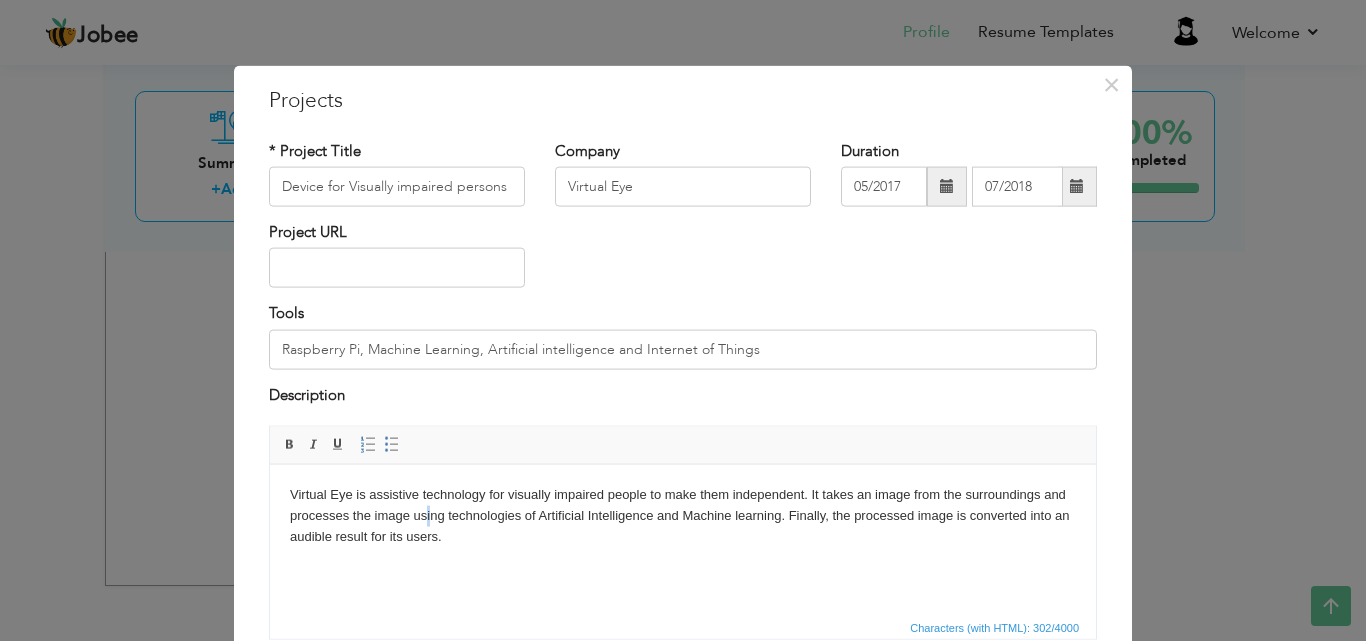 click on "Virtual Eye is assistive technology for visually impaired people to make them independent. It takes an image from the surroundings and processes the image using technologies of Artificial Intelligence and Machine learning. Finally, the processed image is converted into an audible result for its users." at bounding box center (683, 515) 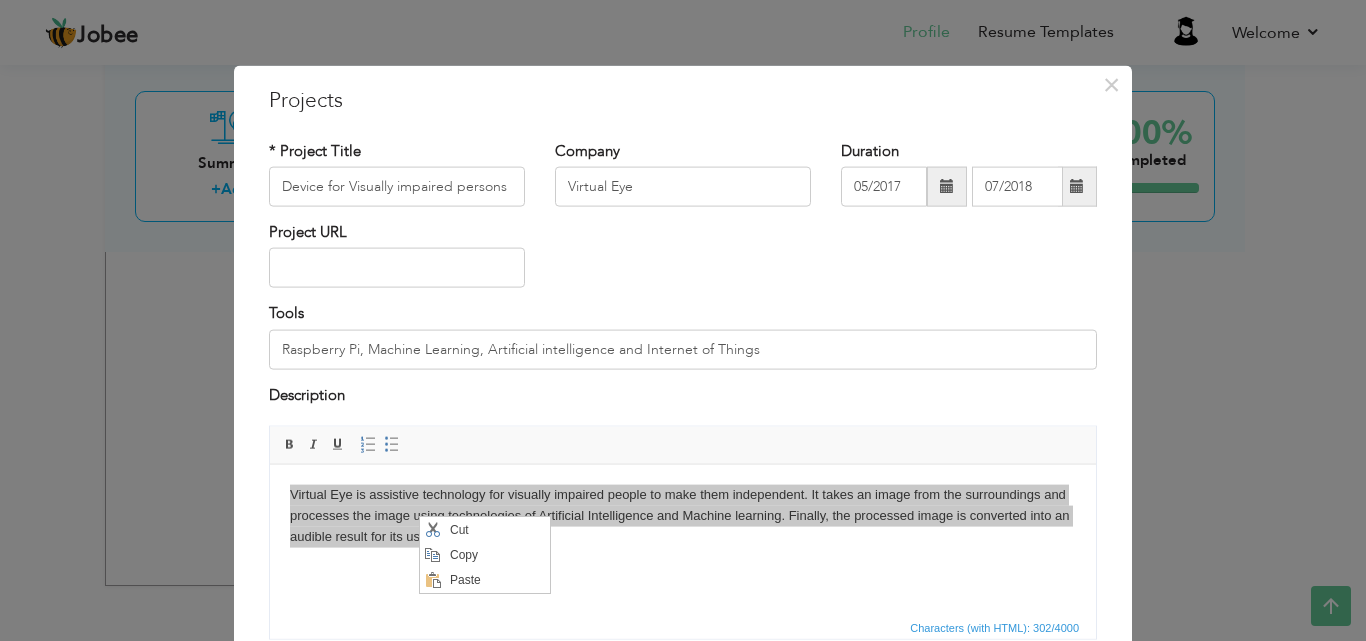 scroll, scrollTop: 0, scrollLeft: 0, axis: both 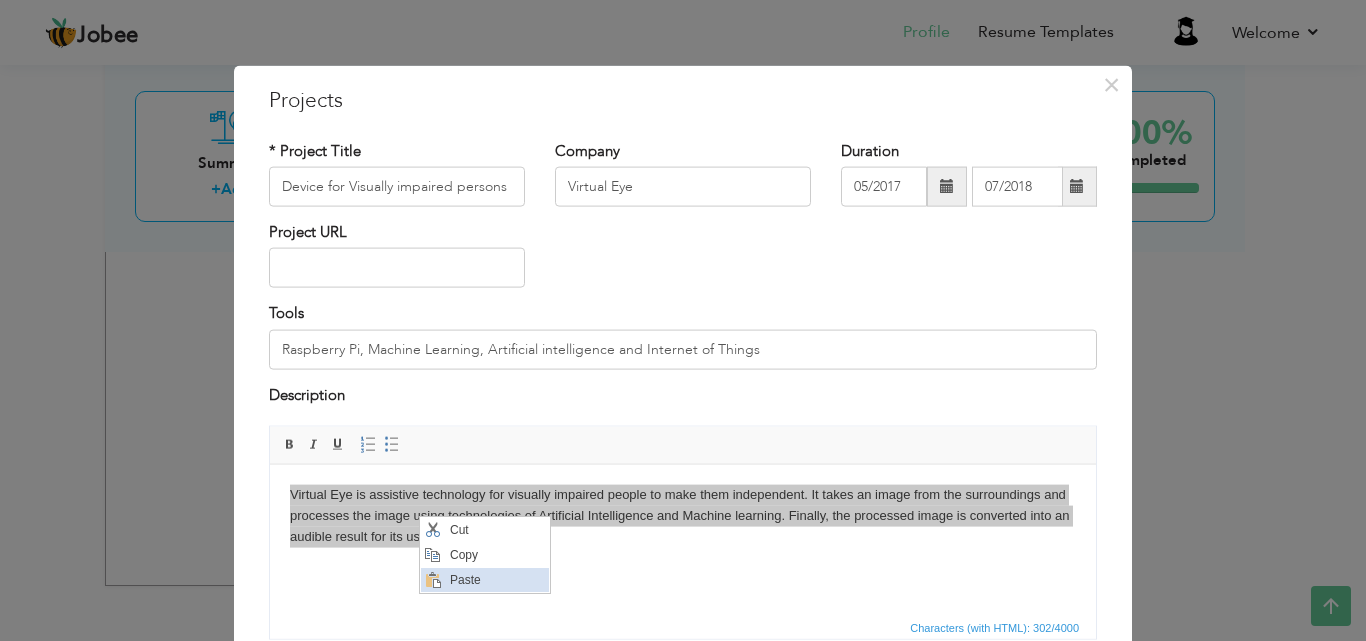click on "Paste" at bounding box center [496, 579] 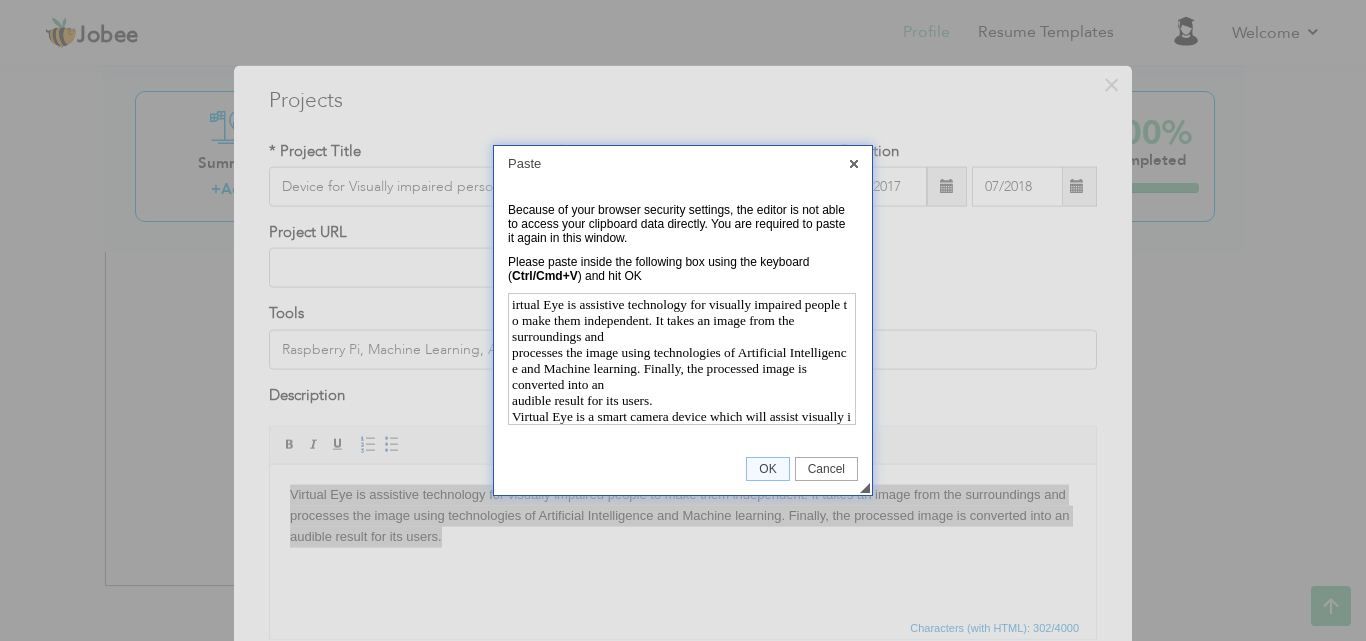 scroll, scrollTop: 415, scrollLeft: 0, axis: vertical 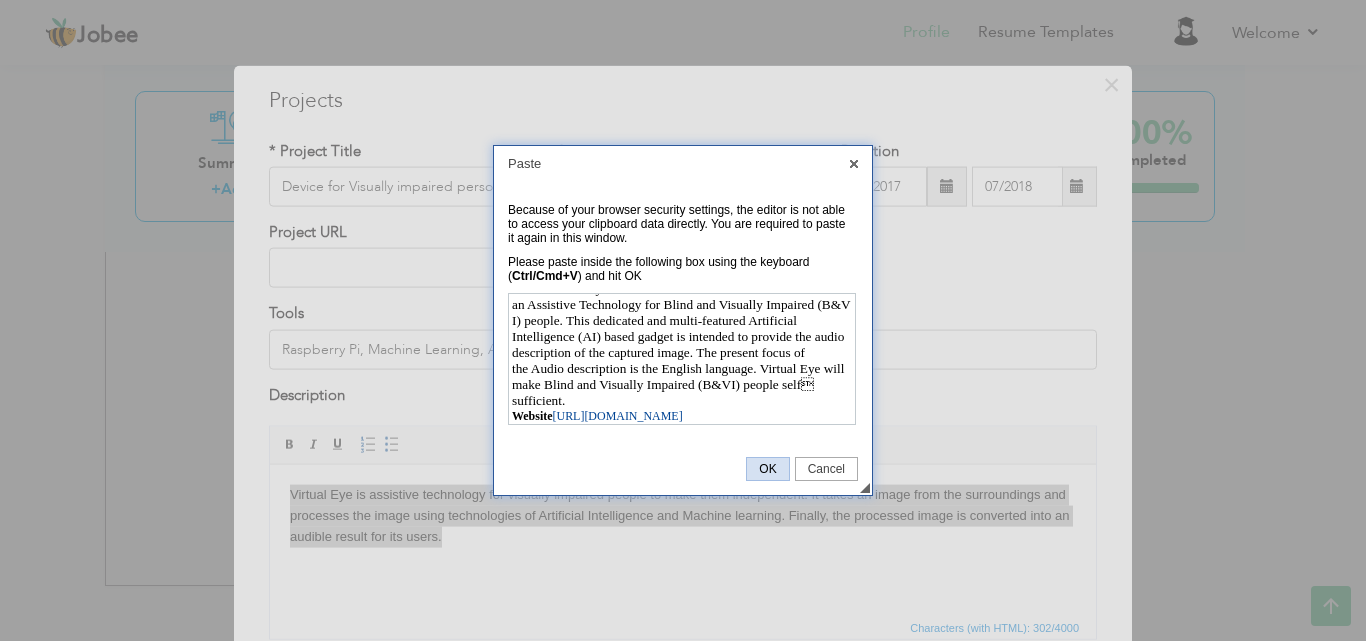 click on "OK" at bounding box center [767, 469] 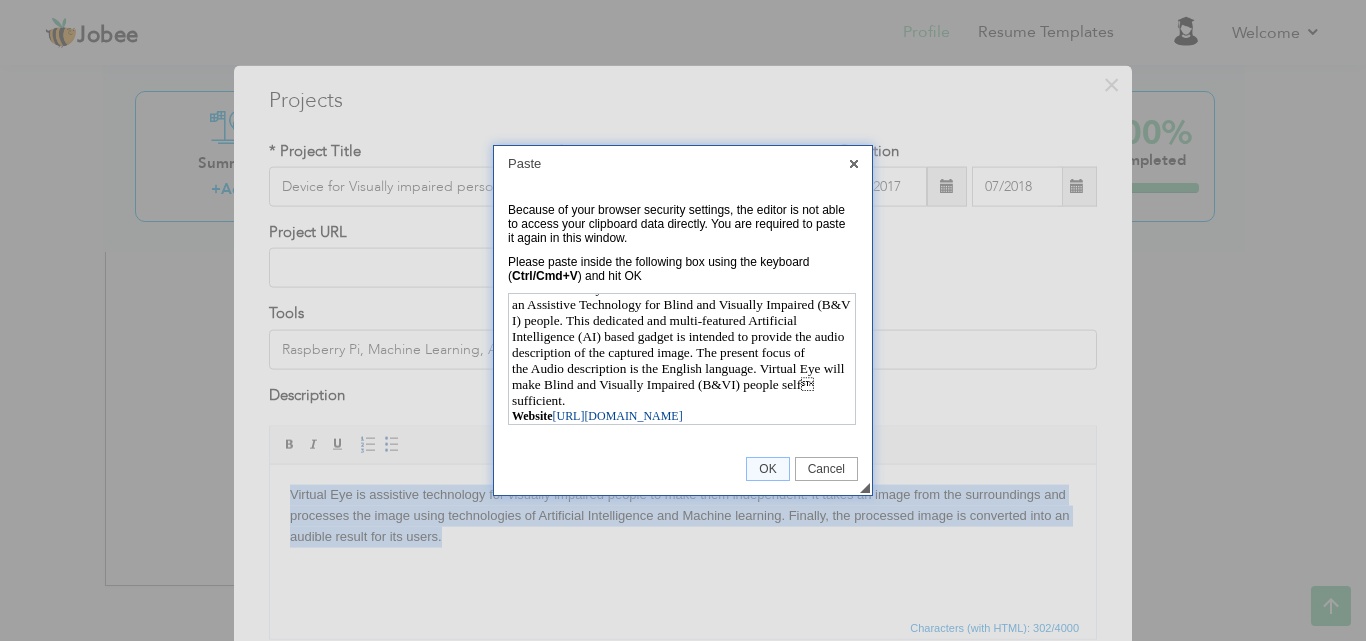 scroll, scrollTop: 0, scrollLeft: 0, axis: both 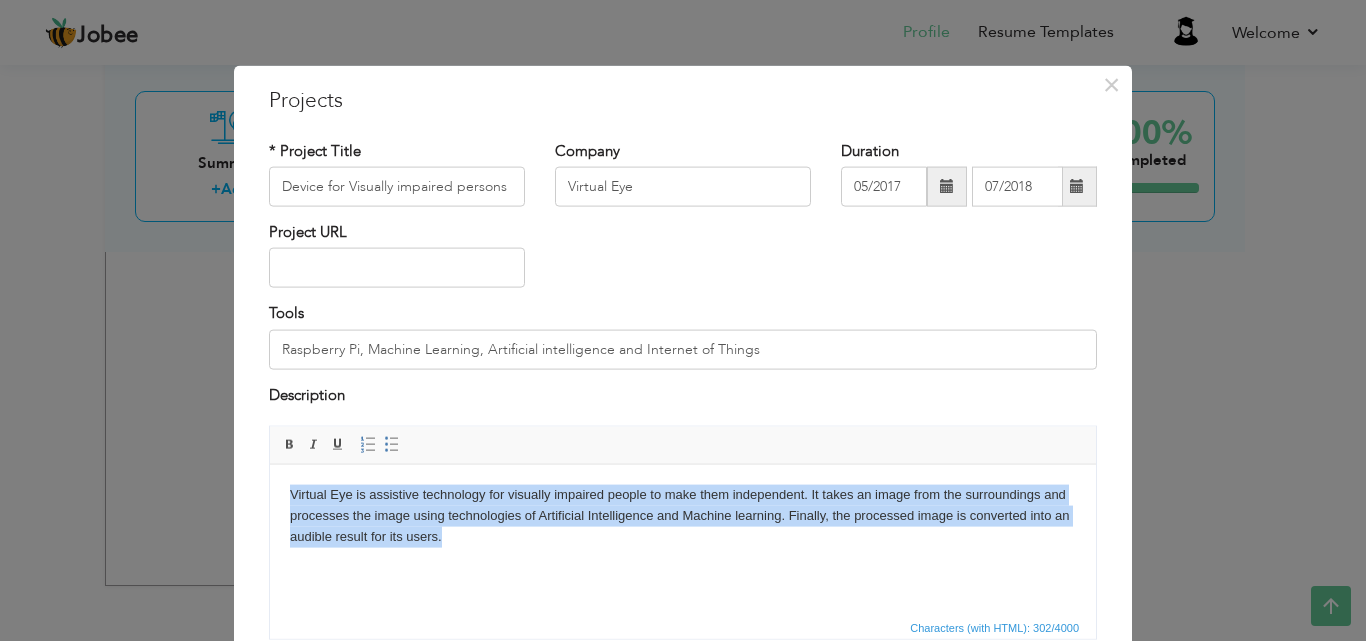 click on "Virtual Eye is assistive technology for visually impaired people to make them independent. It takes an image from the surroundings and processes the image using technologies of Artificial Intelligence and Machine learning. Finally, the processed image is converted into an audible result for its users." at bounding box center [683, 515] 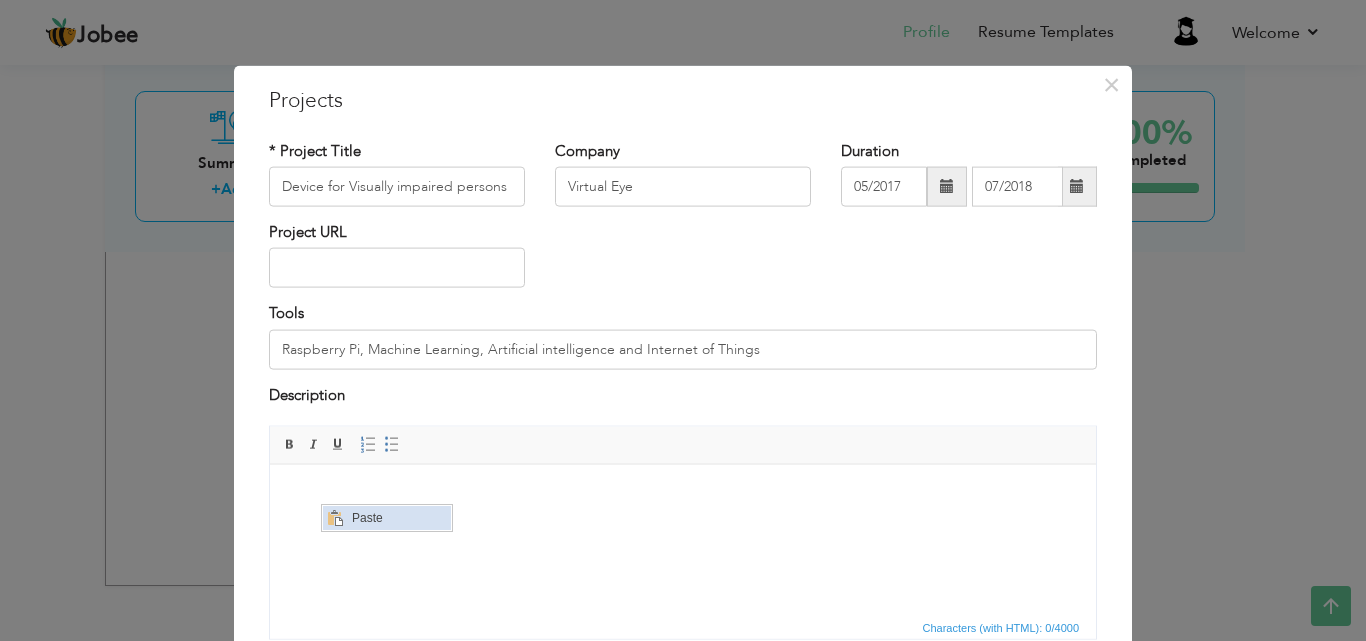 drag, startPoint x: 357, startPoint y: 523, endPoint x: 679, endPoint y: 1028, distance: 598.9232 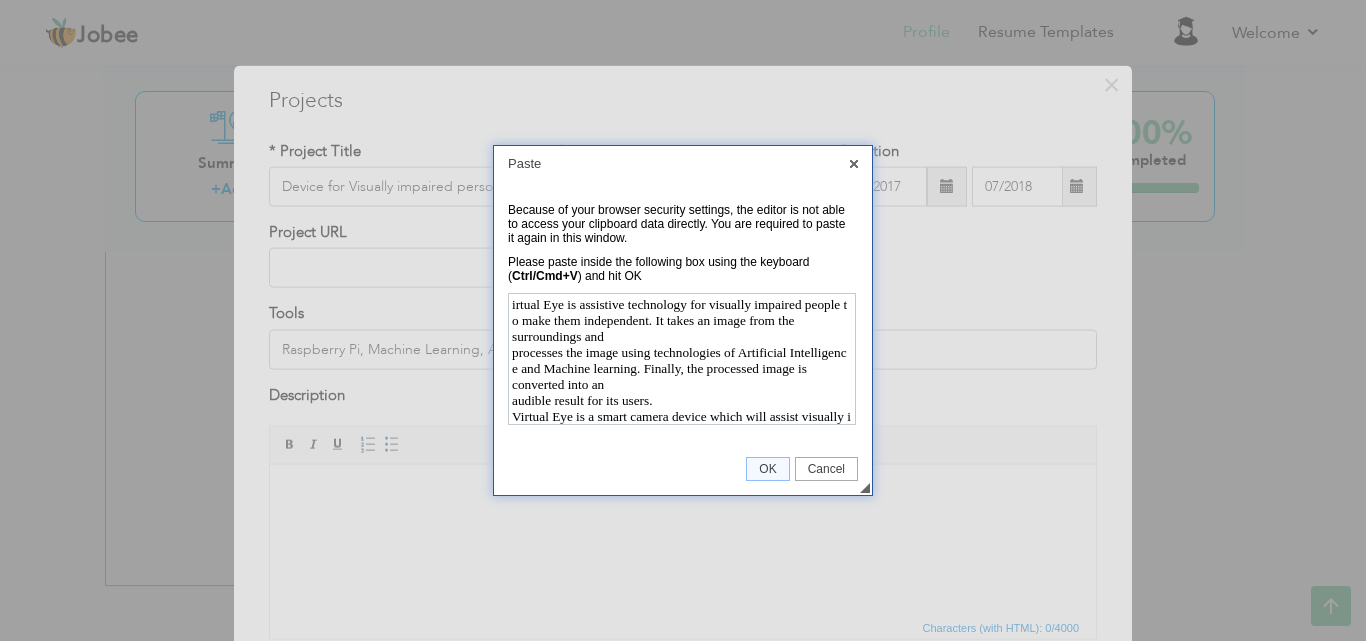scroll, scrollTop: 415, scrollLeft: 0, axis: vertical 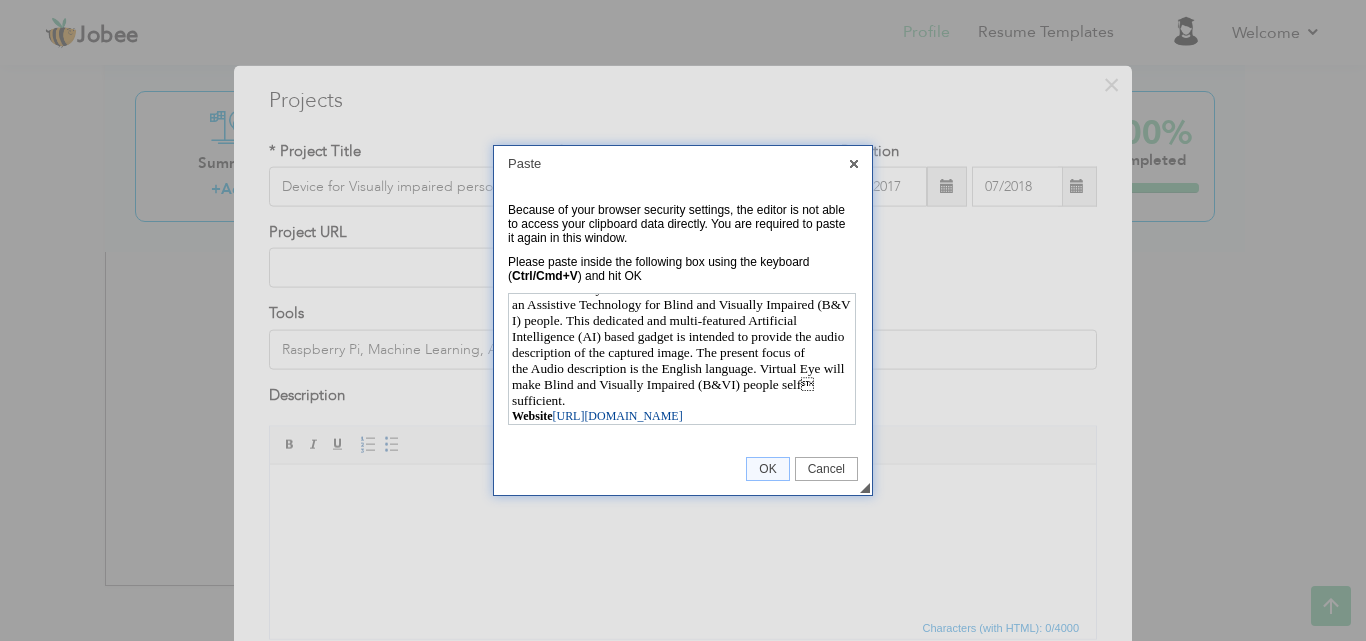 click on "OK" at bounding box center (767, 469) 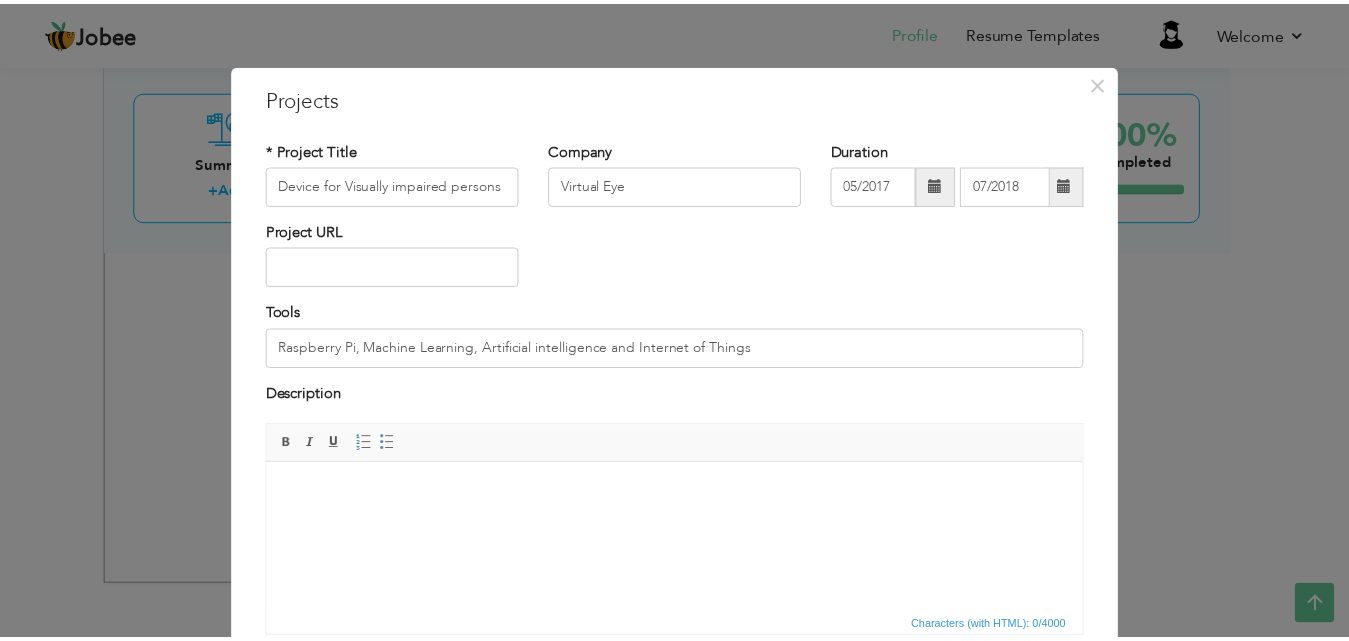 scroll, scrollTop: 161, scrollLeft: 0, axis: vertical 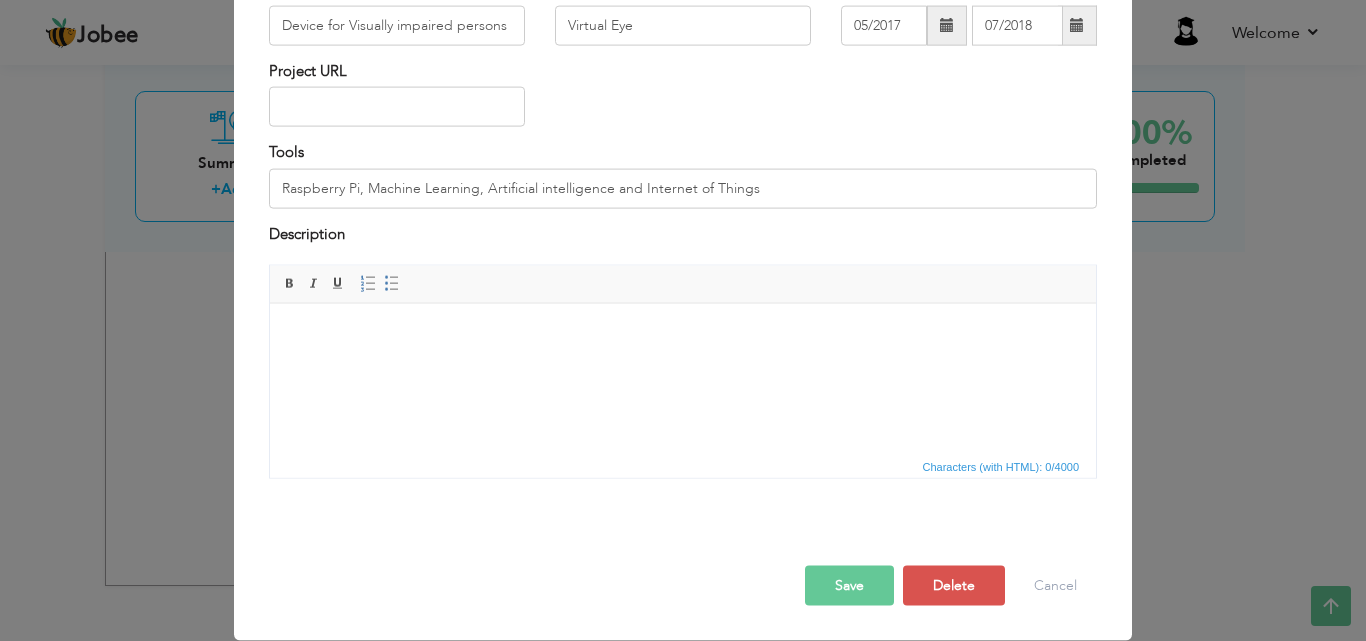 click at bounding box center [683, 333] 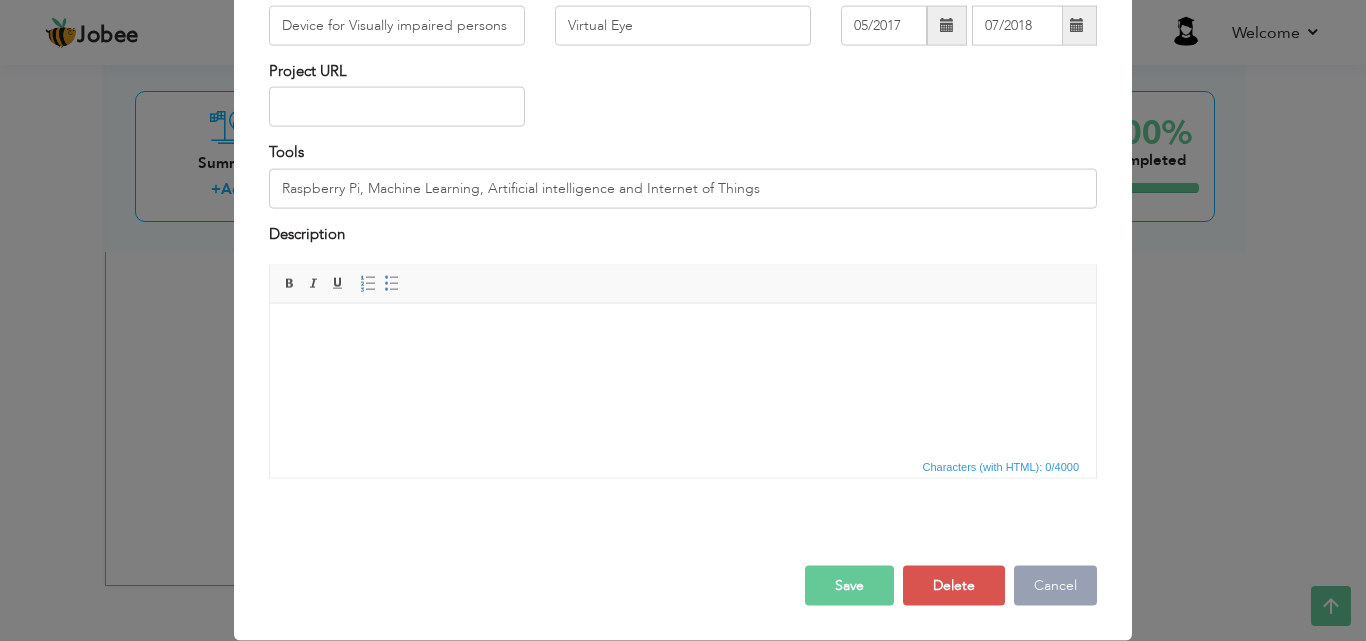 drag, startPoint x: 44, startPoint y: 58, endPoint x: 1042, endPoint y: 588, distance: 1130.0017 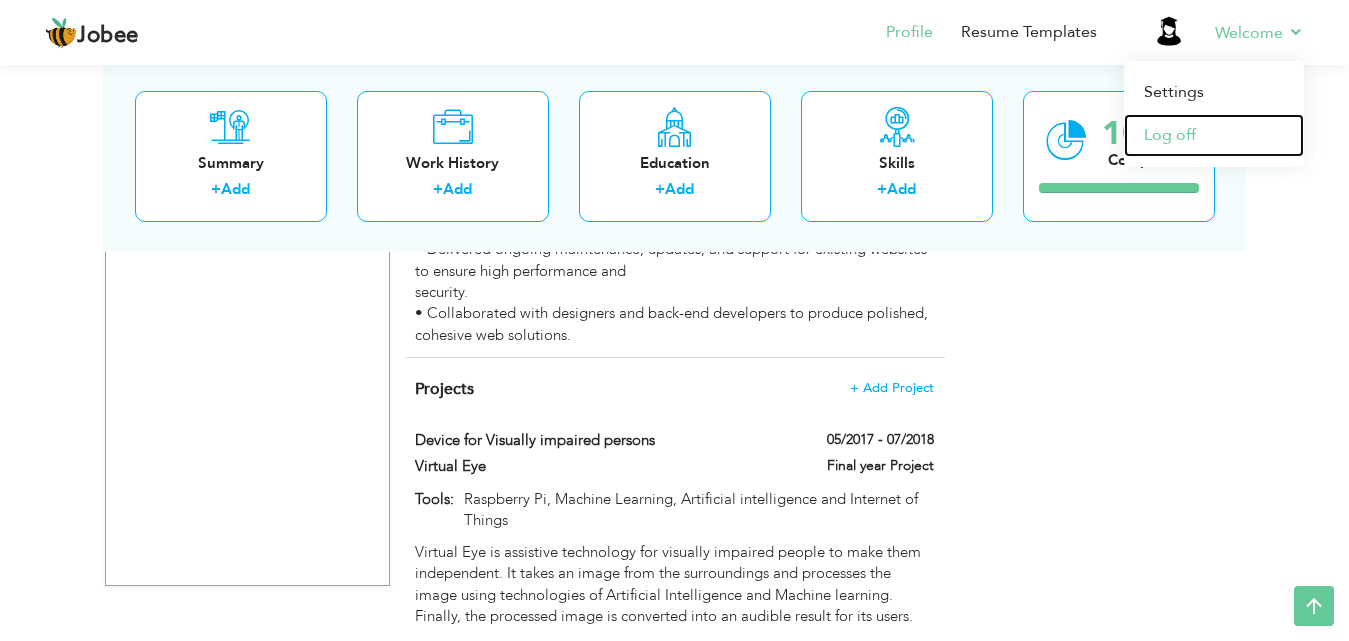 click on "Log off" at bounding box center (1214, 135) 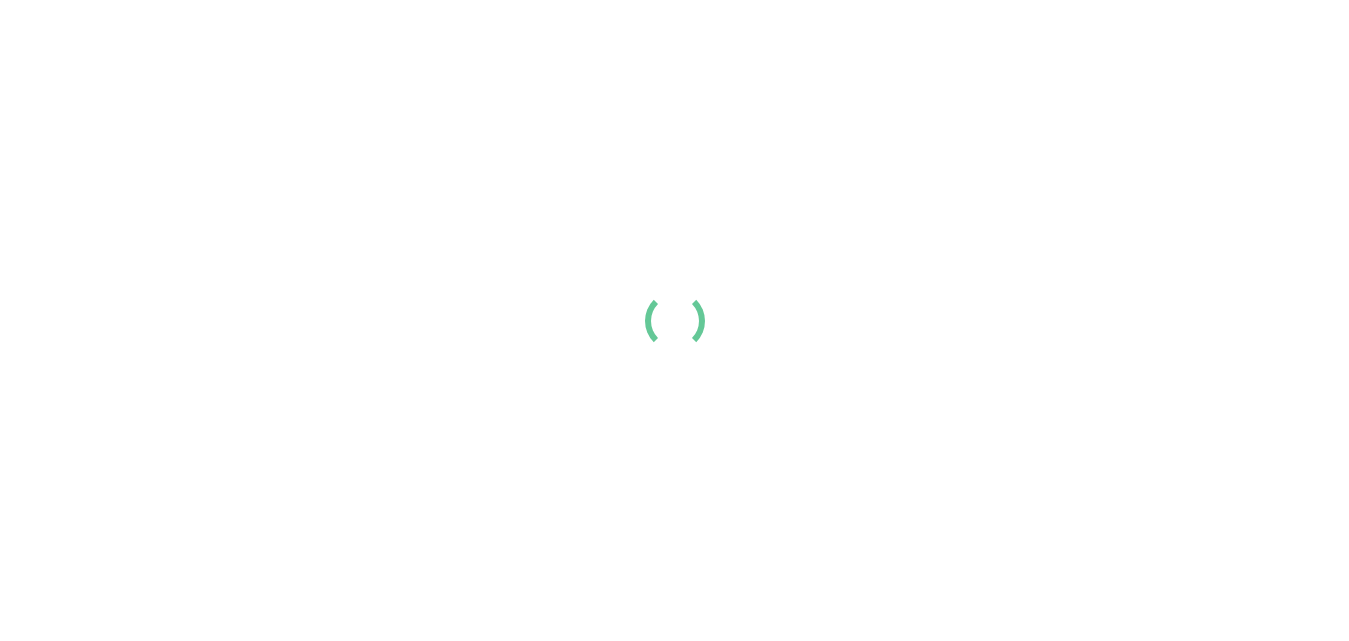 scroll, scrollTop: 0, scrollLeft: 0, axis: both 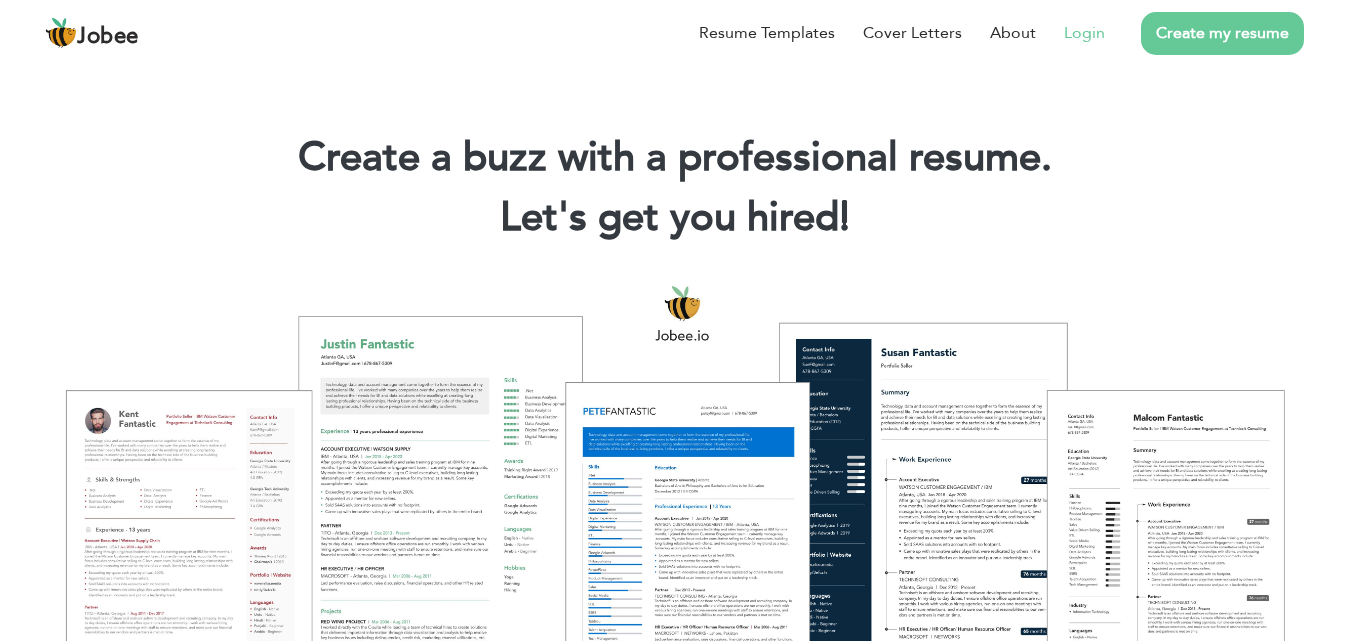 click on "Login" at bounding box center [1084, 33] 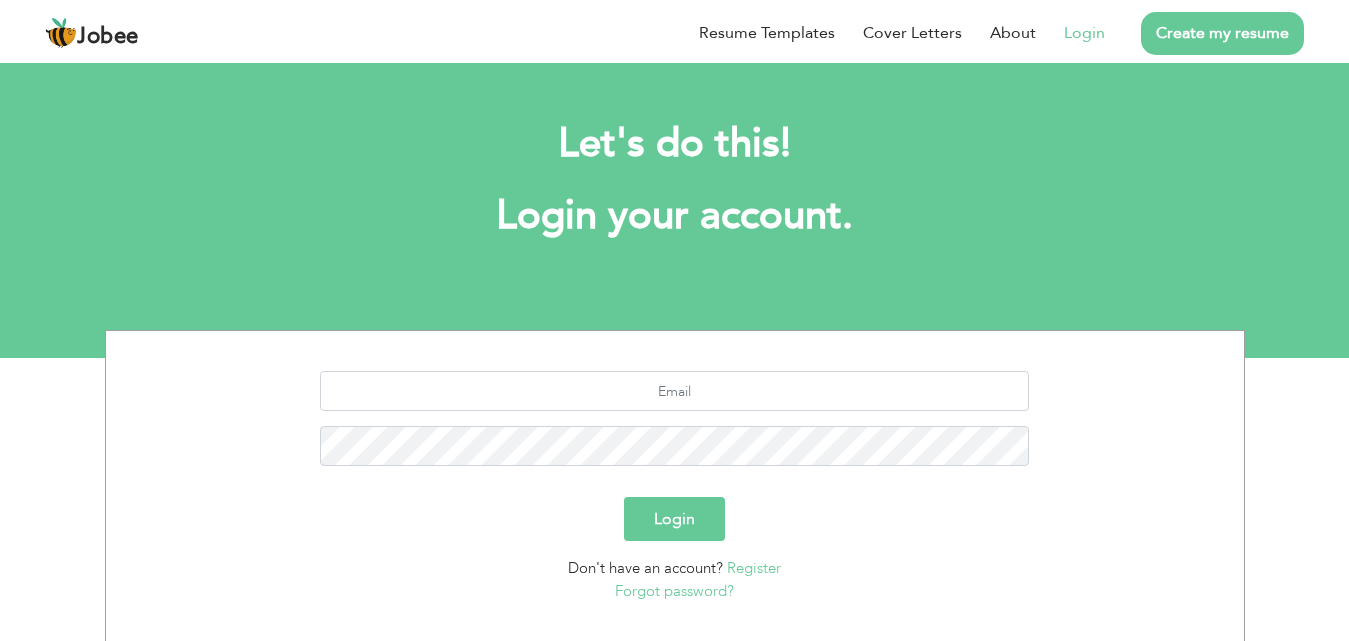 scroll, scrollTop: 0, scrollLeft: 0, axis: both 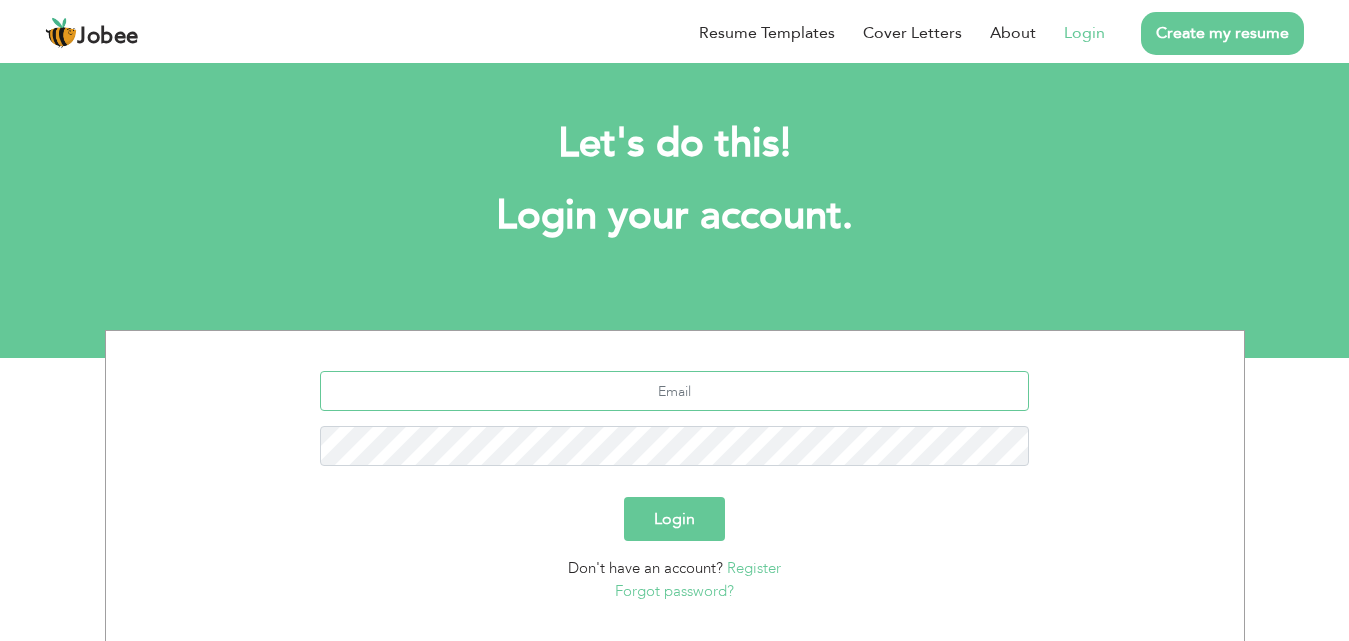 type on "[EMAIL_ADDRESS][DOMAIN_NAME]" 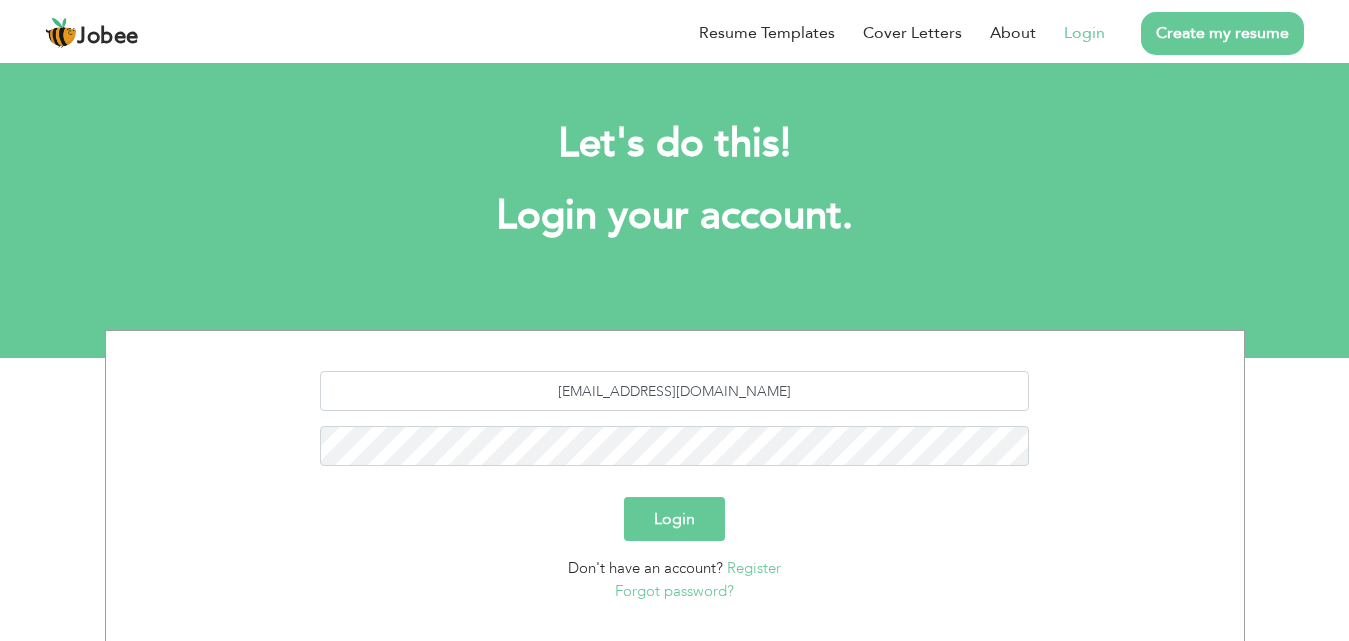click on "Login" at bounding box center (674, 519) 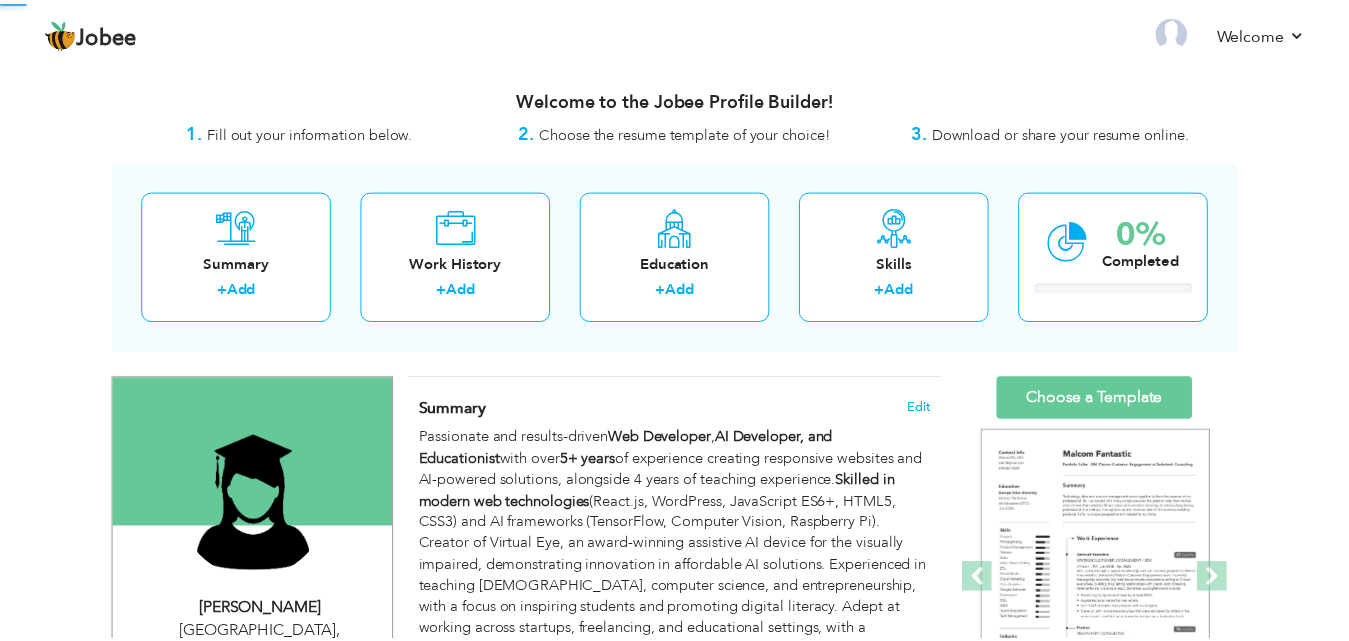 scroll, scrollTop: 0, scrollLeft: 0, axis: both 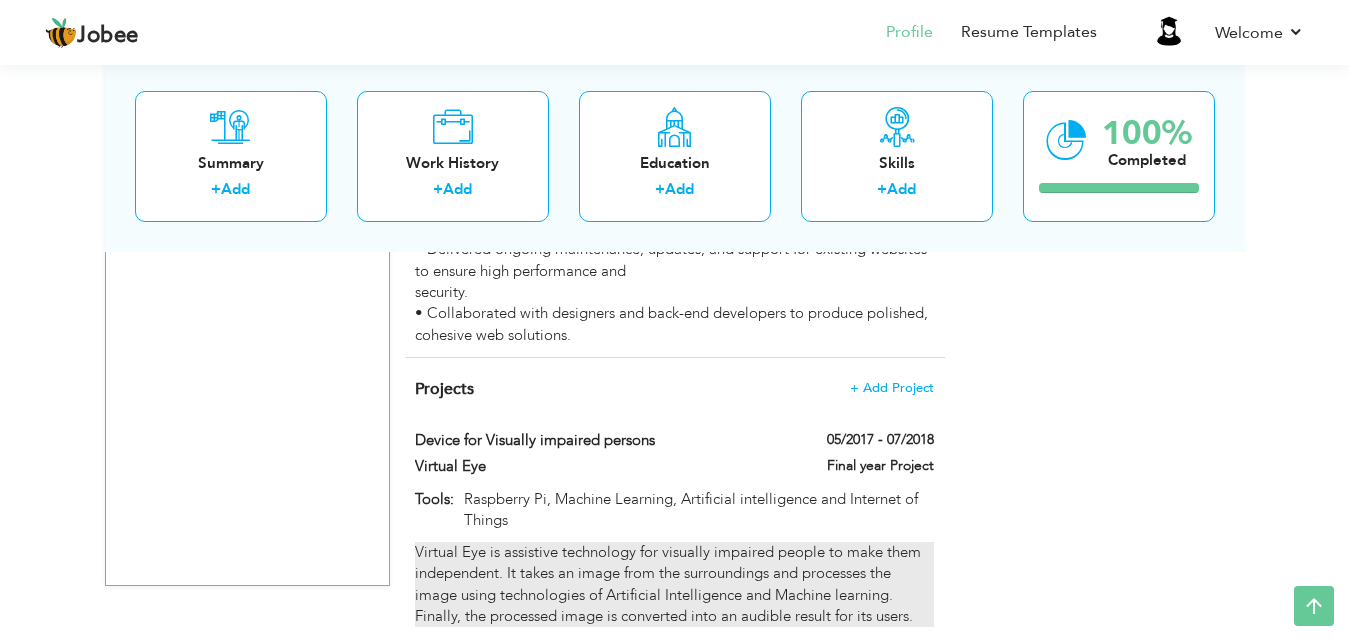 click on "Virtual Eye is assistive technology for visually impaired people to make them independent. It takes an image from the surroundings and processes the image using technologies of Artificial Intelligence and Machine learning. Finally, the processed image is converted into an audible result for its users." at bounding box center [674, 585] 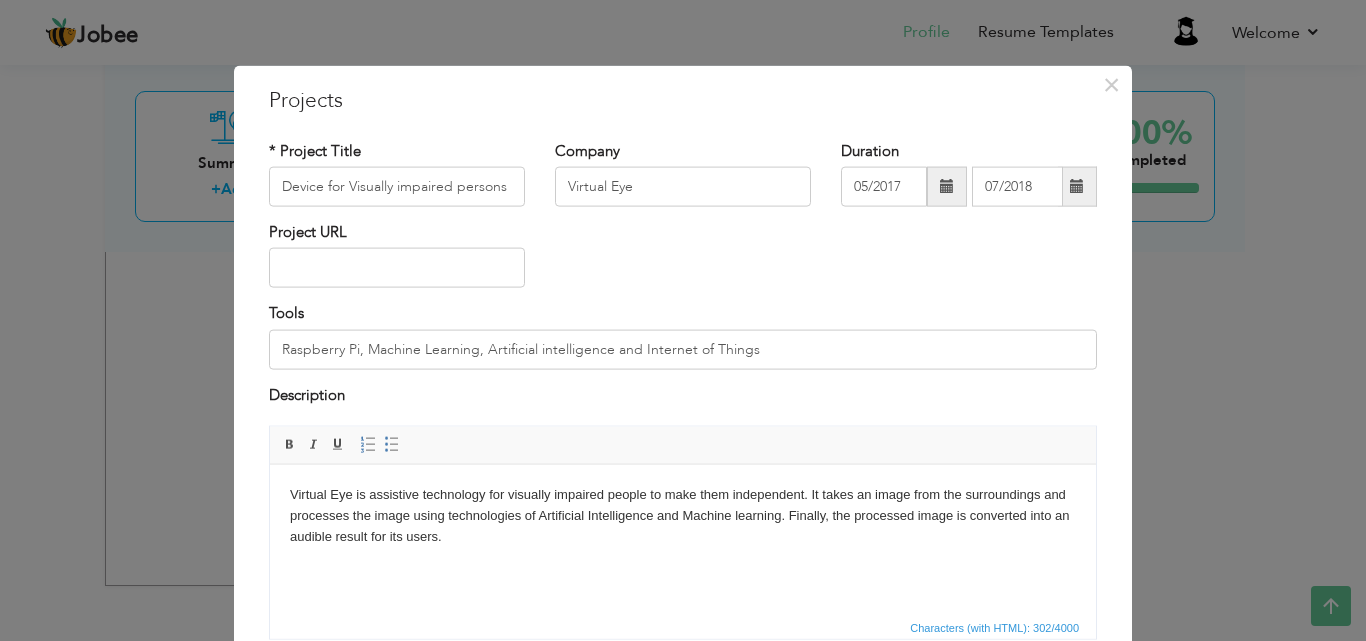 click on "Virtual Eye is assistive technology for visually impaired people to make them independent. It takes an image from the surroundings and processes the image using technologies of Artificial Intelligence and Machine learning. Finally, the processed image is converted into an audible result for its users." at bounding box center [683, 515] 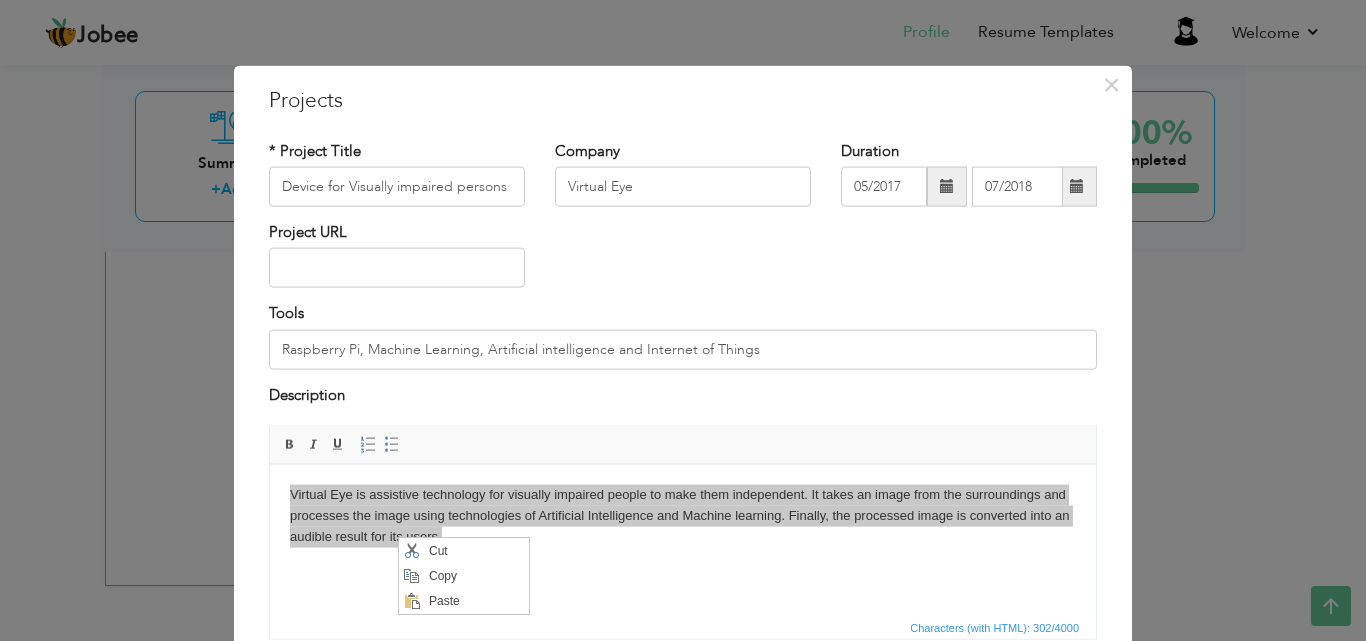 scroll, scrollTop: 0, scrollLeft: 0, axis: both 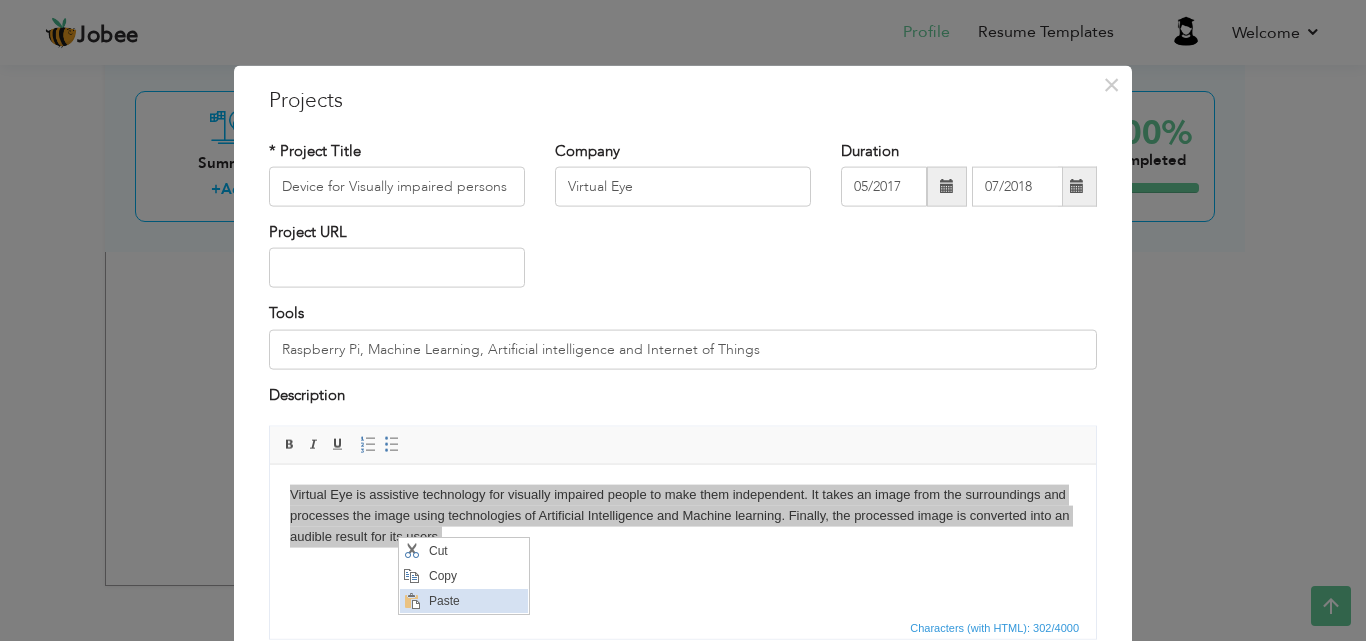 click on "Paste" at bounding box center [475, 600] 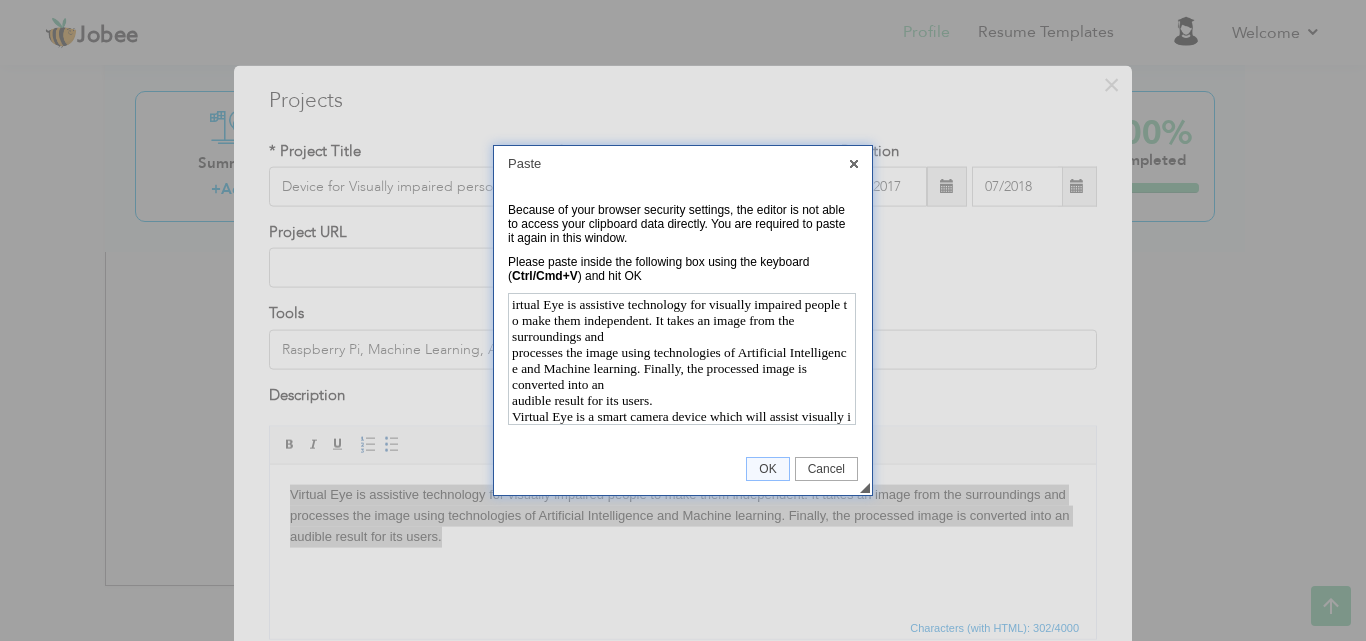 scroll, scrollTop: 415, scrollLeft: 0, axis: vertical 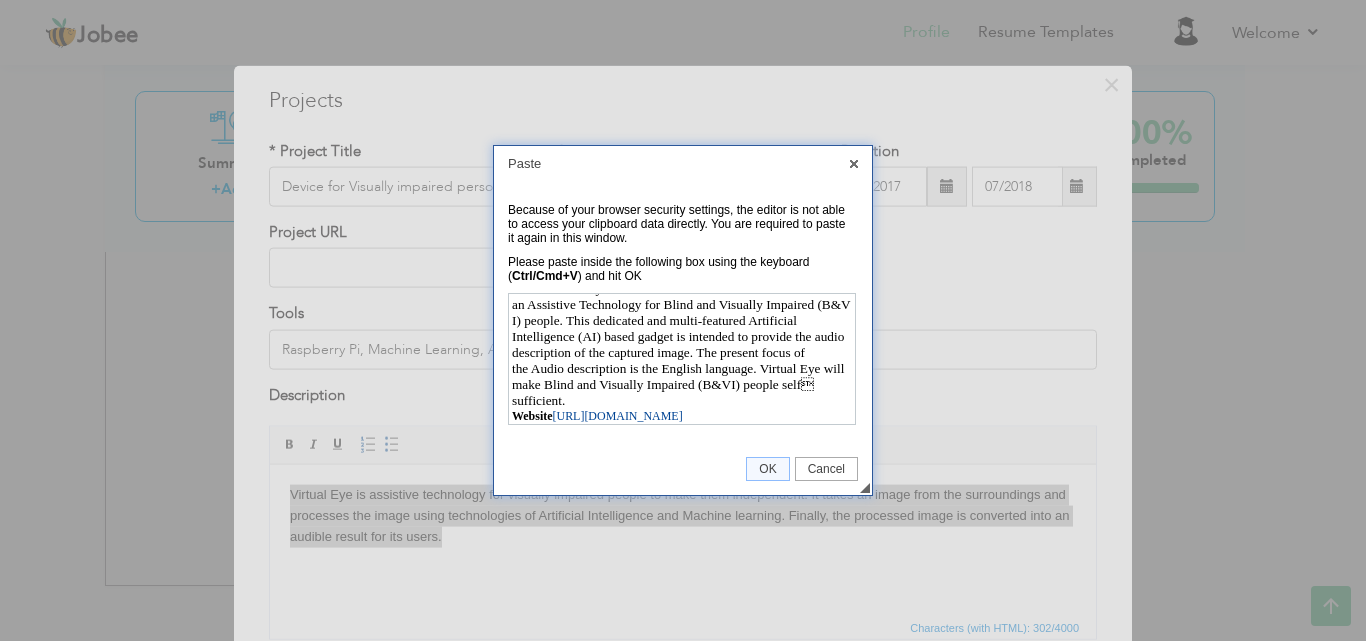 click on "OK" at bounding box center (767, 469) 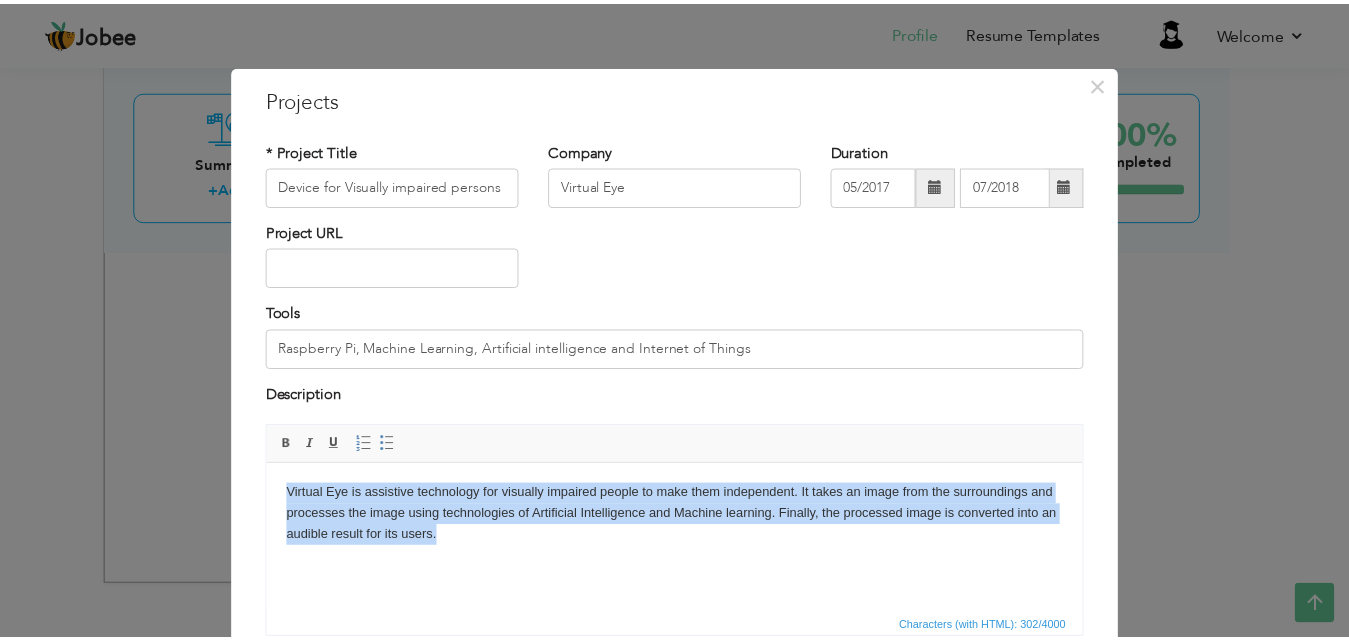 scroll, scrollTop: 0, scrollLeft: 0, axis: both 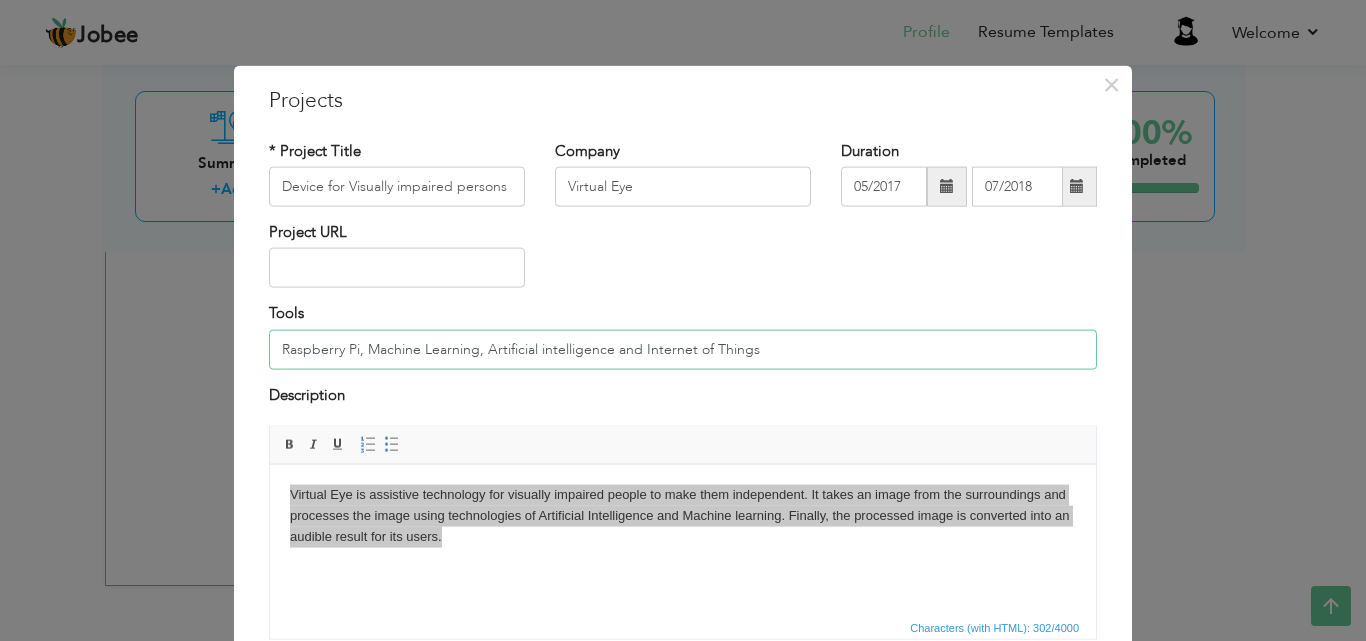 click on "Raspberry Pi, Machine Learning, Artificial intelligence and Internet of Things" at bounding box center (683, 349) 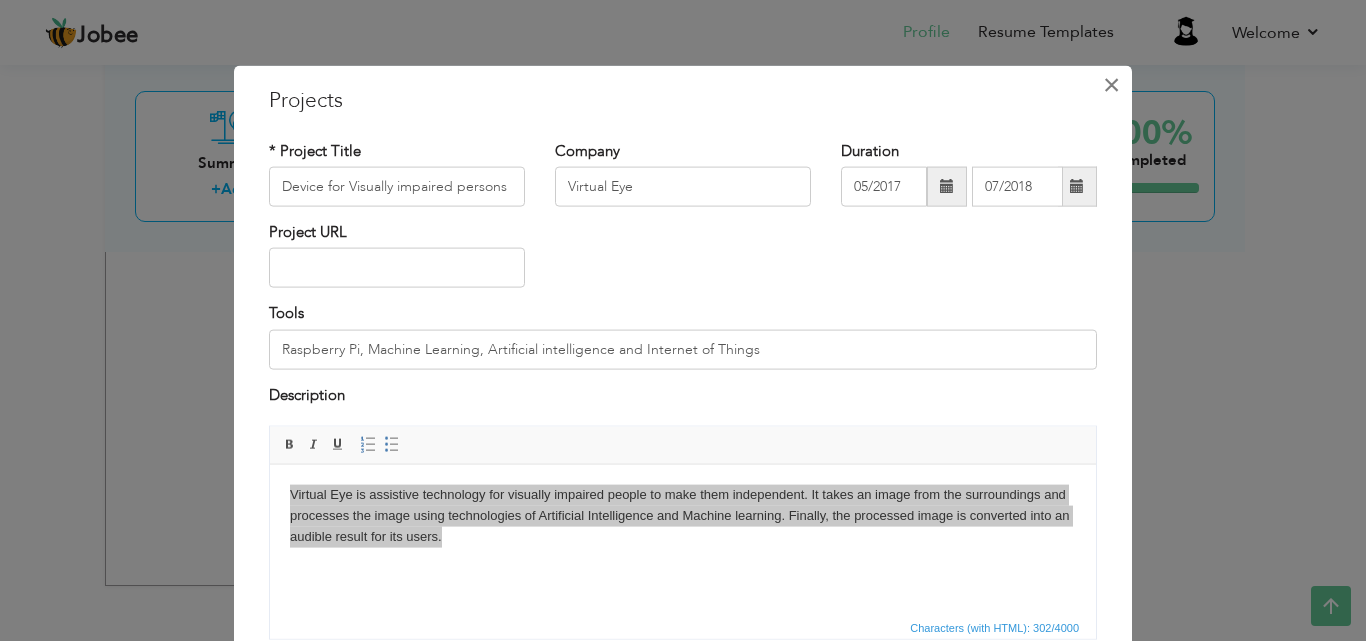 click on "×" at bounding box center (1111, 84) 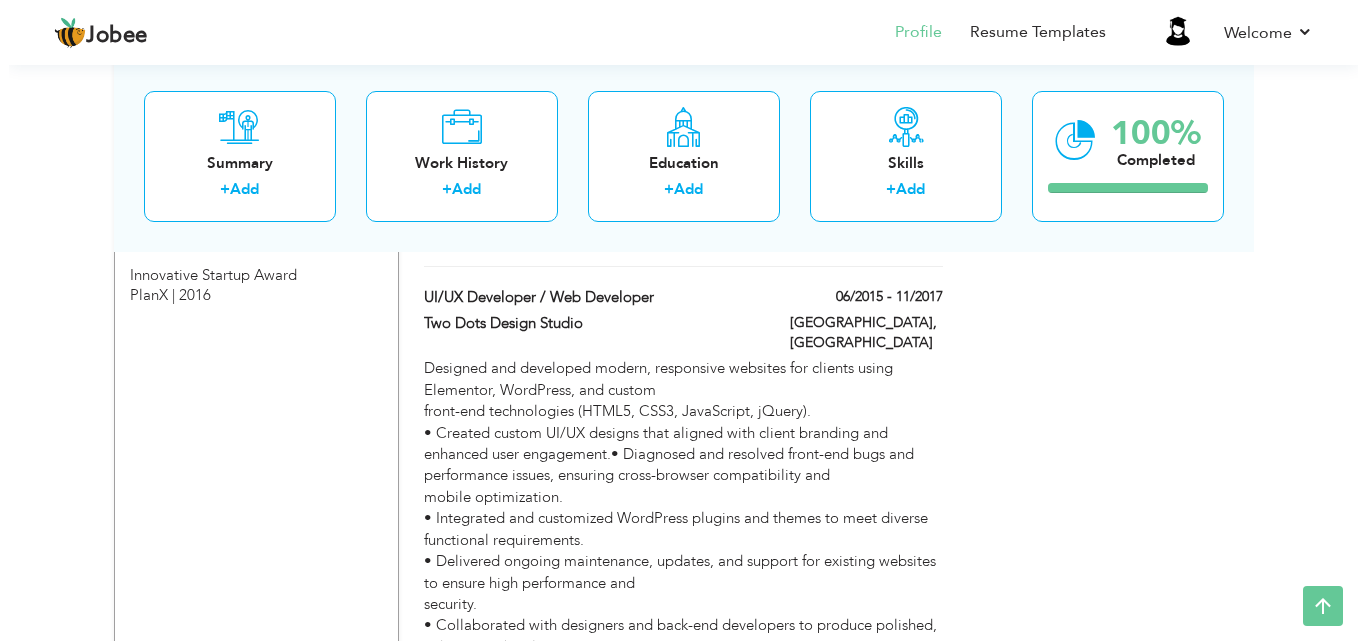 scroll, scrollTop: 2419, scrollLeft: 0, axis: vertical 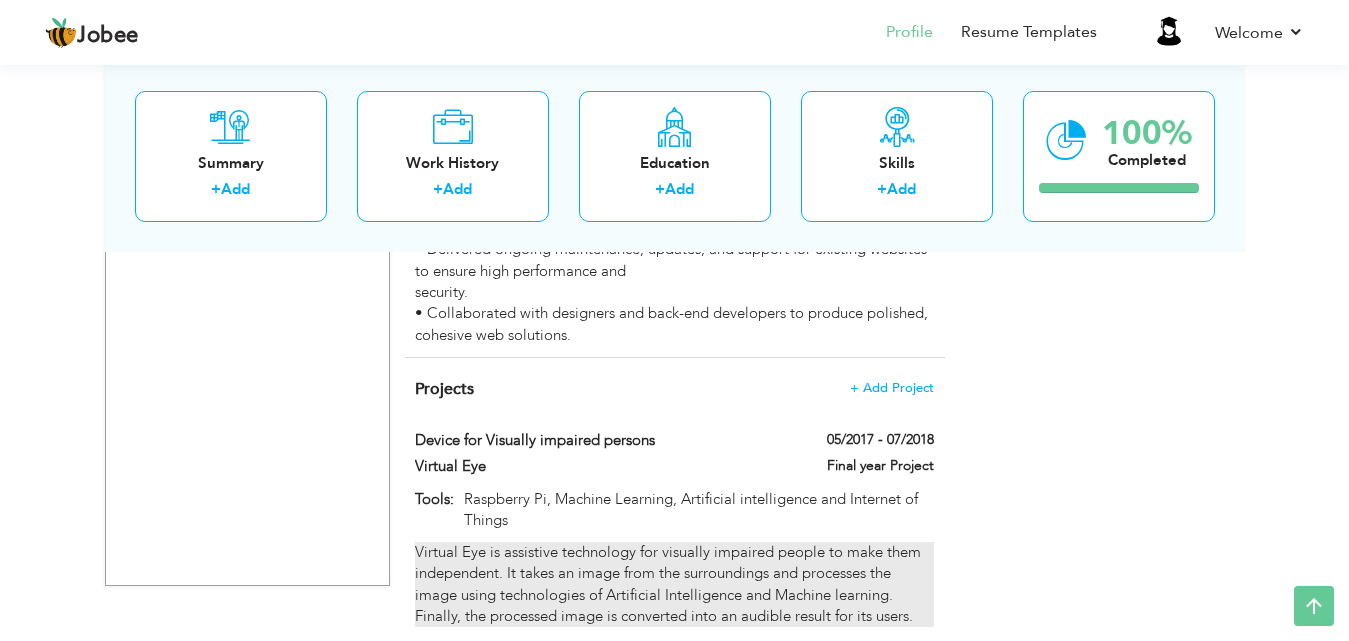 click on "Virtual Eye is assistive technology for visually impaired people to make them independent. It takes an image from the surroundings and processes the image using technologies of Artificial Intelligence and Machine learning. Finally, the processed image is converted into an audible result for its users." at bounding box center [674, 585] 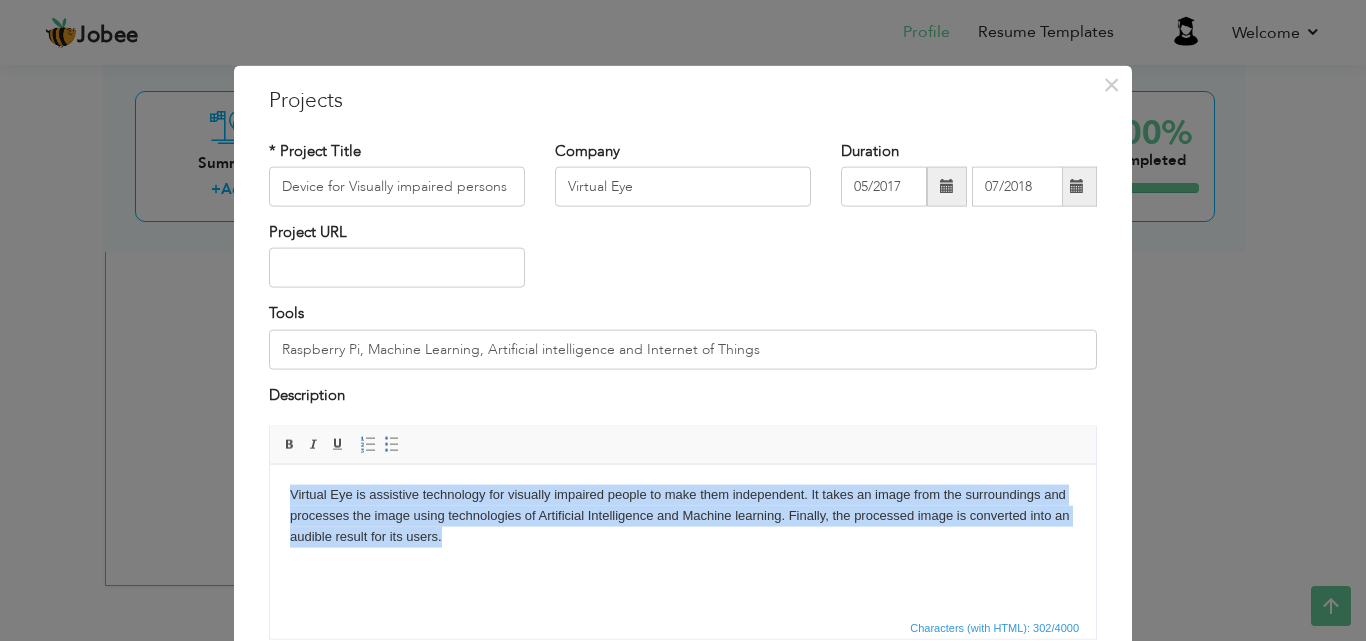drag, startPoint x: 585, startPoint y: 538, endPoint x: 210, endPoint y: 456, distance: 383.86066 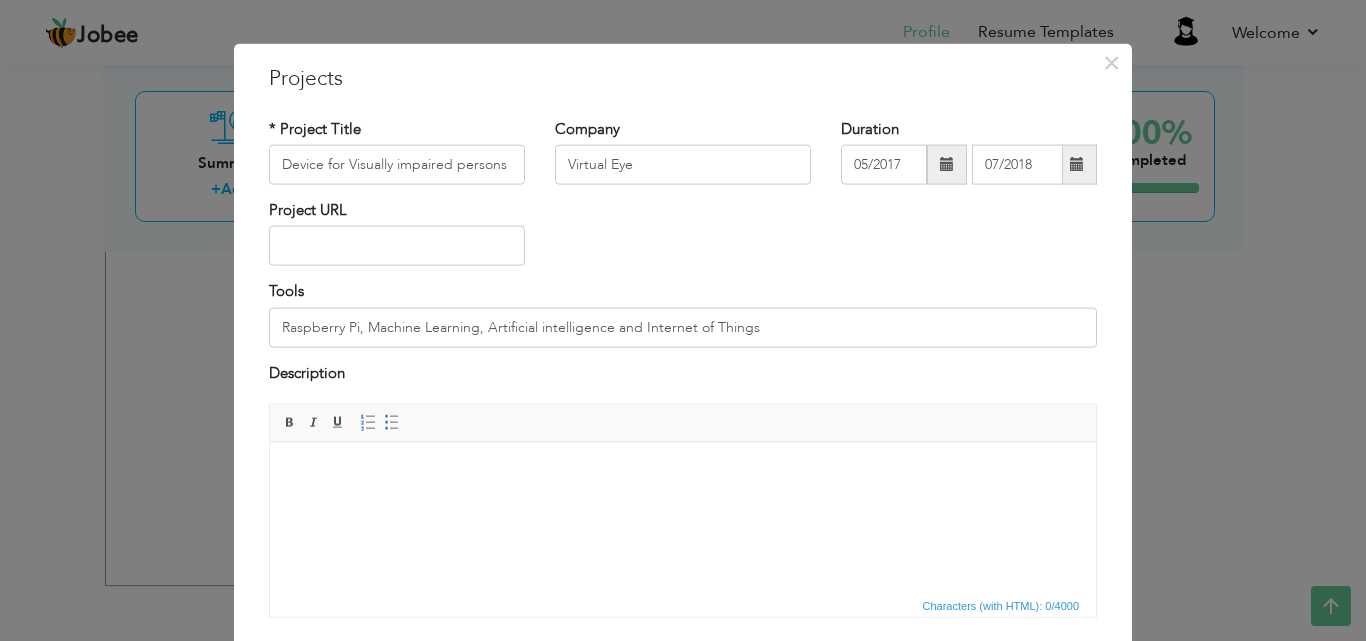 scroll, scrollTop: 161, scrollLeft: 0, axis: vertical 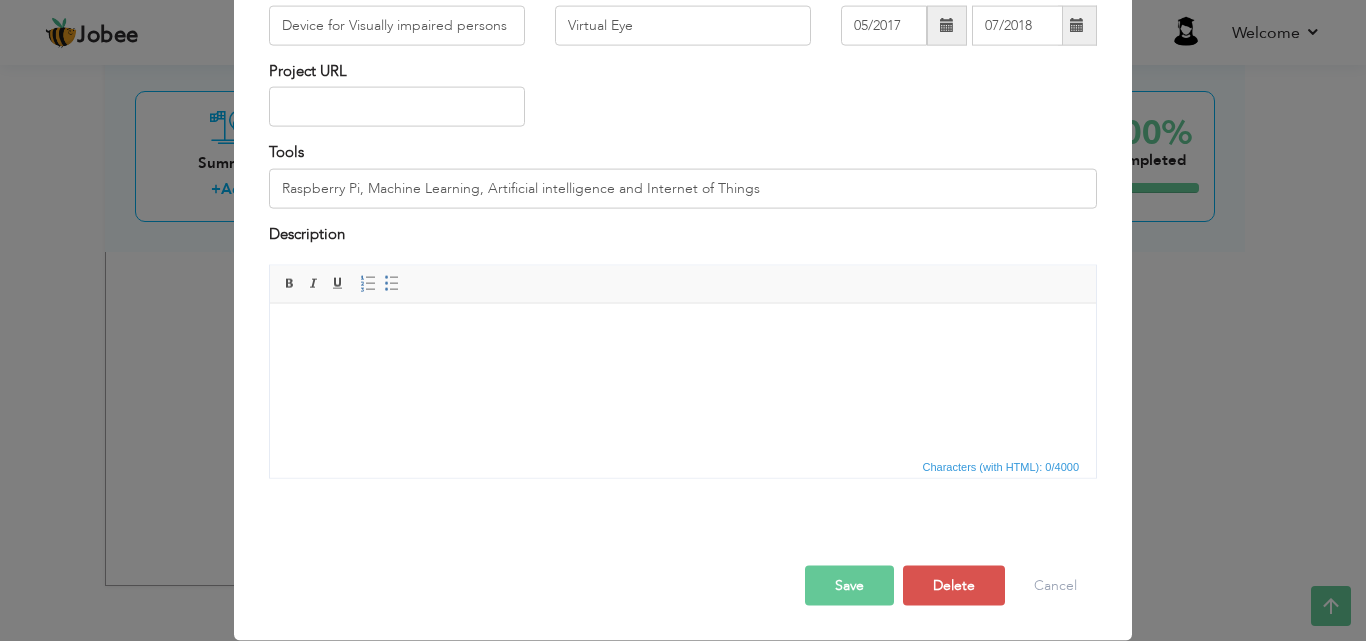 click on "Save" at bounding box center (849, 586) 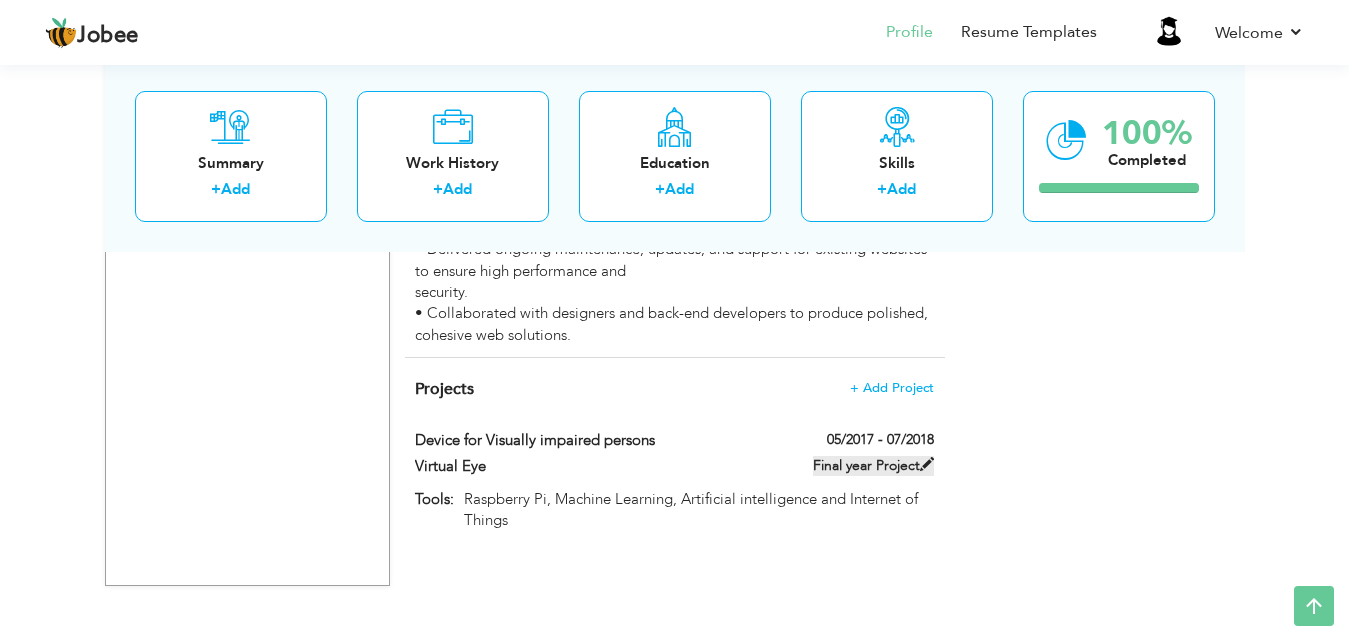 click at bounding box center [927, 464] 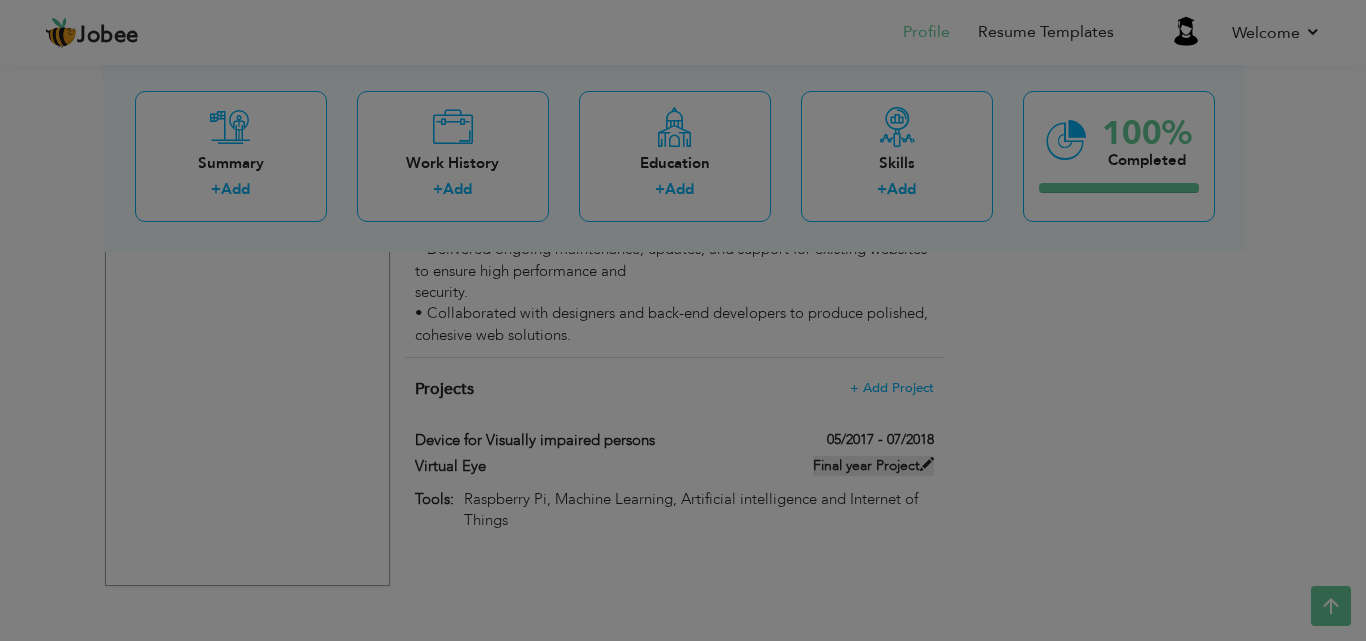 scroll, scrollTop: 0, scrollLeft: 0, axis: both 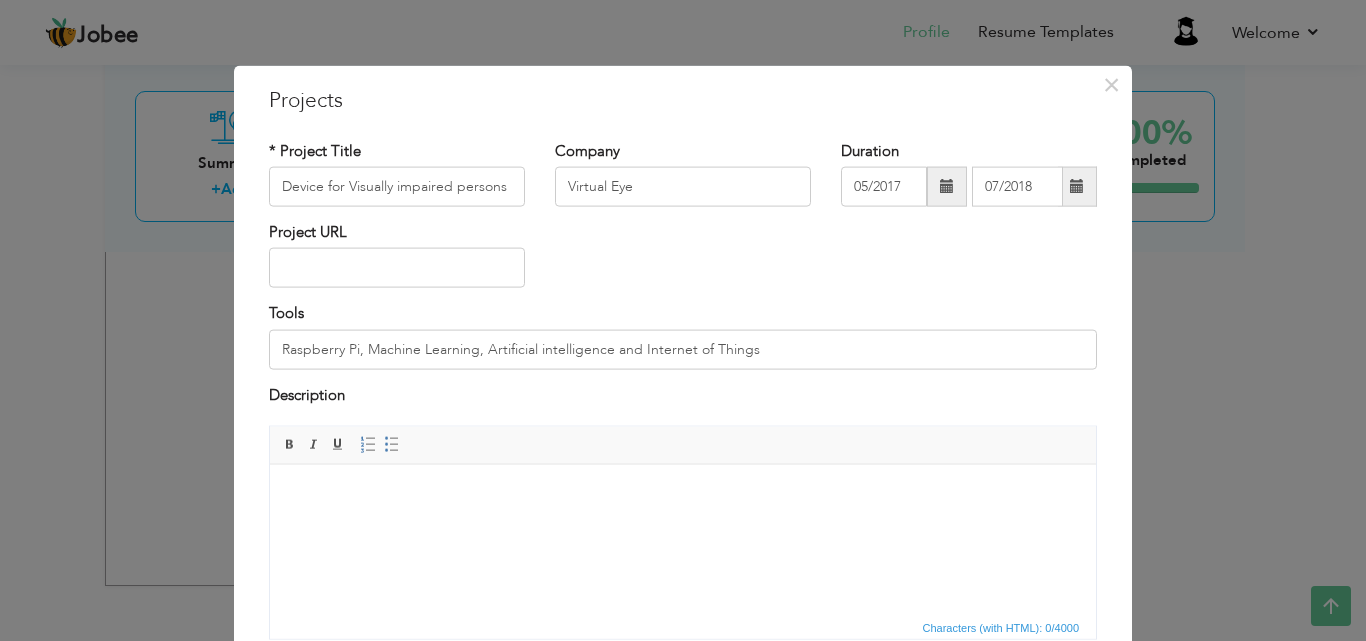 click at bounding box center (683, 494) 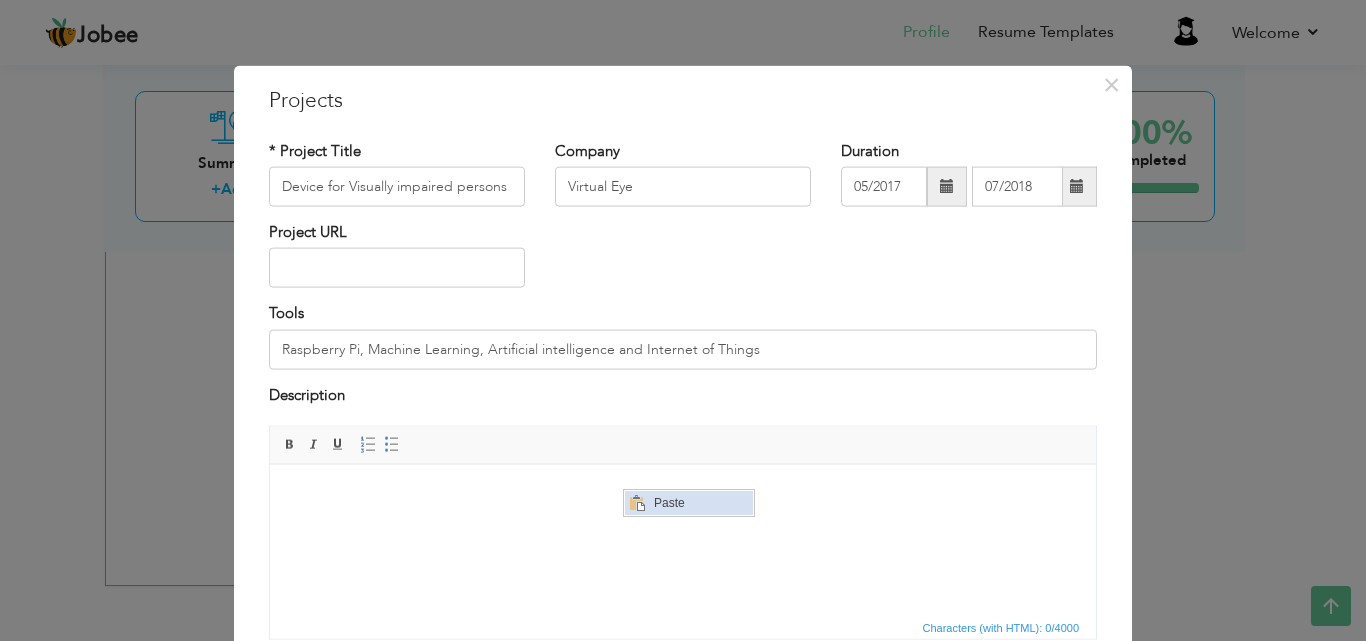 click at bounding box center [636, 502] 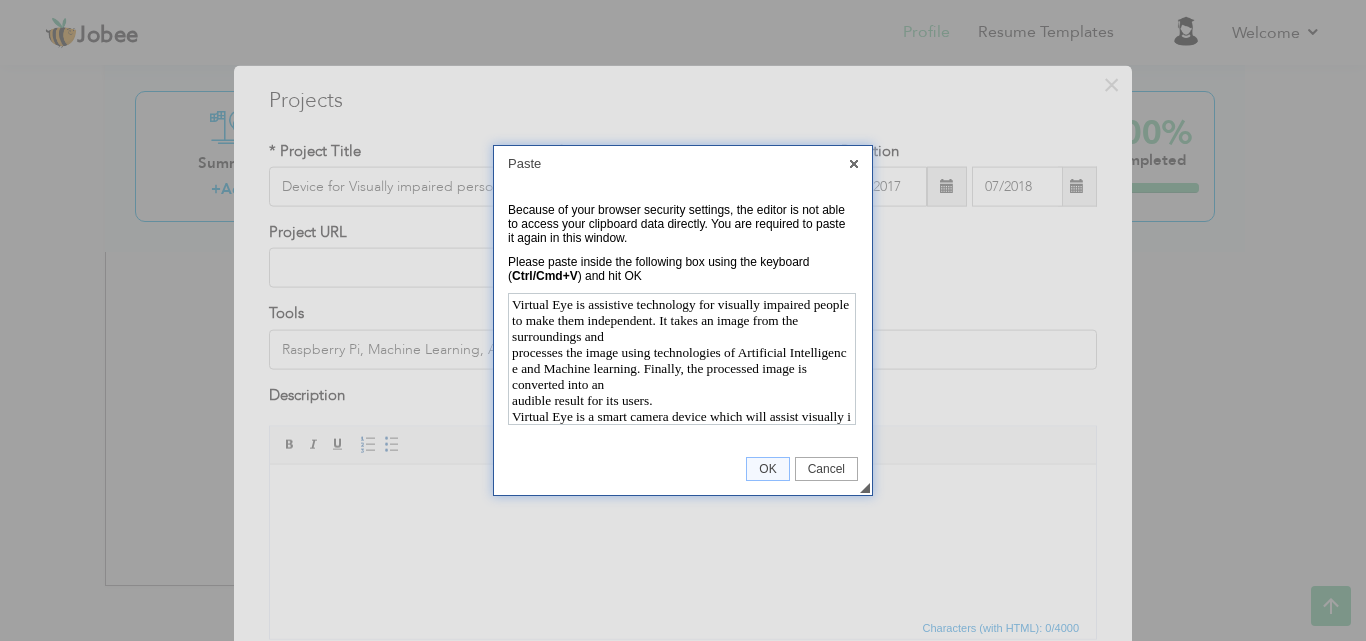 scroll, scrollTop: 400, scrollLeft: 0, axis: vertical 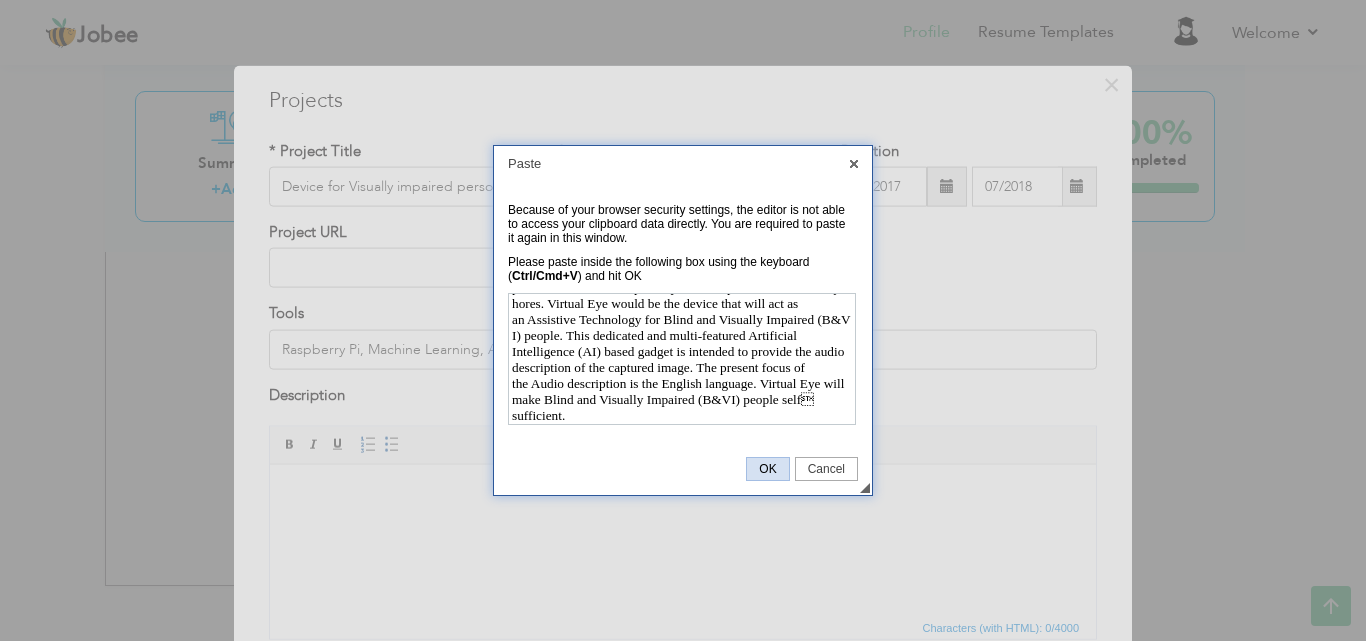 click on "OK" at bounding box center [767, 469] 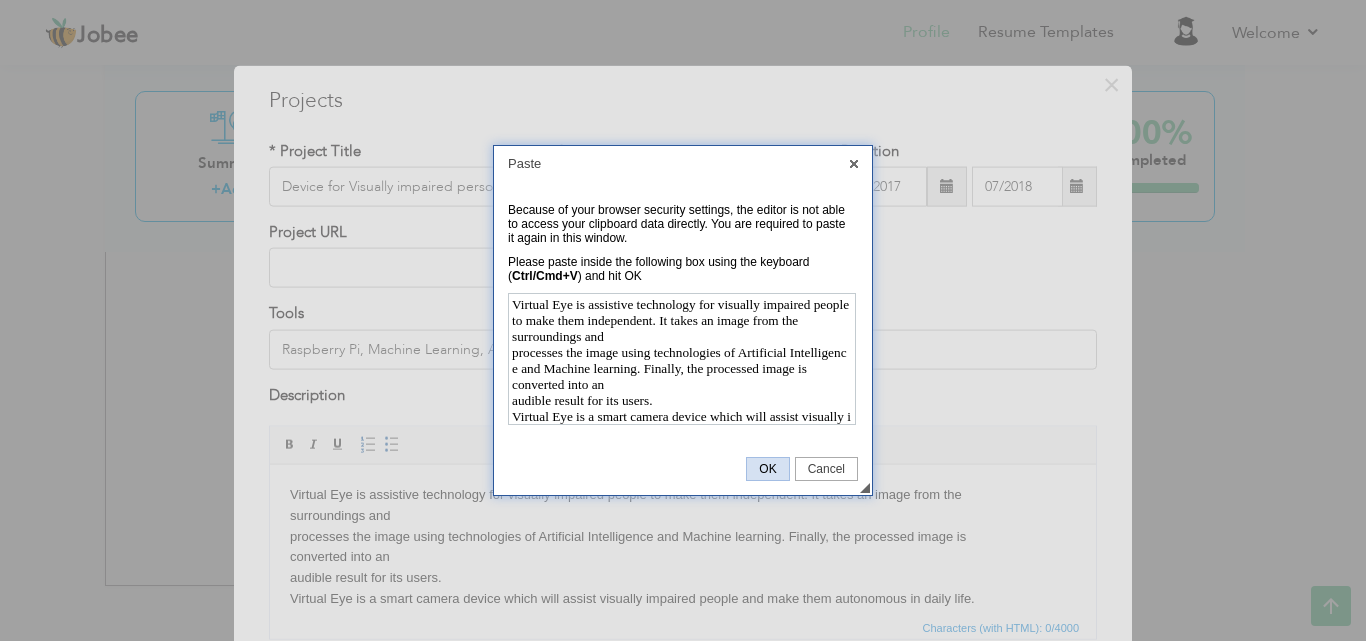 scroll, scrollTop: 240, scrollLeft: 0, axis: vertical 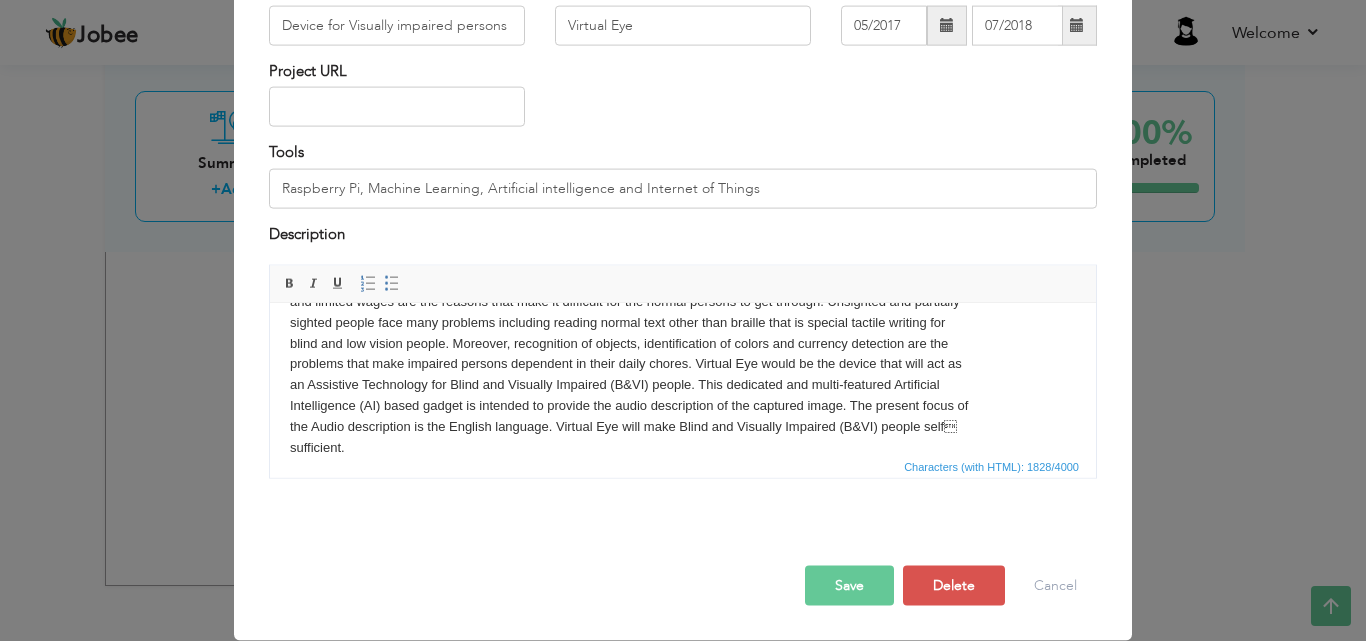 click on "Save" at bounding box center [849, 586] 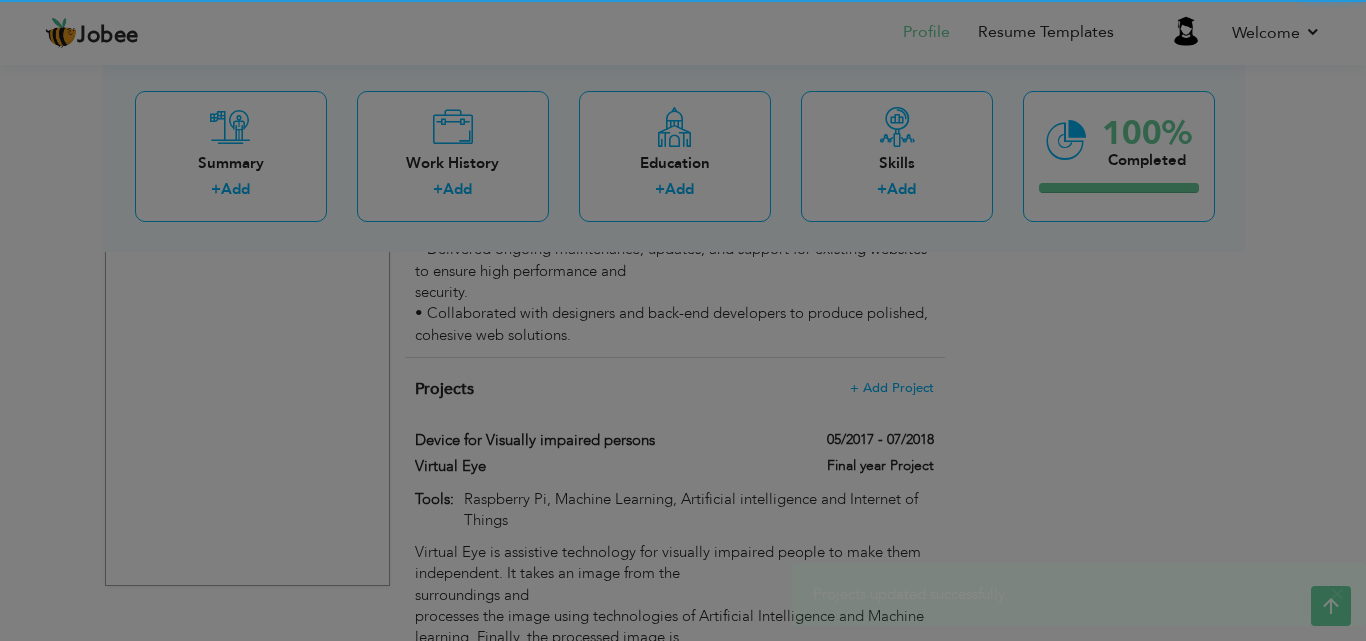 scroll, scrollTop: 0, scrollLeft: 0, axis: both 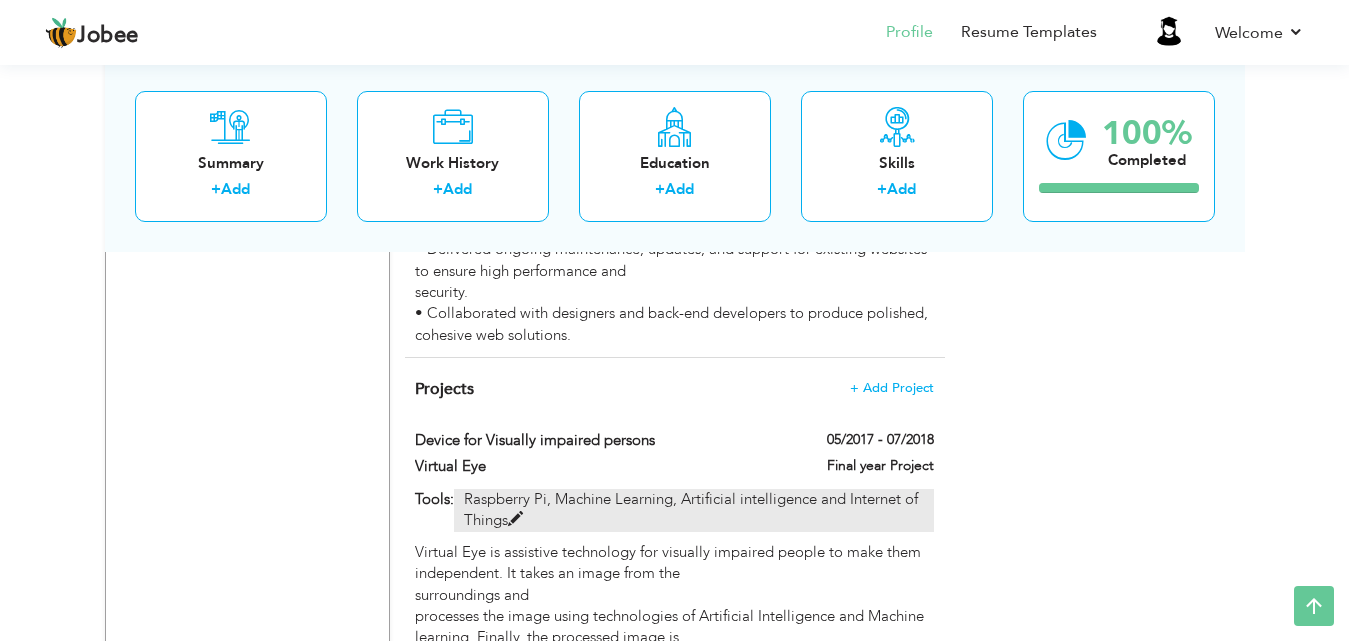 click on "Raspberry Pi, Machine Learning, Artificial intelligence and Internet of Things" at bounding box center (693, 510) 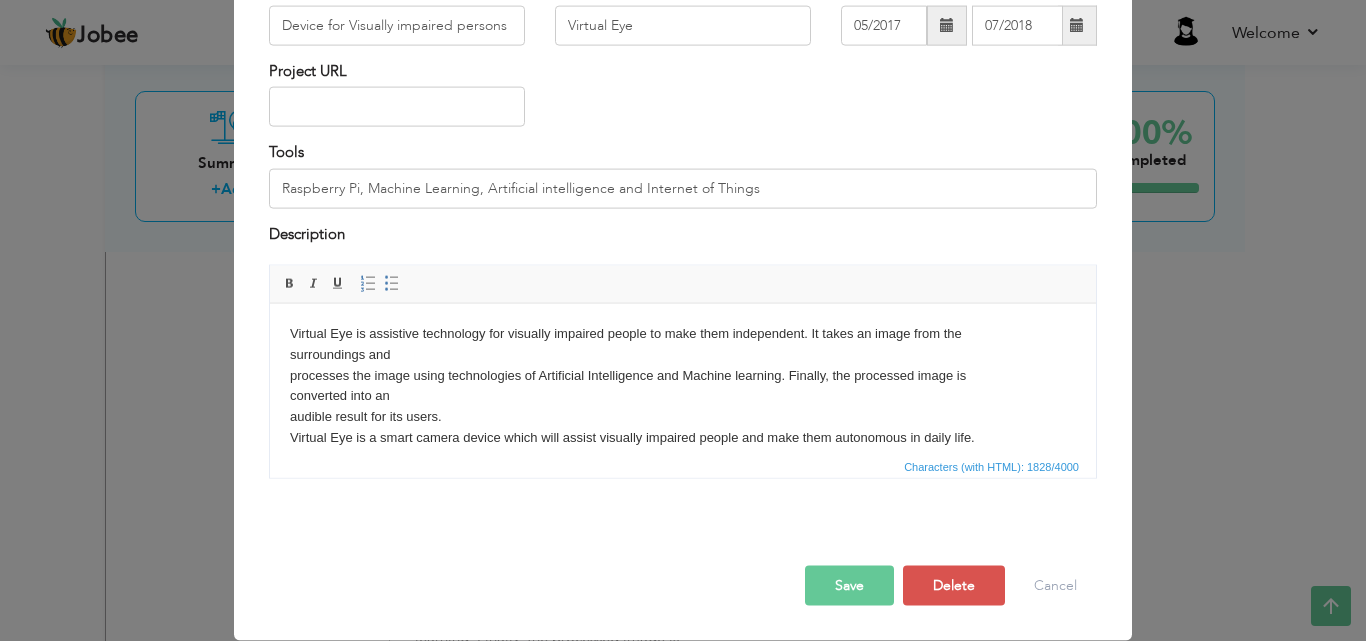 scroll, scrollTop: 0, scrollLeft: 0, axis: both 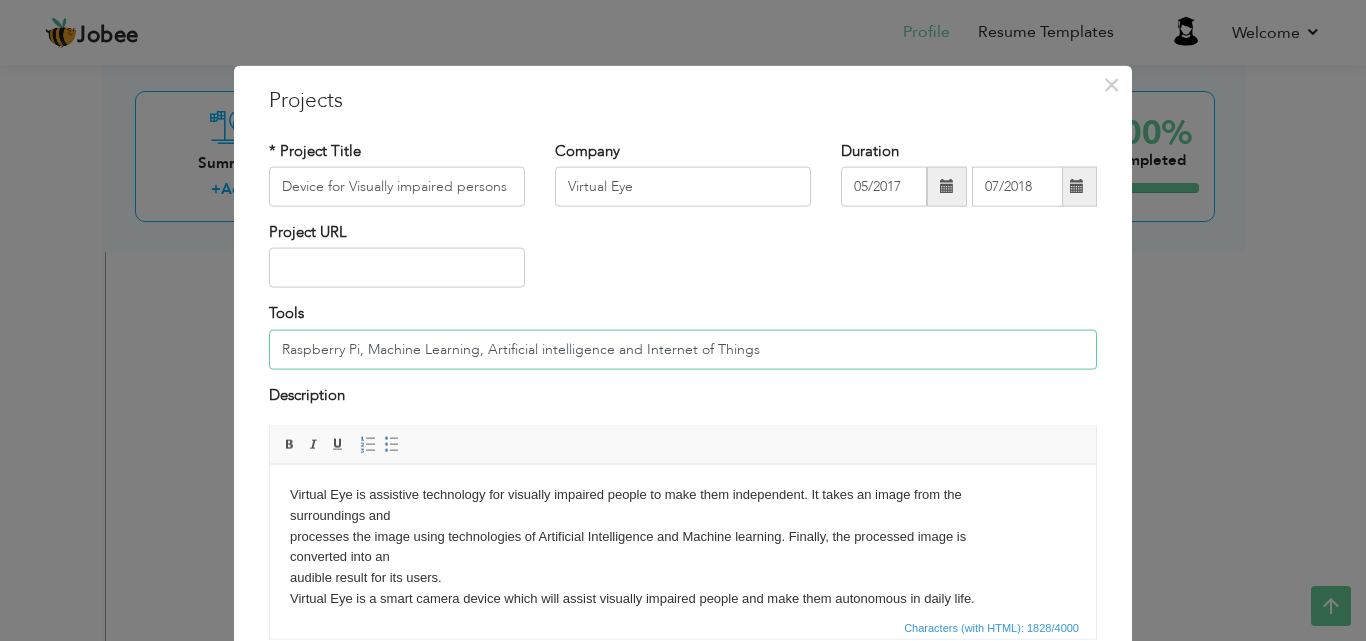 click on "Raspberry Pi, Machine Learning, Artificial intelligence and Internet of Things" at bounding box center (683, 349) 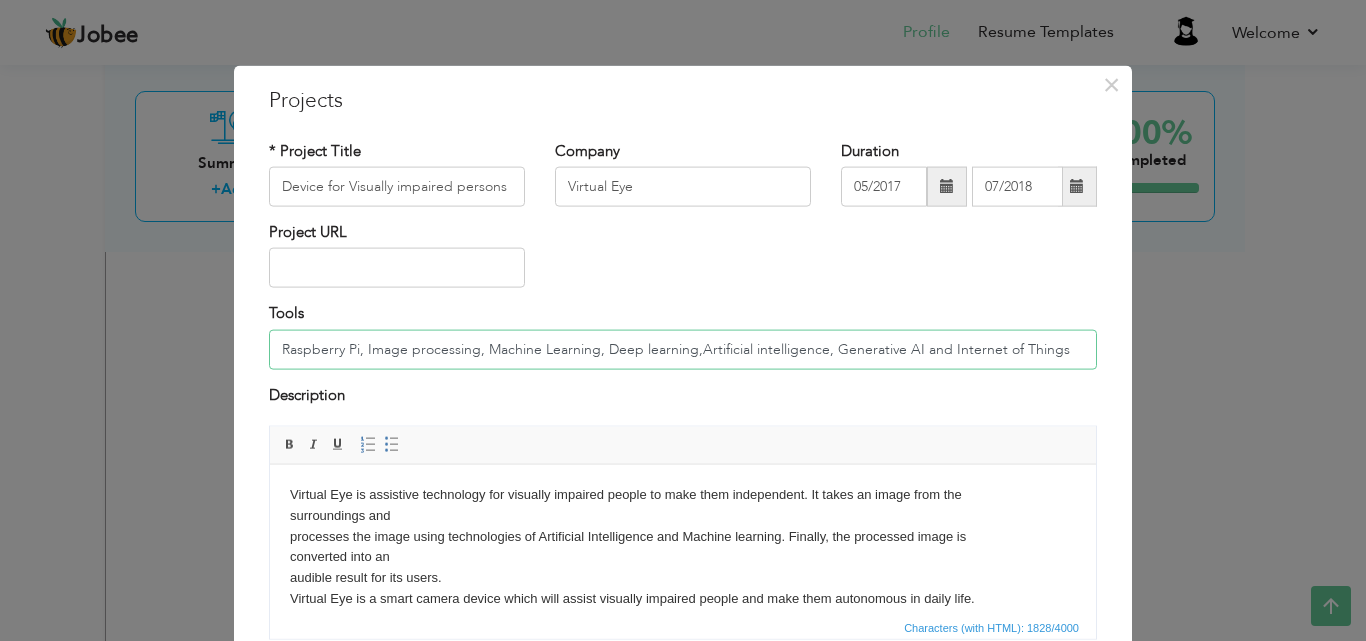 type on "Raspberry Pi, Image processing, Machine Learning, Deep learning,Artificial intelligence, Generative AI and Internet of Things" 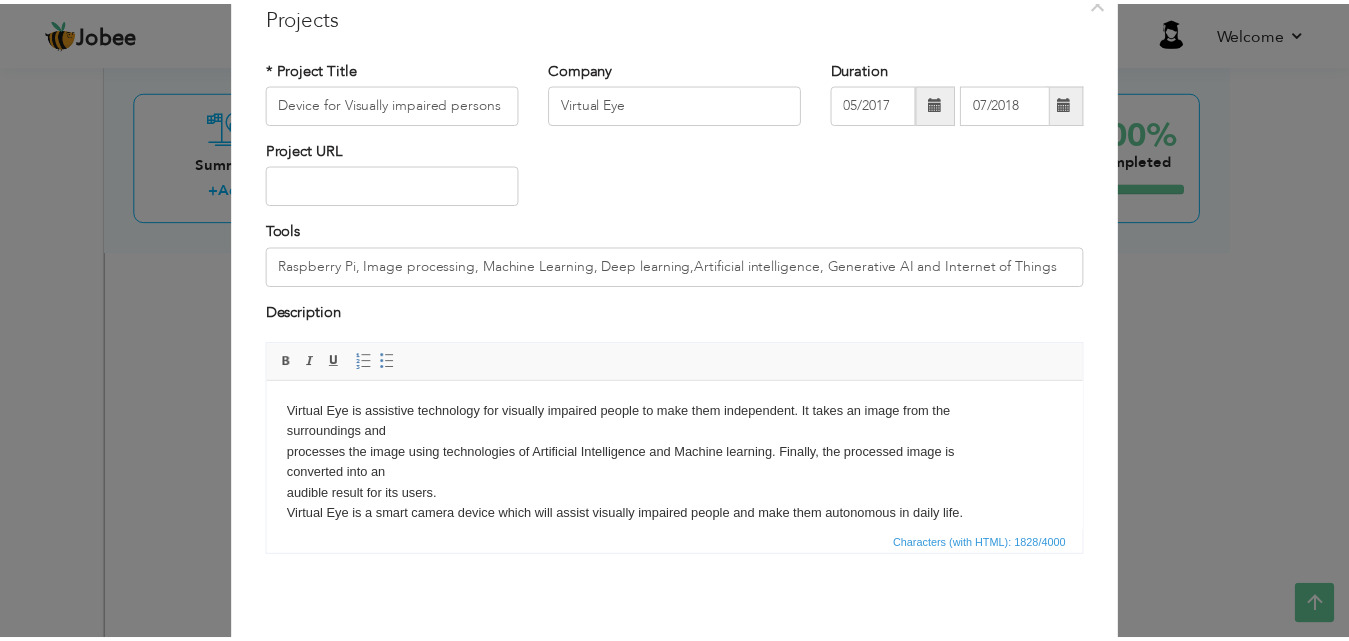 scroll, scrollTop: 161, scrollLeft: 0, axis: vertical 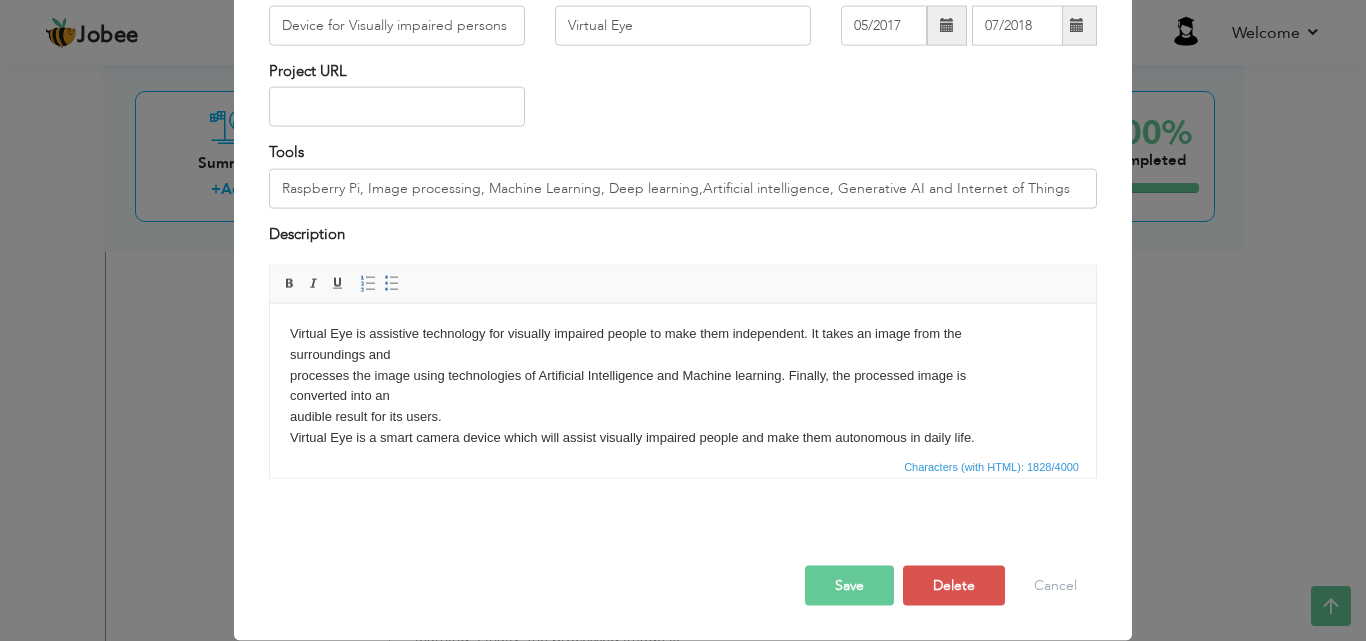 click on "Save" at bounding box center [849, 586] 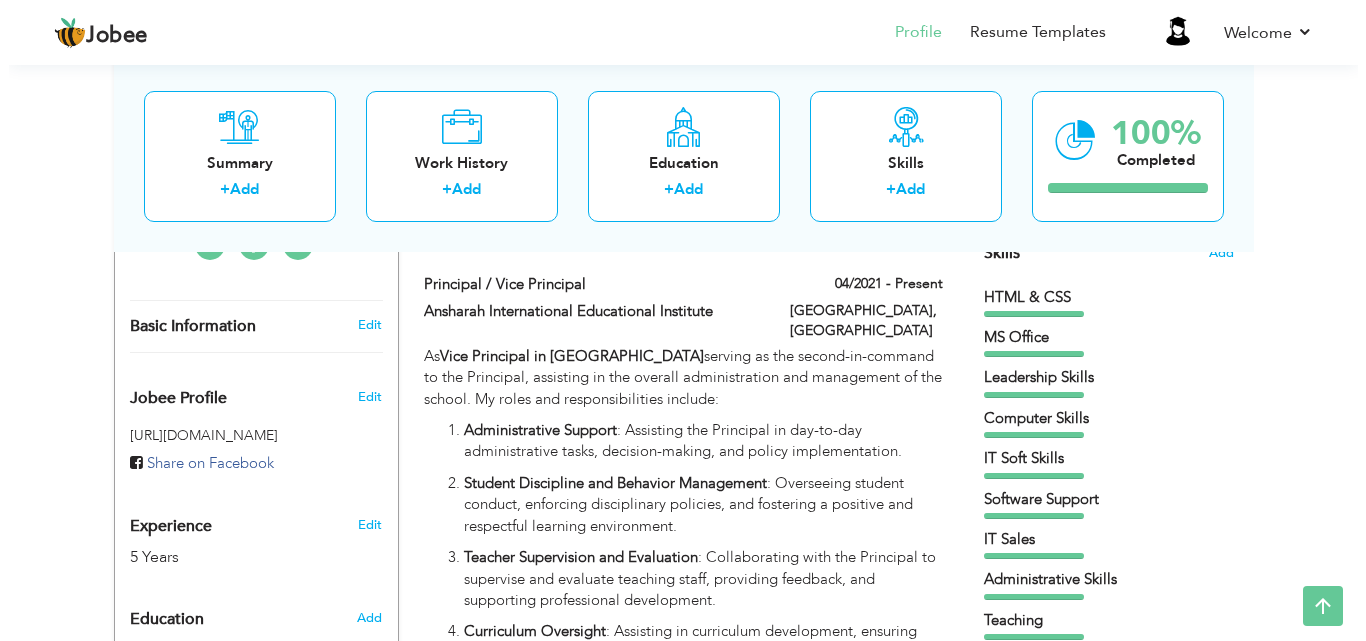 scroll, scrollTop: 461, scrollLeft: 0, axis: vertical 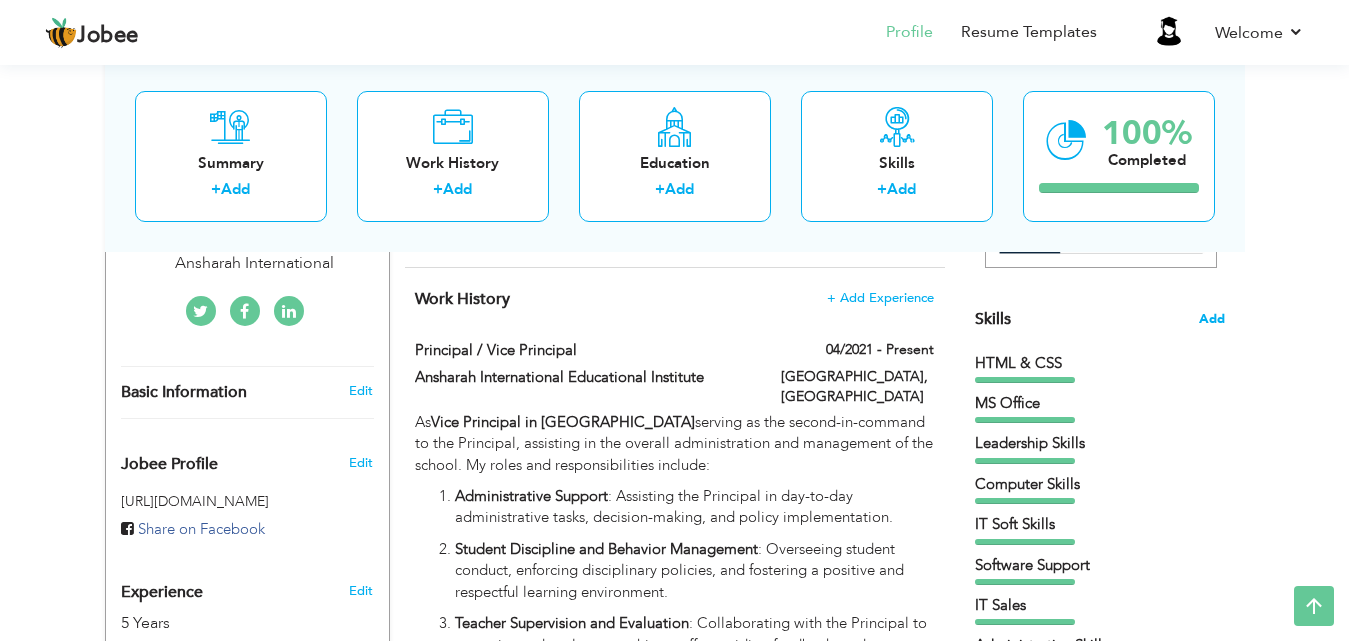 click on "Add" at bounding box center (1212, 319) 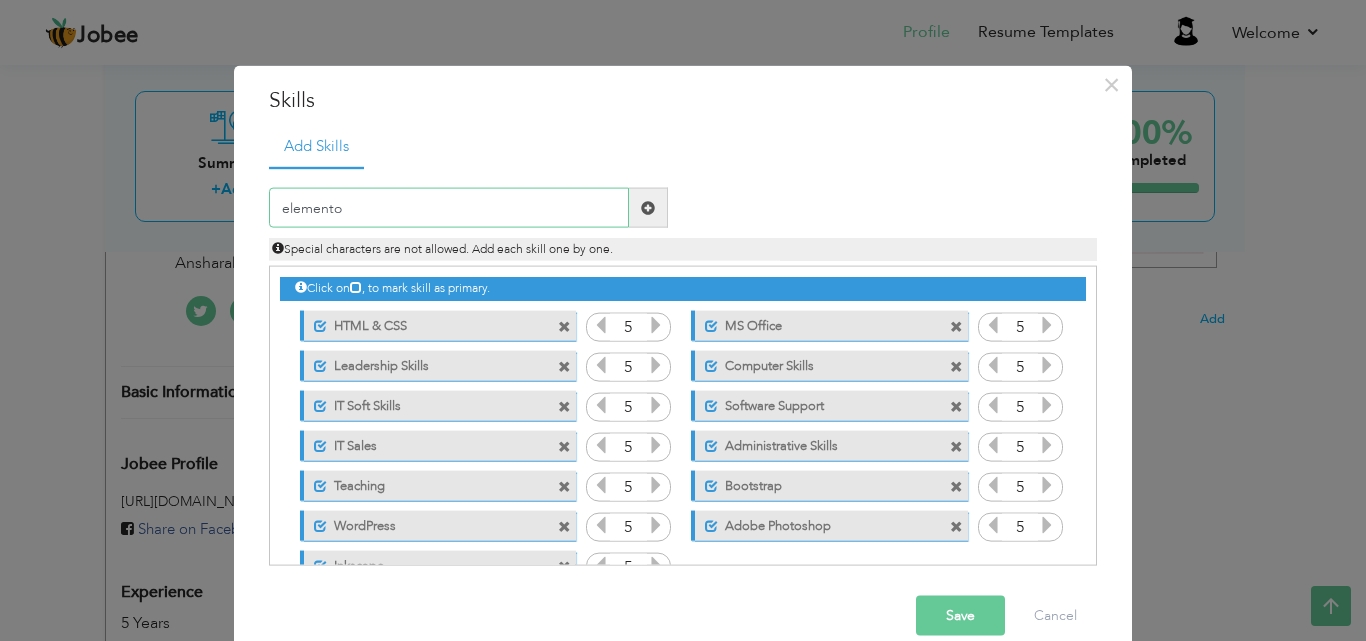 type on "elementor" 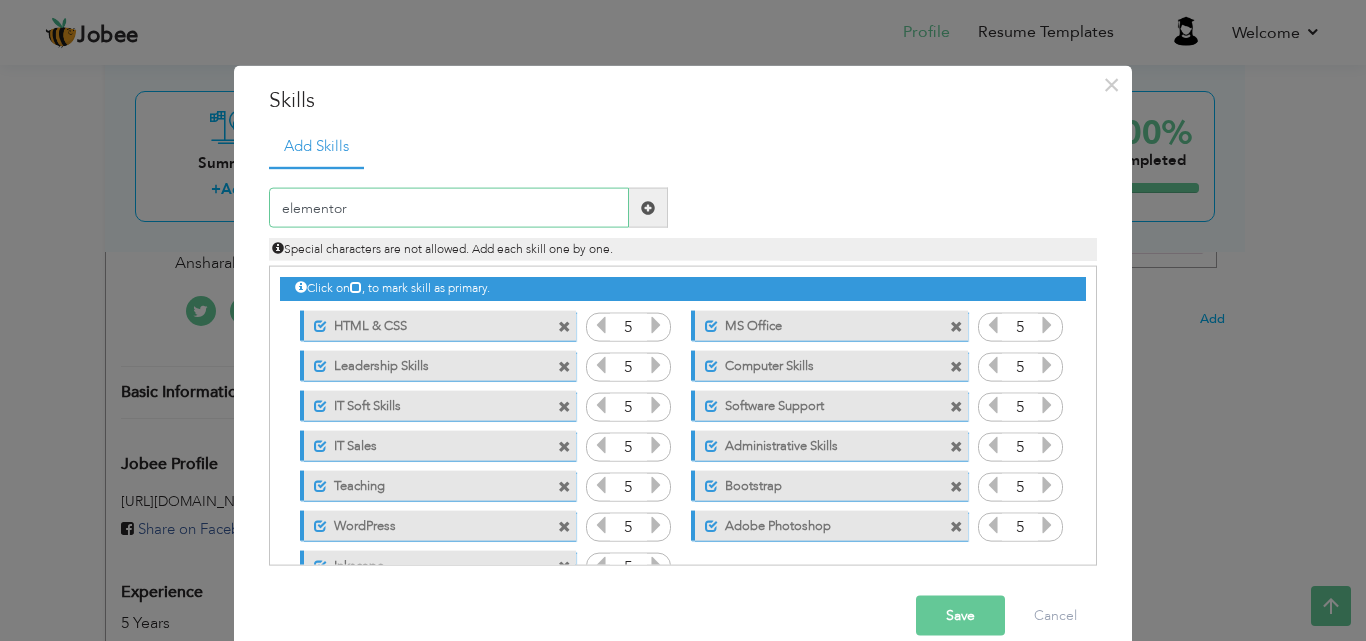 type 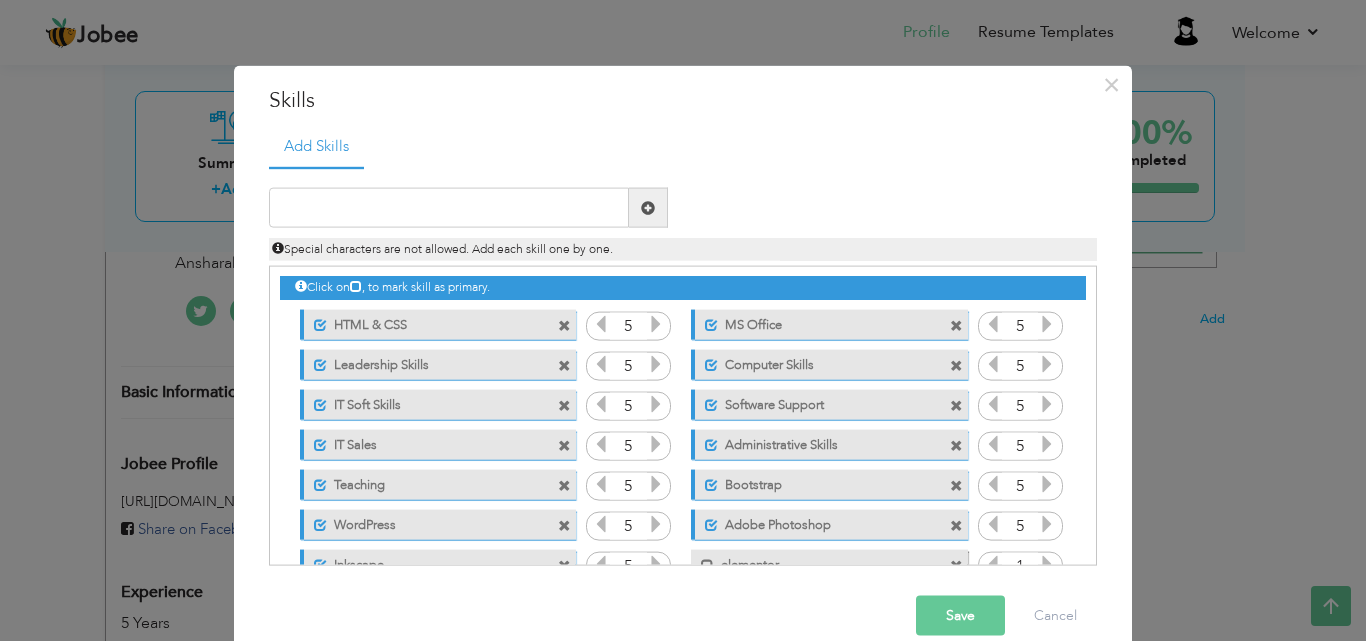 scroll, scrollTop: 45, scrollLeft: 0, axis: vertical 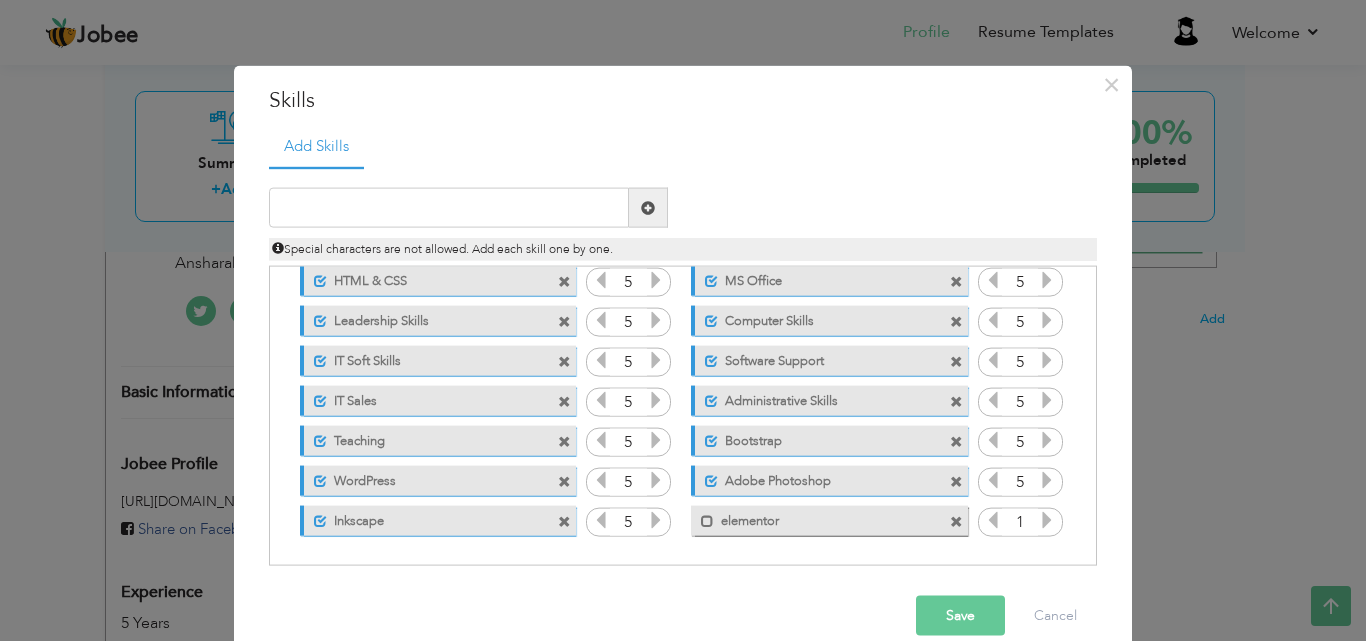 click on "Save" at bounding box center (960, 616) 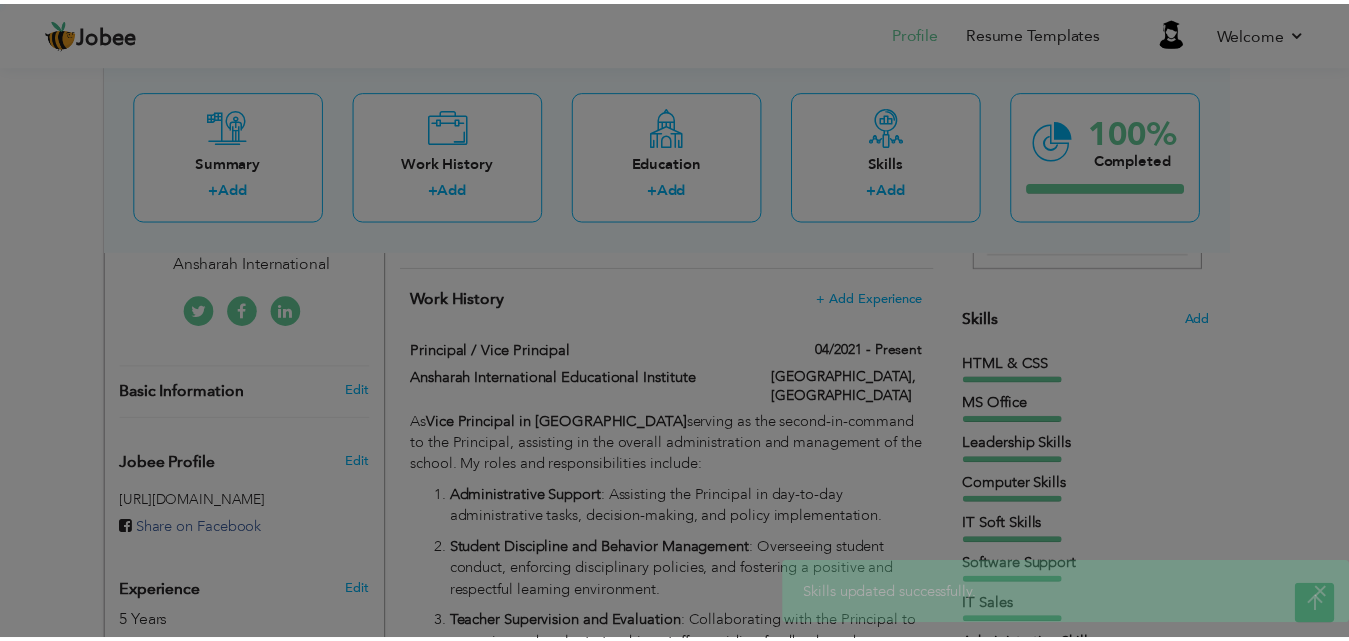 scroll, scrollTop: 0, scrollLeft: 0, axis: both 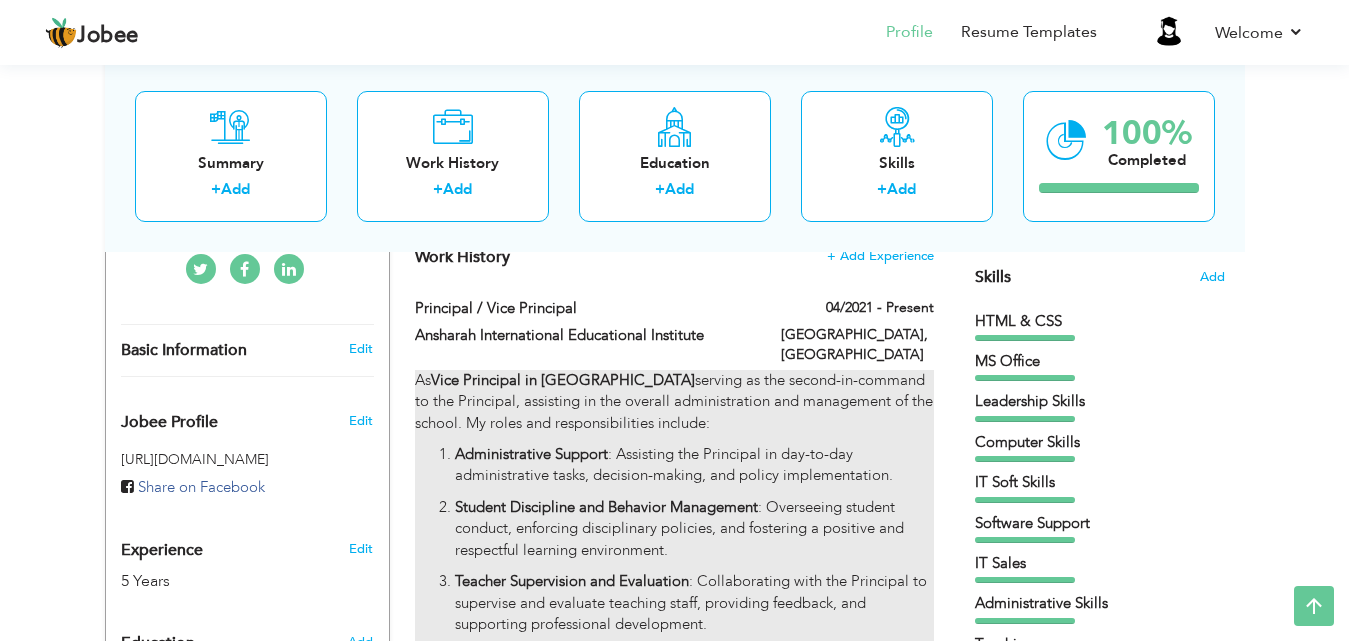 click on "As  Vice Principal in Ansharah International Educational Institute  serving as the second-in-command to the Principal, assisting in the overall administration and management of the school. My roles and responsibilities include:" at bounding box center [674, 402] 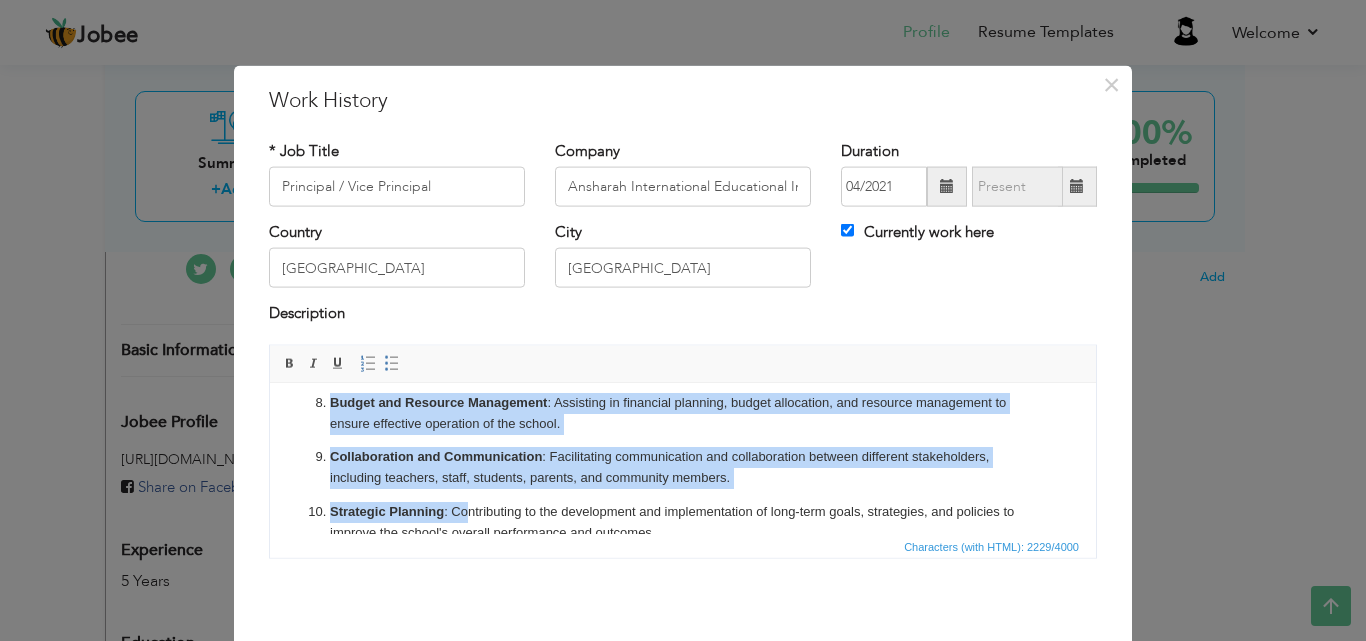 scroll, scrollTop: 478, scrollLeft: 0, axis: vertical 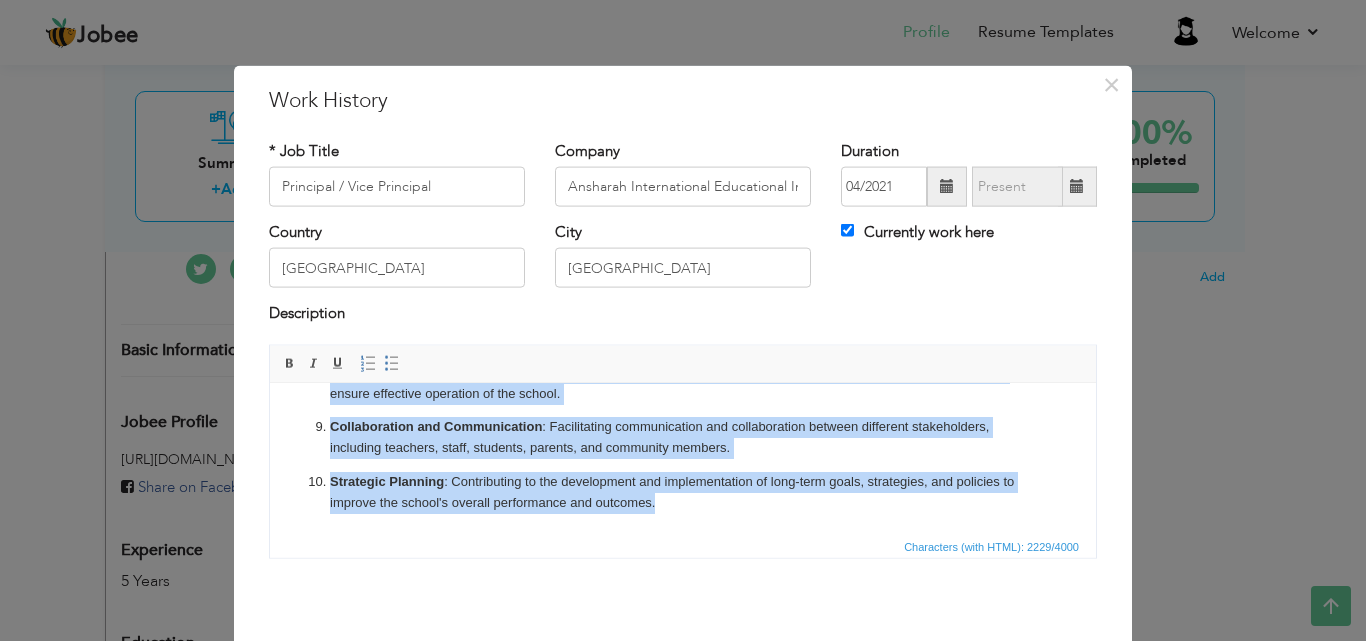 drag, startPoint x: 335, startPoint y: 468, endPoint x: 705, endPoint y: 517, distance: 373.2305 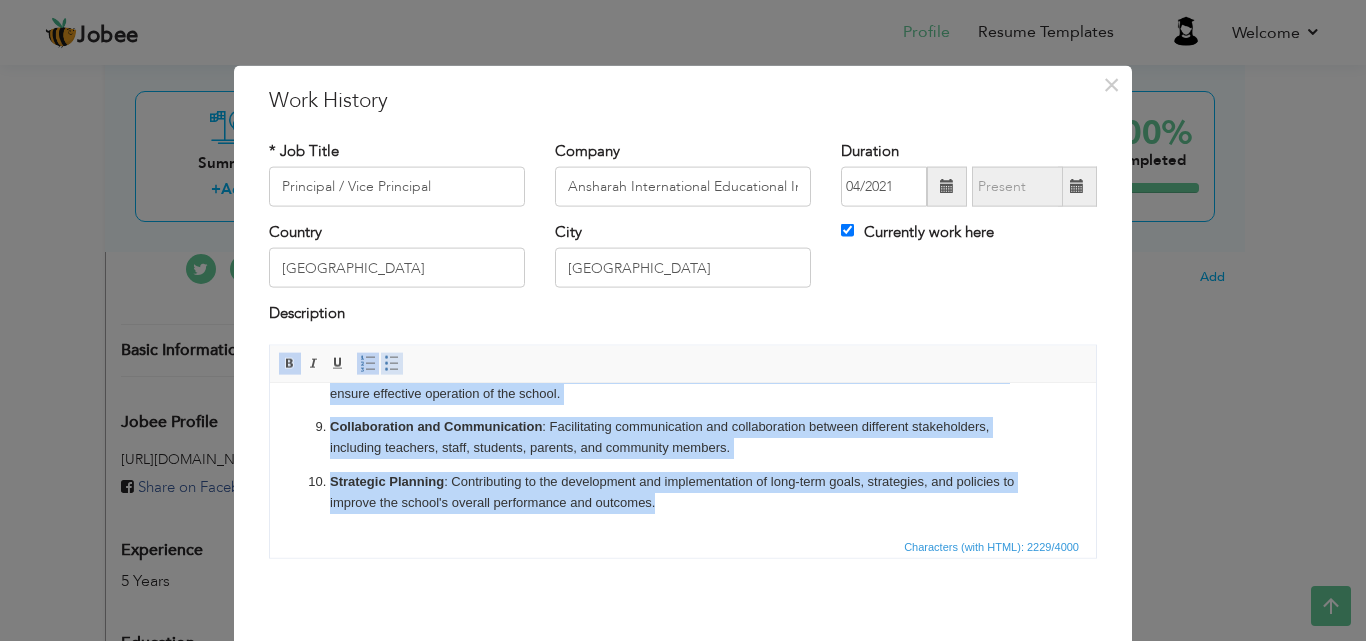 click at bounding box center (392, 363) 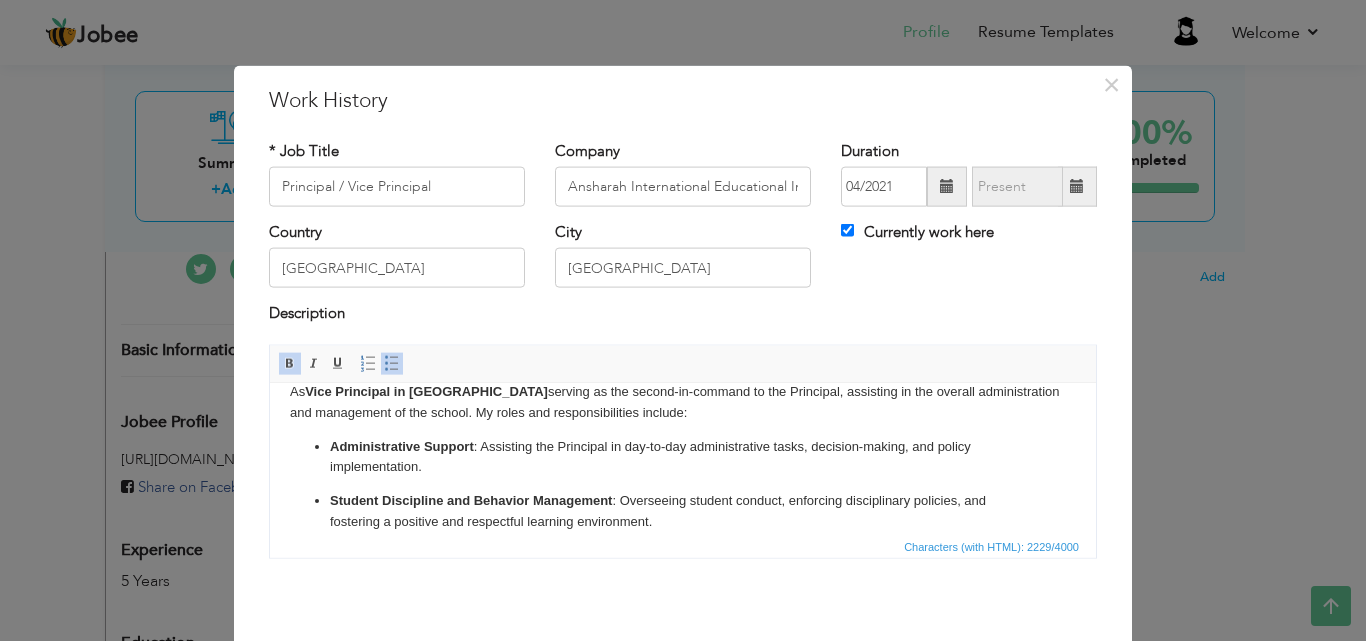 scroll, scrollTop: 0, scrollLeft: 0, axis: both 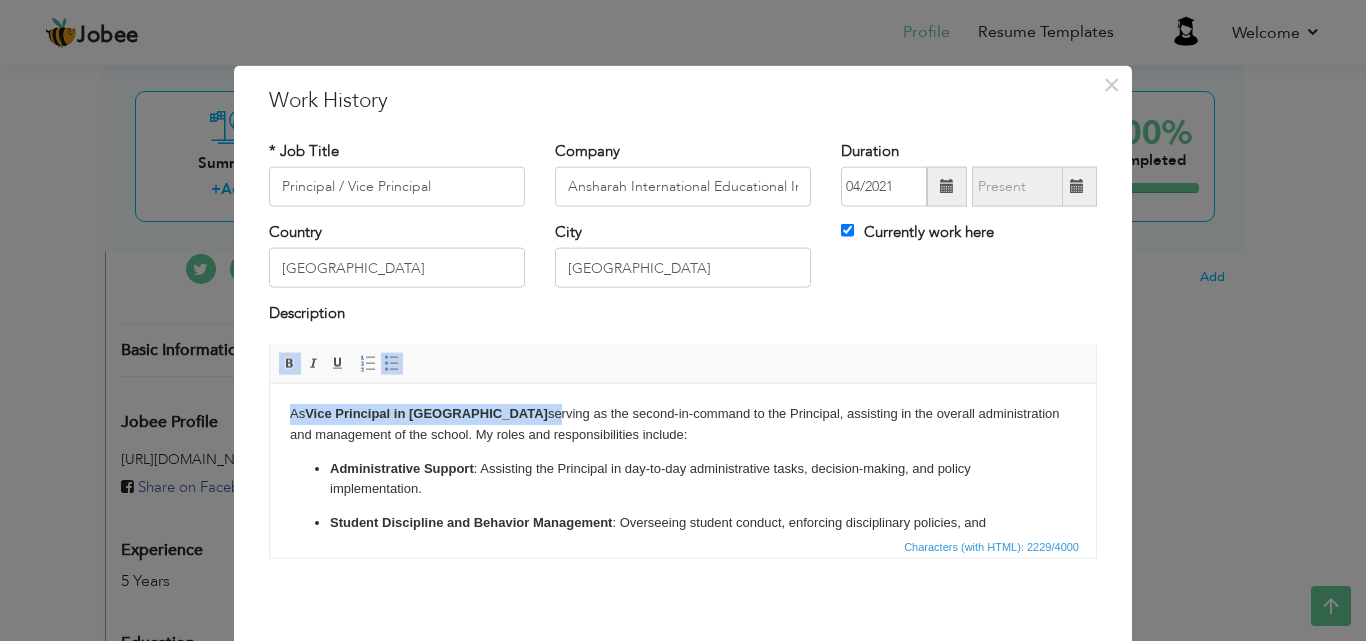drag, startPoint x: 694, startPoint y: 417, endPoint x: 297, endPoint y: 409, distance: 397.0806 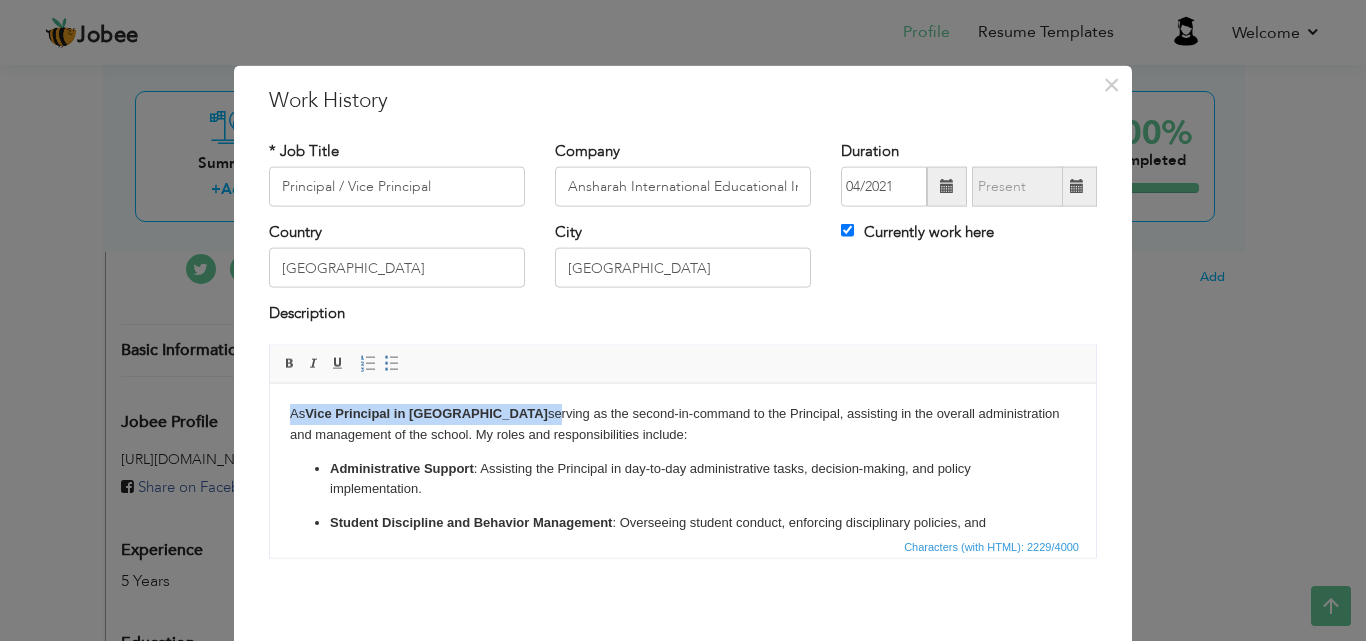 type 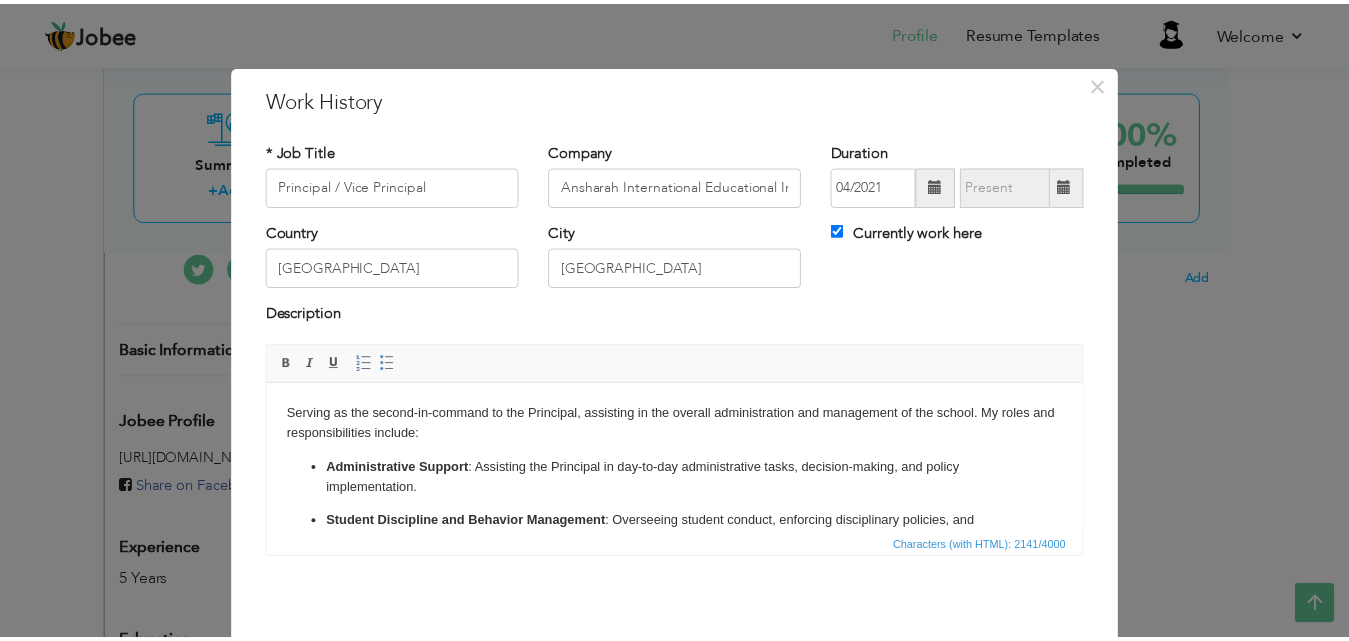 scroll, scrollTop: 79, scrollLeft: 0, axis: vertical 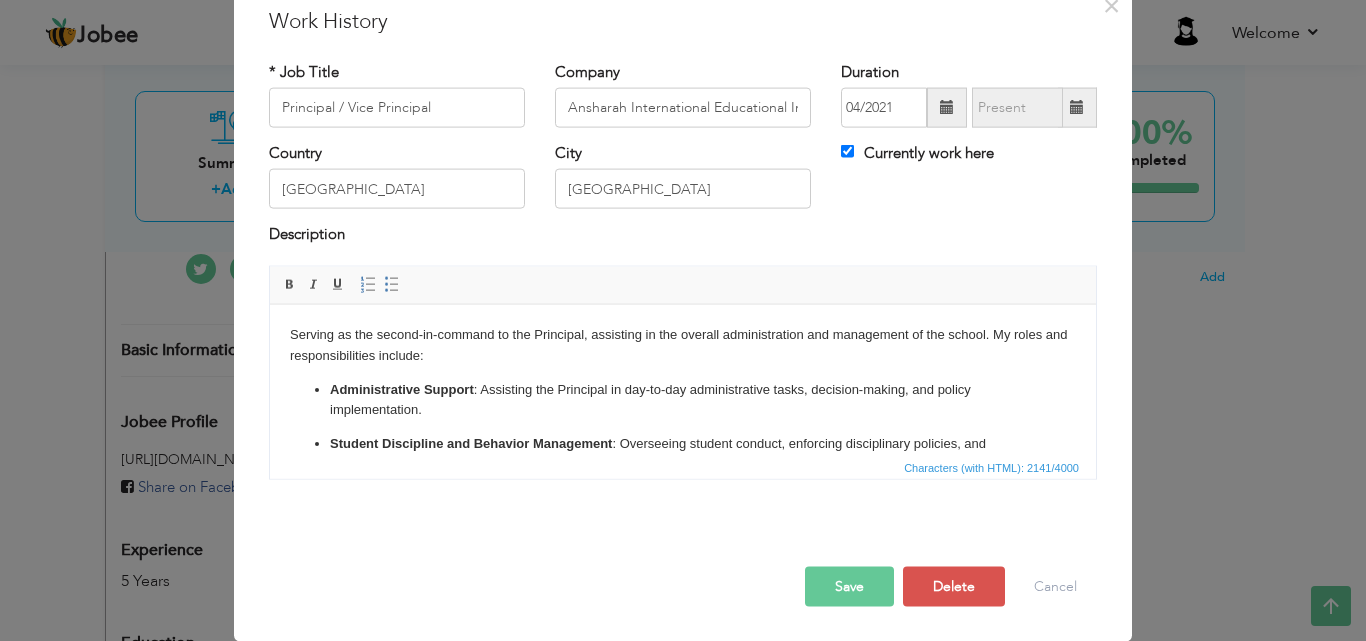 click on "Save" at bounding box center (849, 586) 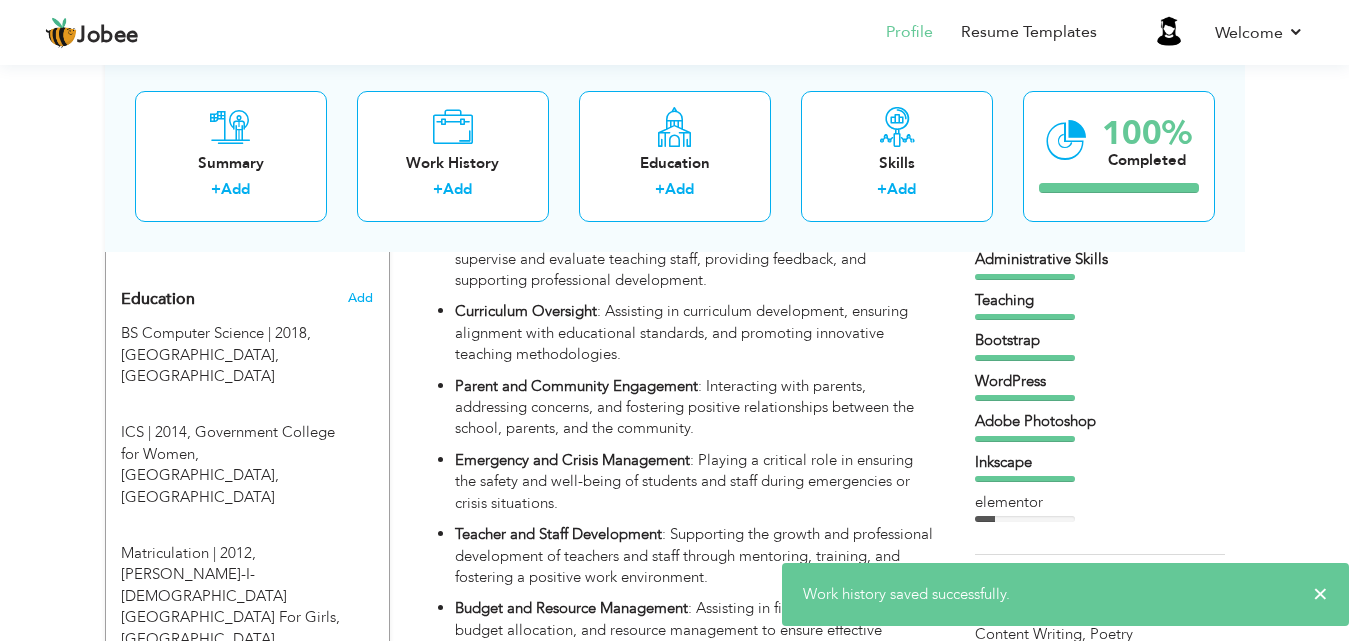 scroll, scrollTop: 841, scrollLeft: 0, axis: vertical 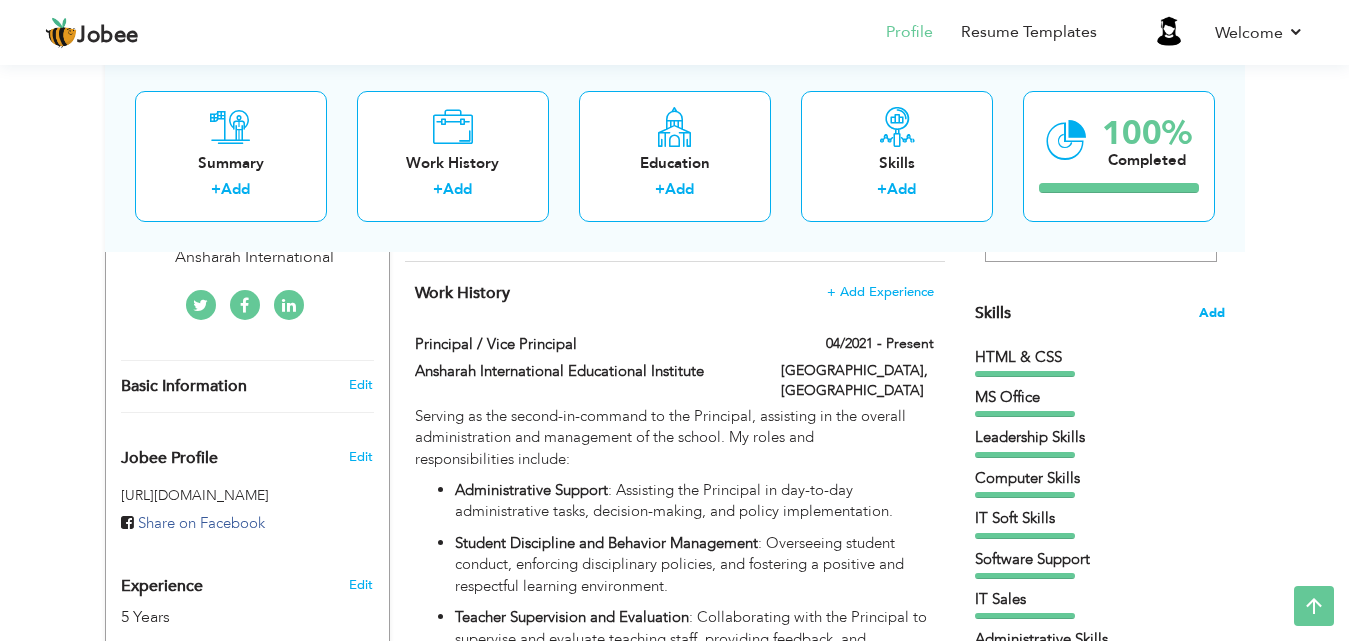 click on "Add" at bounding box center [1212, 313] 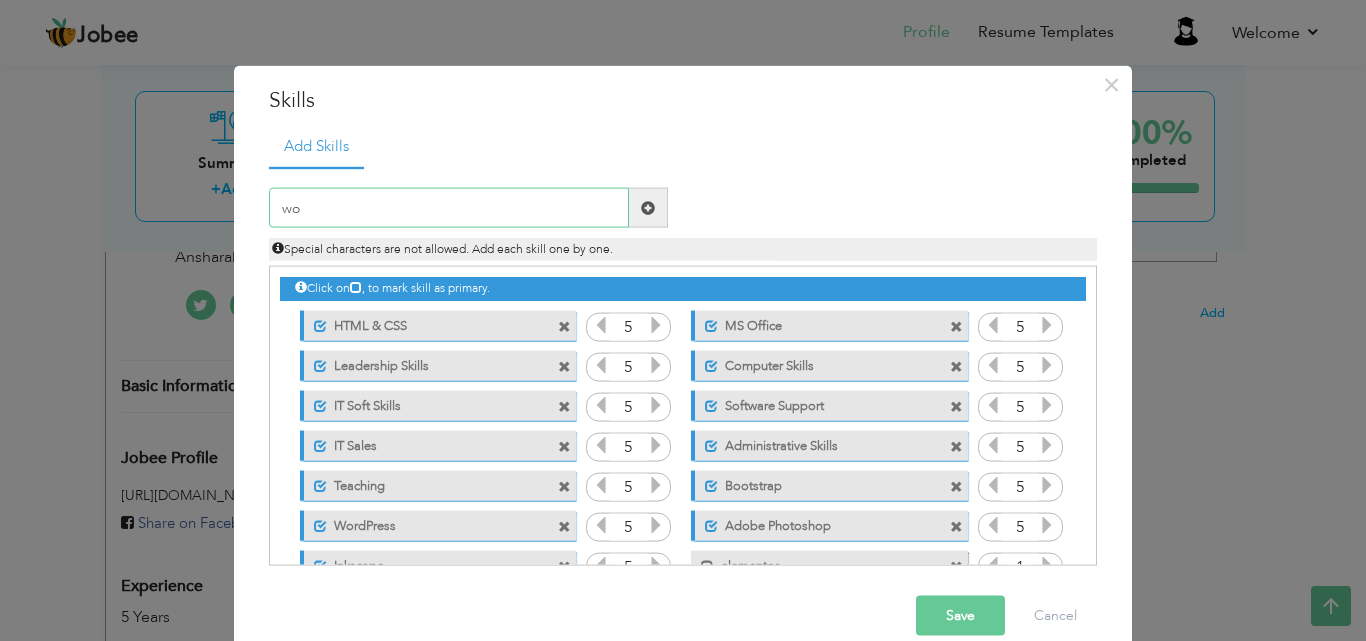 type on "w" 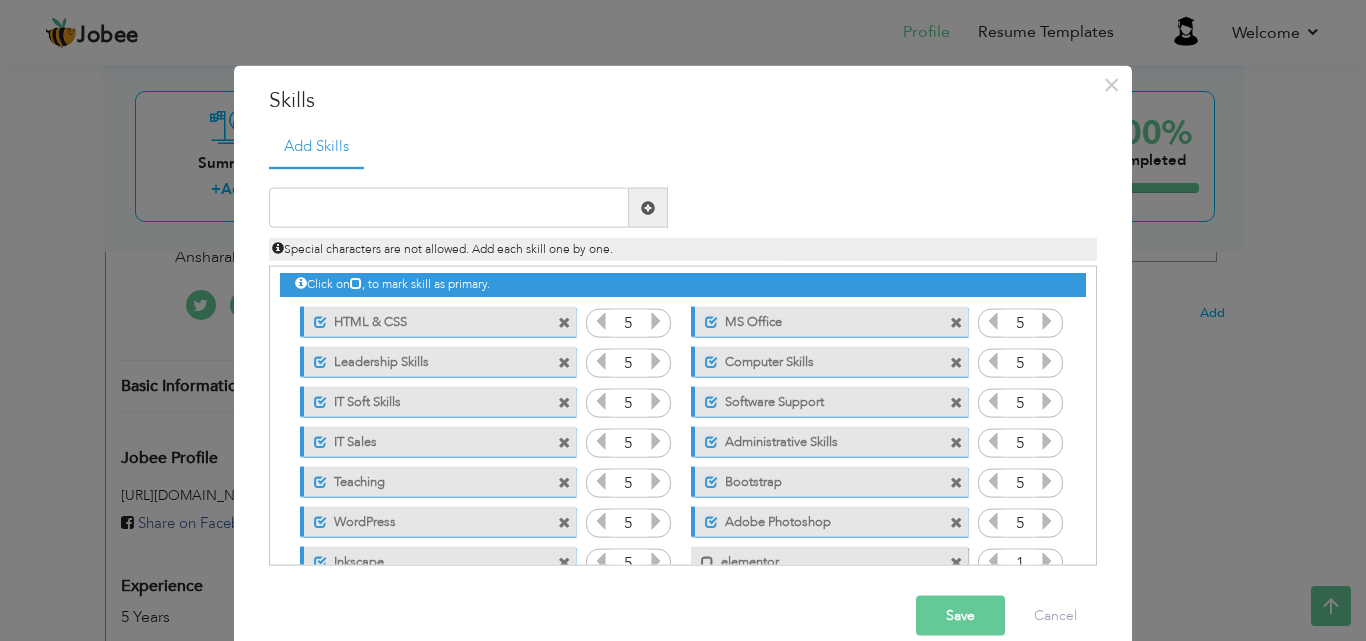 scroll, scrollTop: 45, scrollLeft: 0, axis: vertical 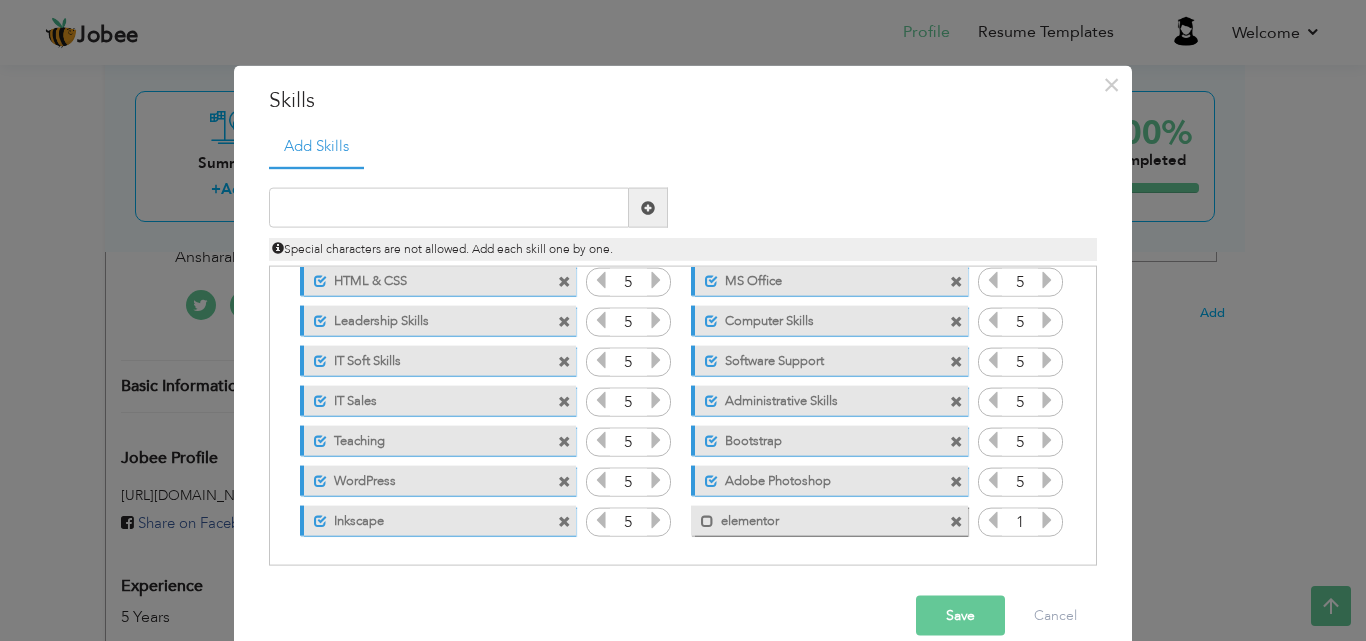 click at bounding box center (1047, 520) 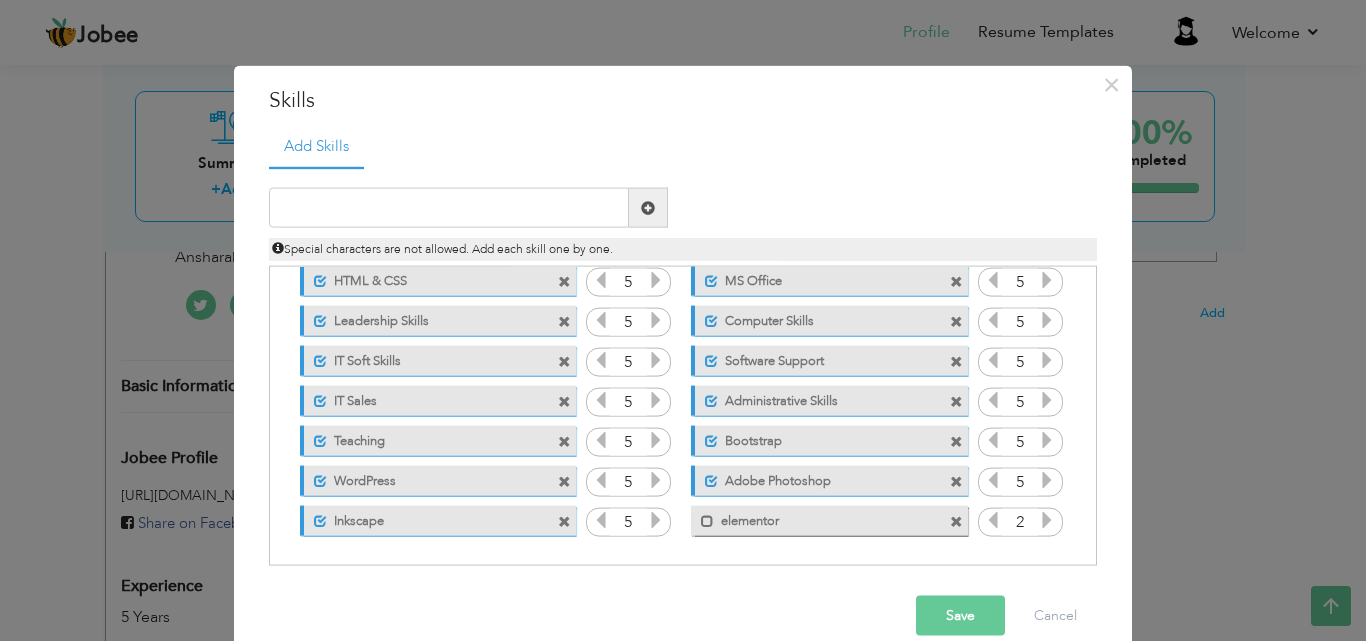 click at bounding box center (1047, 520) 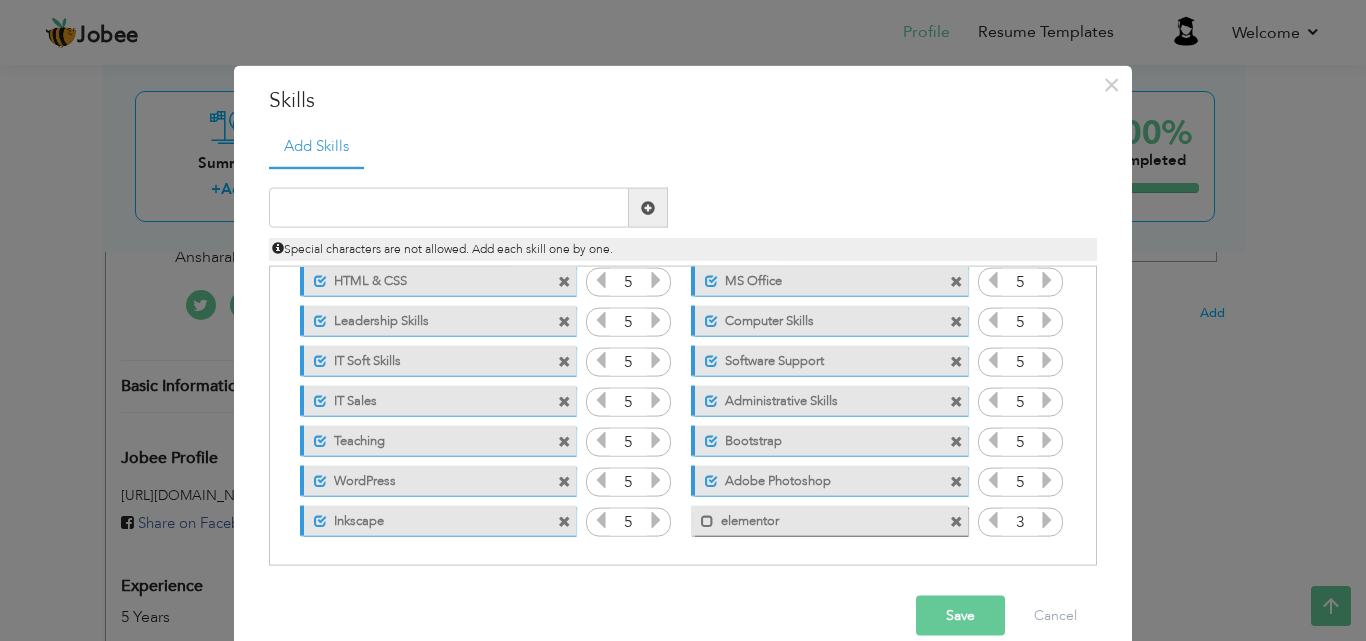 click at bounding box center [1047, 520] 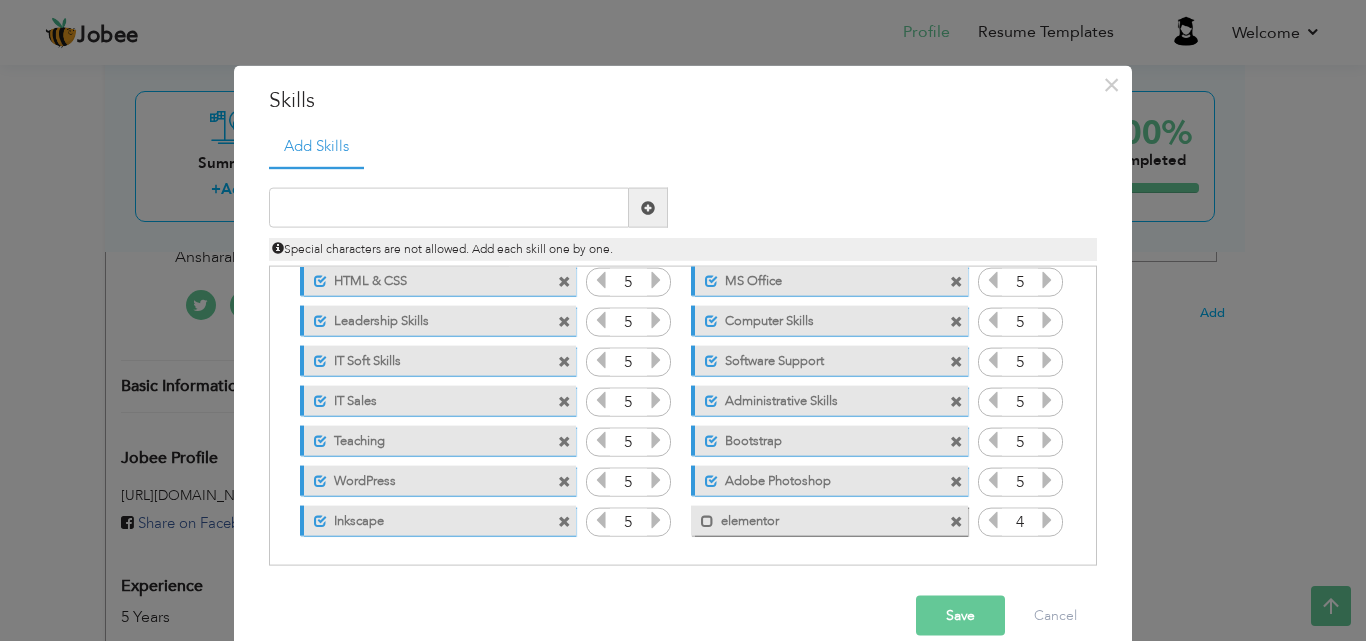 click at bounding box center [1047, 520] 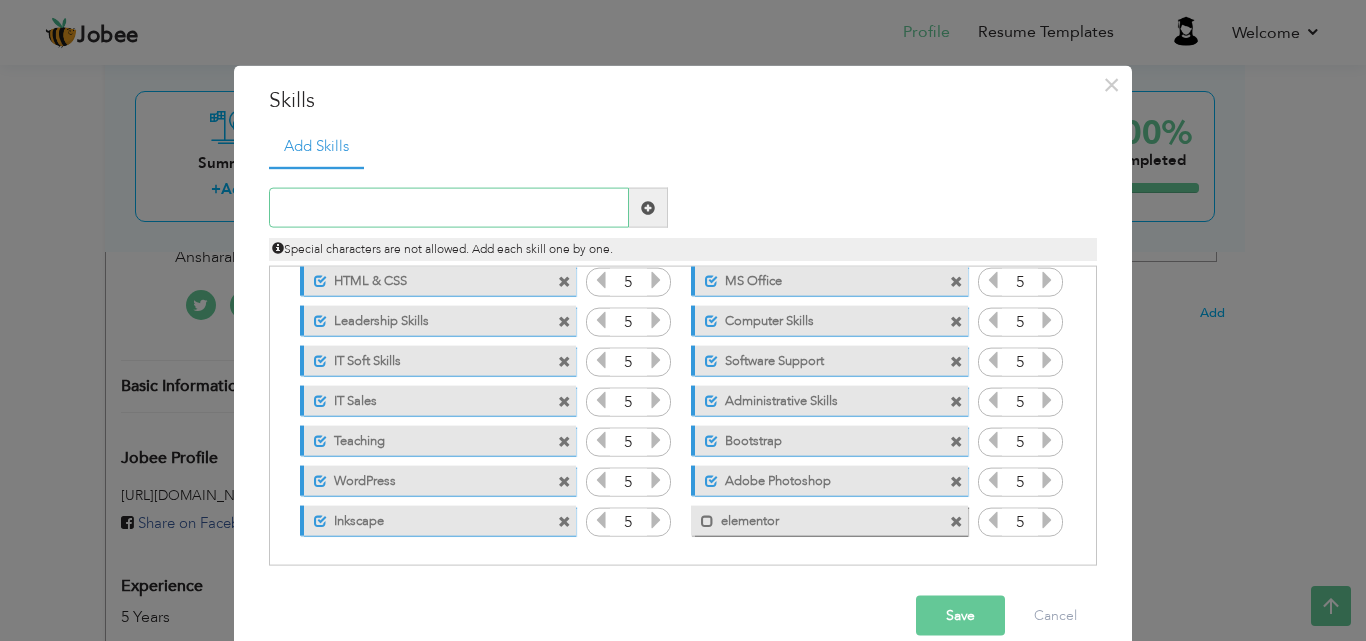 click at bounding box center (449, 208) 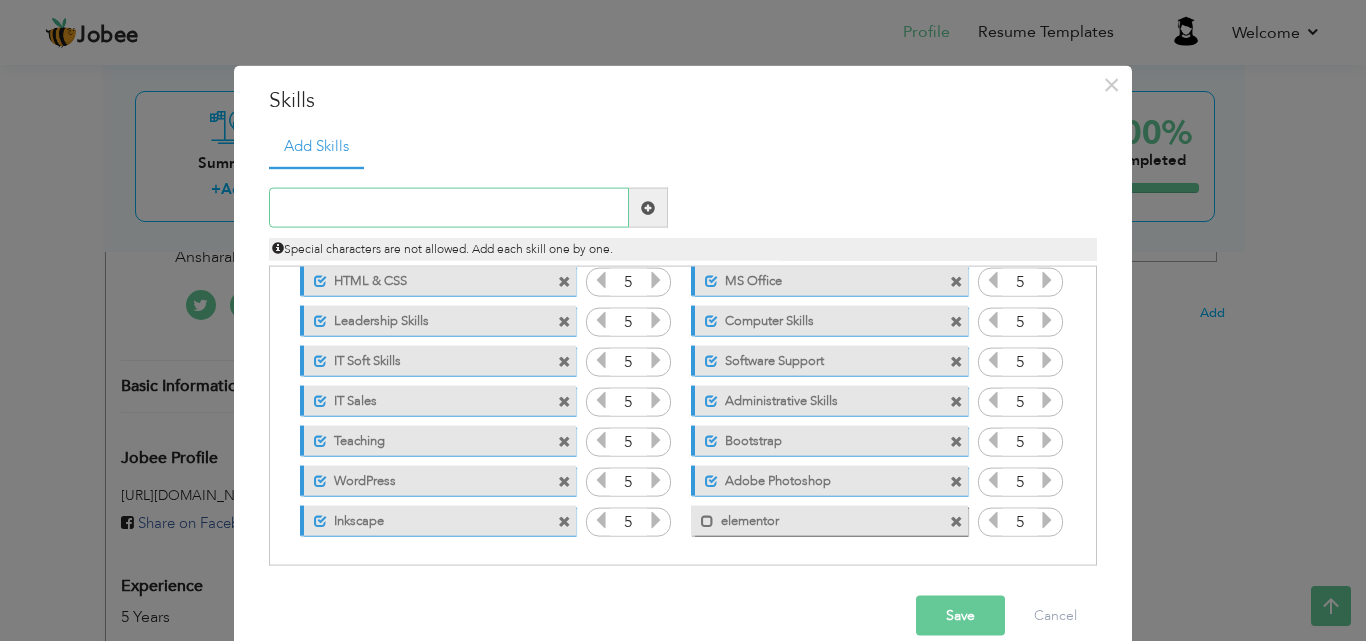 paste on "Image segmentation / object detection  Image class" 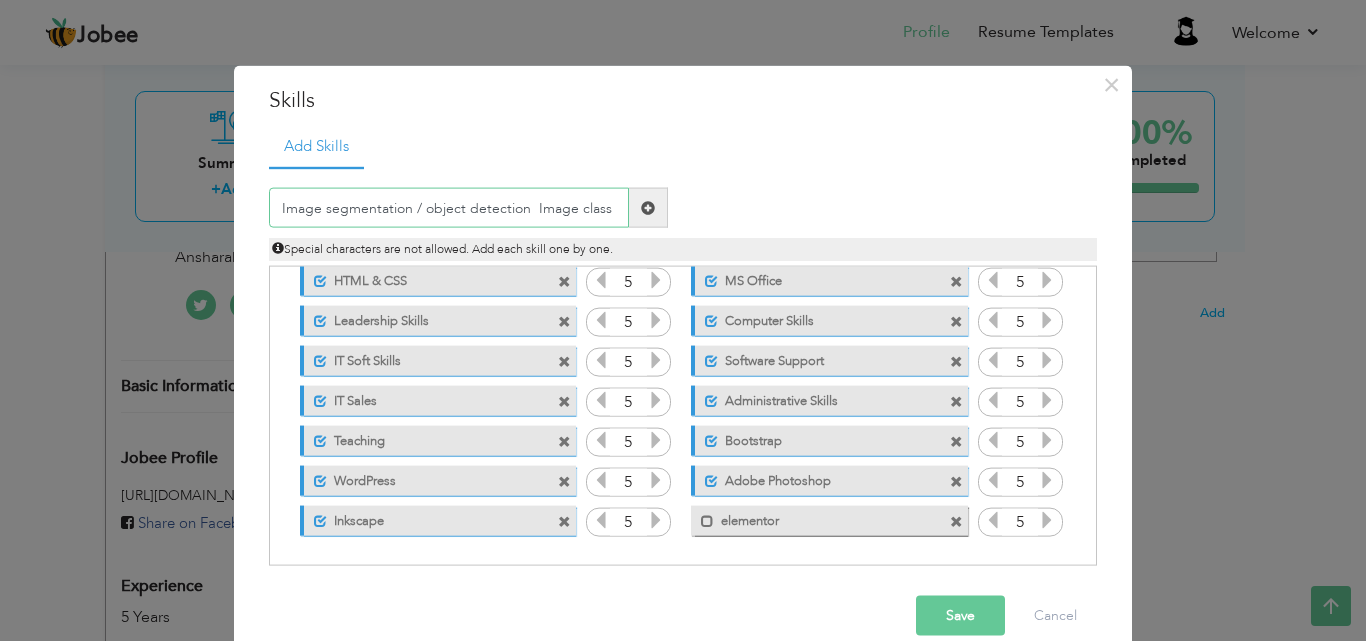 type on "Image segmentation / object detection  Image class" 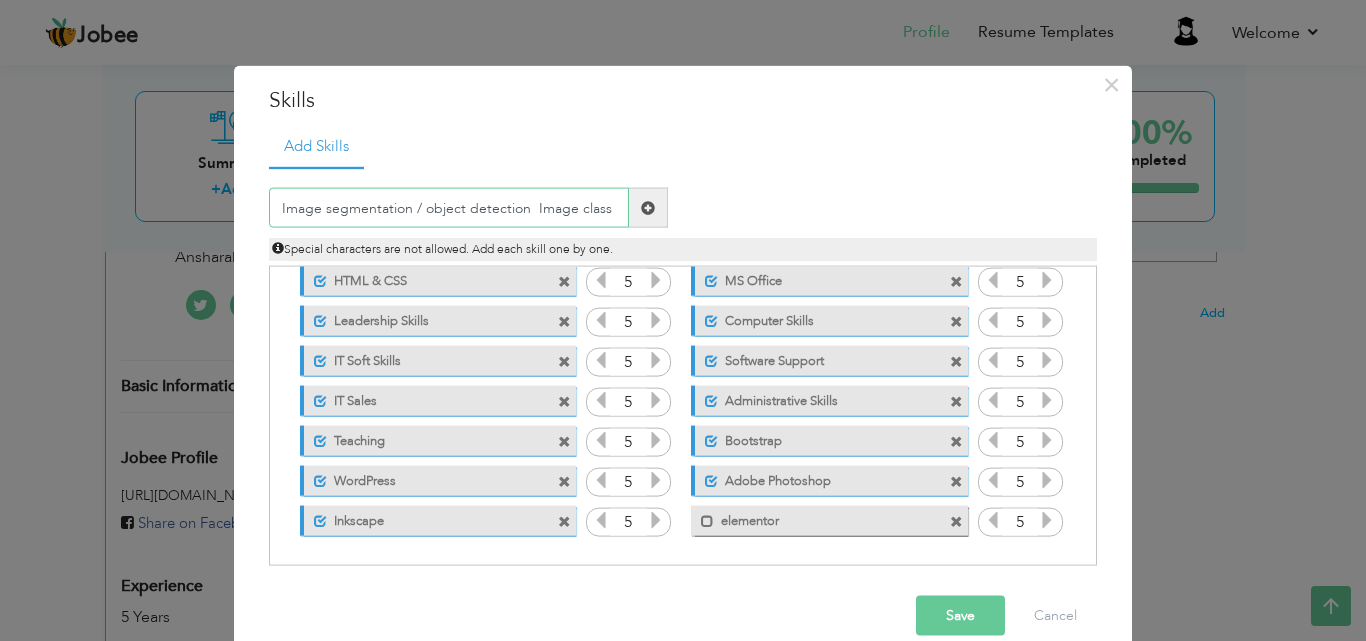 click on "Image segmentation / object detection  Image class" at bounding box center (449, 208) 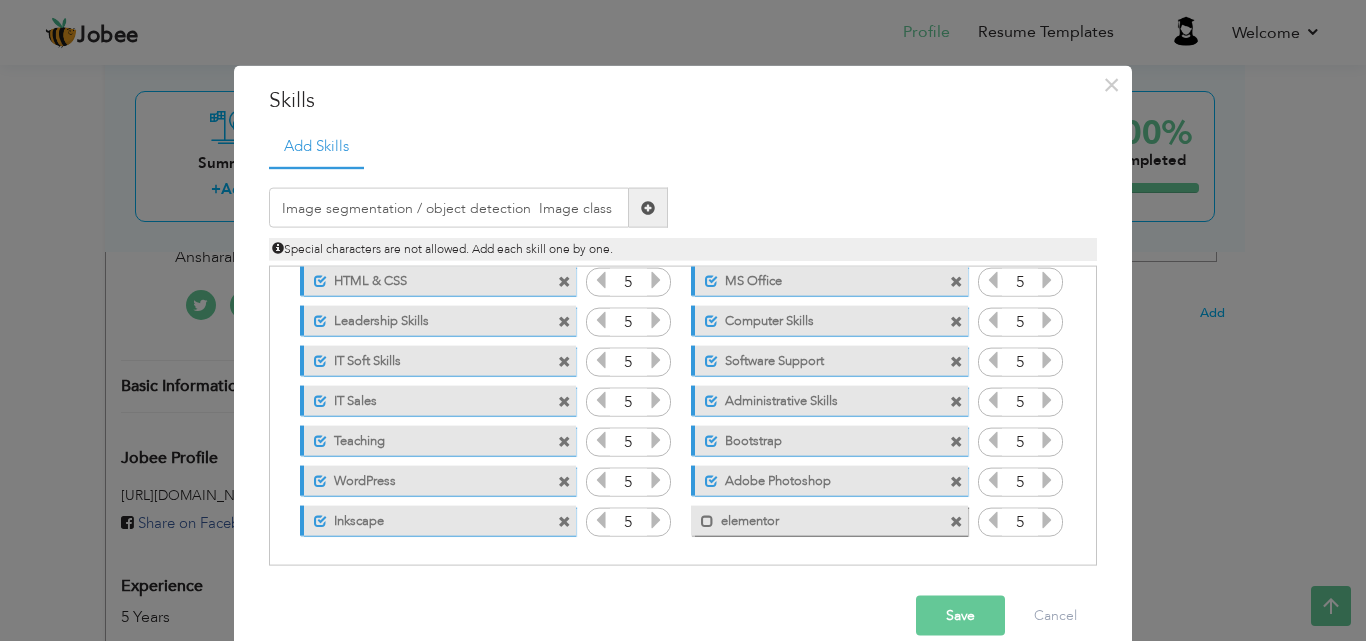 click at bounding box center [648, 207] 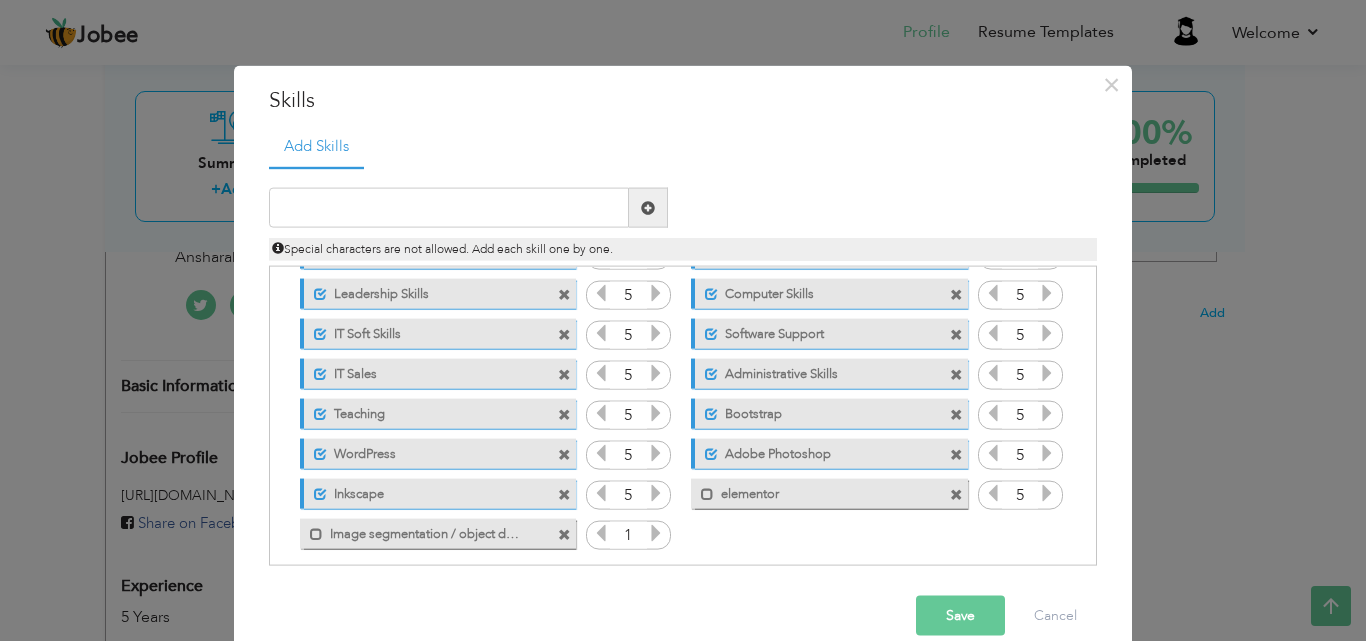 scroll, scrollTop: 85, scrollLeft: 0, axis: vertical 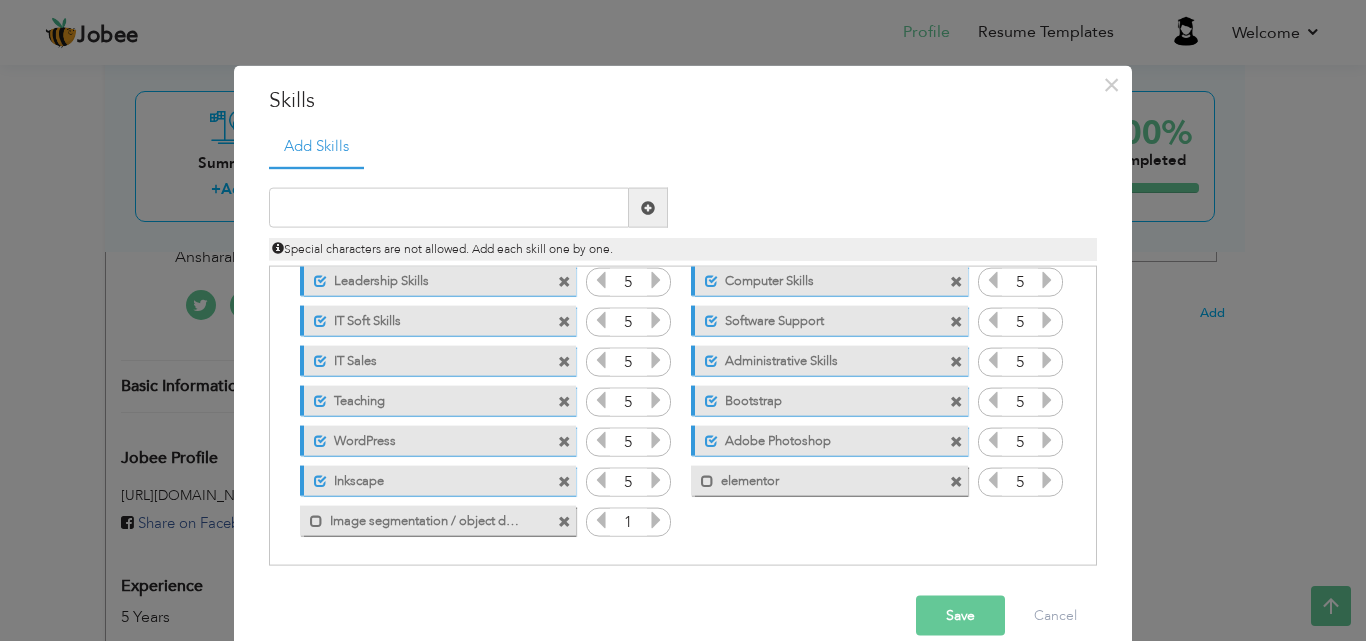 click on "Image segmentation / object detection  Image class" at bounding box center (424, 517) 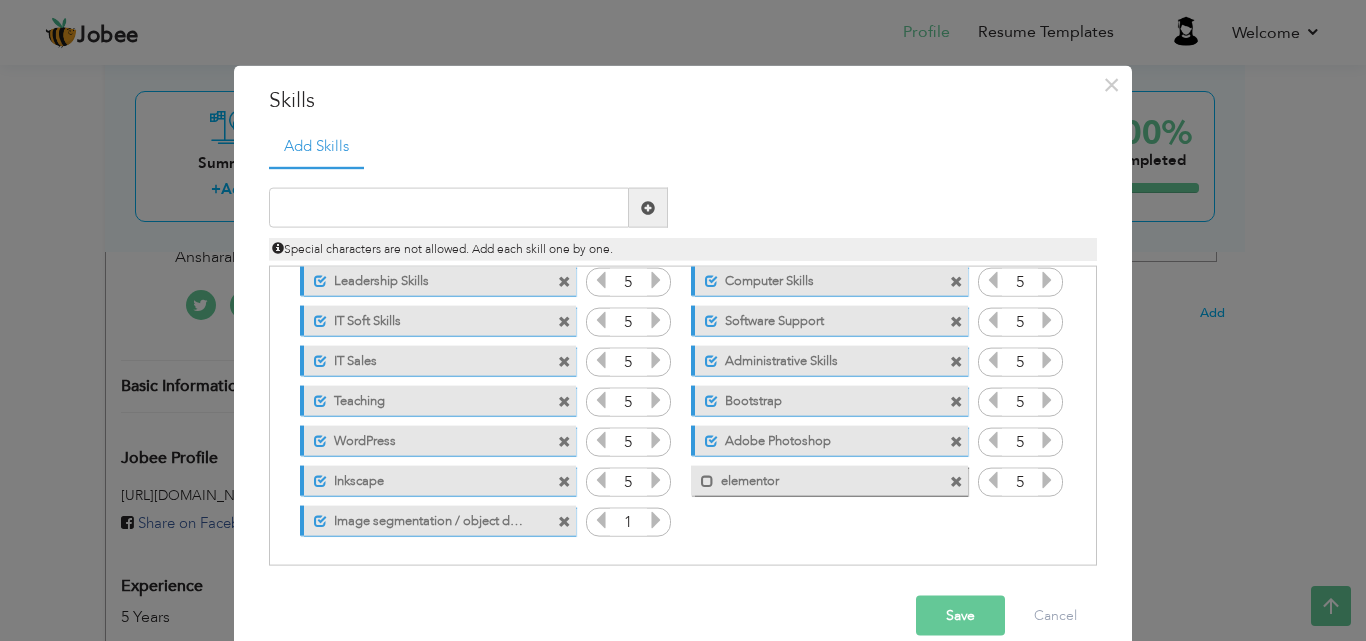 click at bounding box center [656, 520] 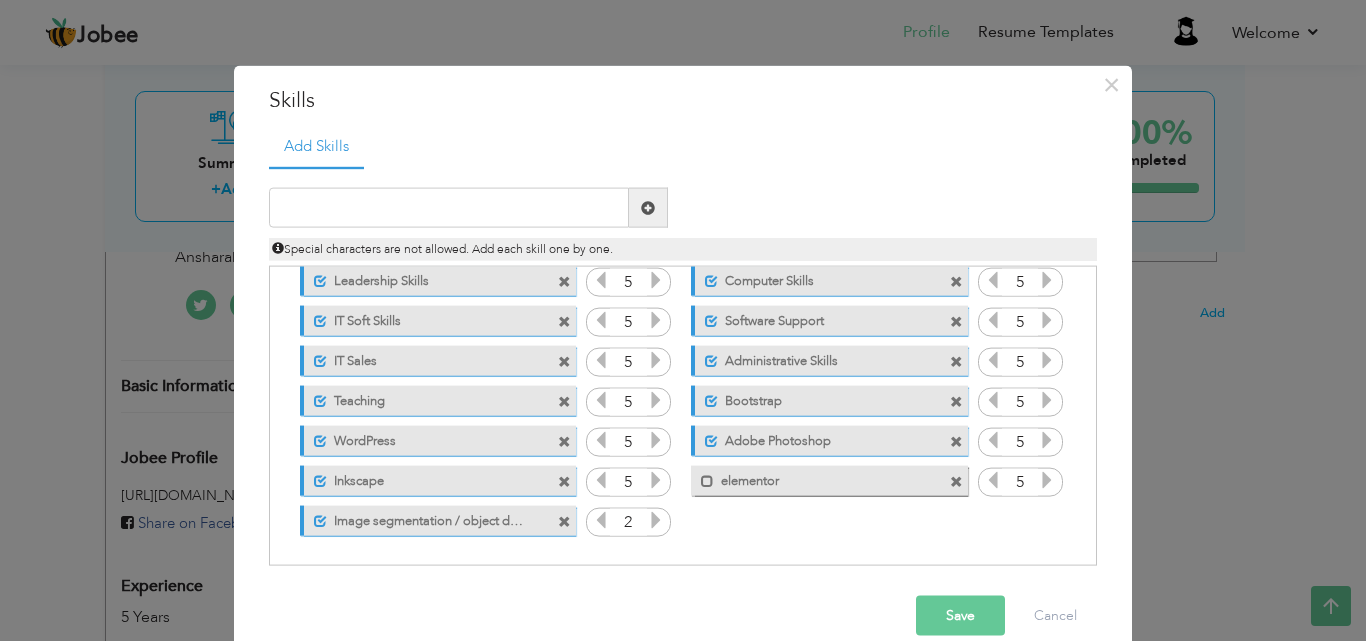 click at bounding box center (656, 520) 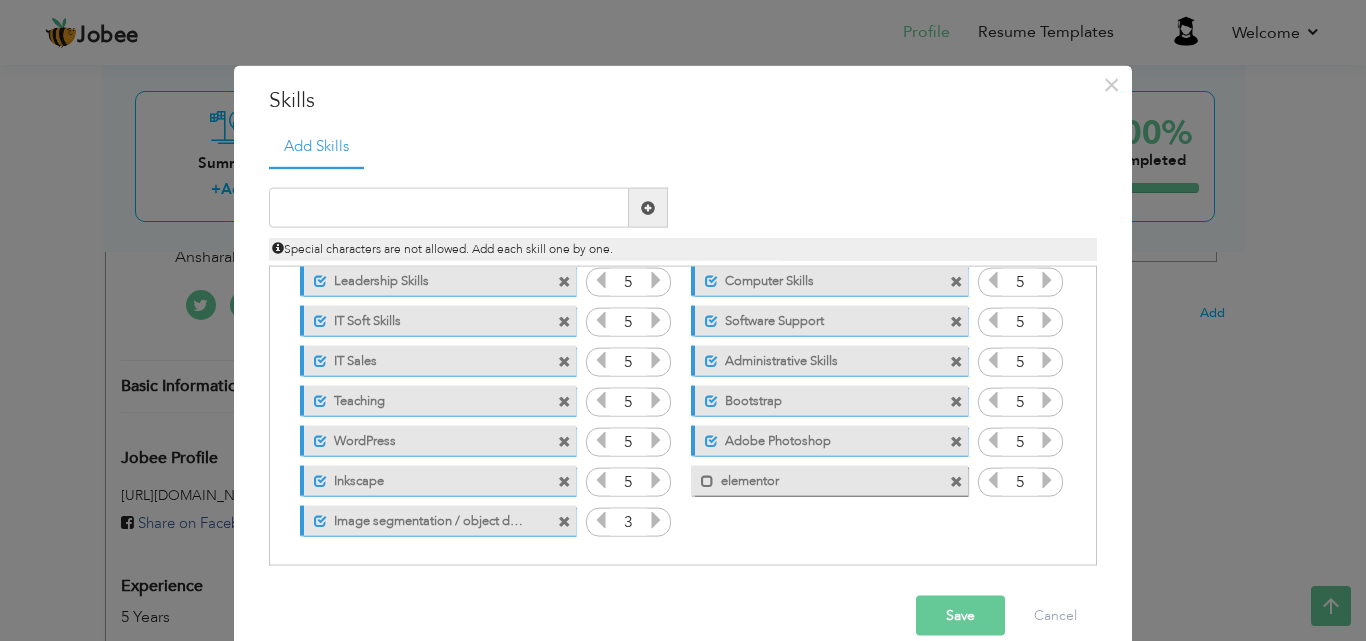 click at bounding box center (656, 520) 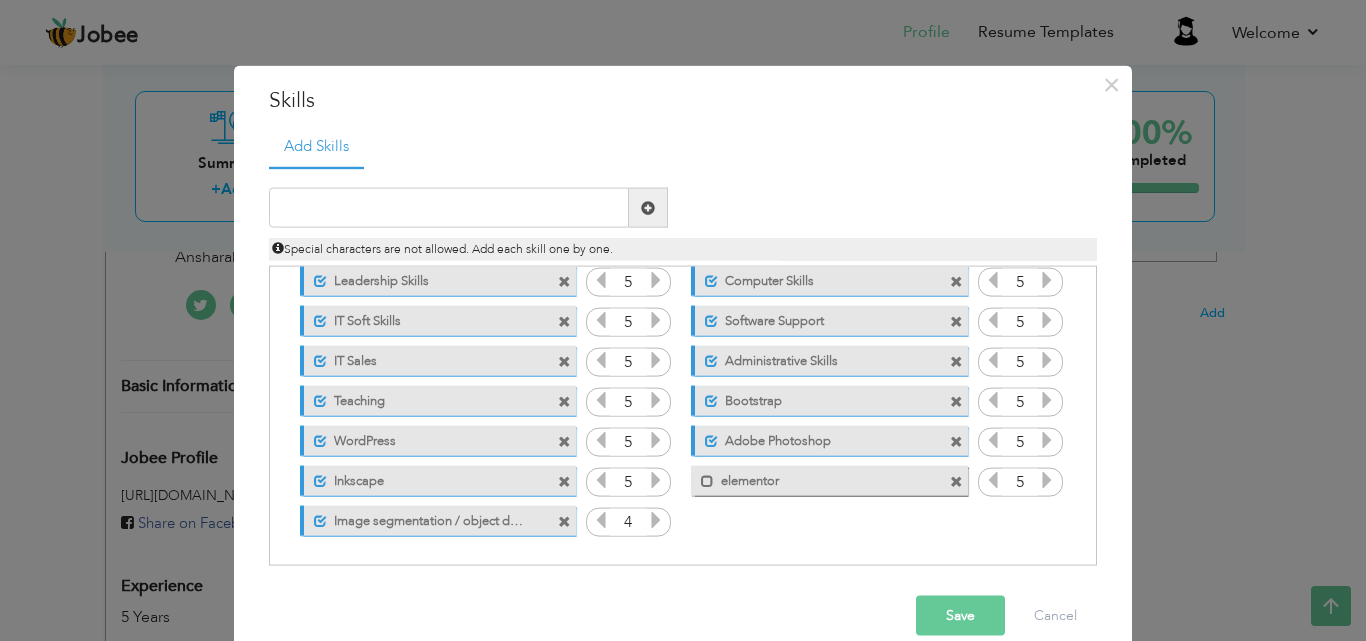 click at bounding box center [656, 520] 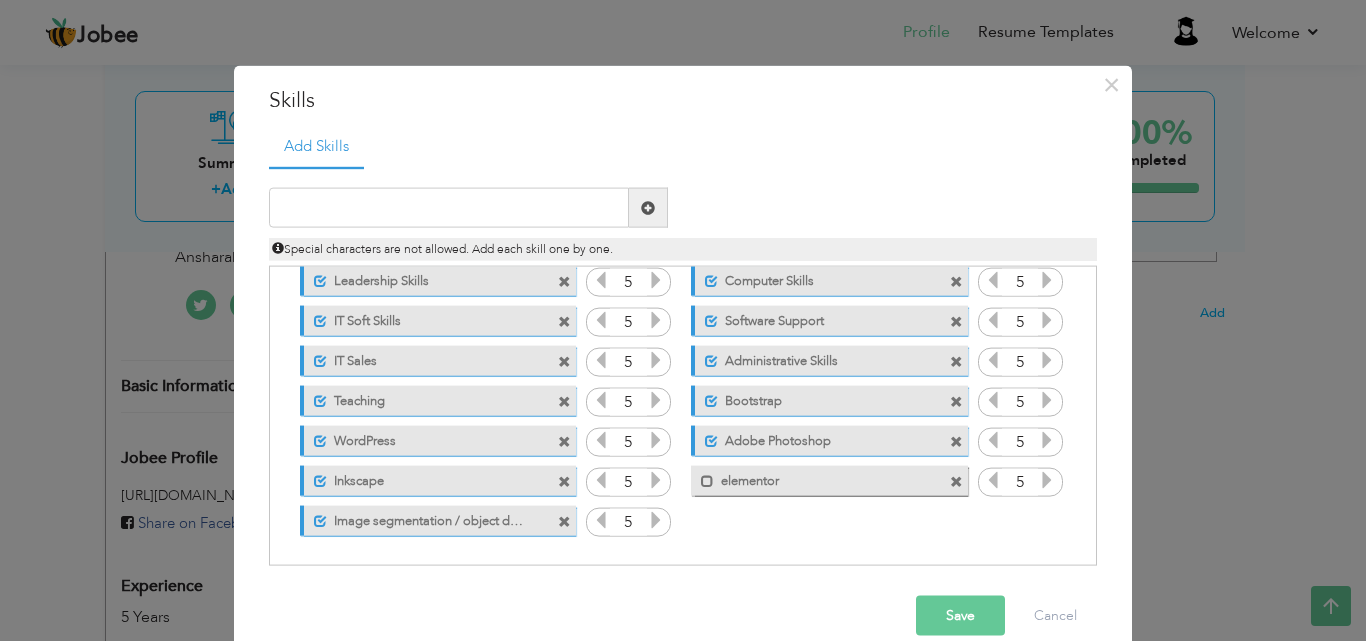 click on "Image segmentation / object detection  Image class" at bounding box center [426, 517] 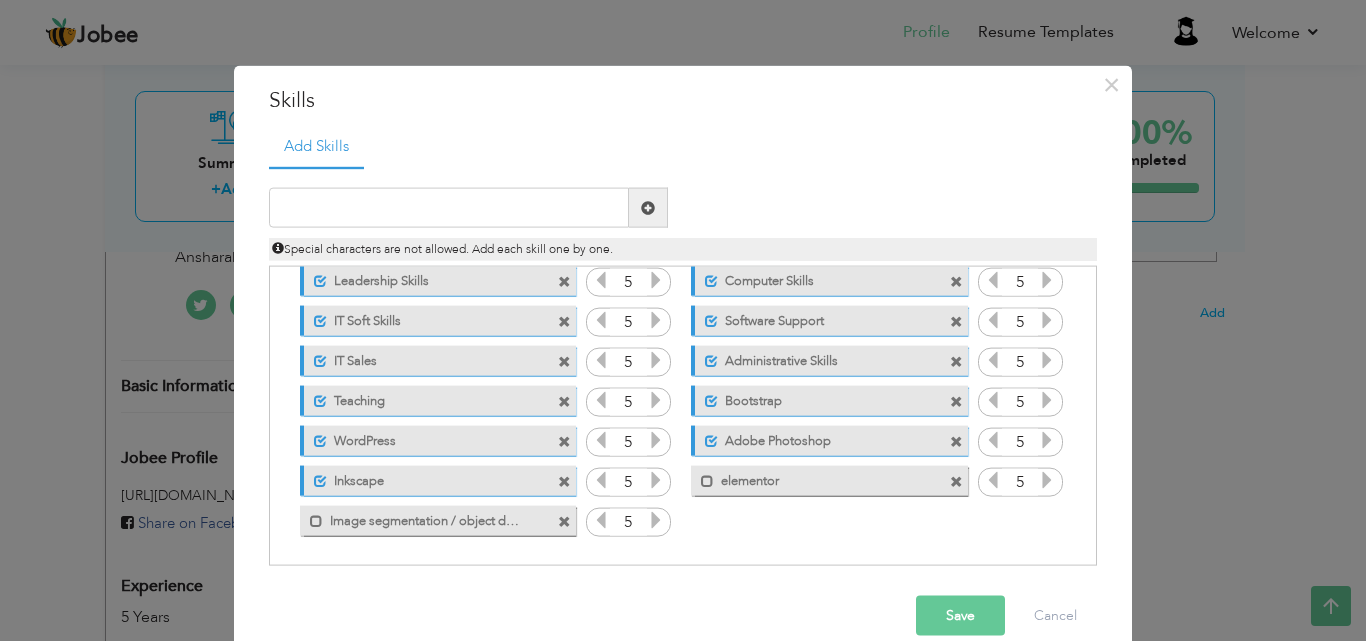 click on "Image segmentation / object detection  Image class" at bounding box center (424, 517) 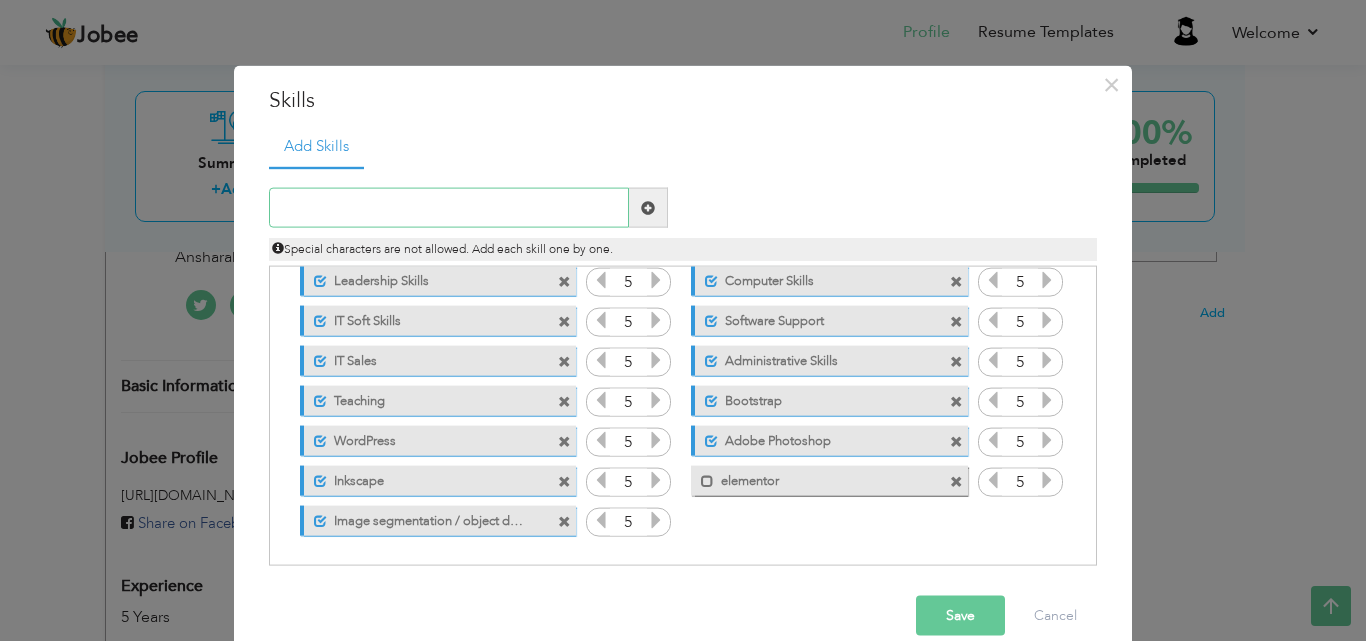 click at bounding box center (449, 208) 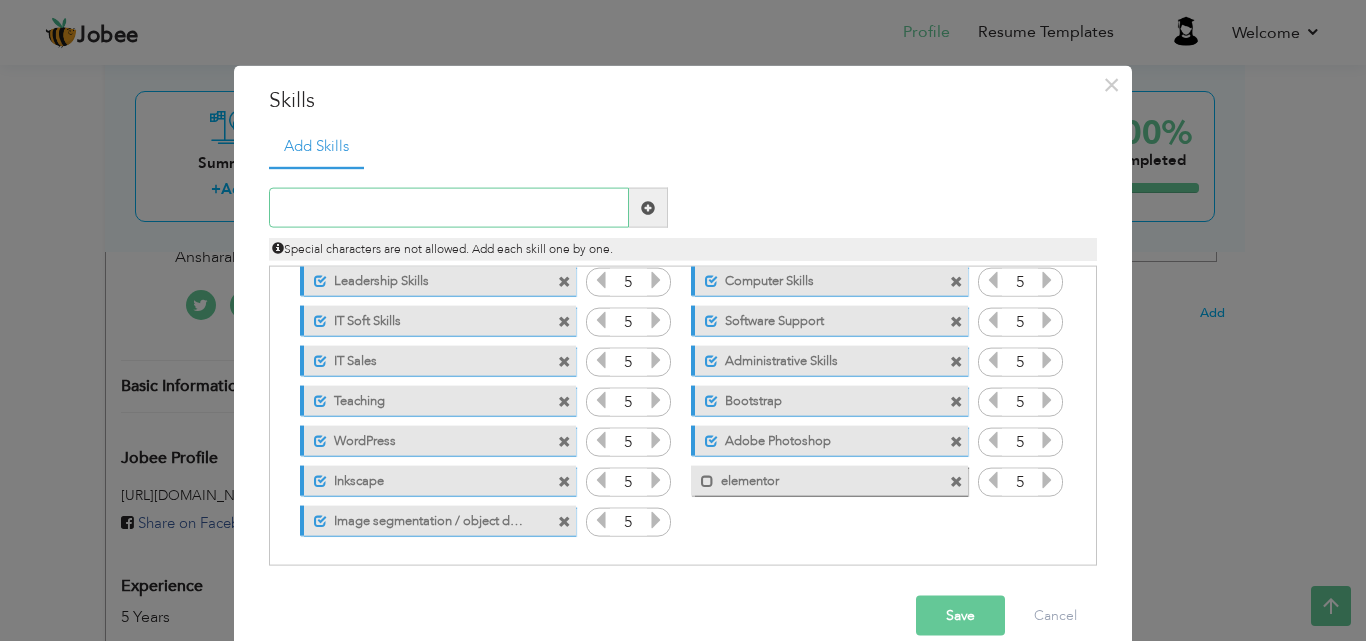paste on "OpenCV, Pillow (Python image libraries)" 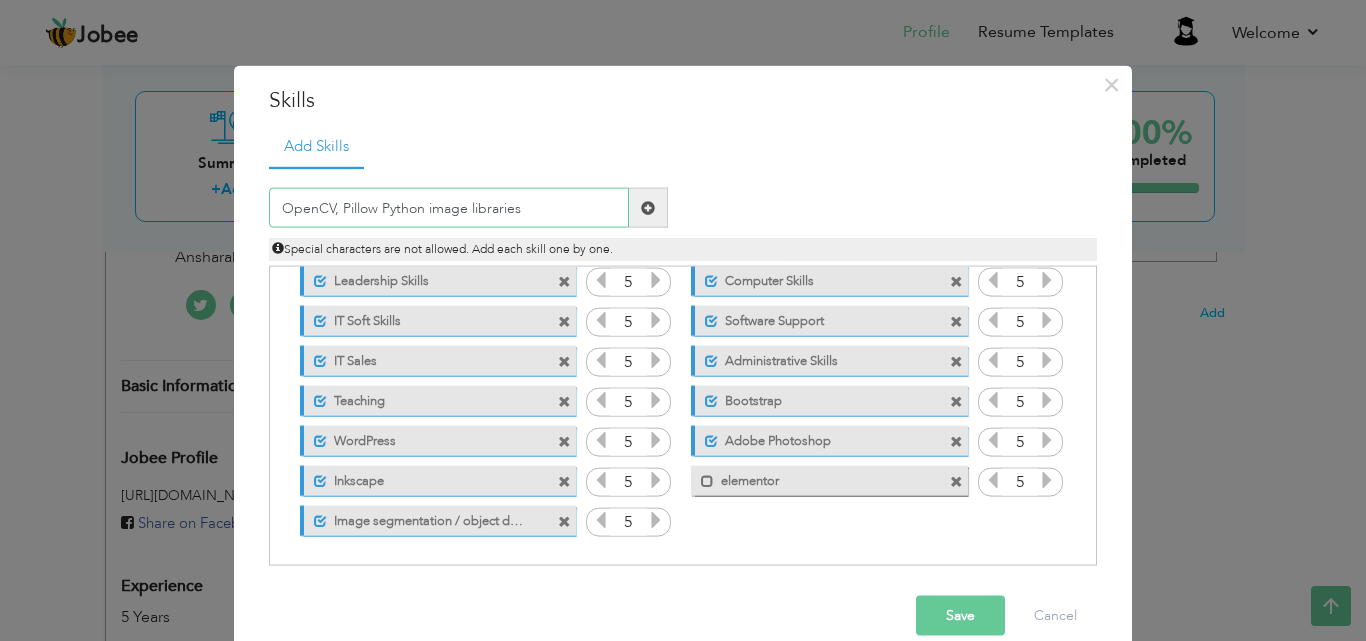type on "OpenCV Pillow Python image libraries" 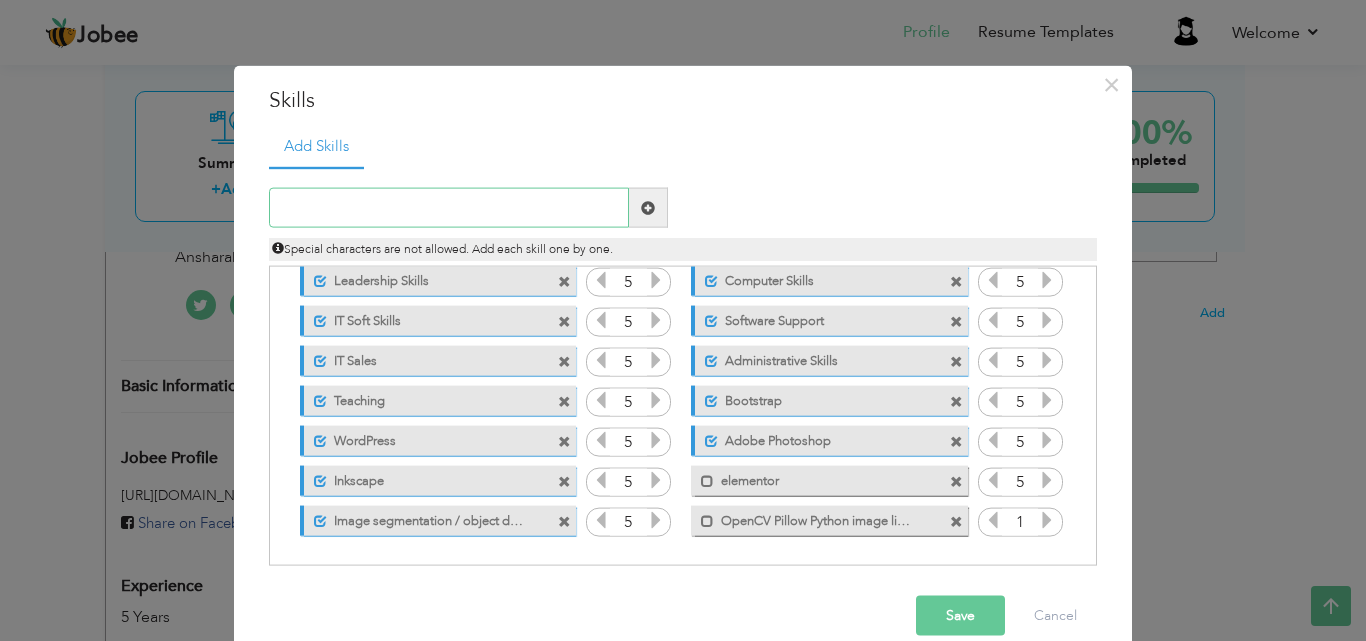paste on "Real-time image recognition" 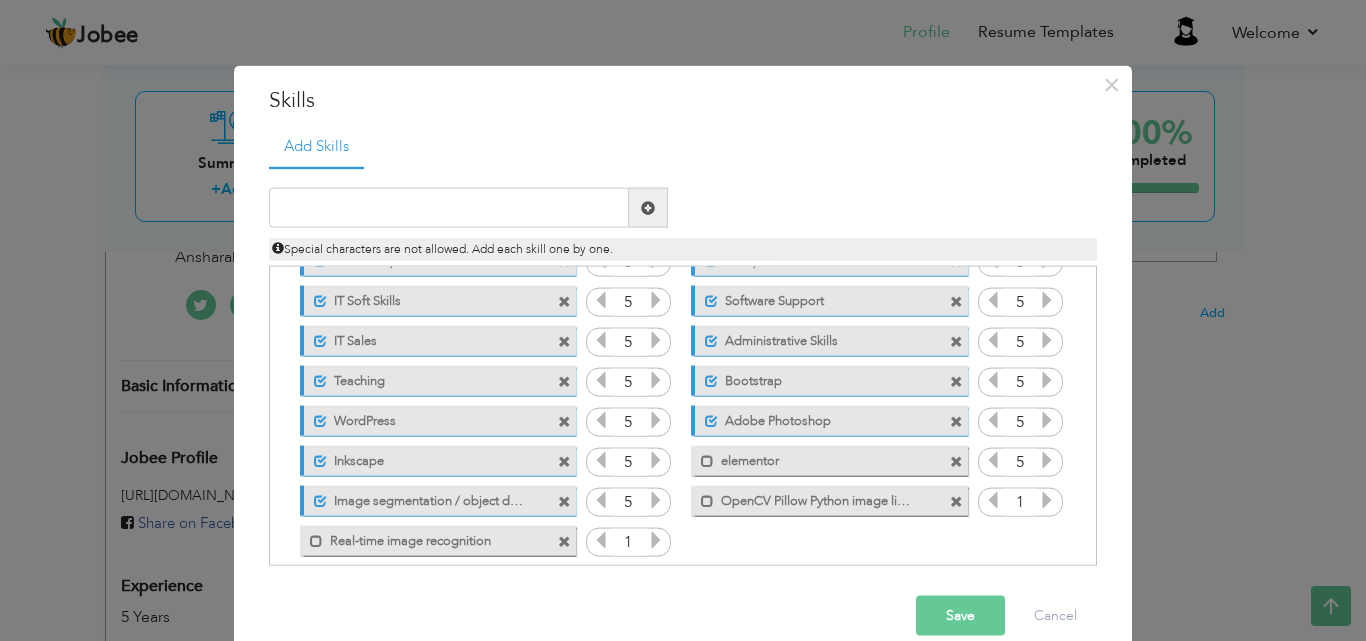 scroll, scrollTop: 125, scrollLeft: 0, axis: vertical 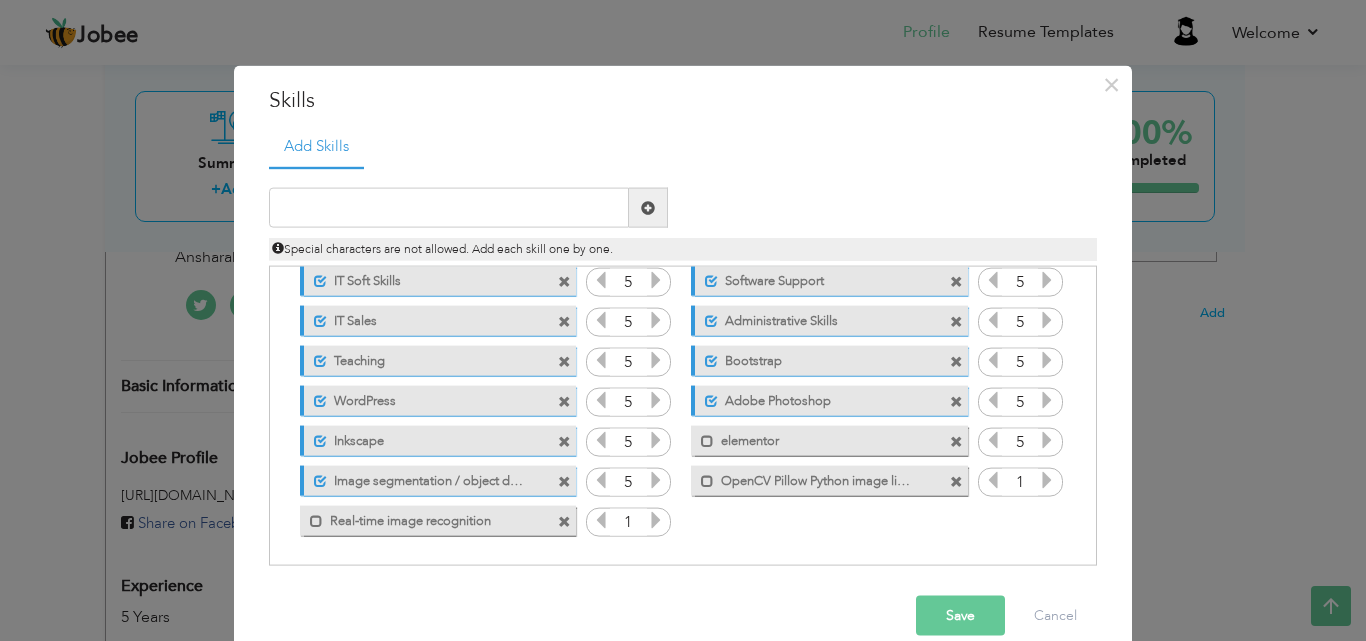 click at bounding box center [564, 521] 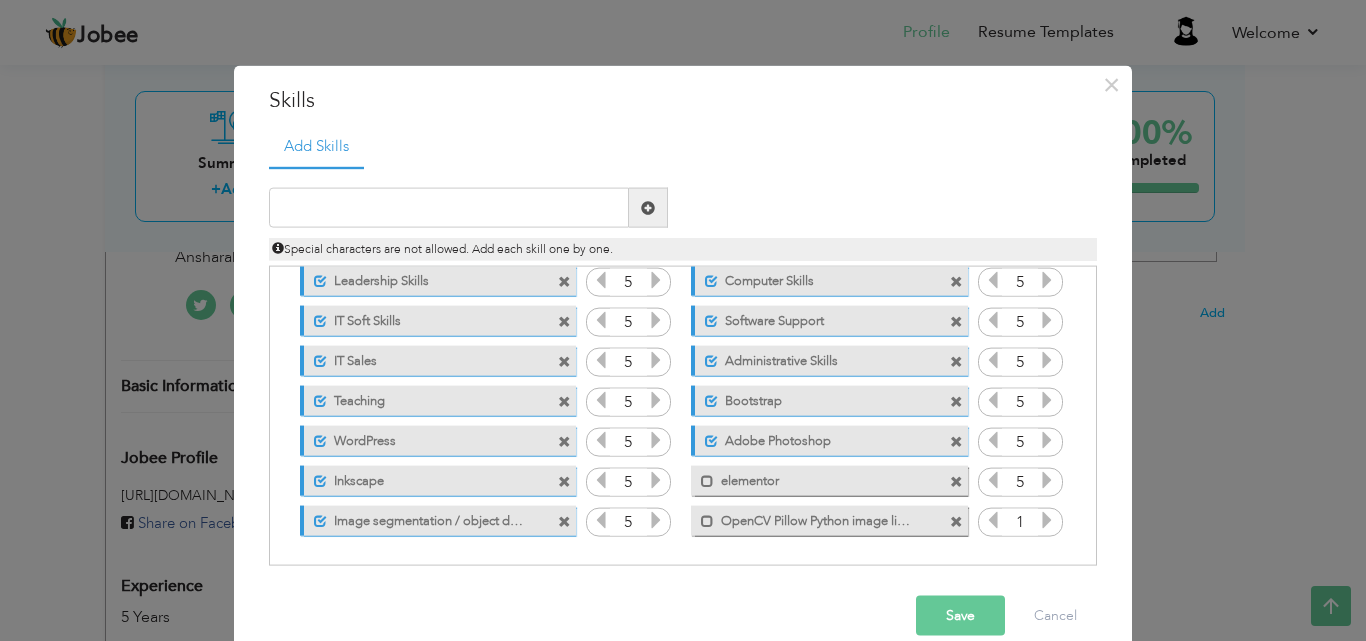 click at bounding box center (564, 521) 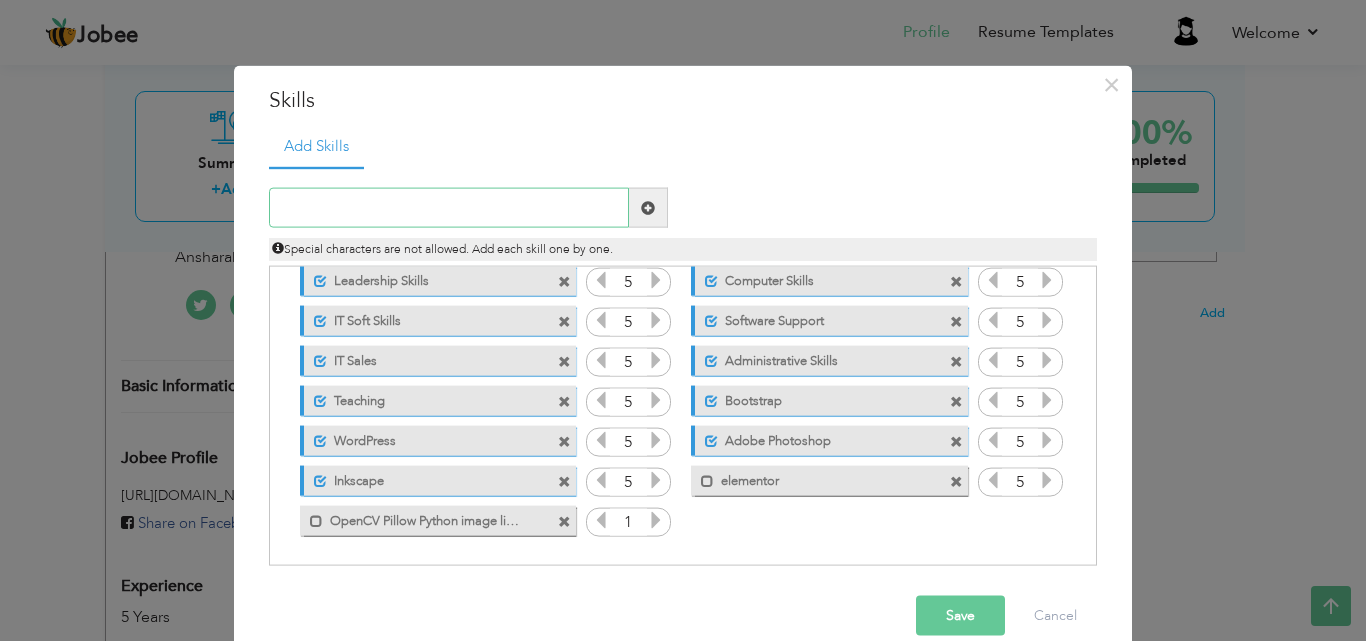 click at bounding box center (449, 208) 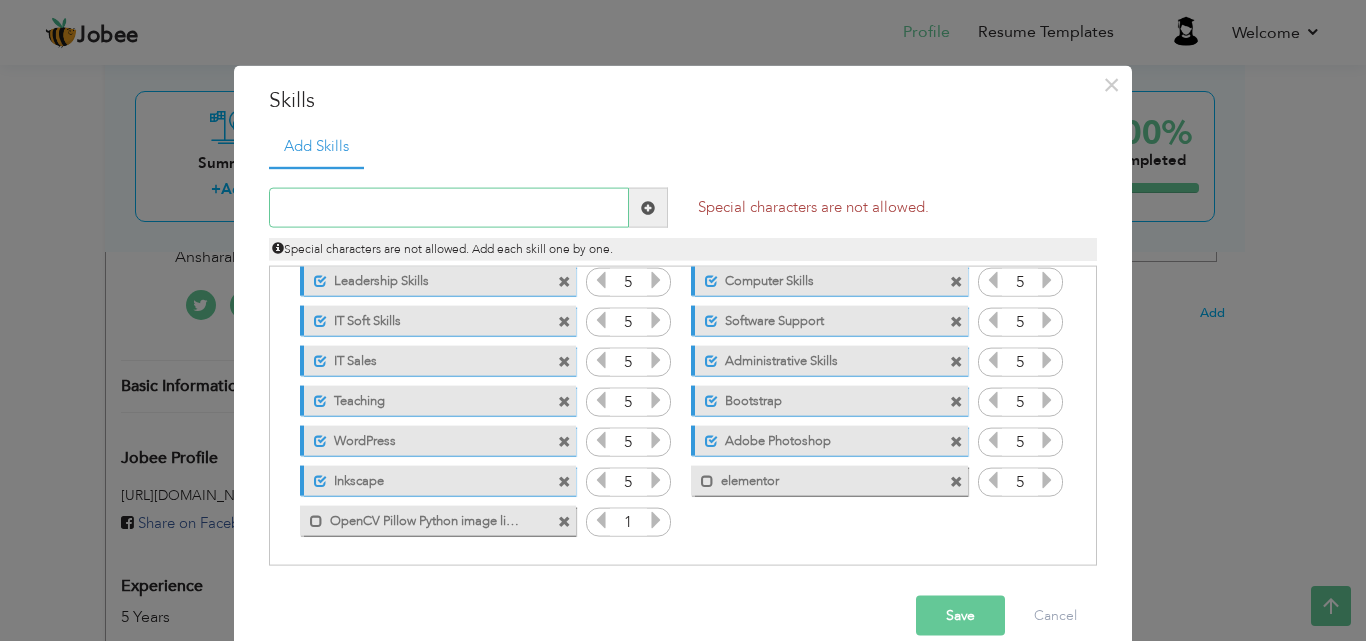 paste on "Text-to-image, text-to-text, and audio generation" 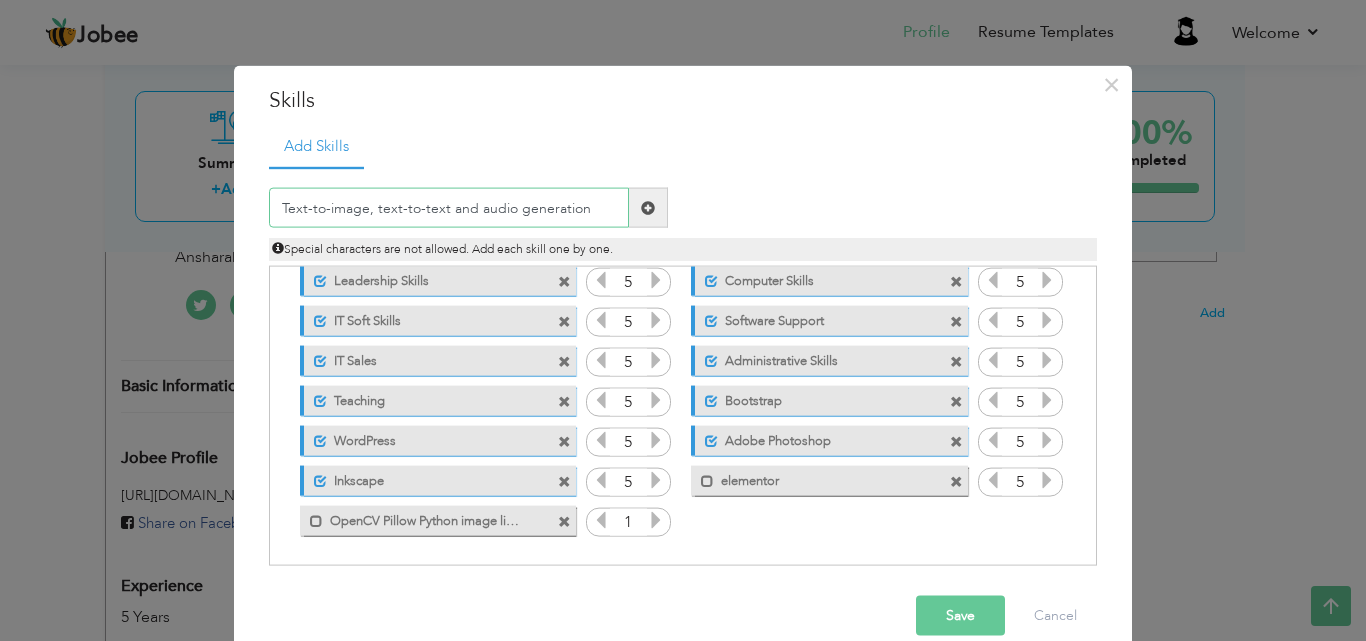 type on "Text-to-image text-to-text and audio generation" 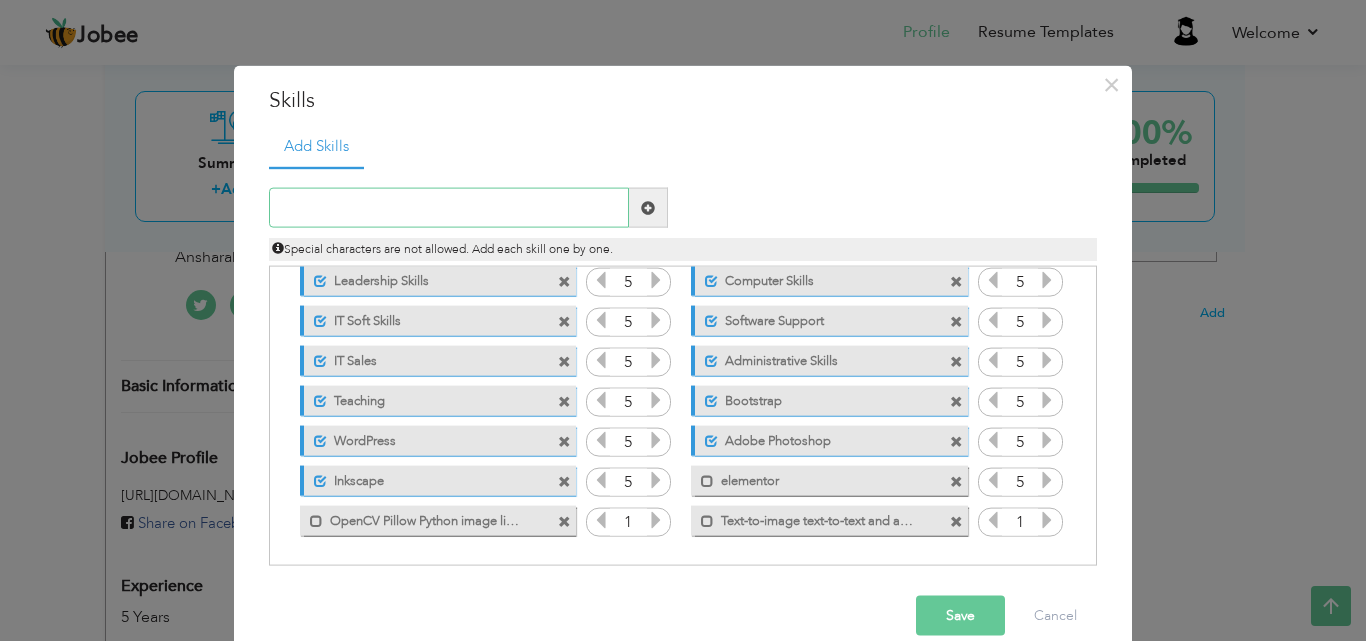 paste on "Generative Adversarial Networks ([PERSON_NAME]) basics" 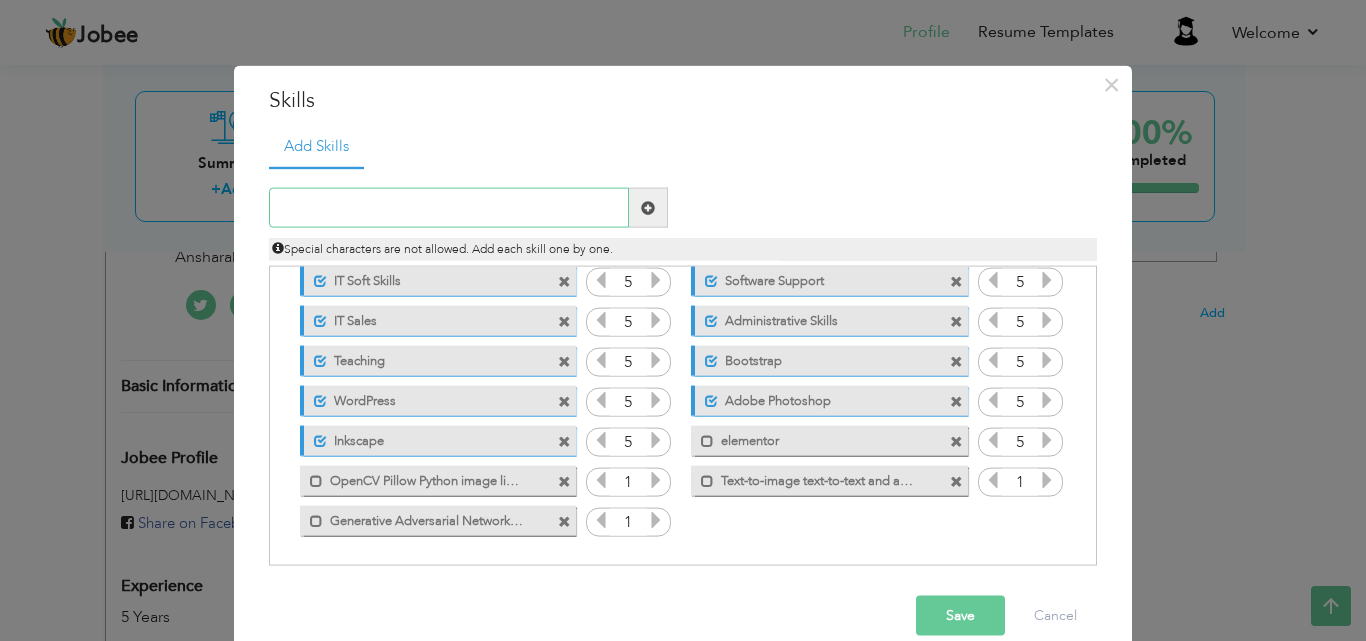 paste on "TensorFlow / Keras / PyTorch (deep learning framew" 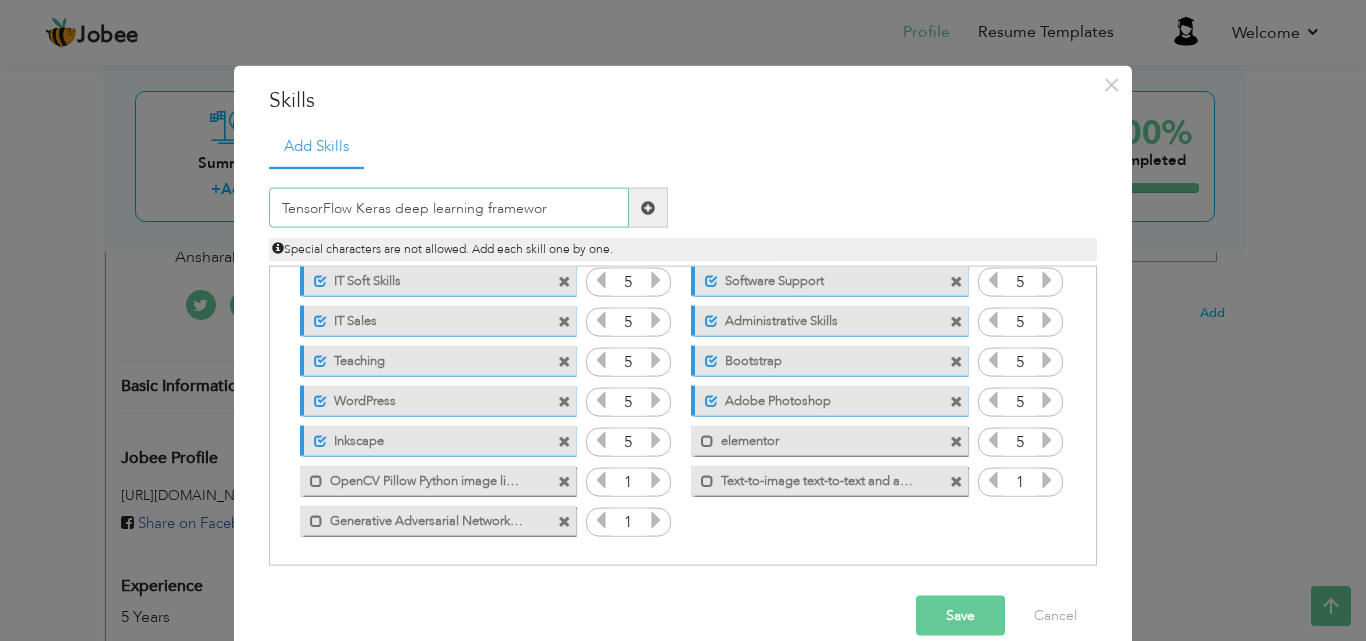 type on "TensorFlow Keras deep learning framework" 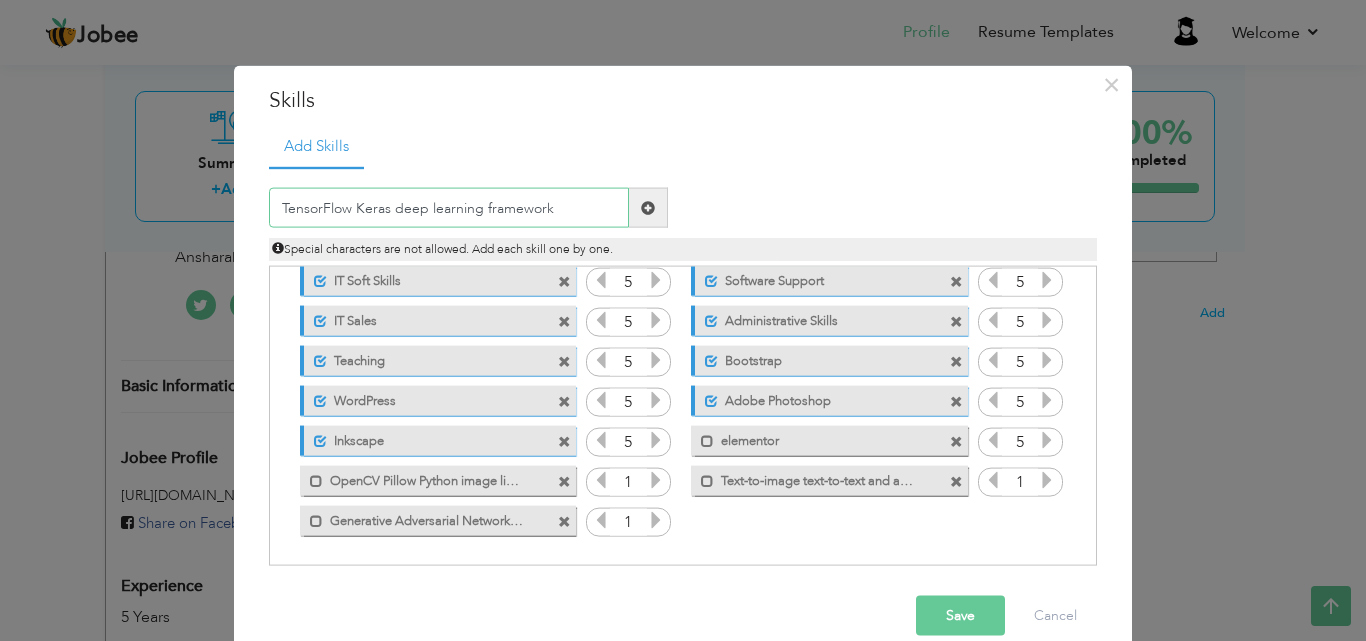 type 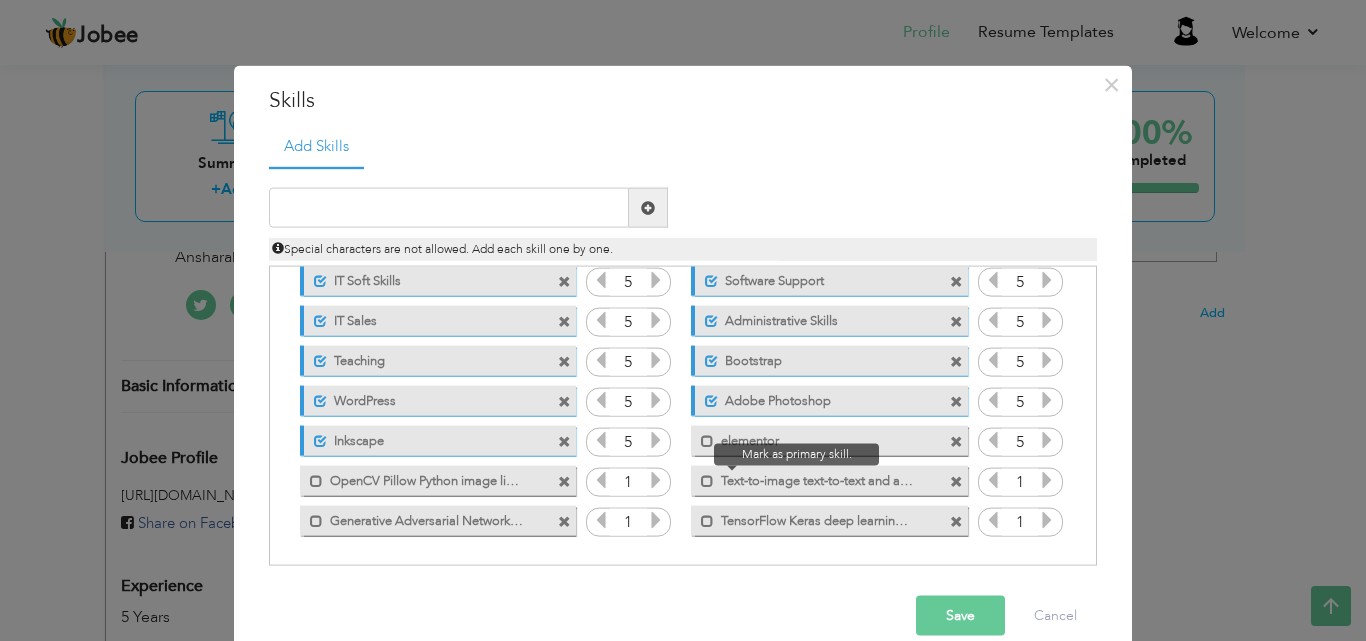 drag, startPoint x: 694, startPoint y: 445, endPoint x: 702, endPoint y: 468, distance: 24.351591 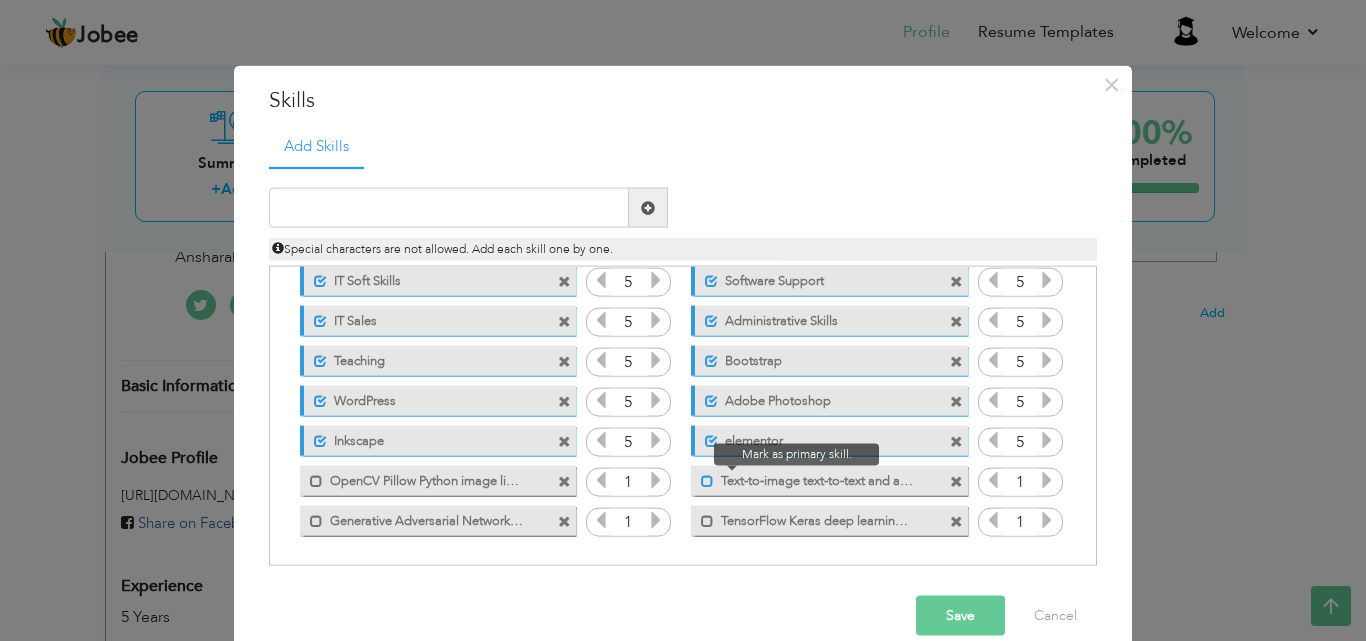 click at bounding box center (707, 480) 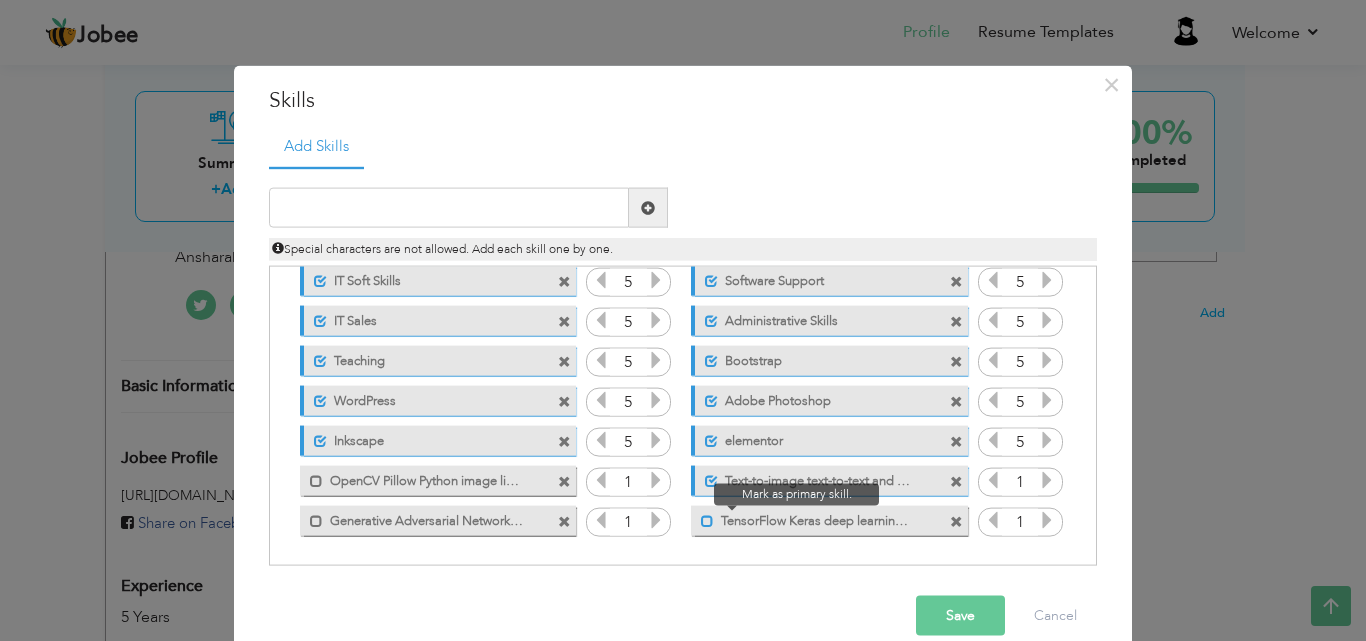 click at bounding box center (707, 520) 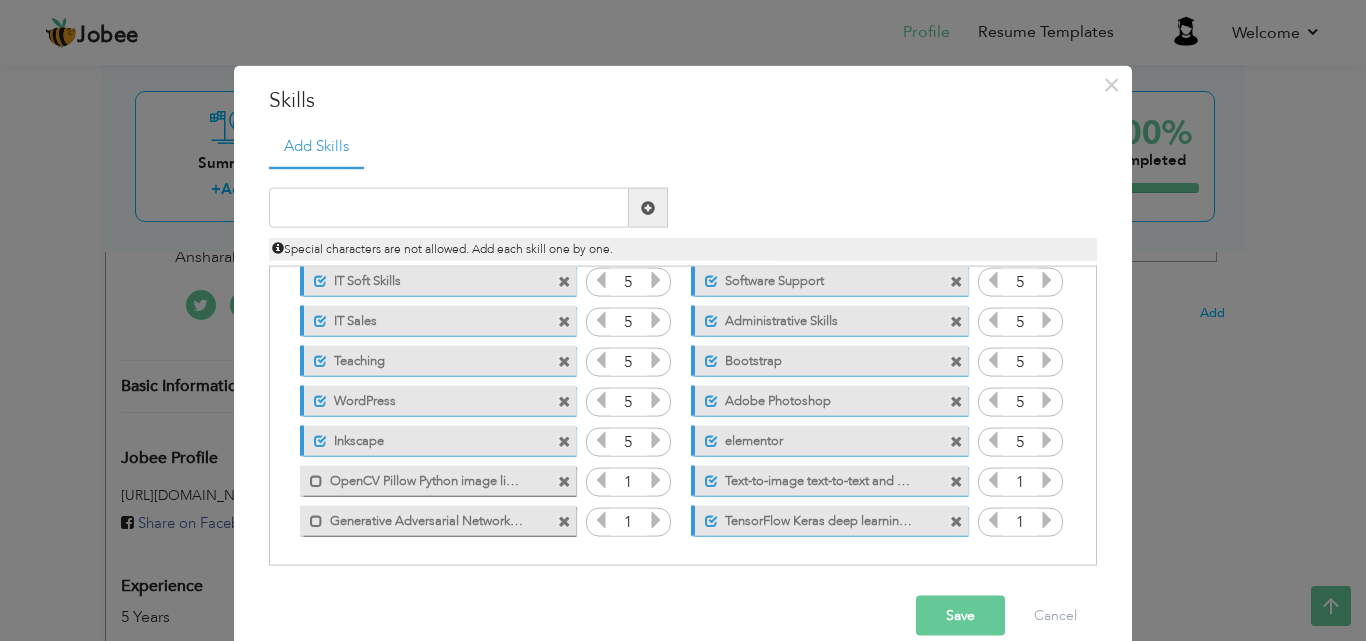 click at bounding box center [656, 520] 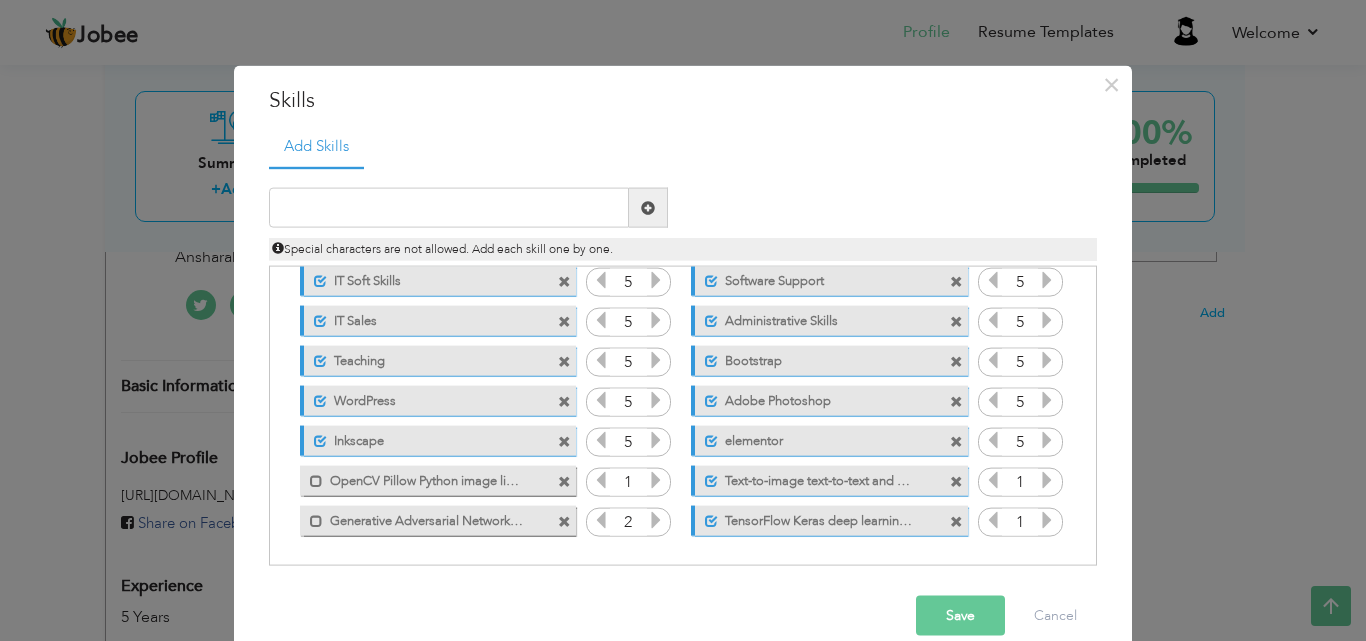 click at bounding box center [656, 520] 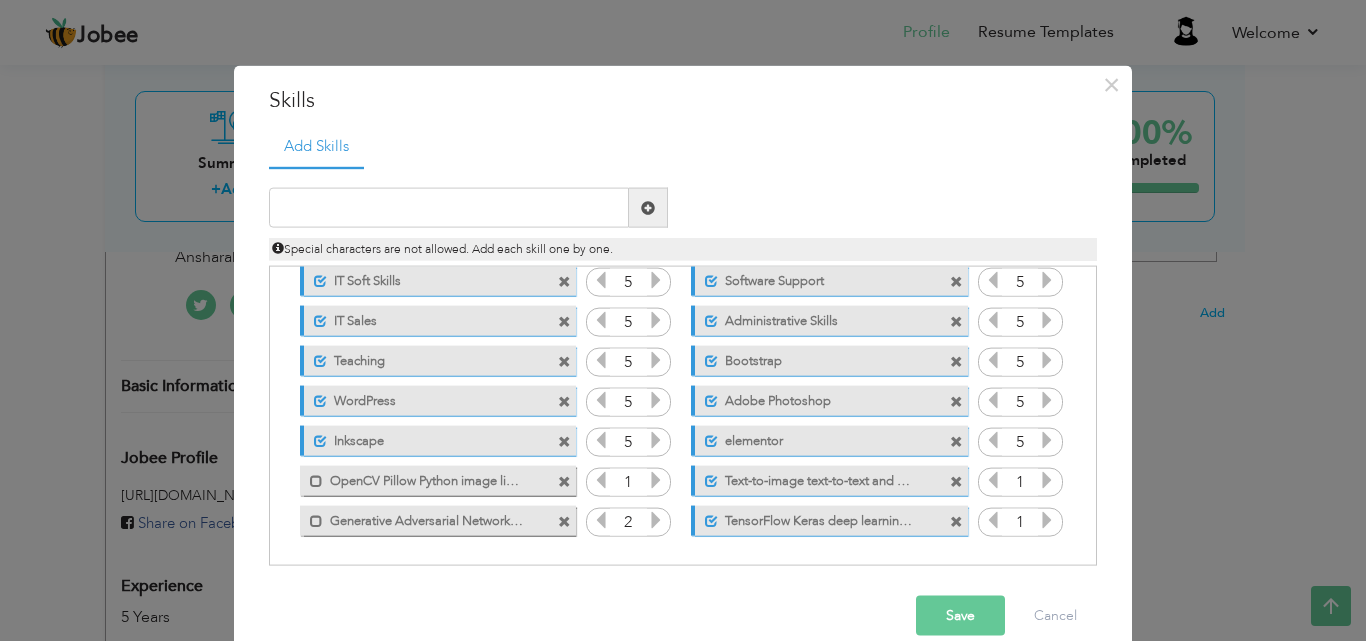 click at bounding box center (656, 520) 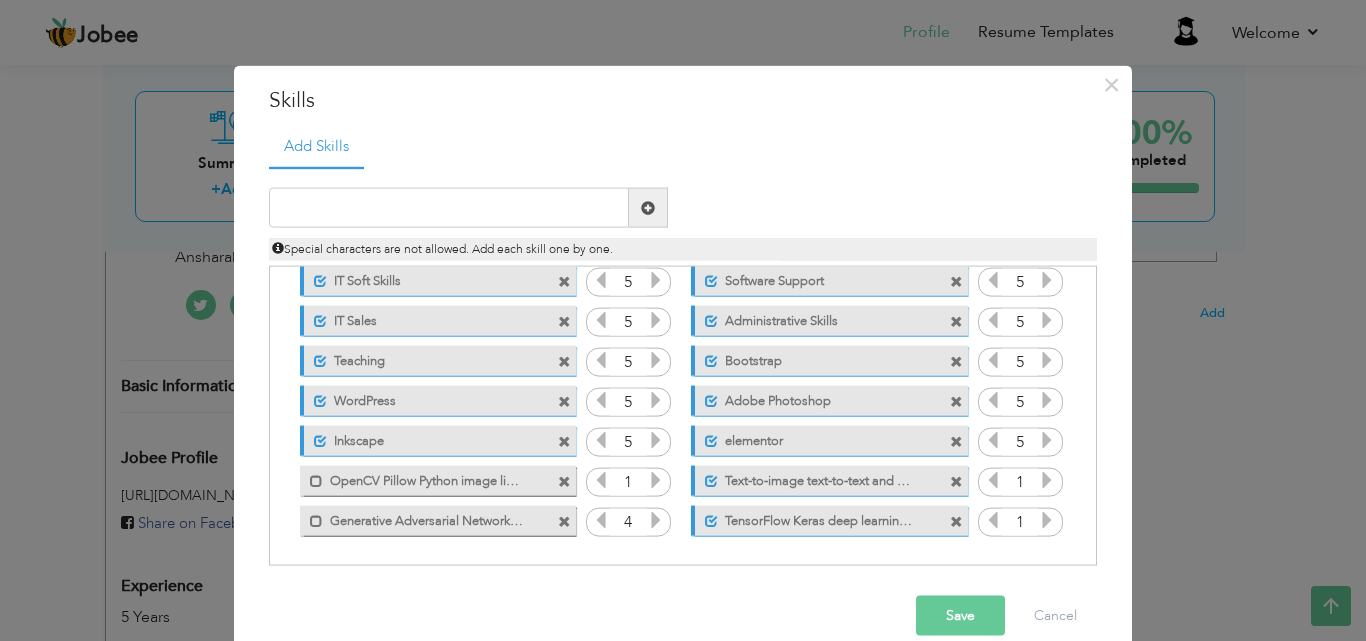 click at bounding box center (656, 520) 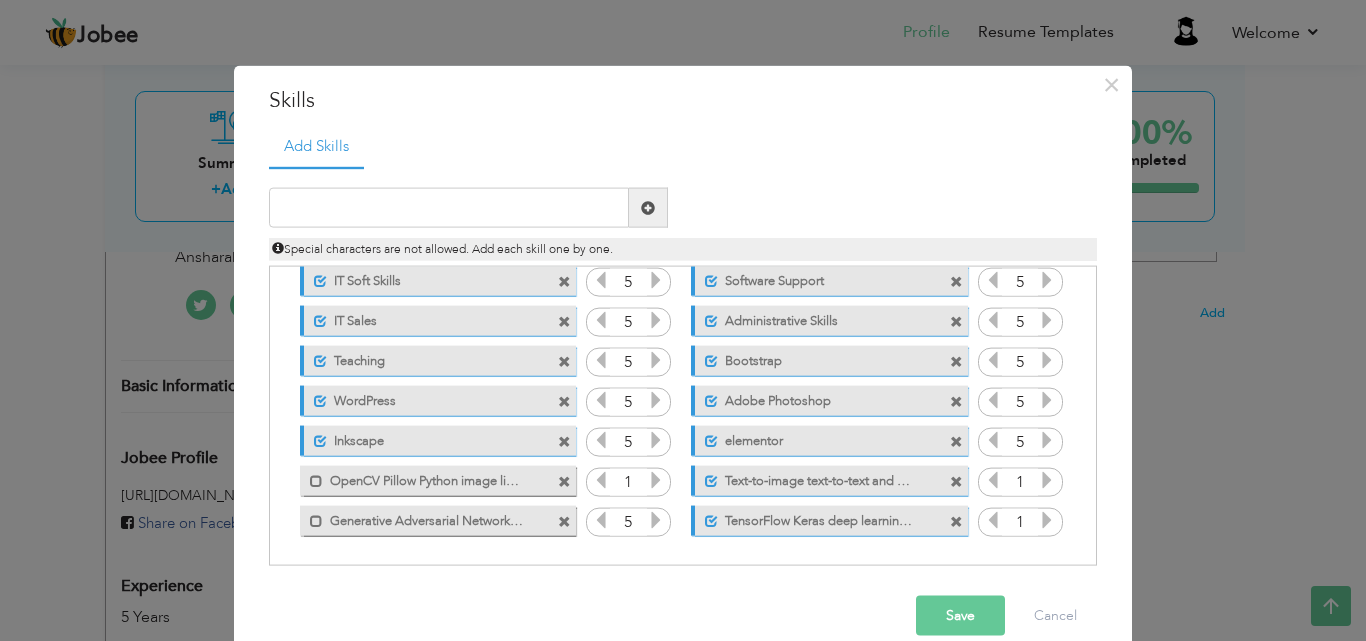 click at bounding box center [656, 480] 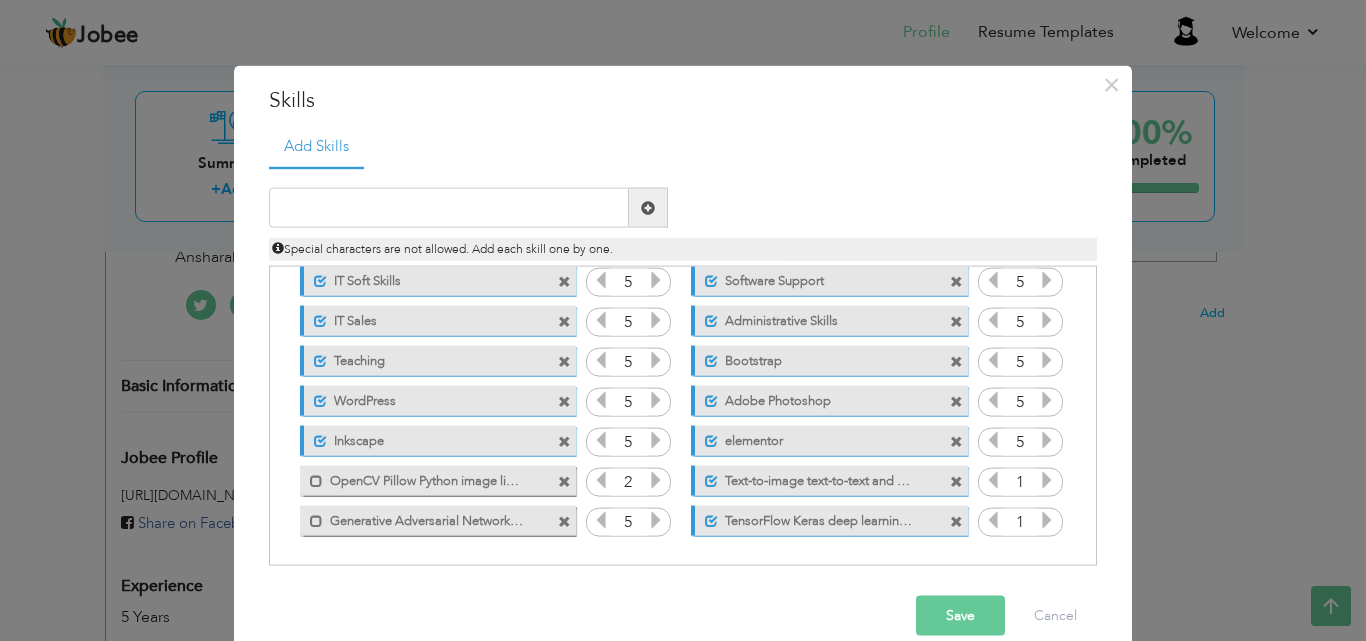 click at bounding box center [656, 480] 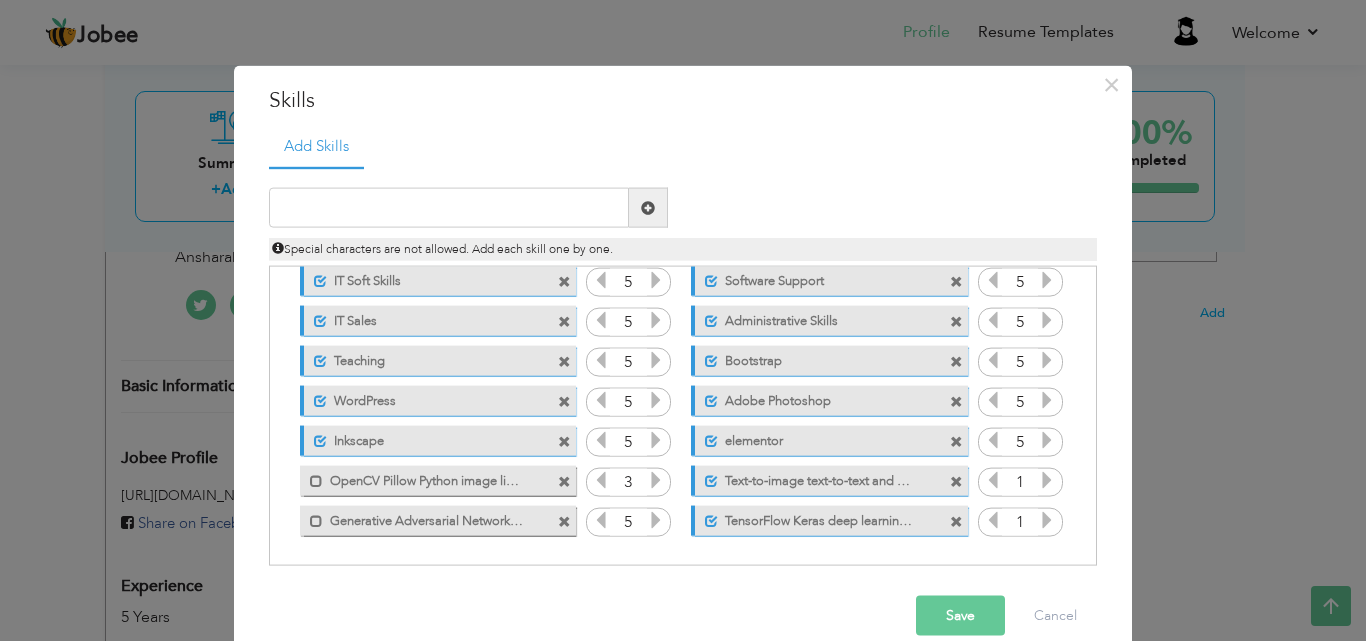 click at bounding box center [656, 480] 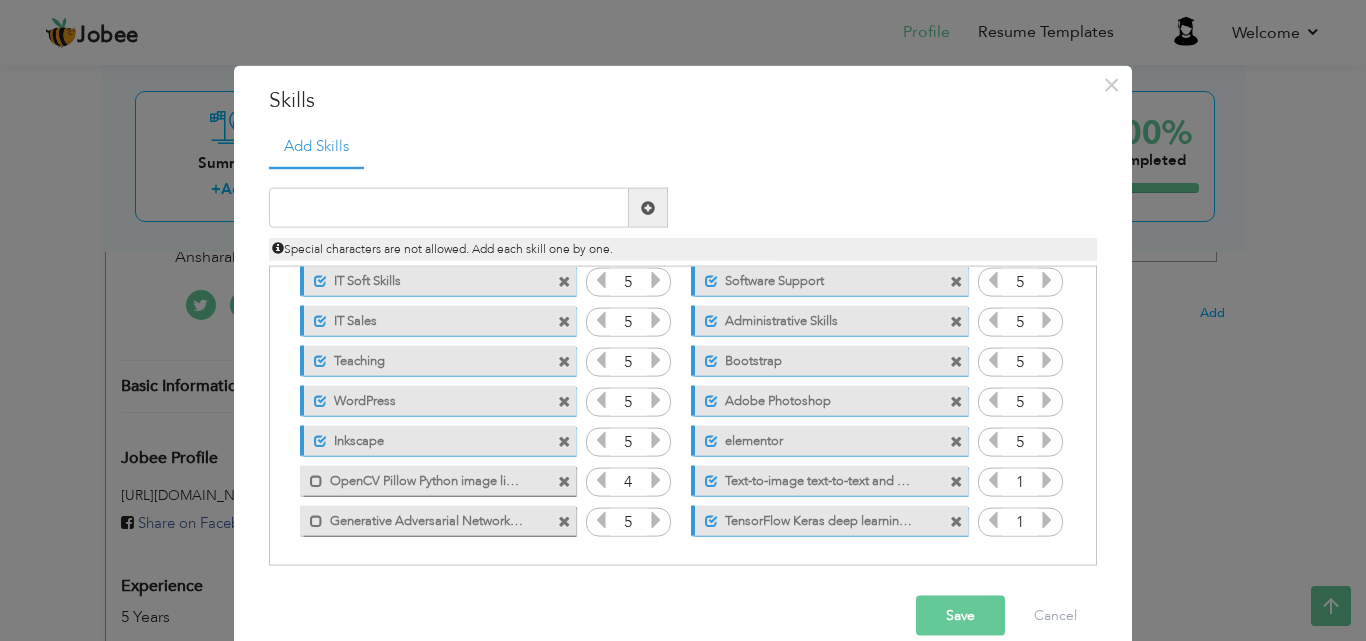 click at bounding box center (656, 480) 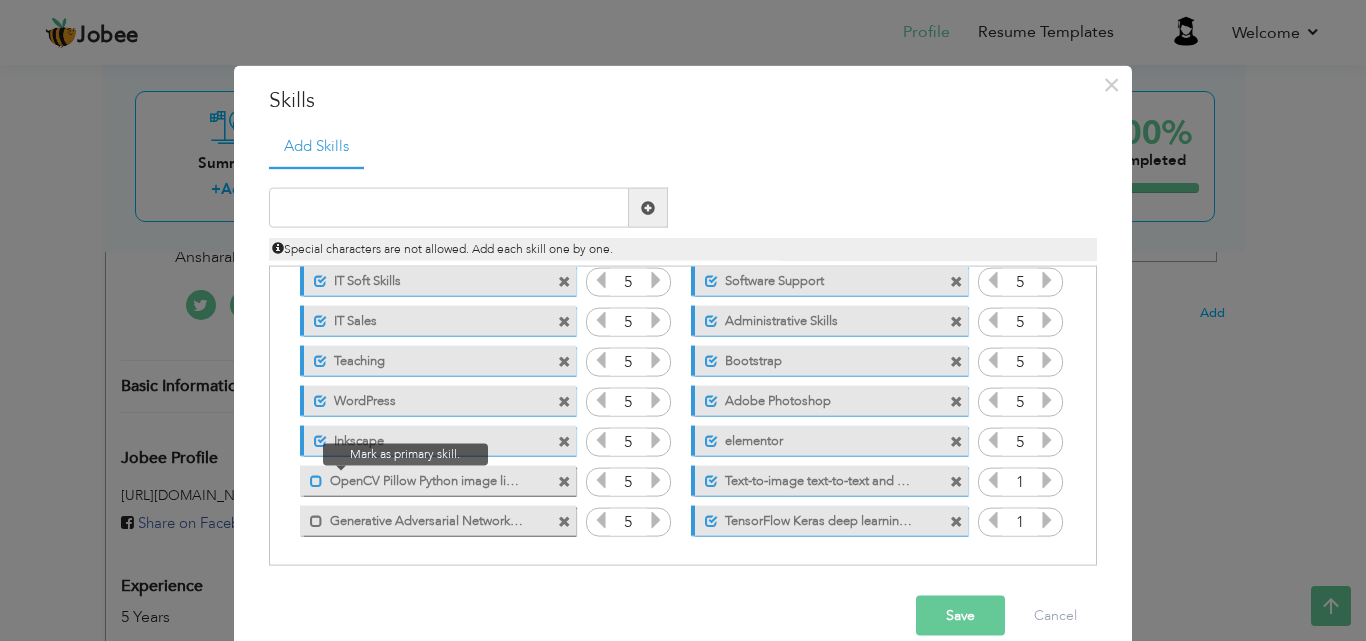 click at bounding box center [316, 480] 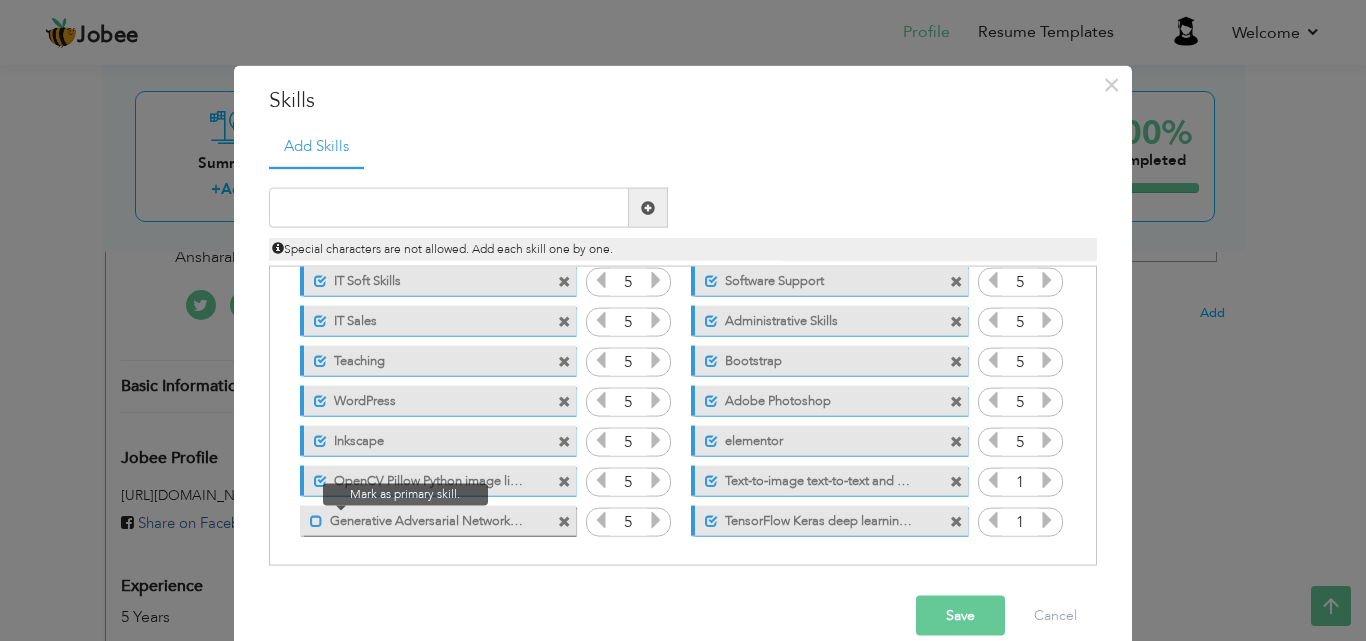 click at bounding box center [316, 520] 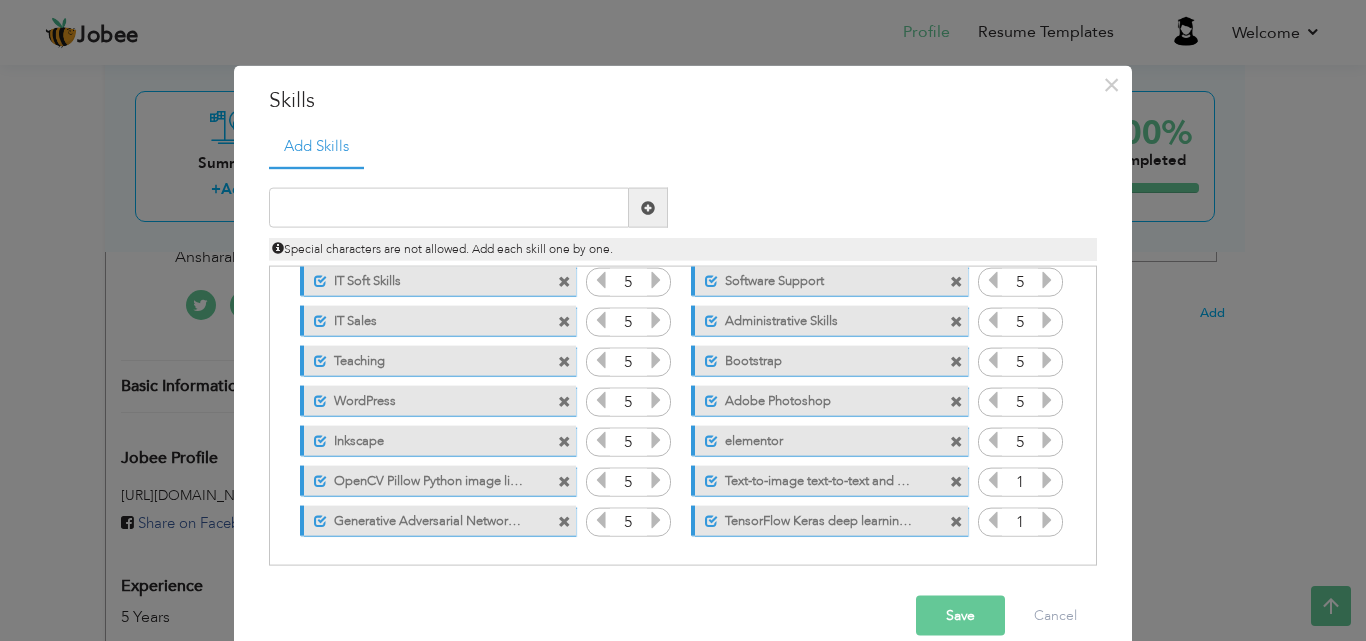 click at bounding box center (1047, 480) 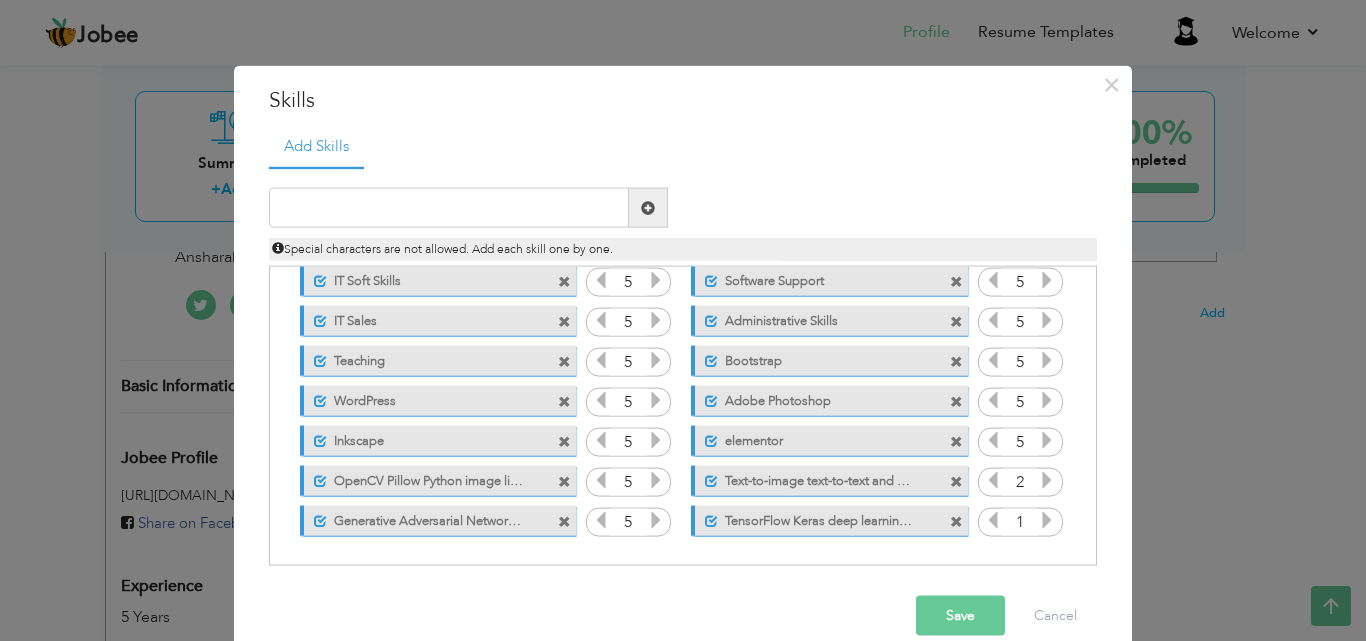 click at bounding box center [1047, 480] 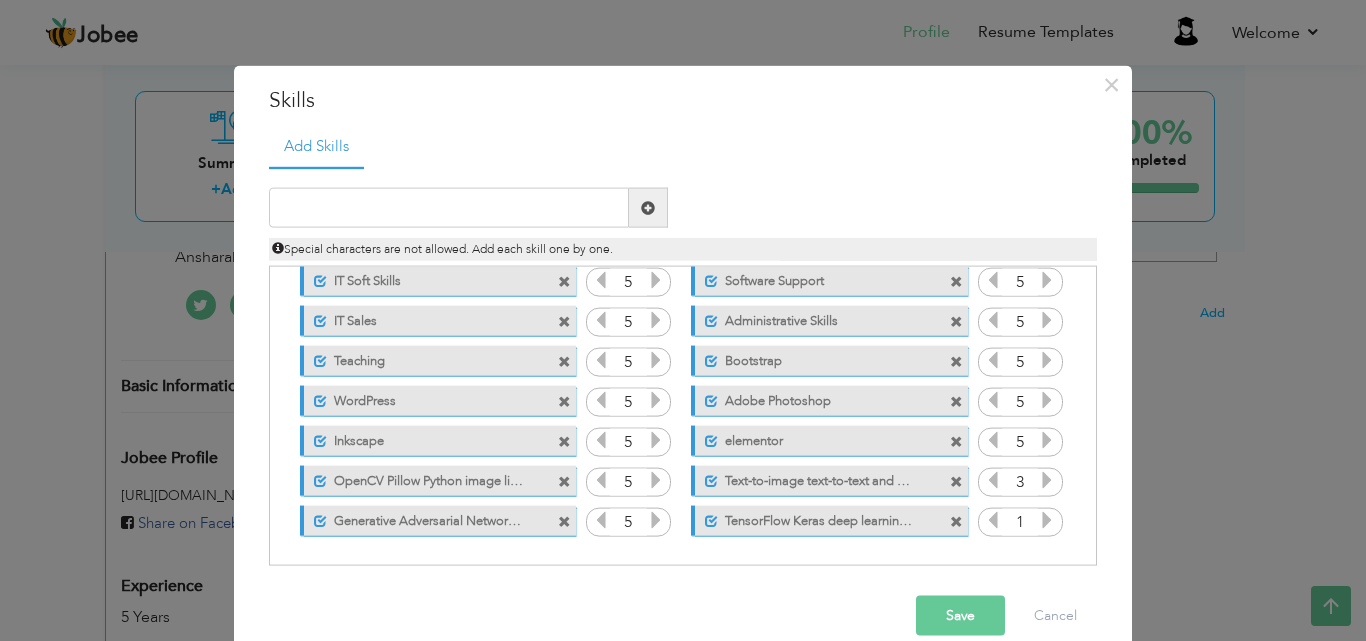 click at bounding box center (1047, 480) 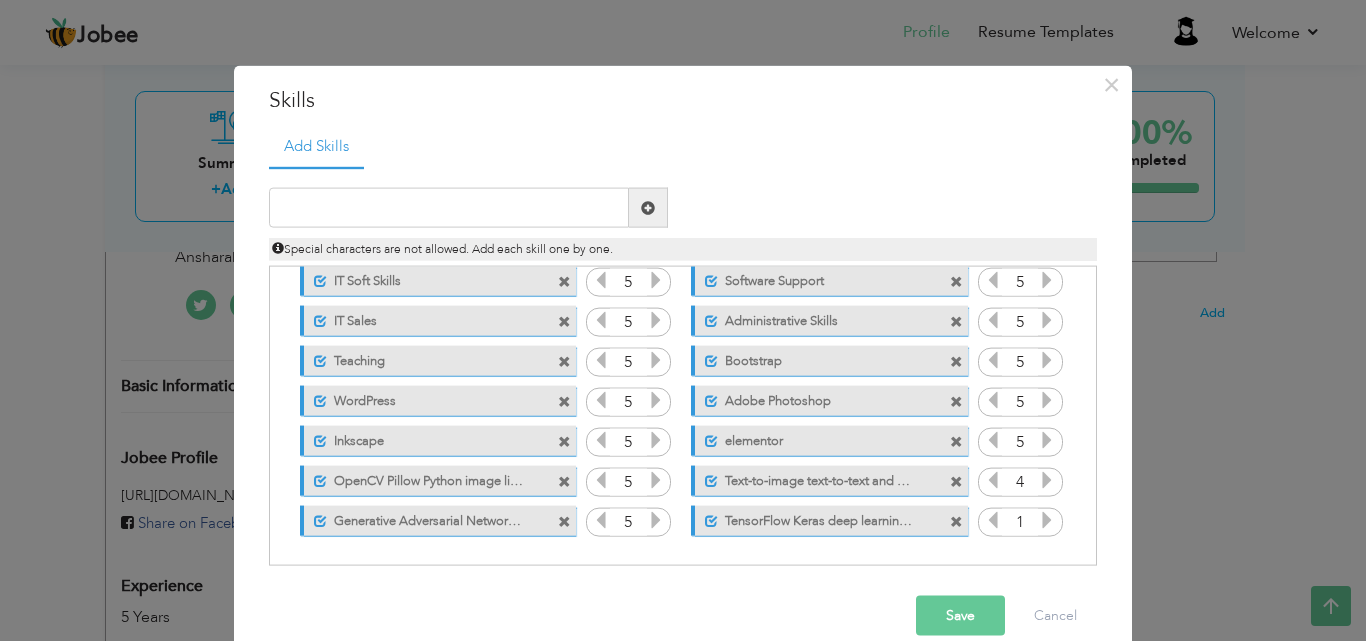 click at bounding box center [1047, 480] 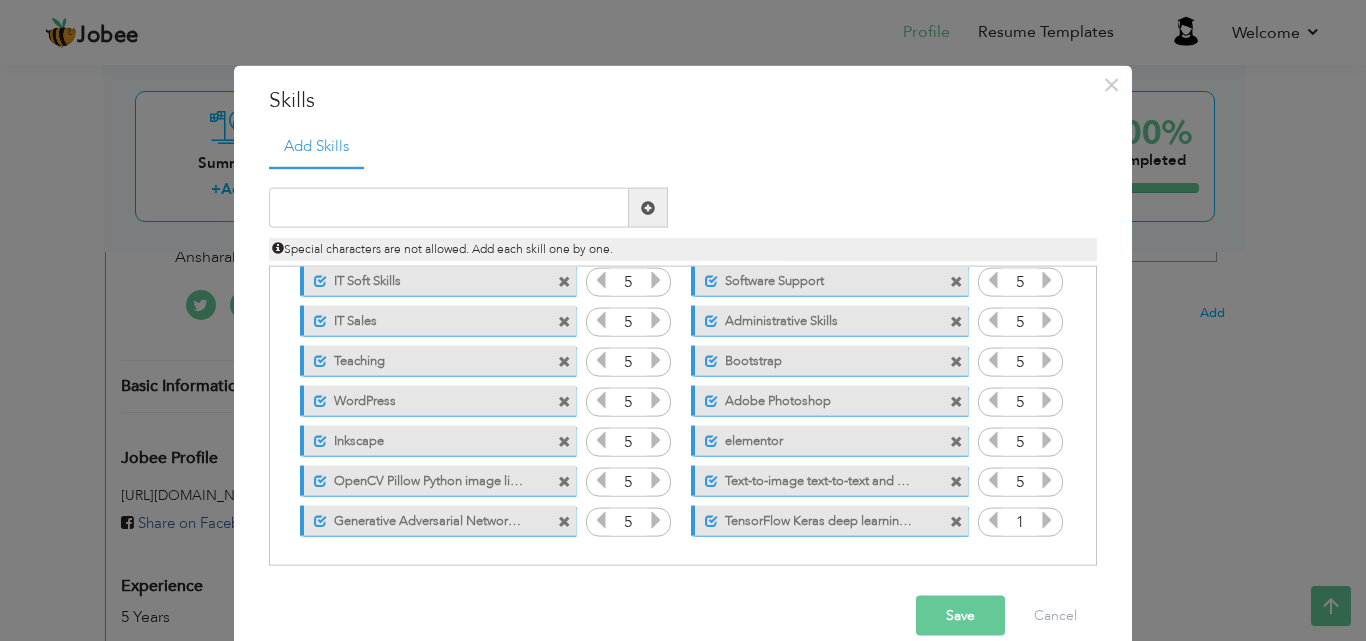click at bounding box center (1047, 520) 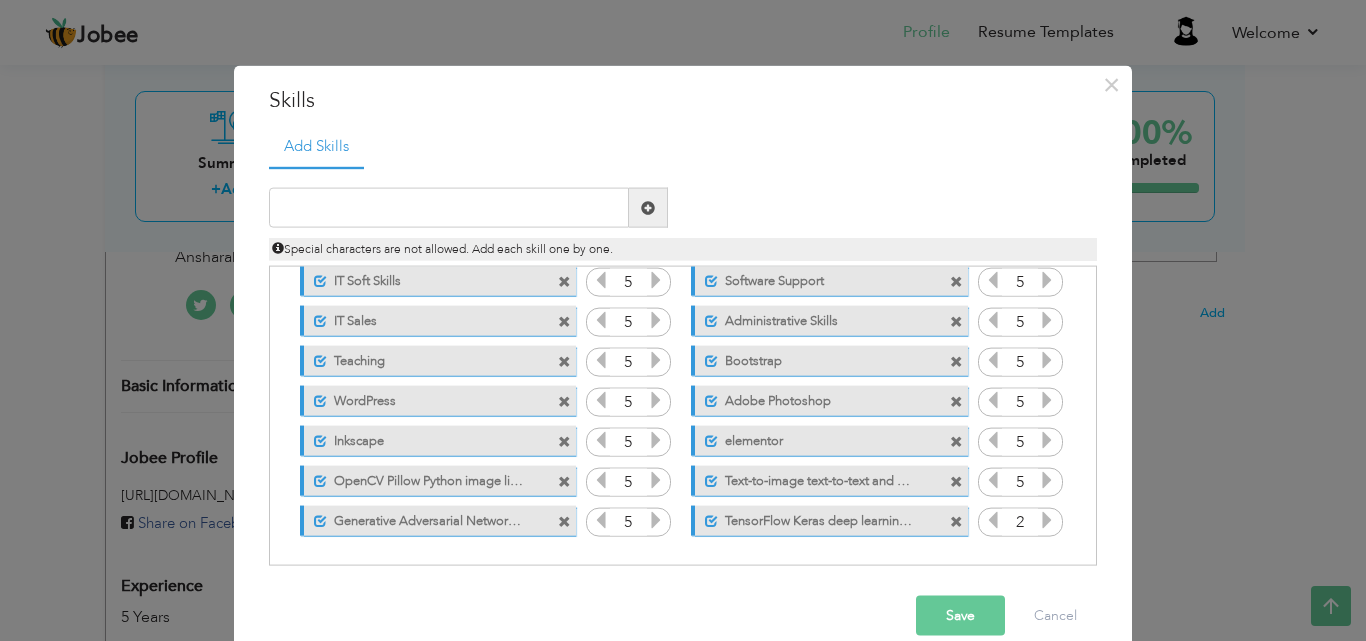 click at bounding box center (1047, 520) 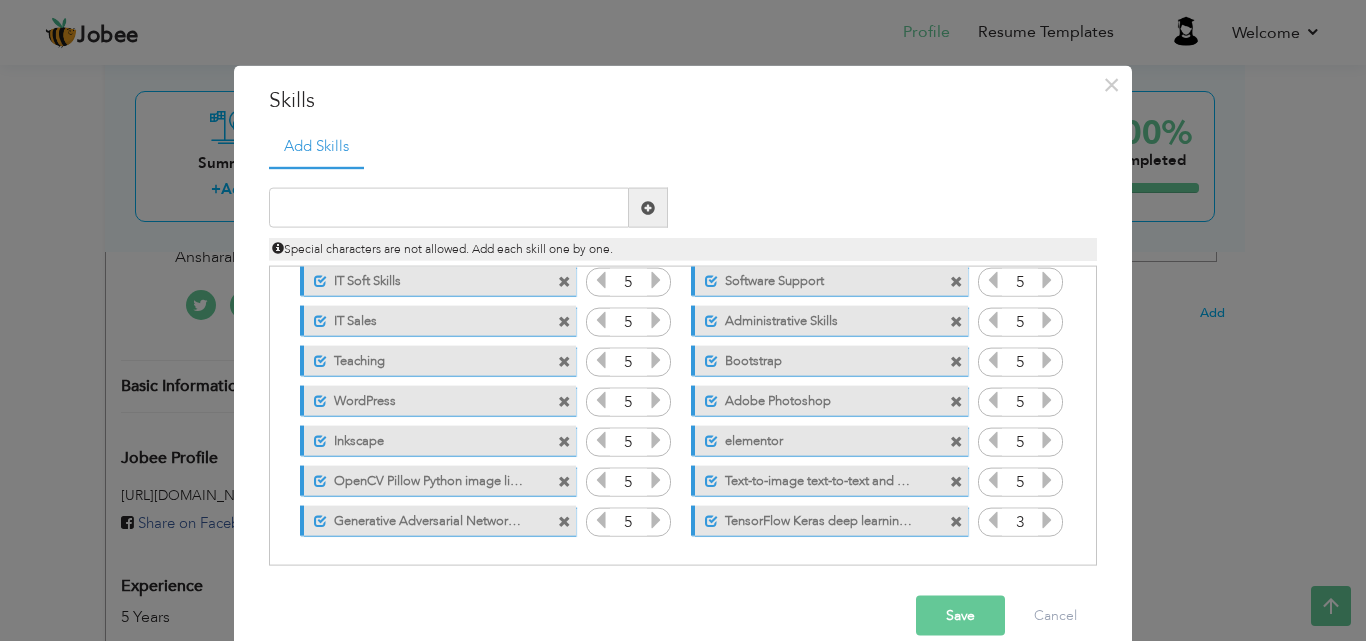 click at bounding box center (1047, 520) 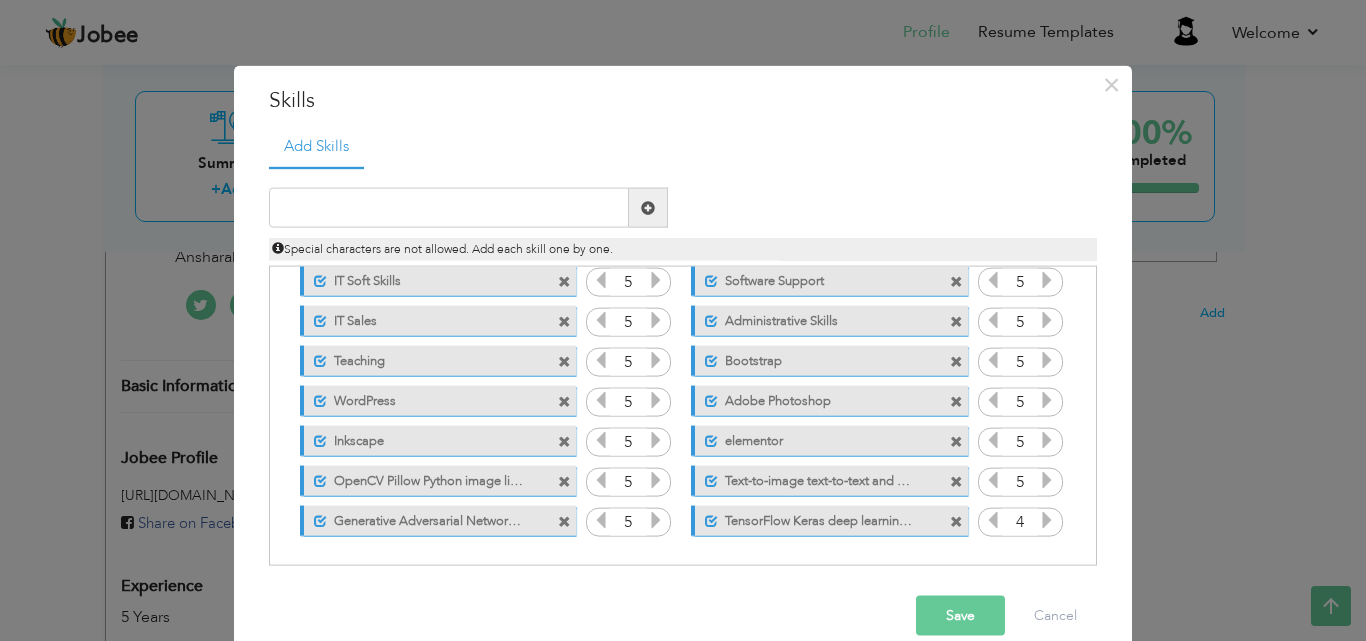 click at bounding box center [1047, 520] 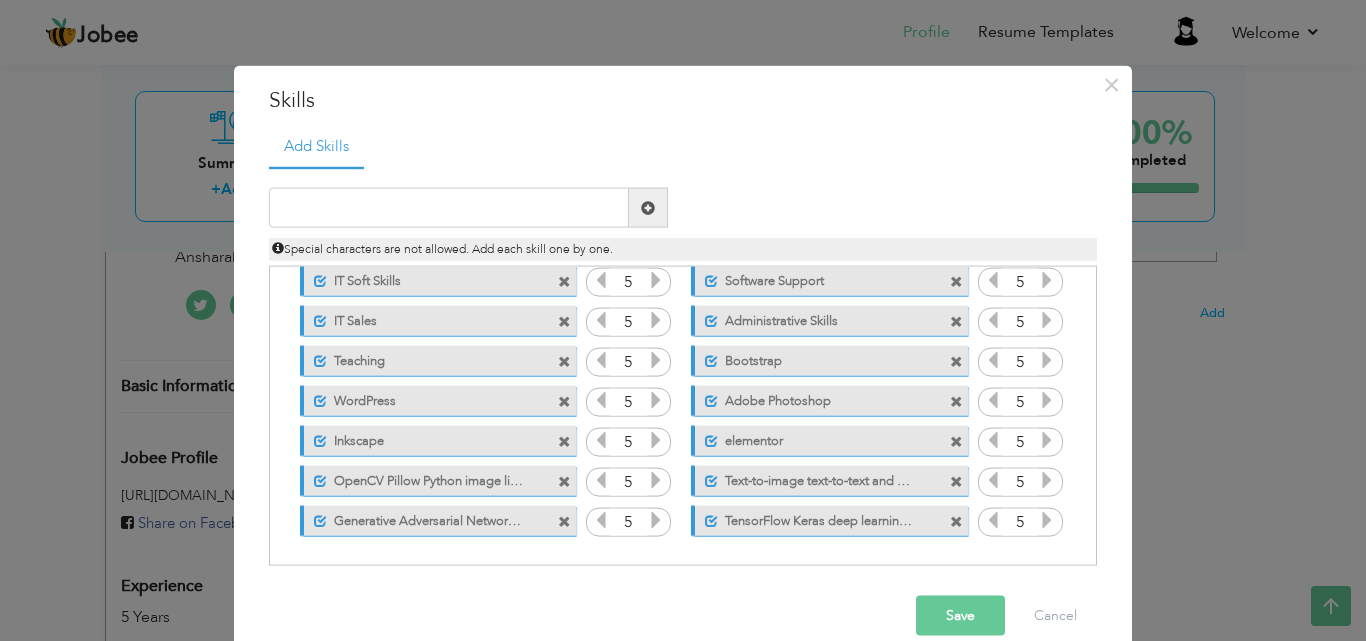 scroll, scrollTop: 30, scrollLeft: 0, axis: vertical 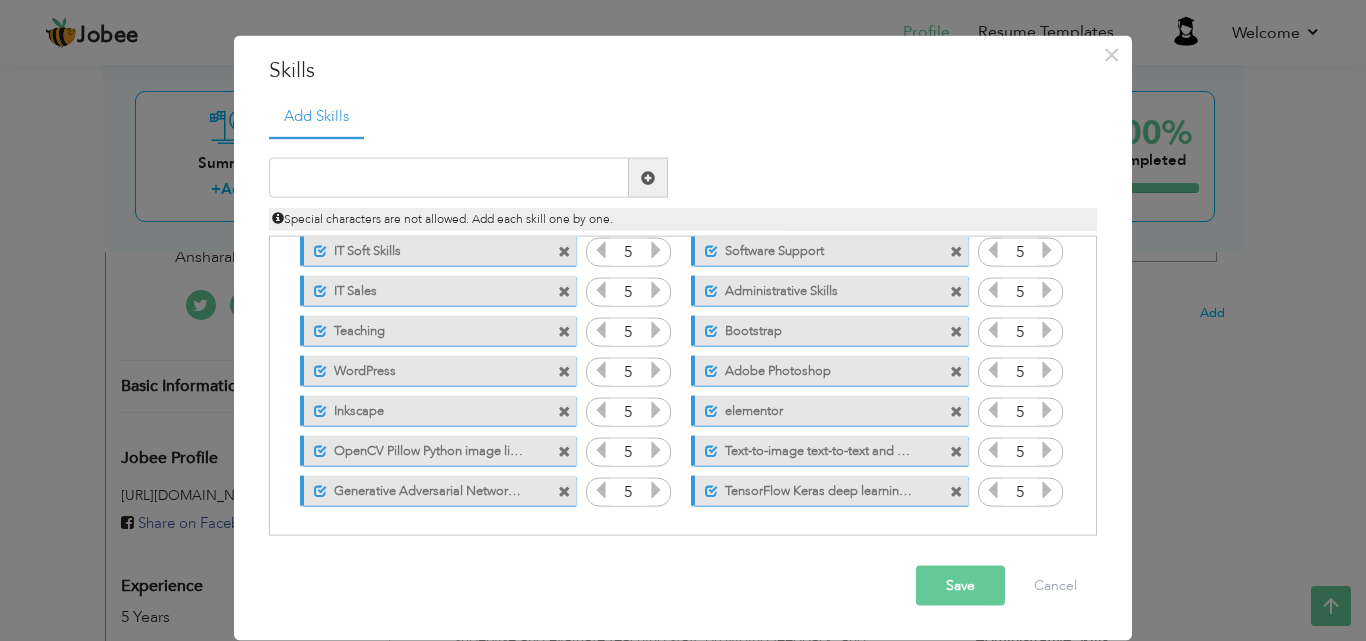 click on "Save" at bounding box center (960, 586) 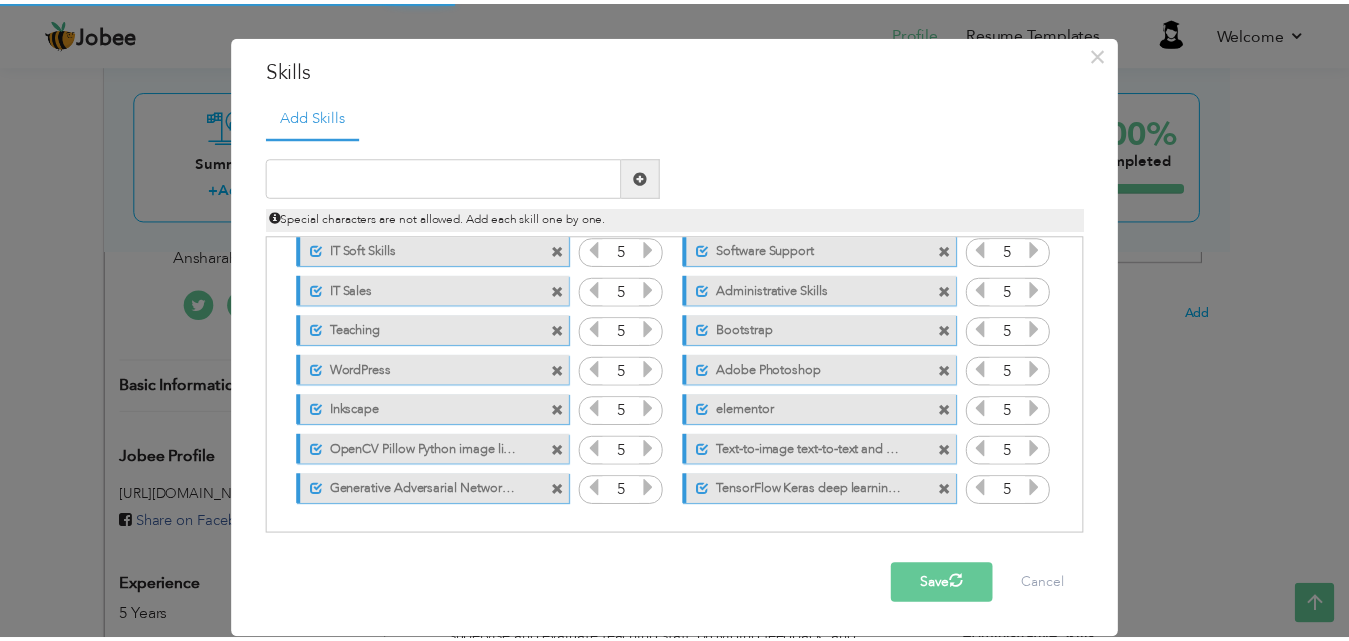 scroll, scrollTop: 0, scrollLeft: 0, axis: both 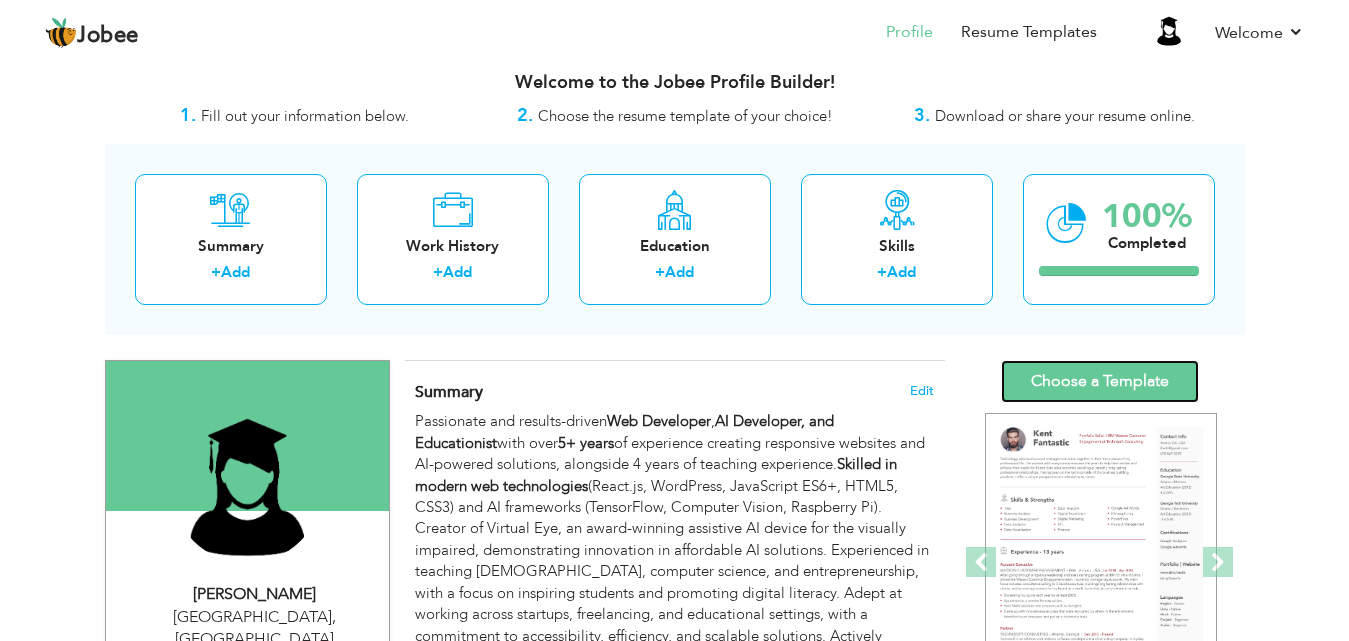 click on "Choose a Template" at bounding box center (1100, 381) 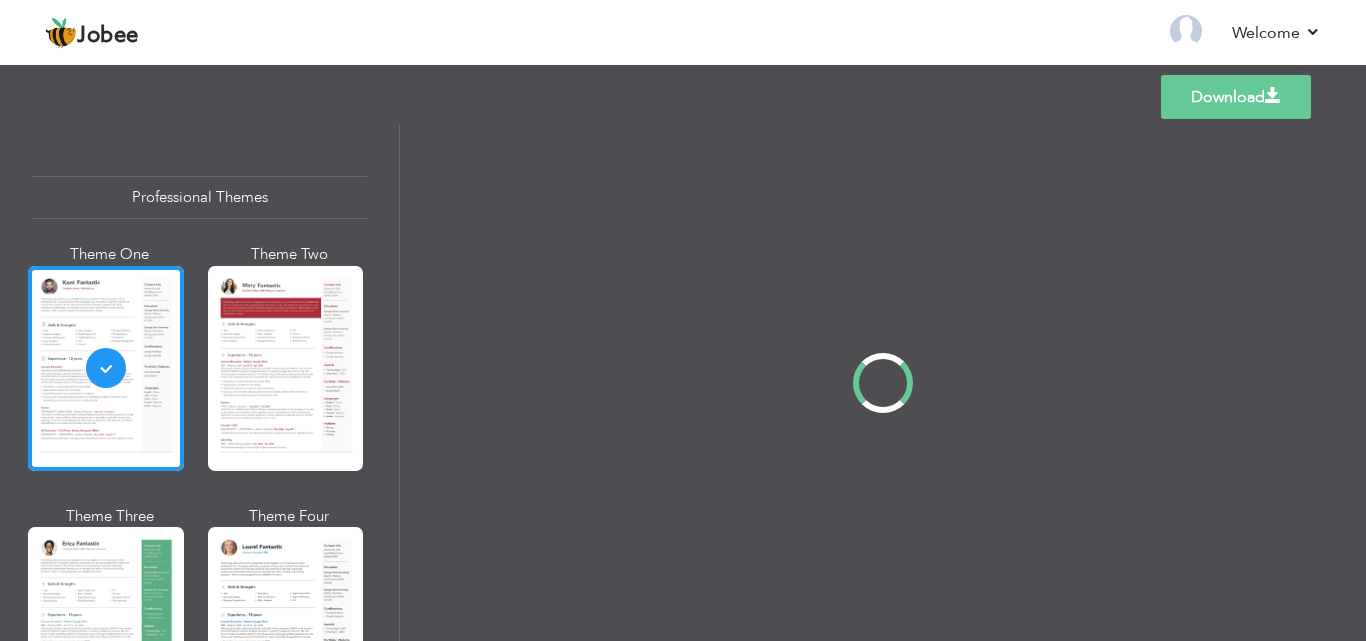 scroll, scrollTop: 0, scrollLeft: 0, axis: both 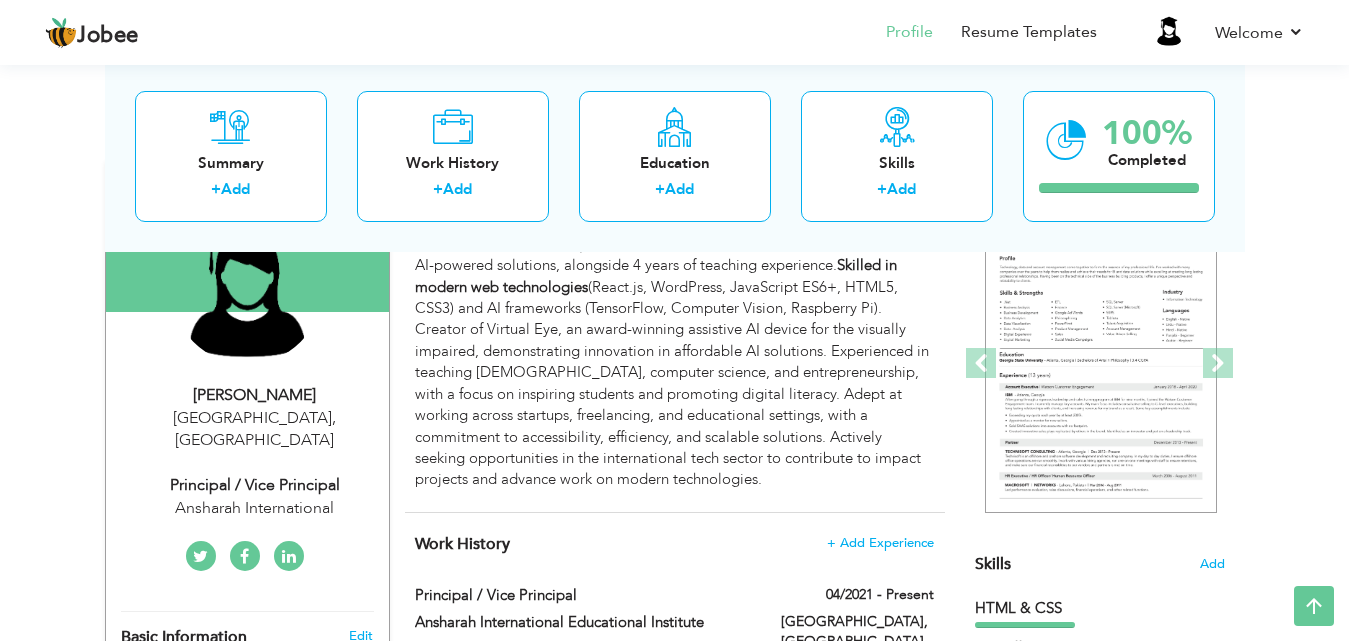 click on "[GEOGRAPHIC_DATA] ,   [GEOGRAPHIC_DATA]" at bounding box center (255, 430) 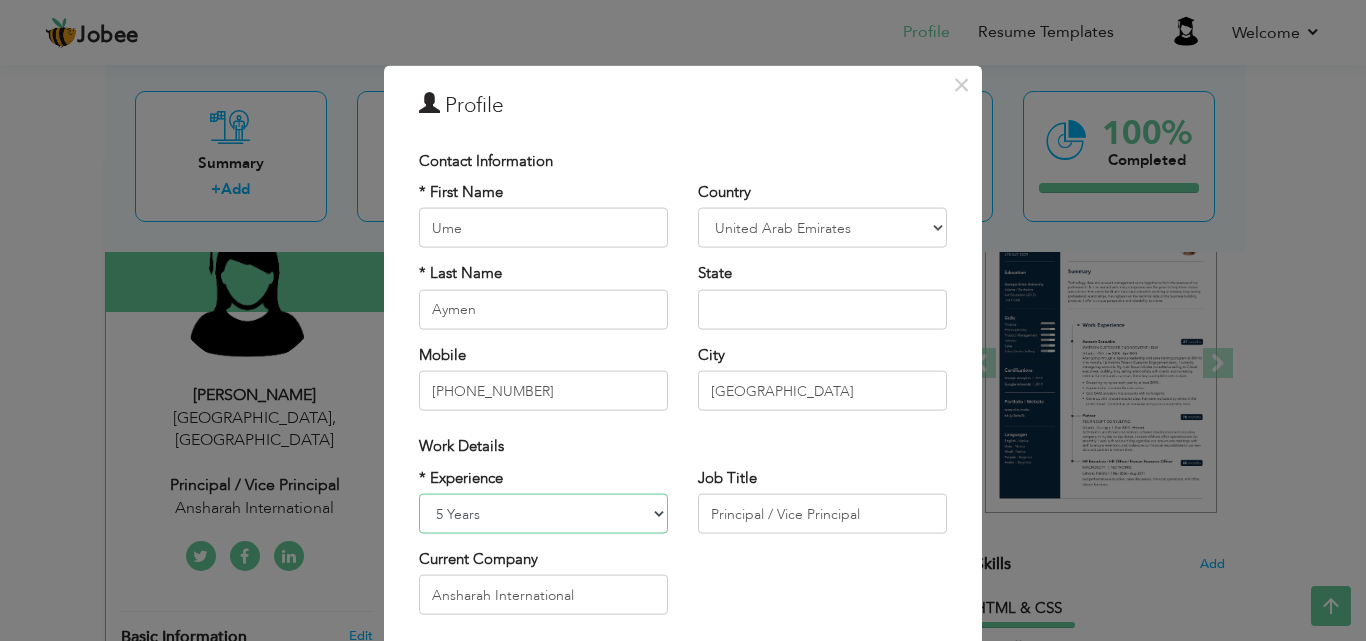 click on "Entry Level Less than 1 Year 1 Year 2 Years 3 Years 4 Years 5 Years 6 Years 7 Years 8 Years 9 Years 10 Years 11 Years 12 Years 13 Years 14 Years 15 Years 16 Years 17 Years 18 Years 19 Years 20 Years 21 Years 22 Years 23 Years 24 Years 25 Years 26 Years 27 Years 28 Years 29 Years 30 Years 31 Years 32 Years 33 Years 34 Years 35 Years More than 35 Years" at bounding box center [543, 514] 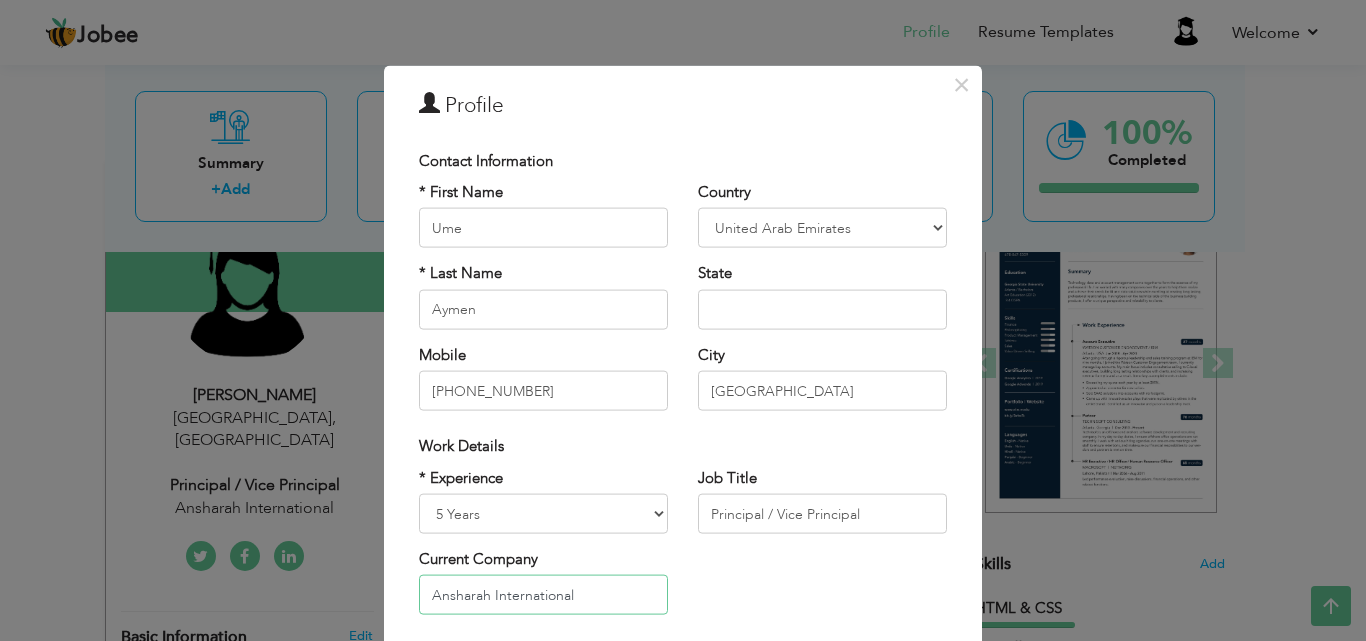 click on "Ansharah International" at bounding box center (543, 595) 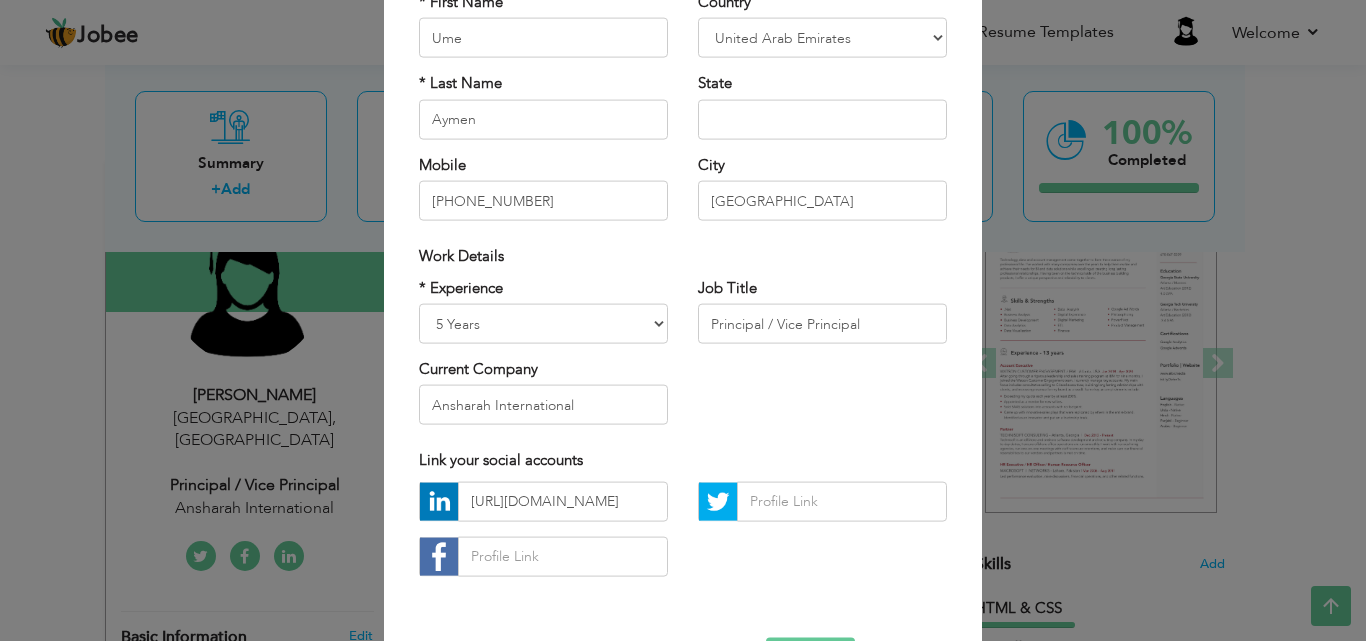 scroll, scrollTop: 193, scrollLeft: 0, axis: vertical 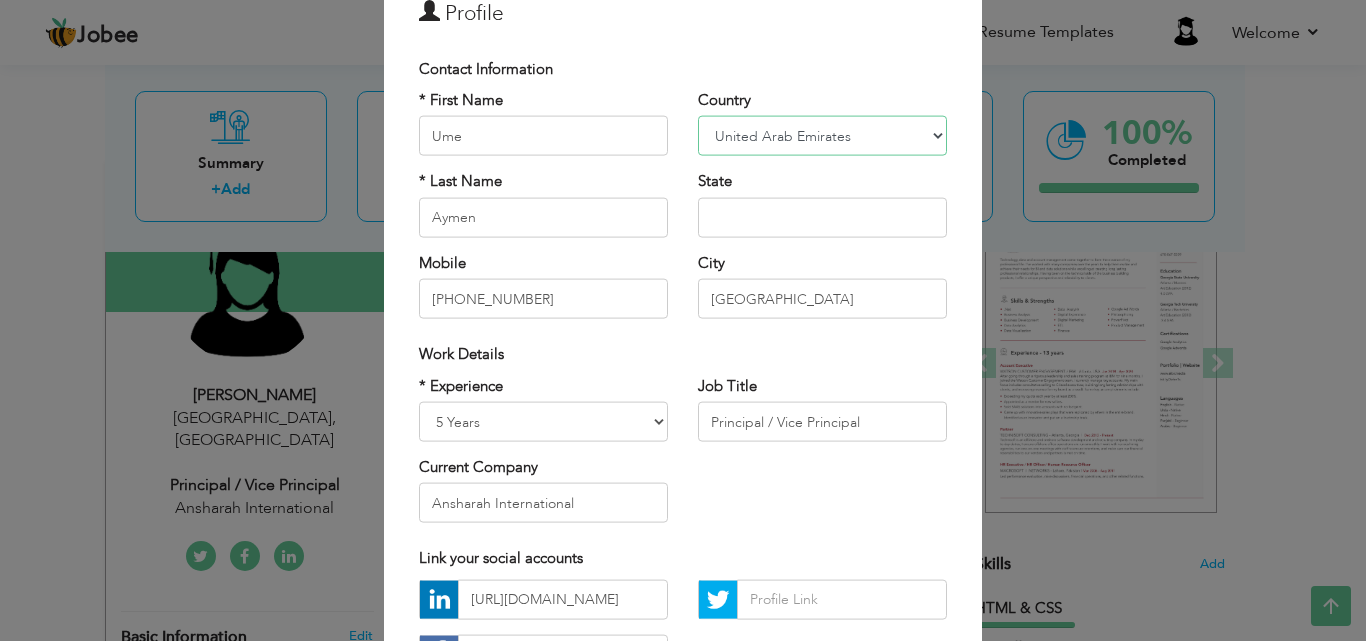 click on "[GEOGRAPHIC_DATA] [GEOGRAPHIC_DATA] [GEOGRAPHIC_DATA] [US_STATE] [GEOGRAPHIC_DATA] [GEOGRAPHIC_DATA] [GEOGRAPHIC_DATA] [GEOGRAPHIC_DATA] [GEOGRAPHIC_DATA] [GEOGRAPHIC_DATA] [GEOGRAPHIC_DATA] [GEOGRAPHIC_DATA] [GEOGRAPHIC_DATA] [GEOGRAPHIC_DATA] [GEOGRAPHIC_DATA] [GEOGRAPHIC_DATA] [GEOGRAPHIC_DATA] [GEOGRAPHIC_DATA] [GEOGRAPHIC_DATA] [GEOGRAPHIC_DATA] [GEOGRAPHIC_DATA] [GEOGRAPHIC_DATA] [GEOGRAPHIC_DATA] [GEOGRAPHIC_DATA] [GEOGRAPHIC_DATA] [GEOGRAPHIC_DATA] [GEOGRAPHIC_DATA] [GEOGRAPHIC_DATA] [GEOGRAPHIC_DATA] [GEOGRAPHIC_DATA] [GEOGRAPHIC_DATA] [GEOGRAPHIC_DATA] [GEOGRAPHIC_DATA] [GEOGRAPHIC_DATA] [GEOGRAPHIC_DATA] [GEOGRAPHIC_DATA] [GEOGRAPHIC_DATA] [GEOGRAPHIC_DATA] [GEOGRAPHIC_DATA] [GEOGRAPHIC_DATA] [GEOGRAPHIC_DATA] [GEOGRAPHIC_DATA] [GEOGRAPHIC_DATA] [GEOGRAPHIC_DATA] [GEOGRAPHIC_DATA] [GEOGRAPHIC_DATA] [GEOGRAPHIC_DATA] [GEOGRAPHIC_DATA] [GEOGRAPHIC_DATA] [GEOGRAPHIC_DATA], Dem. [GEOGRAPHIC_DATA] [GEOGRAPHIC_DATA] [GEOGRAPHIC_DATA] [GEOGRAPHIC_DATA] [GEOGRAPHIC_DATA] [GEOGRAPHIC_DATA] [GEOGRAPHIC_DATA] Rep [GEOGRAPHIC_DATA] [GEOGRAPHIC_DATA] [GEOGRAPHIC_DATA] [GEOGRAPHIC_DATA] [GEOGRAPHIC_DATA] [GEOGRAPHIC_DATA] [GEOGRAPHIC_DATA] [GEOGRAPHIC_DATA] [GEOGRAPHIC_DATA] [GEOGRAPHIC_DATA] [GEOGRAPHIC_DATA] [GEOGRAPHIC_DATA] [GEOGRAPHIC_DATA] ([GEOGRAPHIC_DATA]) [GEOGRAPHIC_DATA] [GEOGRAPHIC_DATA] [GEOGRAPHIC_DATA] [GEOGRAPHIC_DATA] [GEOGRAPHIC_DATA] [GEOGRAPHIC_DATA] [GEOGRAPHIC_DATA] [GEOGRAPHIC_DATA] [US_STATE] [GEOGRAPHIC_DATA] [GEOGRAPHIC_DATA] [GEOGRAPHIC_DATA] [GEOGRAPHIC_DATA] [GEOGRAPHIC_DATA] [GEOGRAPHIC_DATA] [GEOGRAPHIC_DATA] [GEOGRAPHIC_DATA] ([GEOGRAPHIC_DATA]) [US_STATE] ([GEOGRAPHIC_DATA]) [GEOGRAPHIC_DATA] [GEOGRAPHIC_DATA] [GEOGRAPHIC_DATA] [GEOGRAPHIC_DATA] [GEOGRAPHIC_DATA] [GEOGRAPHIC_DATA] [GEOGRAPHIC_DATA] [GEOGRAPHIC_DATA] [GEOGRAPHIC_DATA]" at bounding box center [822, 136] 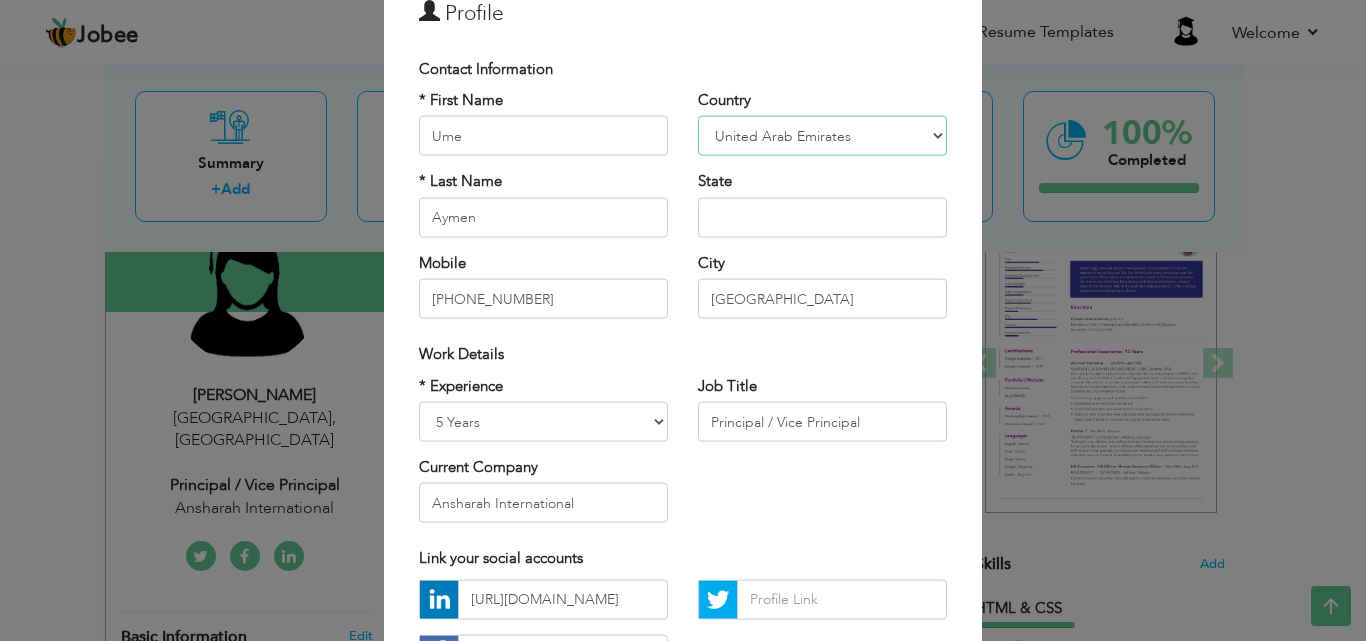 select on "number:166" 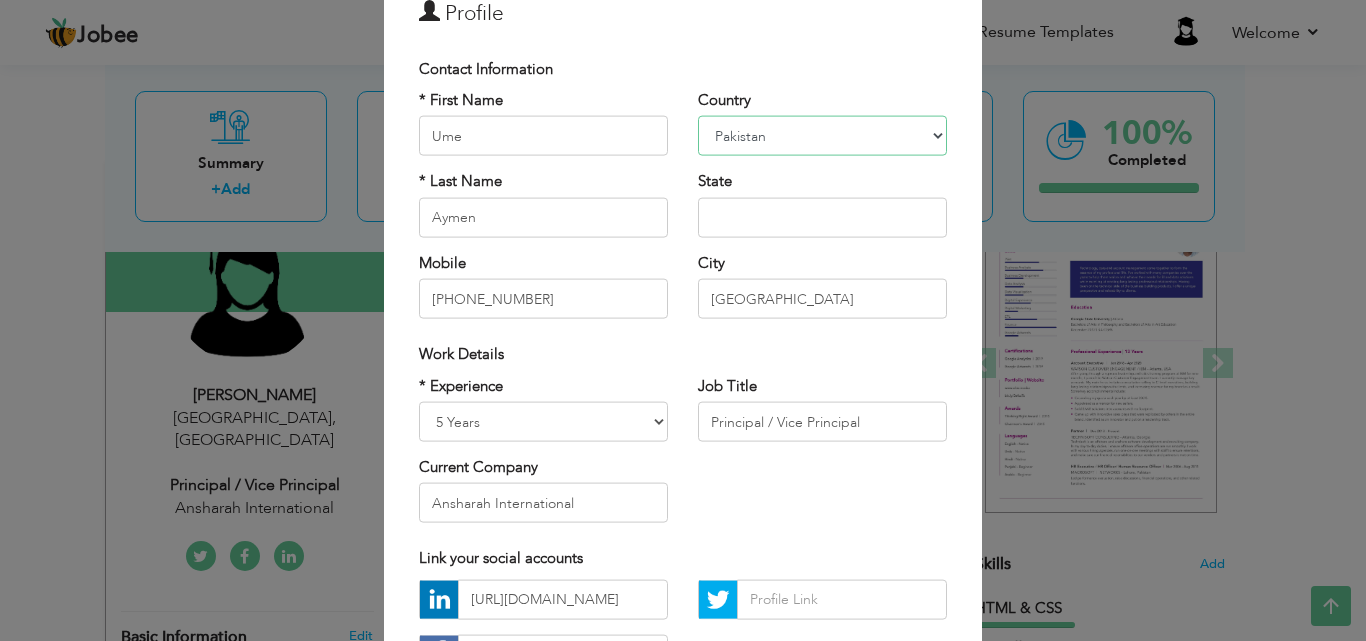 click on "[GEOGRAPHIC_DATA] [GEOGRAPHIC_DATA] [GEOGRAPHIC_DATA] [US_STATE] [GEOGRAPHIC_DATA] [GEOGRAPHIC_DATA] [GEOGRAPHIC_DATA] [GEOGRAPHIC_DATA] [GEOGRAPHIC_DATA] [GEOGRAPHIC_DATA] [GEOGRAPHIC_DATA] [GEOGRAPHIC_DATA] [GEOGRAPHIC_DATA] [GEOGRAPHIC_DATA] [GEOGRAPHIC_DATA] [GEOGRAPHIC_DATA] [GEOGRAPHIC_DATA] [GEOGRAPHIC_DATA] [GEOGRAPHIC_DATA] [GEOGRAPHIC_DATA] [GEOGRAPHIC_DATA] [GEOGRAPHIC_DATA] [GEOGRAPHIC_DATA] [GEOGRAPHIC_DATA] [GEOGRAPHIC_DATA] [GEOGRAPHIC_DATA] [GEOGRAPHIC_DATA] [GEOGRAPHIC_DATA] [GEOGRAPHIC_DATA] [GEOGRAPHIC_DATA] [GEOGRAPHIC_DATA] [GEOGRAPHIC_DATA] [GEOGRAPHIC_DATA] [GEOGRAPHIC_DATA] [GEOGRAPHIC_DATA] [GEOGRAPHIC_DATA] [GEOGRAPHIC_DATA] [GEOGRAPHIC_DATA] [GEOGRAPHIC_DATA] [GEOGRAPHIC_DATA] [GEOGRAPHIC_DATA] [GEOGRAPHIC_DATA] [GEOGRAPHIC_DATA] [GEOGRAPHIC_DATA] [GEOGRAPHIC_DATA] [GEOGRAPHIC_DATA] [GEOGRAPHIC_DATA] [GEOGRAPHIC_DATA] [GEOGRAPHIC_DATA] [GEOGRAPHIC_DATA], Dem. [GEOGRAPHIC_DATA] [GEOGRAPHIC_DATA] [GEOGRAPHIC_DATA] [GEOGRAPHIC_DATA] [GEOGRAPHIC_DATA] [GEOGRAPHIC_DATA] [GEOGRAPHIC_DATA] Rep [GEOGRAPHIC_DATA] [GEOGRAPHIC_DATA] [GEOGRAPHIC_DATA] [GEOGRAPHIC_DATA] [GEOGRAPHIC_DATA] [GEOGRAPHIC_DATA] [GEOGRAPHIC_DATA] [GEOGRAPHIC_DATA] [GEOGRAPHIC_DATA] [GEOGRAPHIC_DATA] [GEOGRAPHIC_DATA] [GEOGRAPHIC_DATA] [GEOGRAPHIC_DATA] ([GEOGRAPHIC_DATA]) [GEOGRAPHIC_DATA] [GEOGRAPHIC_DATA] [GEOGRAPHIC_DATA] [GEOGRAPHIC_DATA] [GEOGRAPHIC_DATA] [GEOGRAPHIC_DATA] [GEOGRAPHIC_DATA] [GEOGRAPHIC_DATA] [US_STATE] [GEOGRAPHIC_DATA] [GEOGRAPHIC_DATA] [GEOGRAPHIC_DATA] [GEOGRAPHIC_DATA] [GEOGRAPHIC_DATA] [GEOGRAPHIC_DATA] [GEOGRAPHIC_DATA] [GEOGRAPHIC_DATA] ([GEOGRAPHIC_DATA]) [US_STATE] ([GEOGRAPHIC_DATA]) [GEOGRAPHIC_DATA] [GEOGRAPHIC_DATA] [GEOGRAPHIC_DATA] [GEOGRAPHIC_DATA] [GEOGRAPHIC_DATA] [GEOGRAPHIC_DATA] [GEOGRAPHIC_DATA] [GEOGRAPHIC_DATA] [GEOGRAPHIC_DATA]" at bounding box center [822, 136] 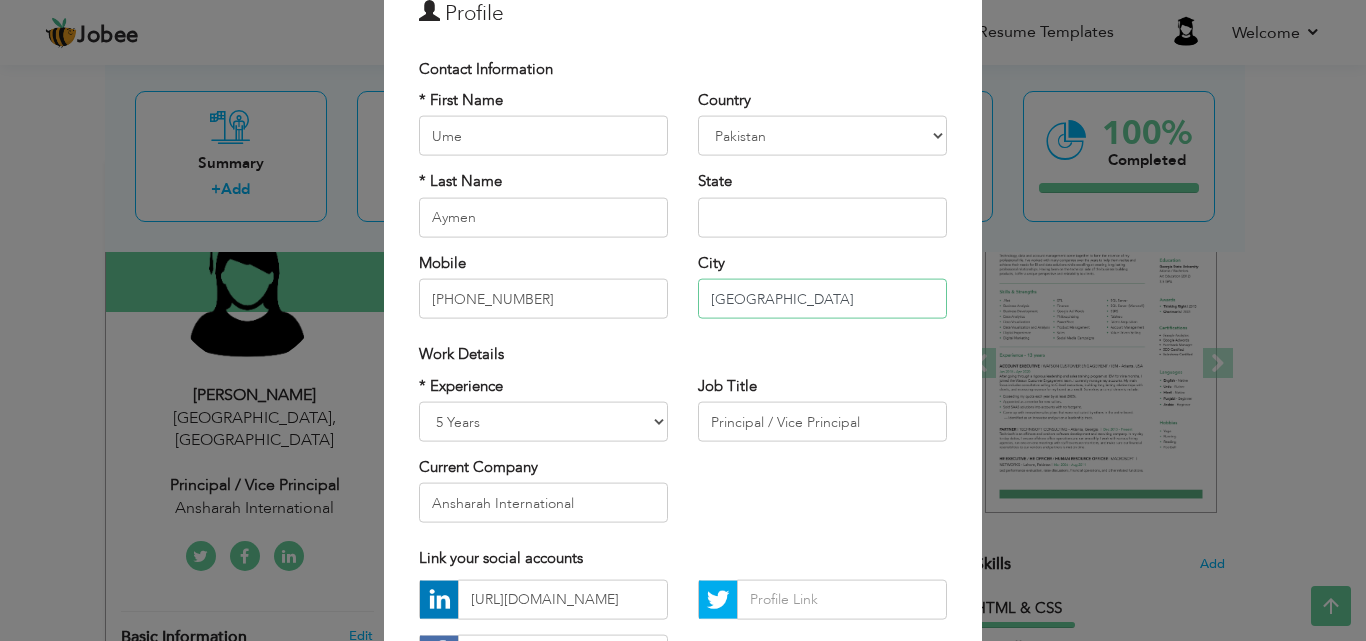 drag, startPoint x: 788, startPoint y: 315, endPoint x: 792, endPoint y: 304, distance: 11.7046995 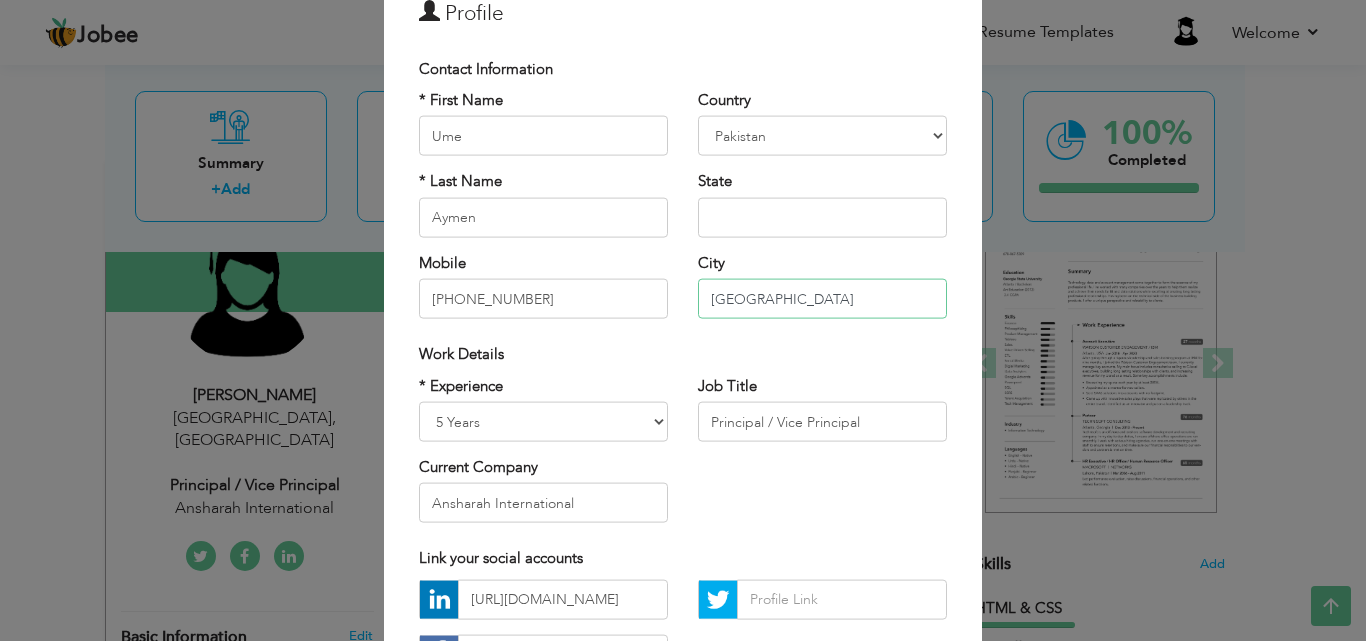 type on "[GEOGRAPHIC_DATA]" 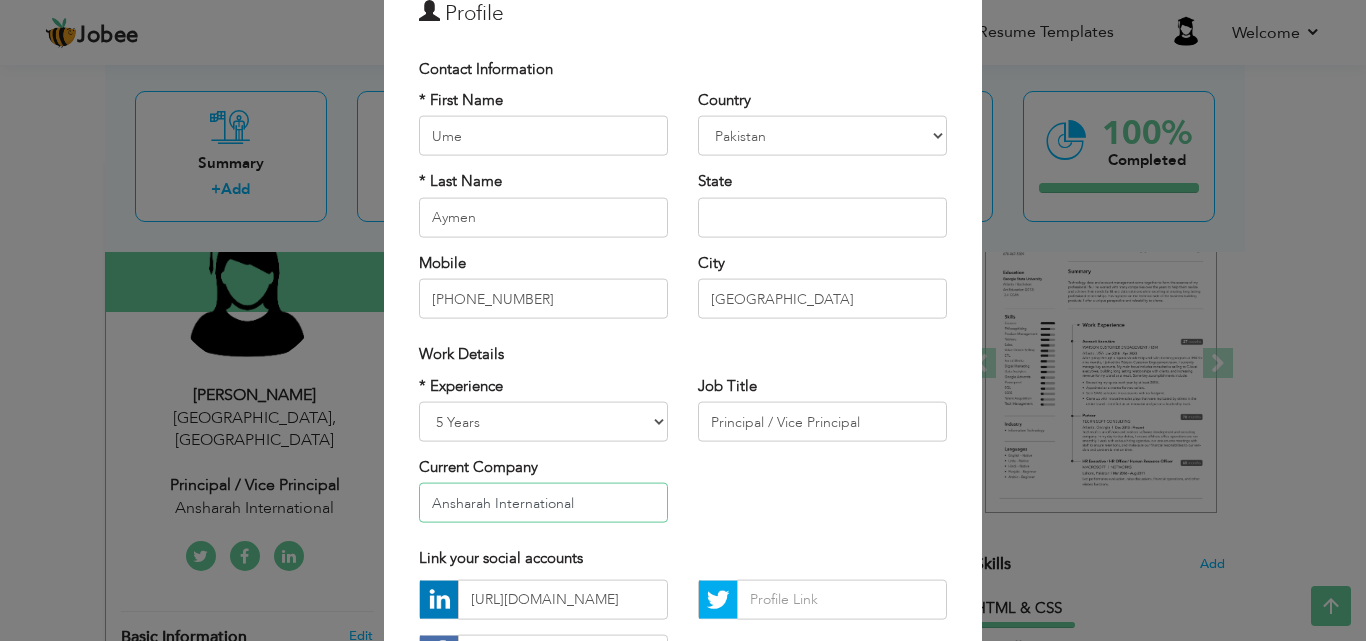drag, startPoint x: 605, startPoint y: 500, endPoint x: 383, endPoint y: 504, distance: 222.03603 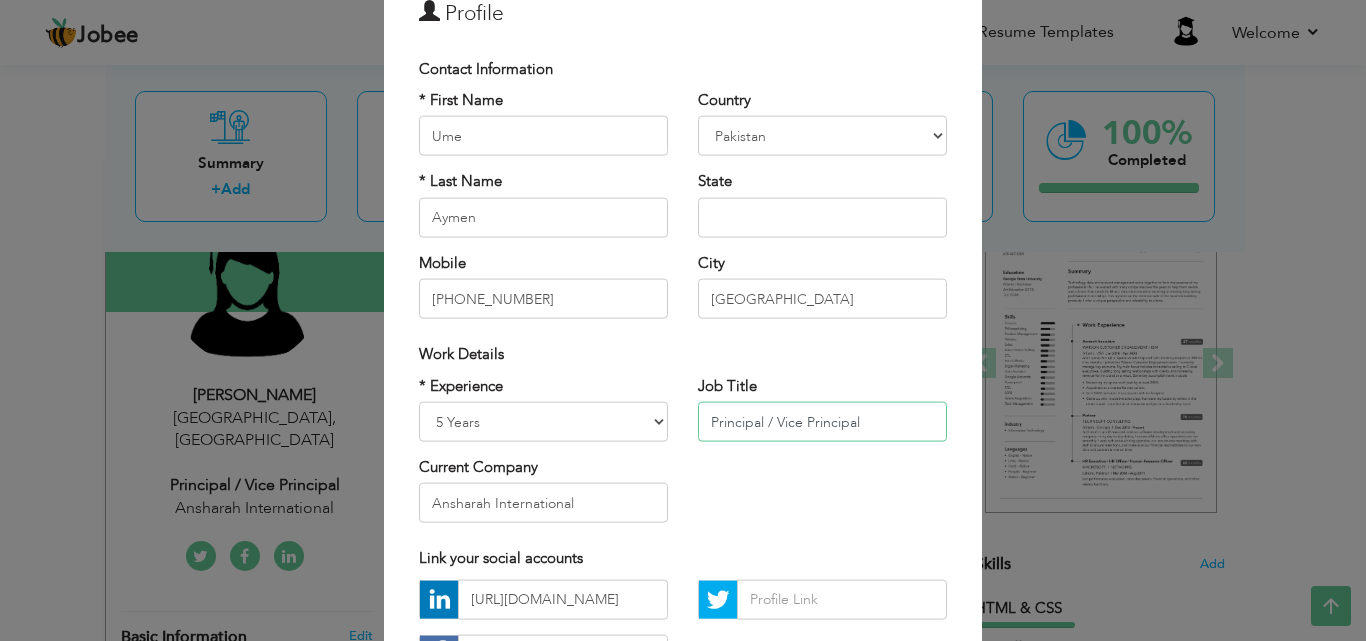 click on "Principal / Vice Principal" at bounding box center [822, 422] 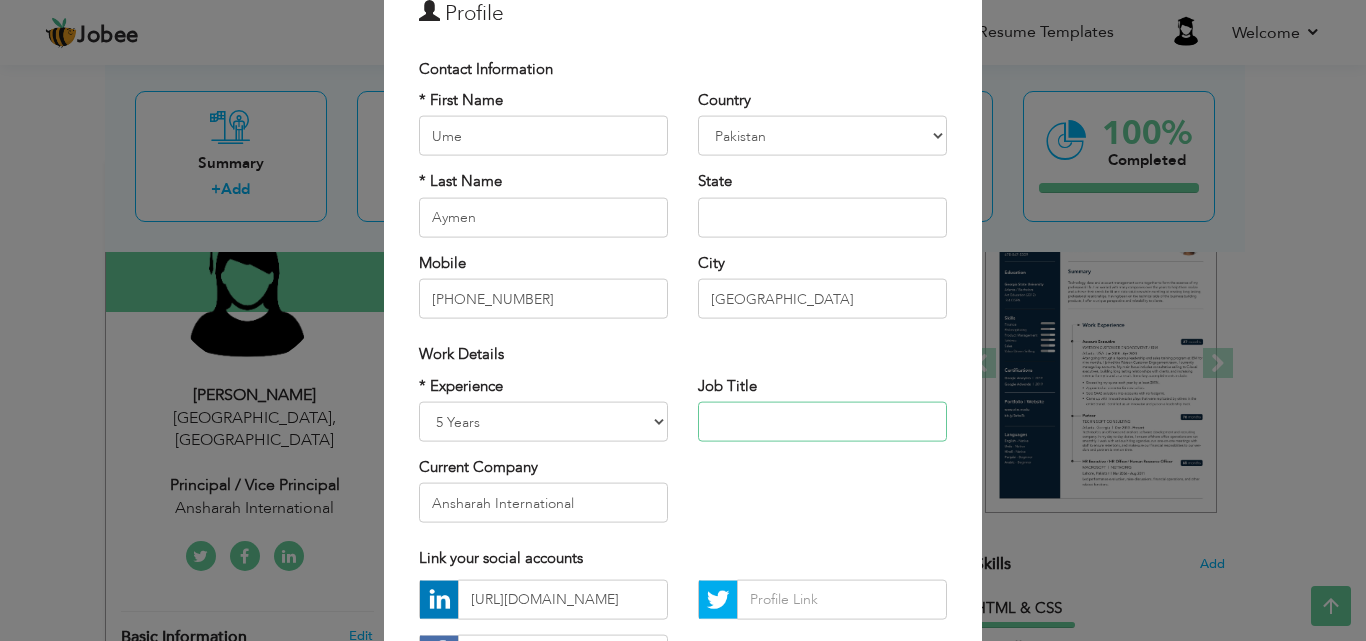 click at bounding box center [822, 422] 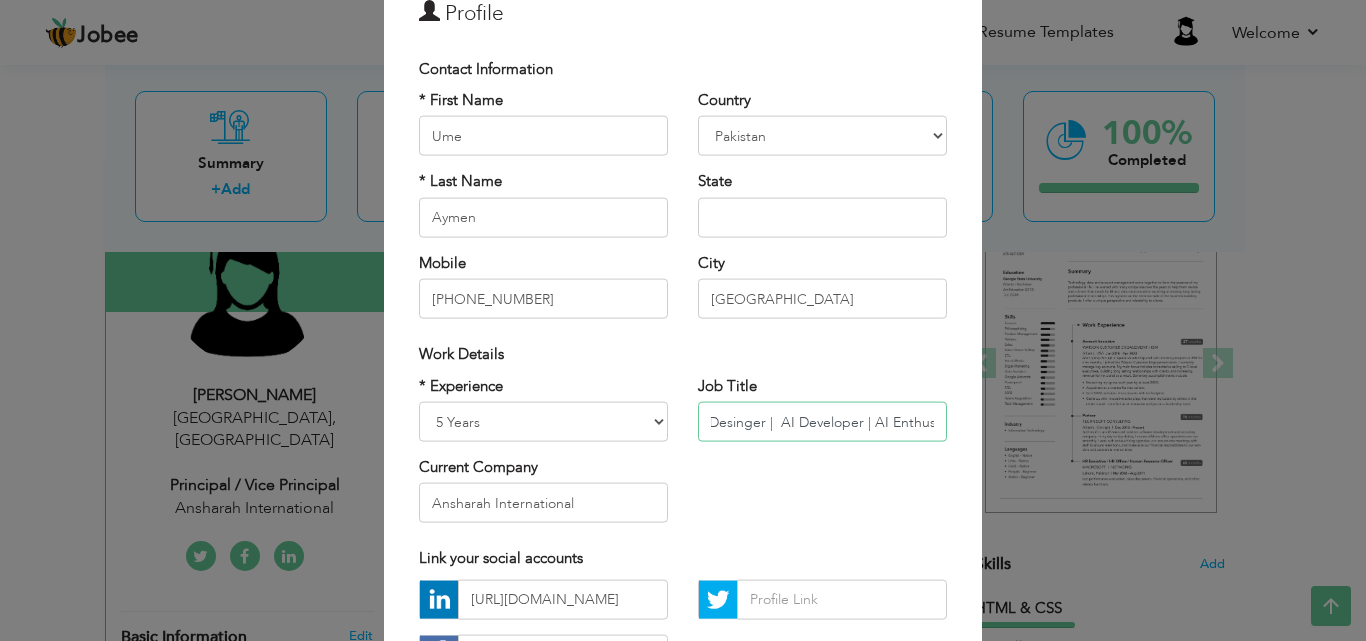 scroll, scrollTop: 0, scrollLeft: 60, axis: horizontal 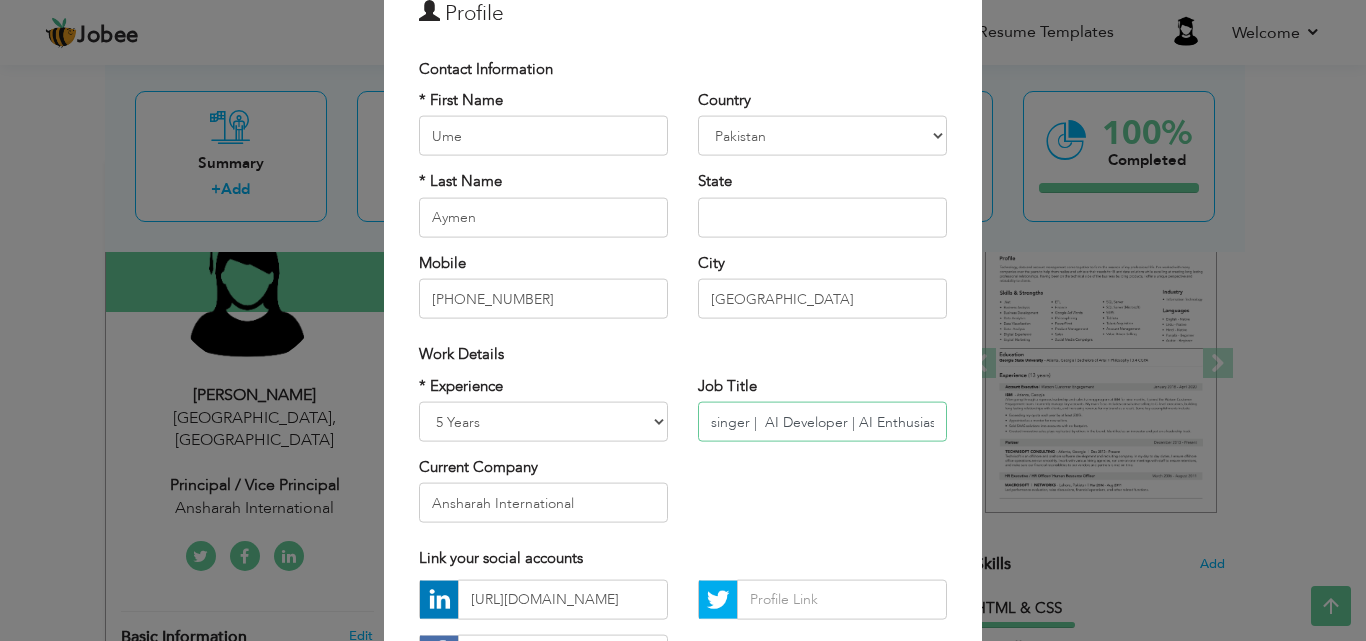 type on "UI/UX Desinger |  AI Developer | AI Enthusiast" 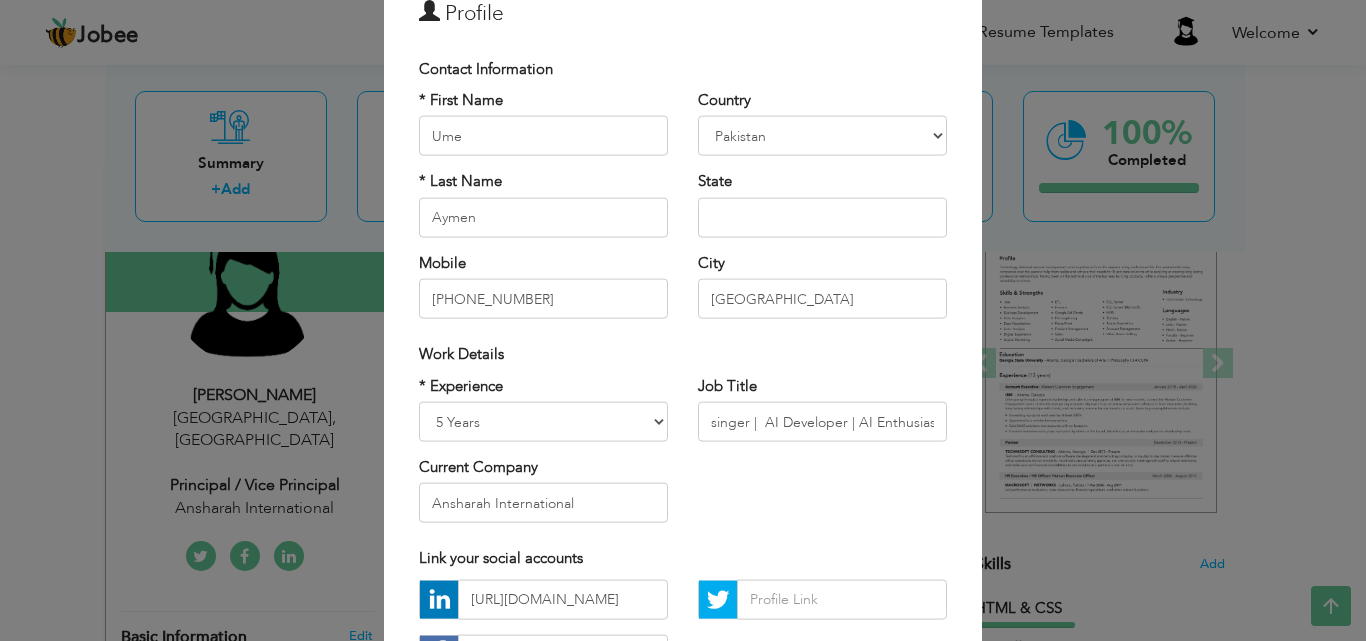 scroll, scrollTop: 0, scrollLeft: 0, axis: both 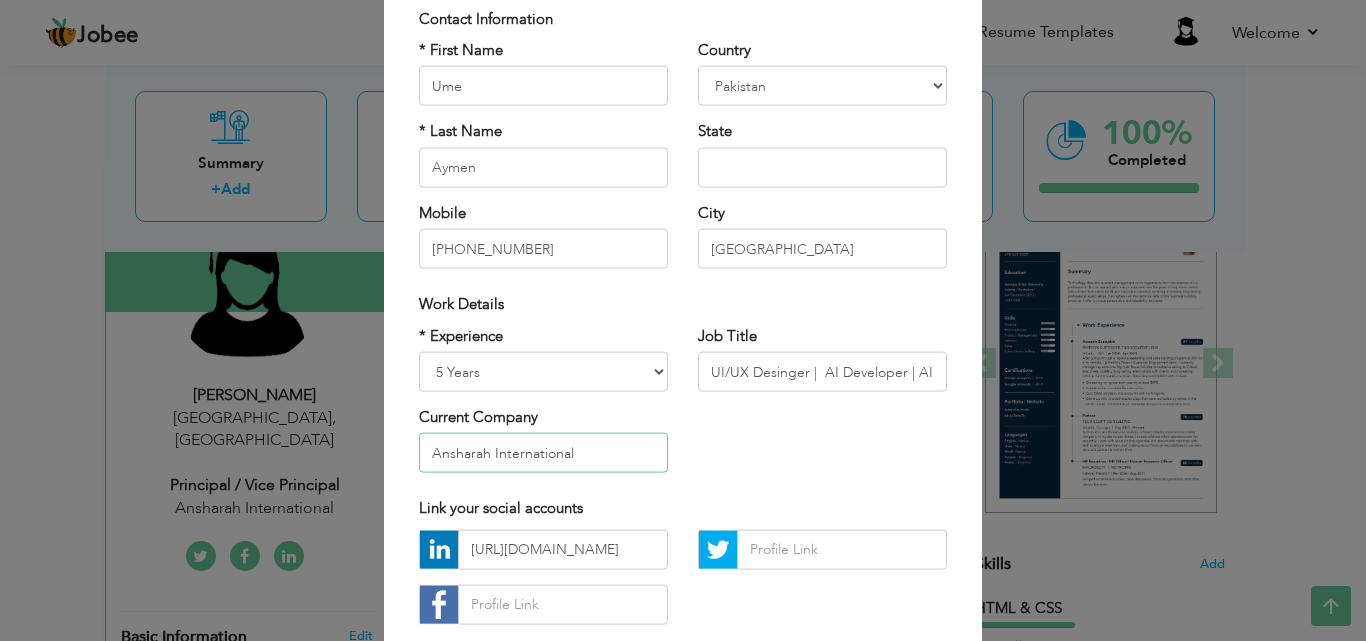 click on "Ansharah International" at bounding box center (543, 453) 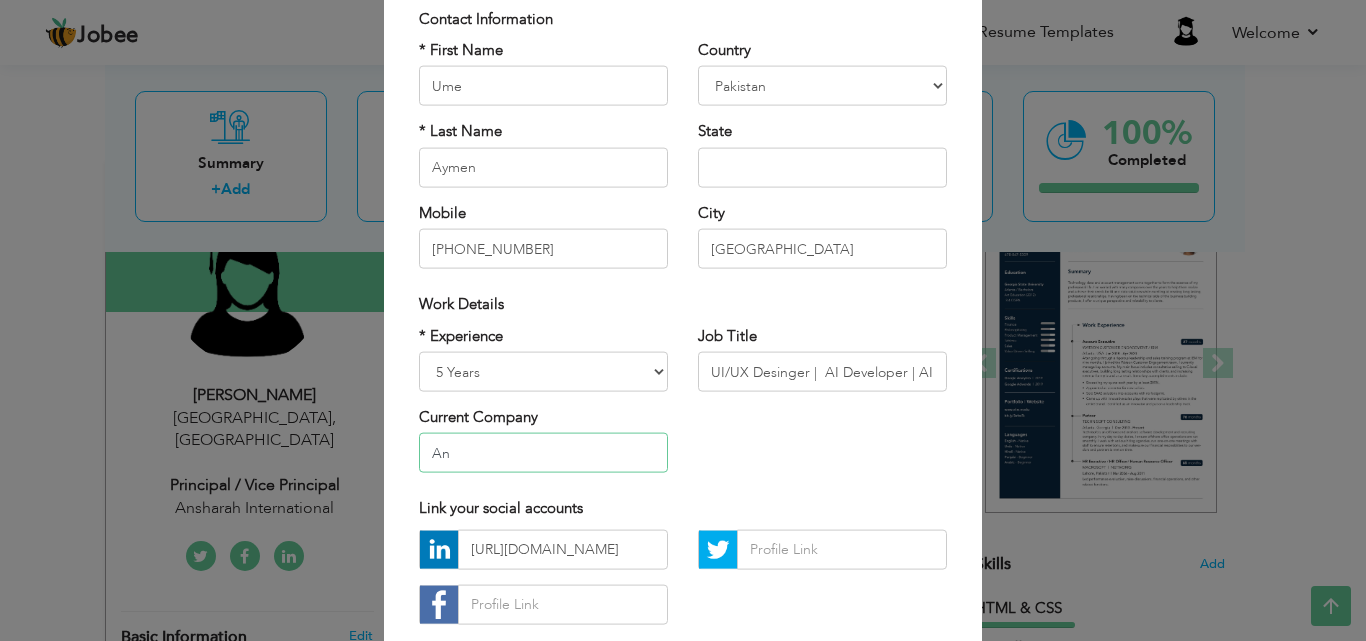 type on "A" 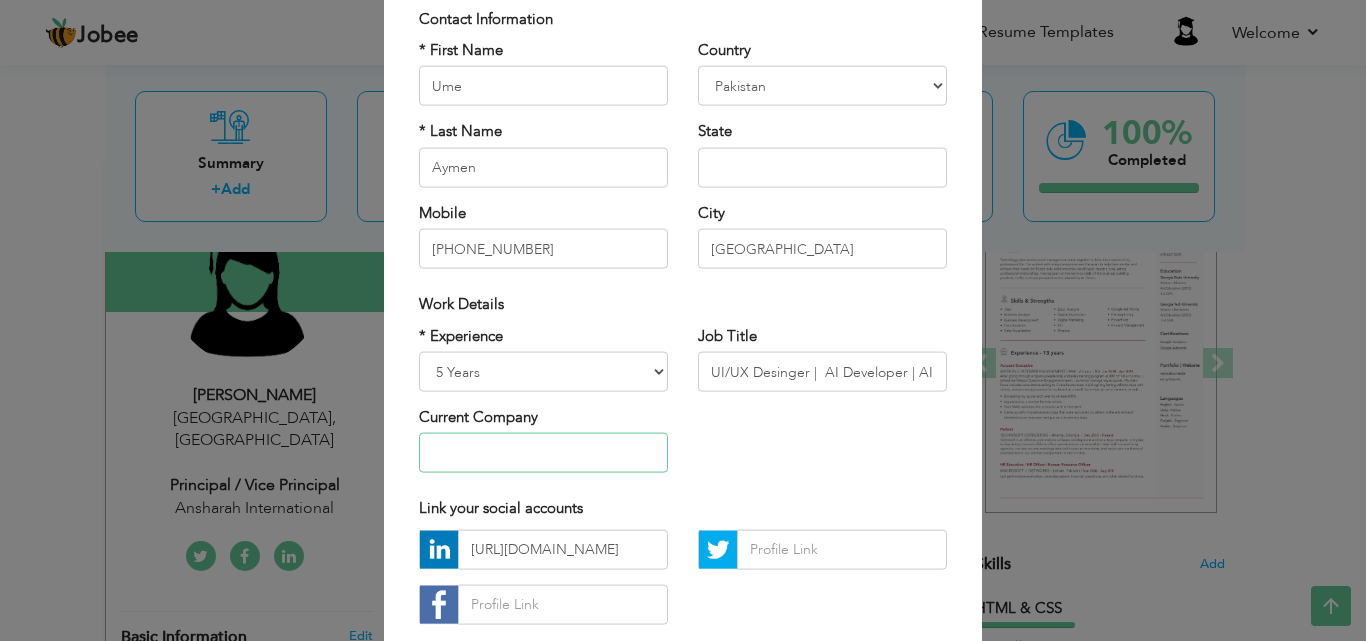 type 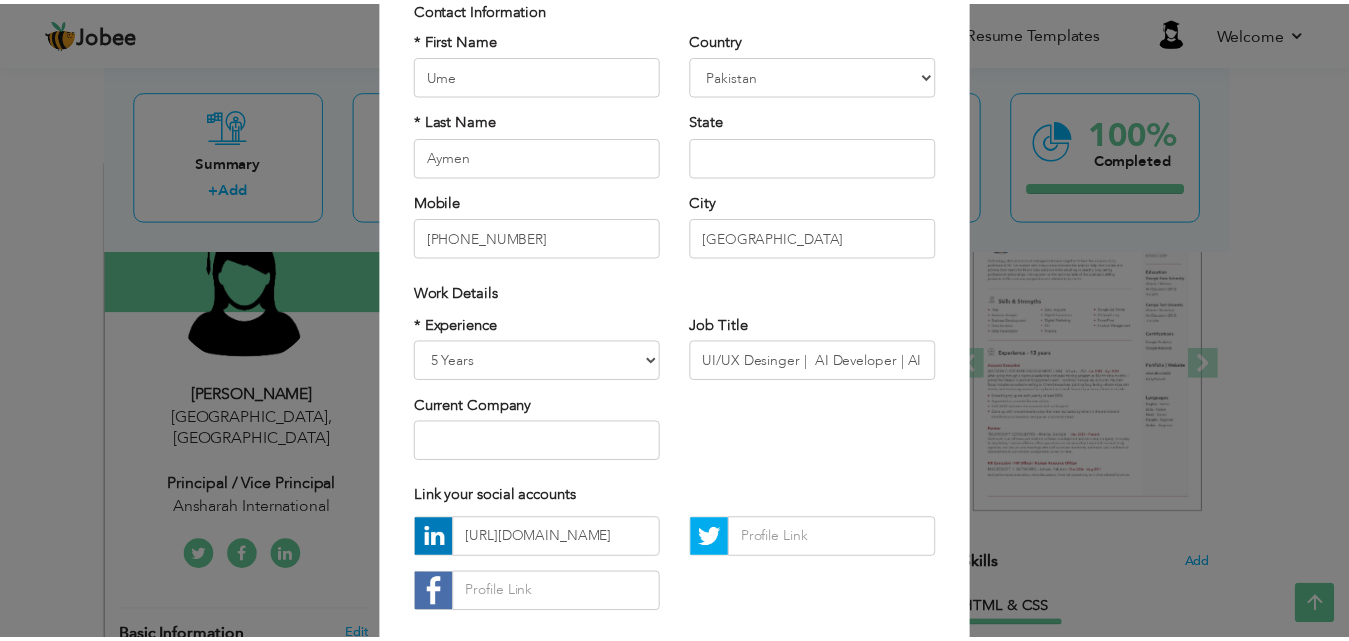 scroll, scrollTop: 261, scrollLeft: 0, axis: vertical 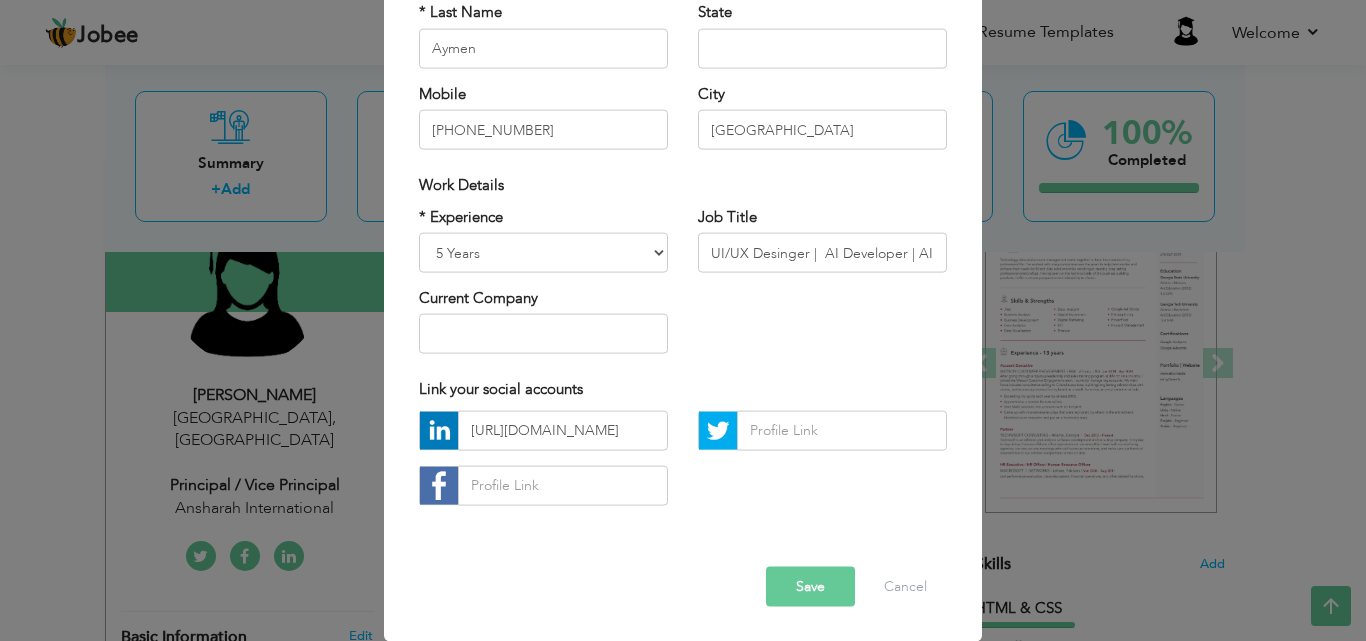 click on "Save" at bounding box center (810, 586) 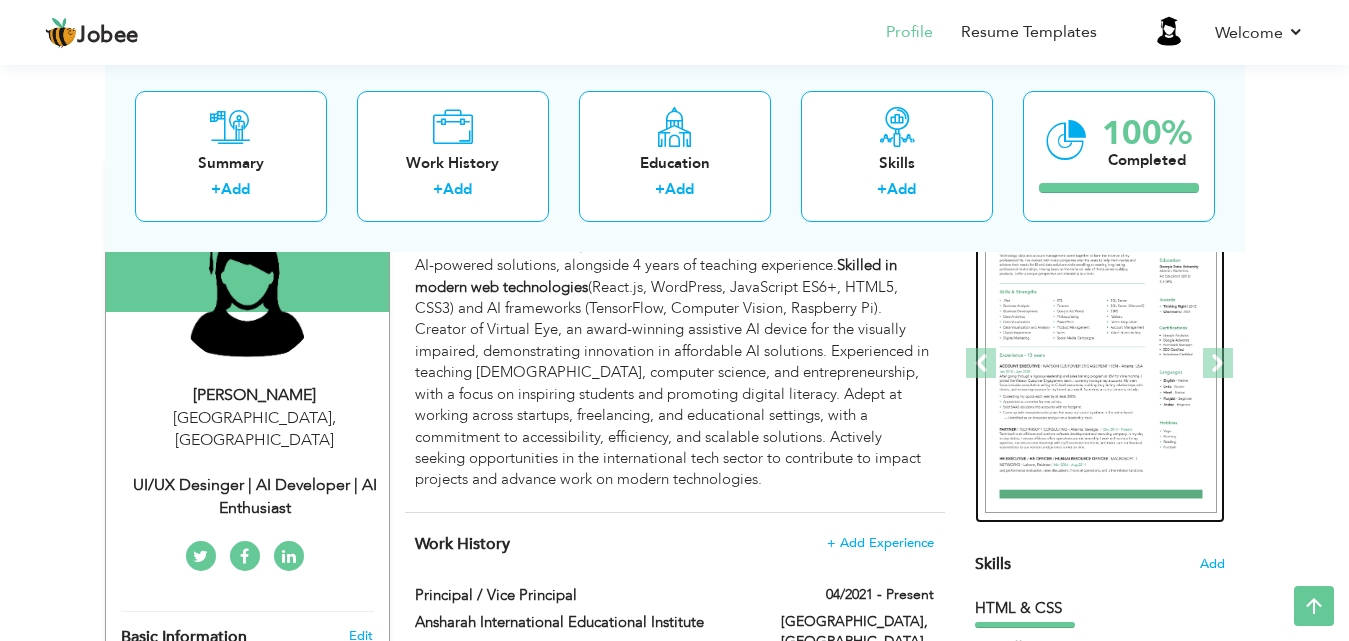 click at bounding box center (1101, 364) 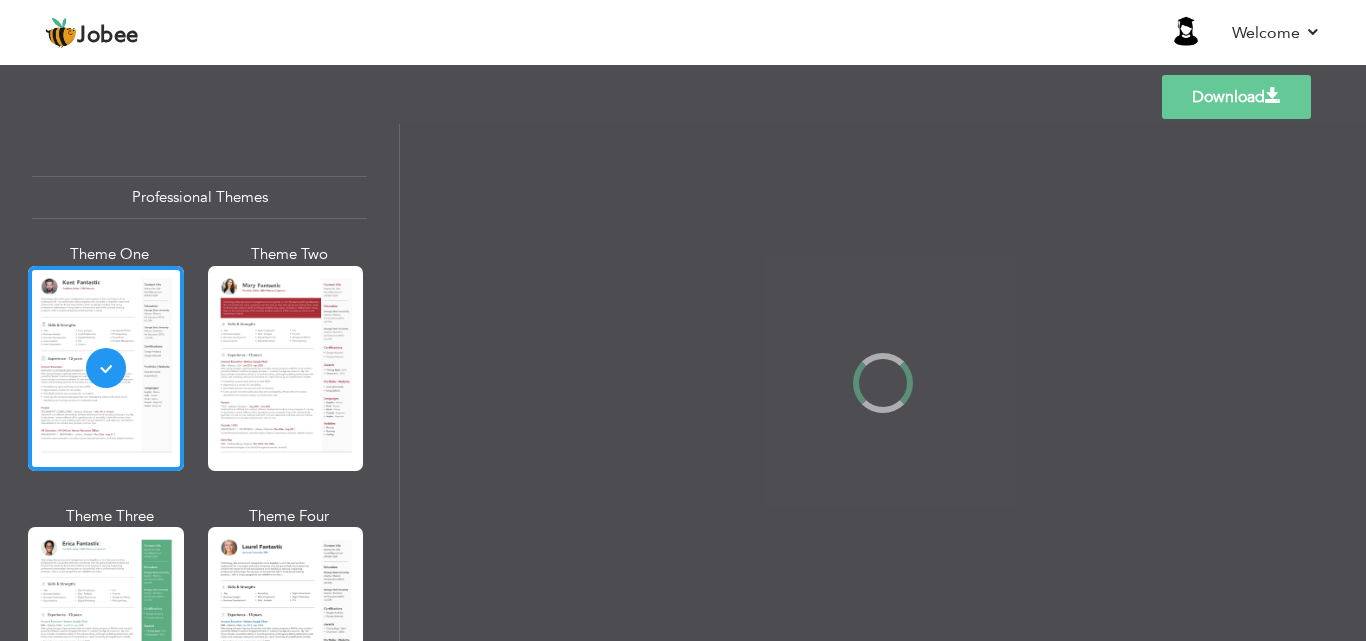 scroll, scrollTop: 0, scrollLeft: 0, axis: both 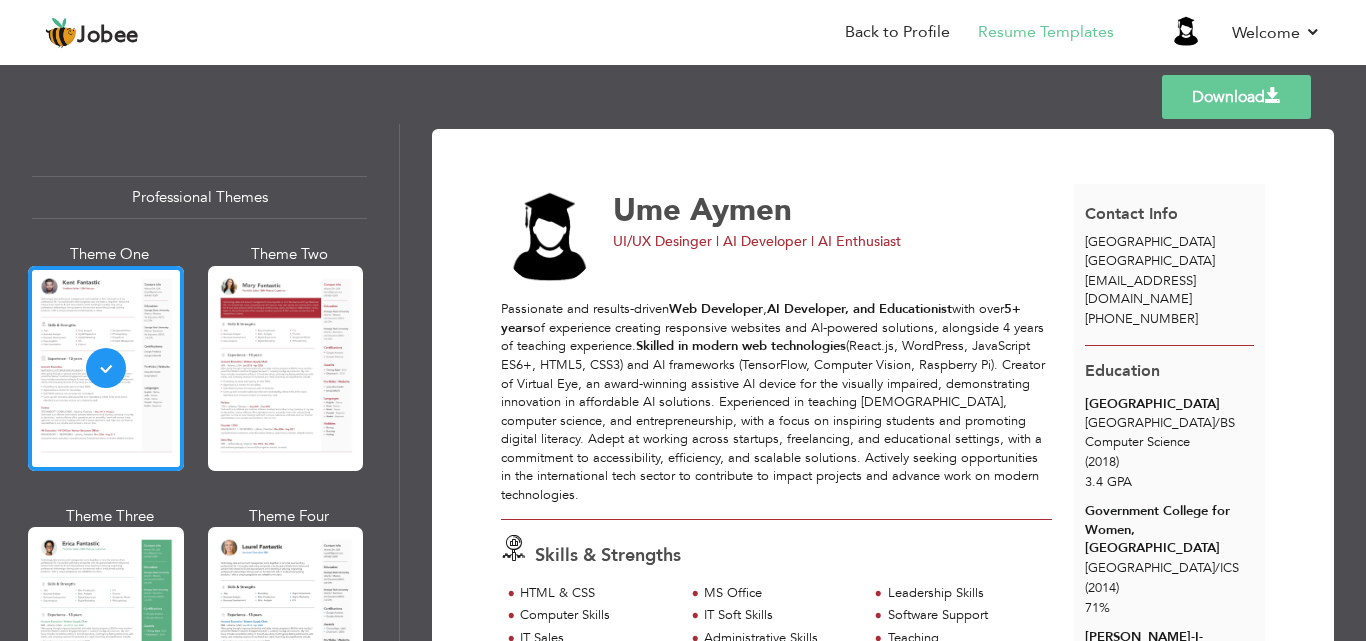 click on "Download" at bounding box center (1236, 97) 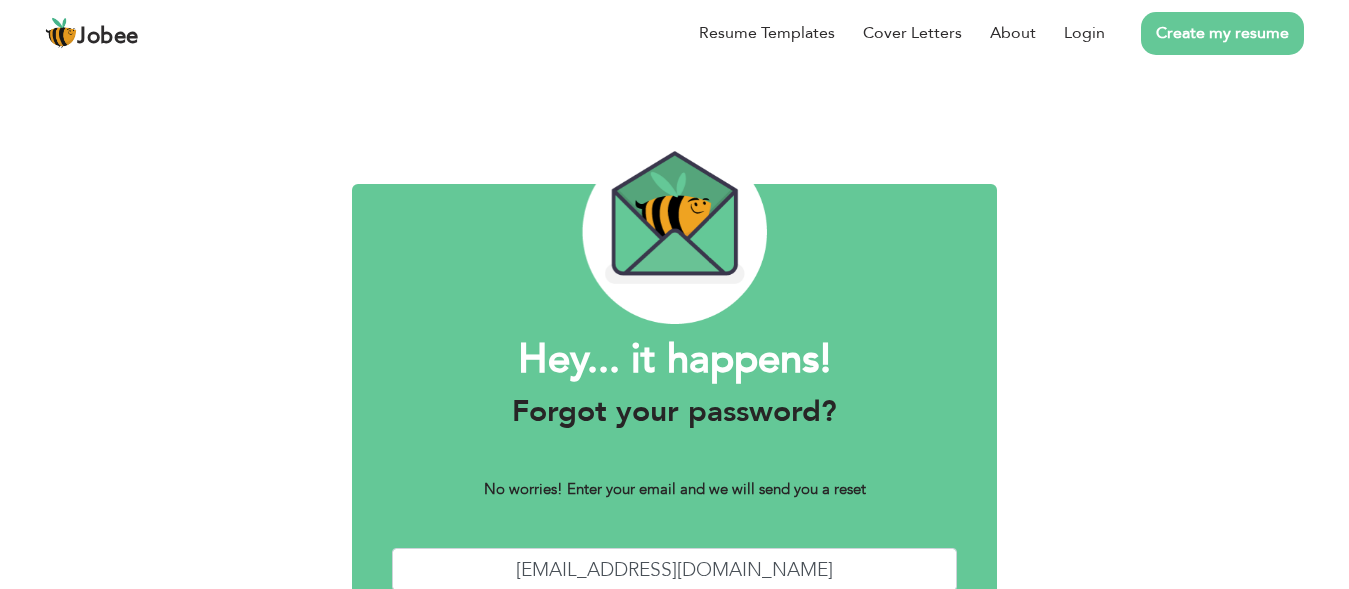 scroll, scrollTop: 0, scrollLeft: 0, axis: both 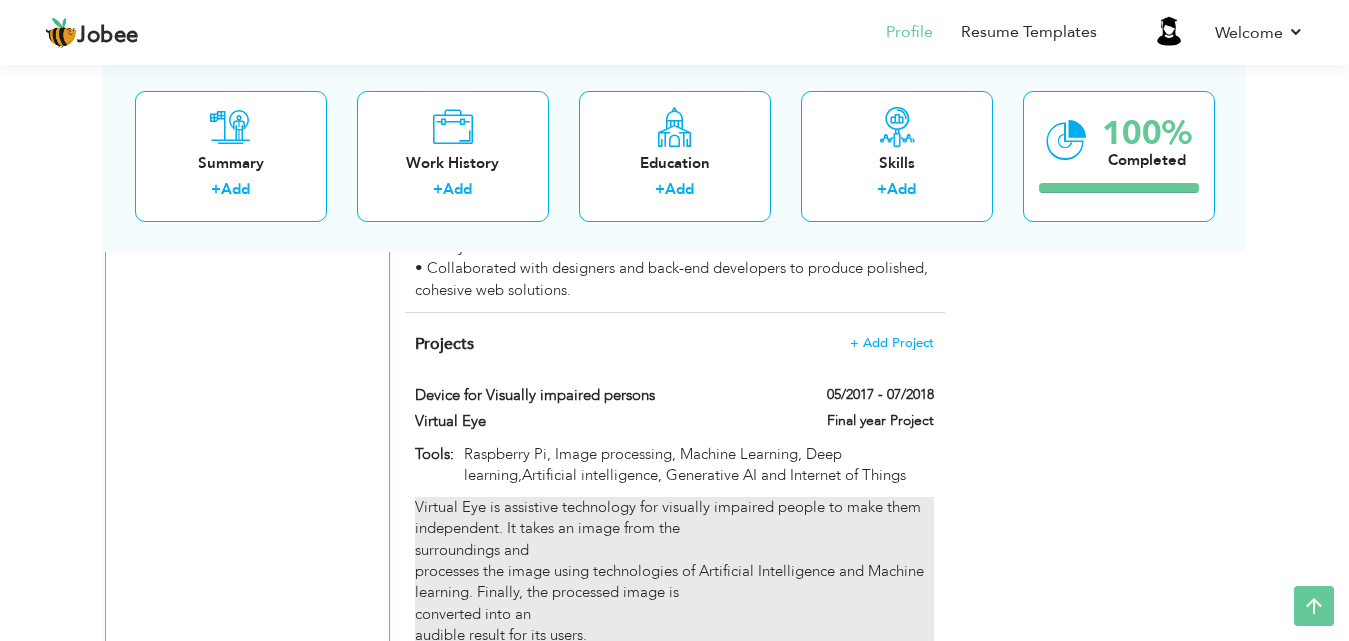 click on "Virtual Eye is assistive technology for visually impaired people to make them independent. It takes an image from the
surroundings and
processes the image using technologies of Artificial Intelligence and Machine learning. Finally, the processed image is
converted into an
audible result for its users.
Virtual Eye is a smart camera device which will assist visually impaired people and make them autonomous in daily life.
According to World Health Organization (WHO), there are 253 million Blind and Visually Impaired (B&VI) people in the
world with the ratio of 36 million and 217 million respectively. Most of the categories of impairments are treatable but
unfortunately, many of them result in vision loss due to the lack of treatment. According to the research study,
treatable vision impairments did not get proper medical care. Limited health care services, unaffordable treatments,
and limited wages are the reasons that make it difficult for the normal persons to get through. Unsighted and partially" at bounding box center (674, 840) 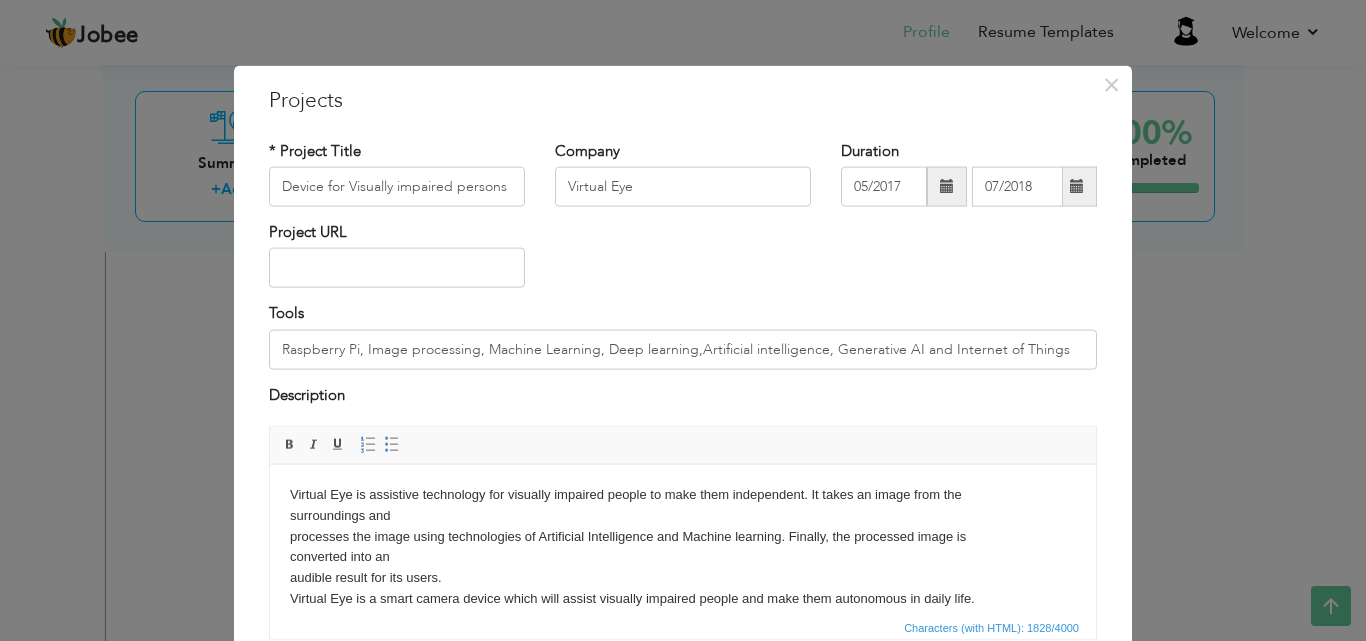 click on "Virtual Eye is assistive technology for visually impaired people to make them independent. It takes an image from the surroundings and processes the image using technologies of Artificial Intelligence and Machine learning. Finally, the processed image is converted into an audible result for its users. Virtual Eye is a smart camera device which will assist visually impaired people and make them autonomous in daily life. According to World Health Organization (WHO), there are 253 million Blind and Visually Impaired (B&VI) people in the world with the ratio of 36 million and 217 million respectively. Most of the categories of impairments are treatable but unfortunately, many of them result in vision loss due to the lack of treatment. According to the research study, treatable vision impairments did not get proper medical care. Limited health care services, unaffordable treatments, and limited wages are the reasons that make it difficult for the normal persons to get through. Unsighted and partially sufficient." at bounding box center [683, 671] 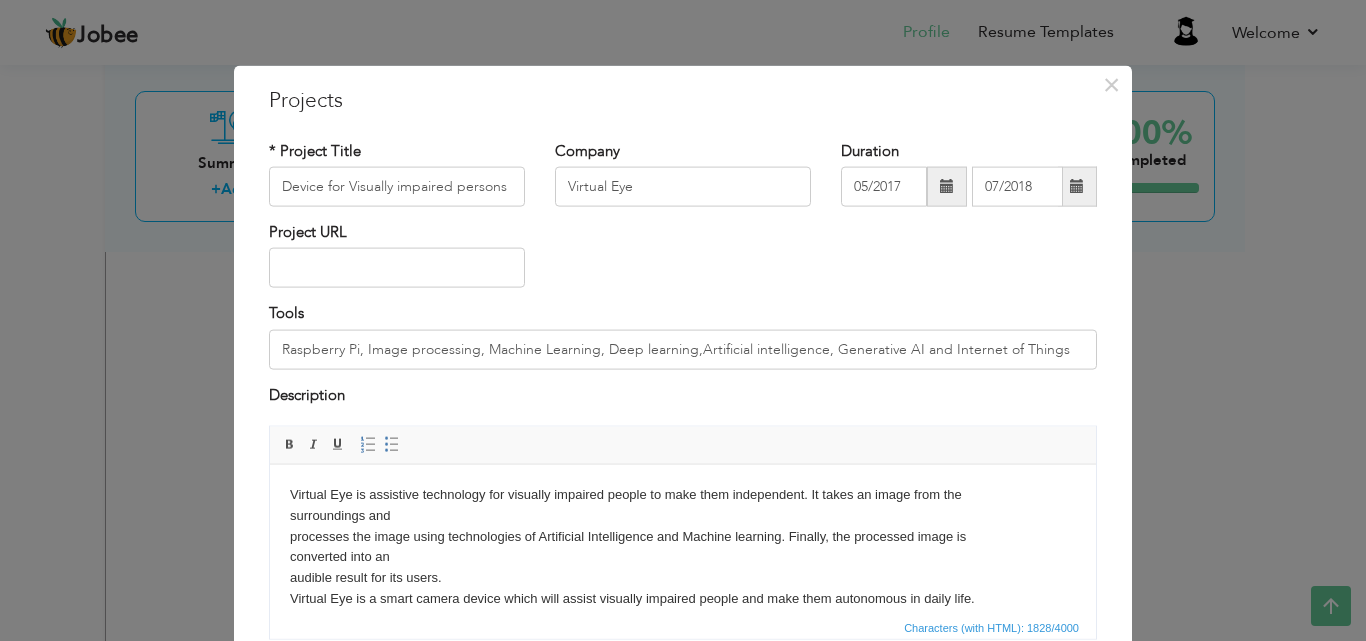 type 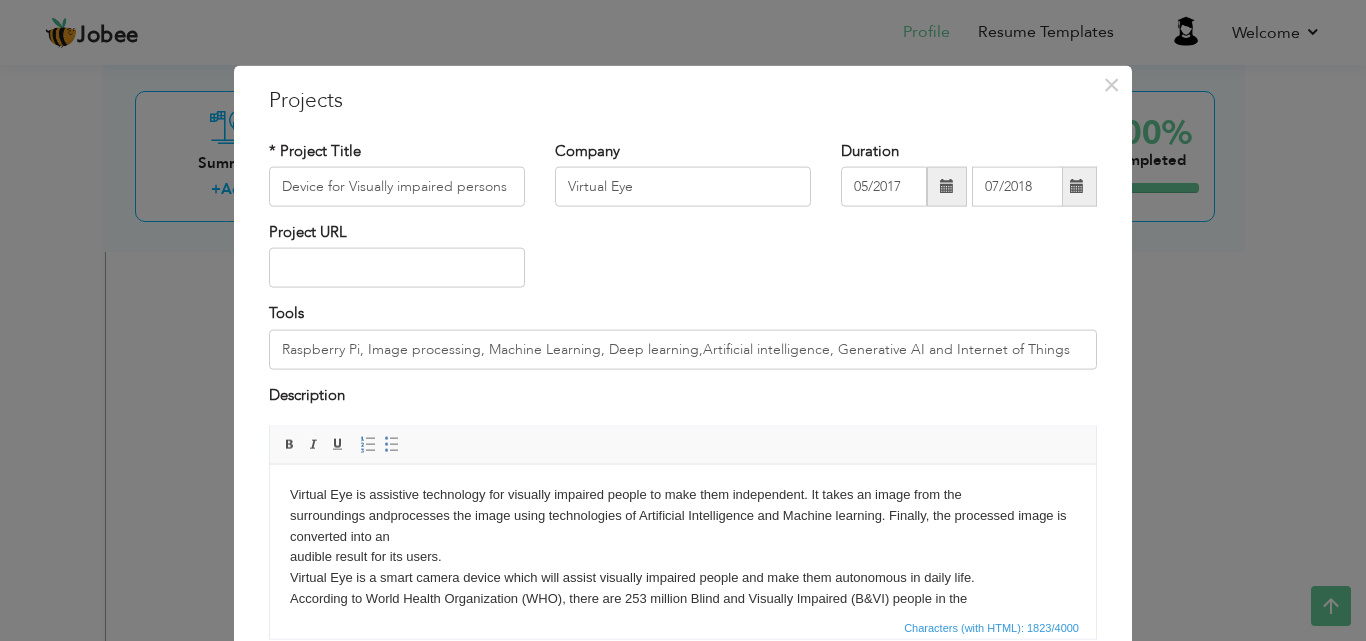 click on "Virtual Eye is assistive technology for visually impaired people to make them independent. It takes an image from the surroundings and  processes the image using technologies of Artificial Intelligence and Machine learning. Finally, the processed image is converted into an audible result for its users. Virtual Eye is a smart camera device which will assist visually impaired people and make them autonomous in daily life. According to World Health Organization (WHO), there are 253 million Blind and Visually Impaired (B&VI) people in the world with the ratio of 36 million and 217 million respectively. Most of the categories of impairments are treatable but unfortunately, many of them result in vision loss due to the lack of treatment. According to the research study, treatable vision impairments did not get proper medical care. Limited health care services, unaffordable treatments, and limited wages are the reasons that make it difficult for the normal persons to get through. Unsighted and partially sufficient." at bounding box center [683, 661] 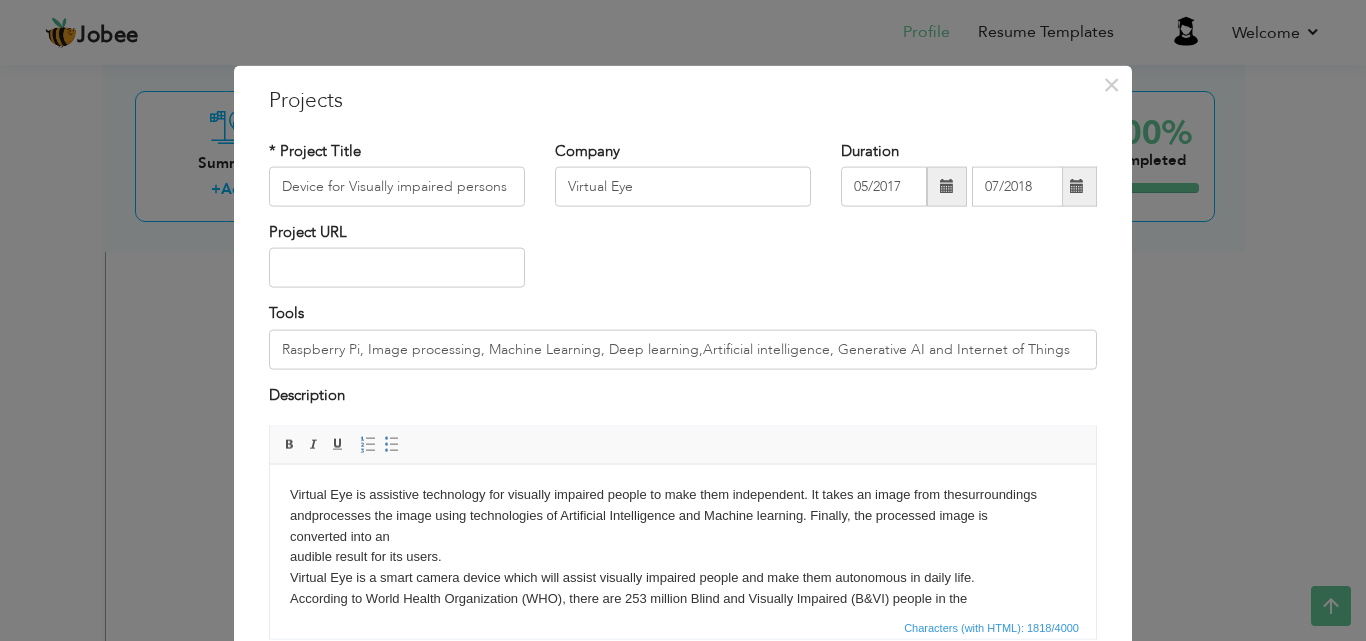 click on "Virtual Eye is assistive technology for visually impaired people to make them independent. It takes an image from the  surroundings and  processes the image using technologies of Artificial Intelligence and Machine learning. Finally, the processed image is converted into an audible result for its users. Virtual Eye is a smart camera device which will assist visually impaired people and make them autonomous in daily life. According to World Health Organization (WHO), there are 253 million Blind and Visually Impaired (B&VI) people in the world with the ratio of 36 million and 217 million respectively. Most of the categories of impairments are treatable but unfortunately, many of them result in vision loss due to the lack of treatment. According to the research study, treatable vision impairments did not get proper medical care. Limited health care services, unaffordable treatments, and limited wages are the reasons that make it difficult for the normal persons to get through. Unsighted and partially sufficient." at bounding box center (683, 661) 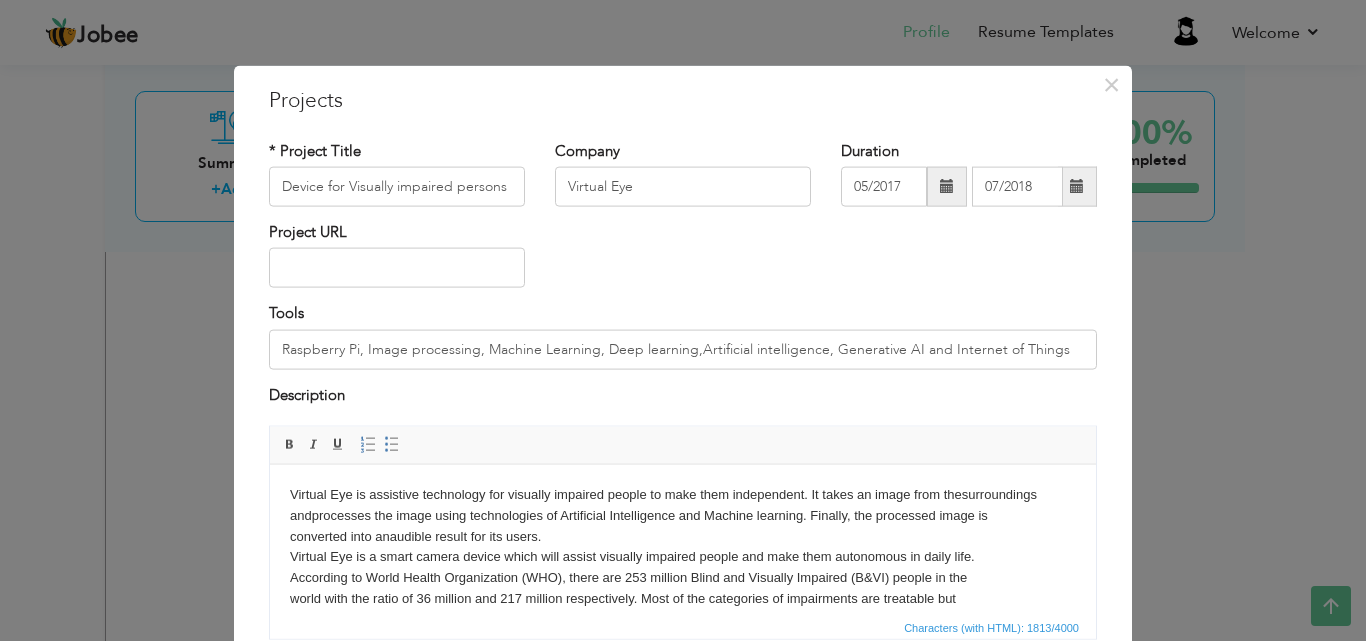 click on "Virtual Eye is assistive technology for visually impaired people to make them independent. It takes an image from the  surroundings and  processes the image using technologies of Artificial Intelligence and Machine learning. Finally, the processed image is converted into an  audible result for its users. Virtual Eye is a smart camera device which will assist visually impaired people and make them autonomous in daily life. According to World Health Organization (WHO), there are 253 million Blind and Visually Impaired (B&VI) people in the world with the ratio of 36 million and 217 million respectively. Most of the categories of impairments are treatable but unfortunately, many of them result in vision loss due to the lack of treatment. According to the research study, treatable vision impairments did not get proper medical care. Limited health care services, unaffordable treatments, and limited wages are the reasons that make it difficult for the normal persons to get through. Unsighted and partially" at bounding box center (683, 650) 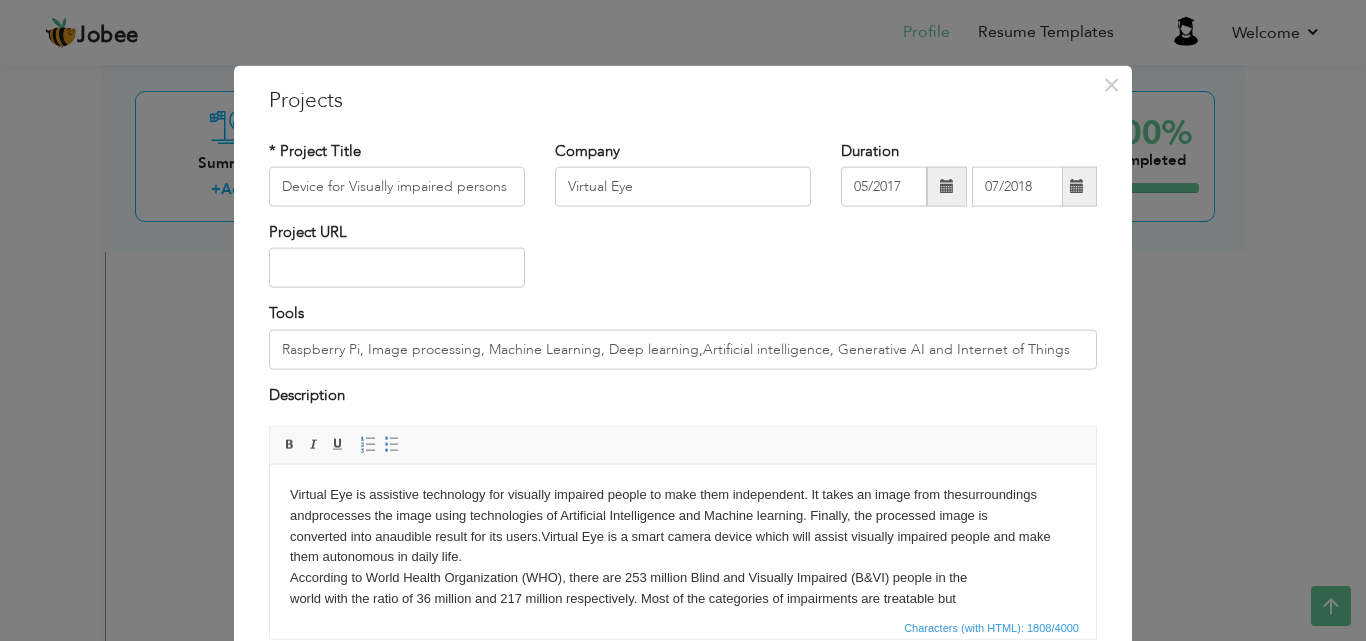 click on "Virtual Eye is assistive technology for visually impaired people to make them independent. It takes an image from the  surroundings and  processes the image using technologies of Artificial Intelligence and Machine learning. Finally, the processed image is converted into an  audible result for its users.  Virtual Eye is a smart camera device which will assist visually impaired people and make them autonomous in daily life. According to World Health Organization (WHO), there are 253 million Blind and Visually Impaired (B&VI) people in the world with the ratio of 36 million and 217 million respectively. Most of the categories of impairments are treatable but unfortunately, many of them result in vision loss due to the lack of treatment. According to the research study, treatable vision impairments did not get proper medical care. Limited health care services, unaffordable treatments, and limited wages are the reasons that make it difficult for the normal persons to get through. Unsighted and partially" at bounding box center (683, 650) 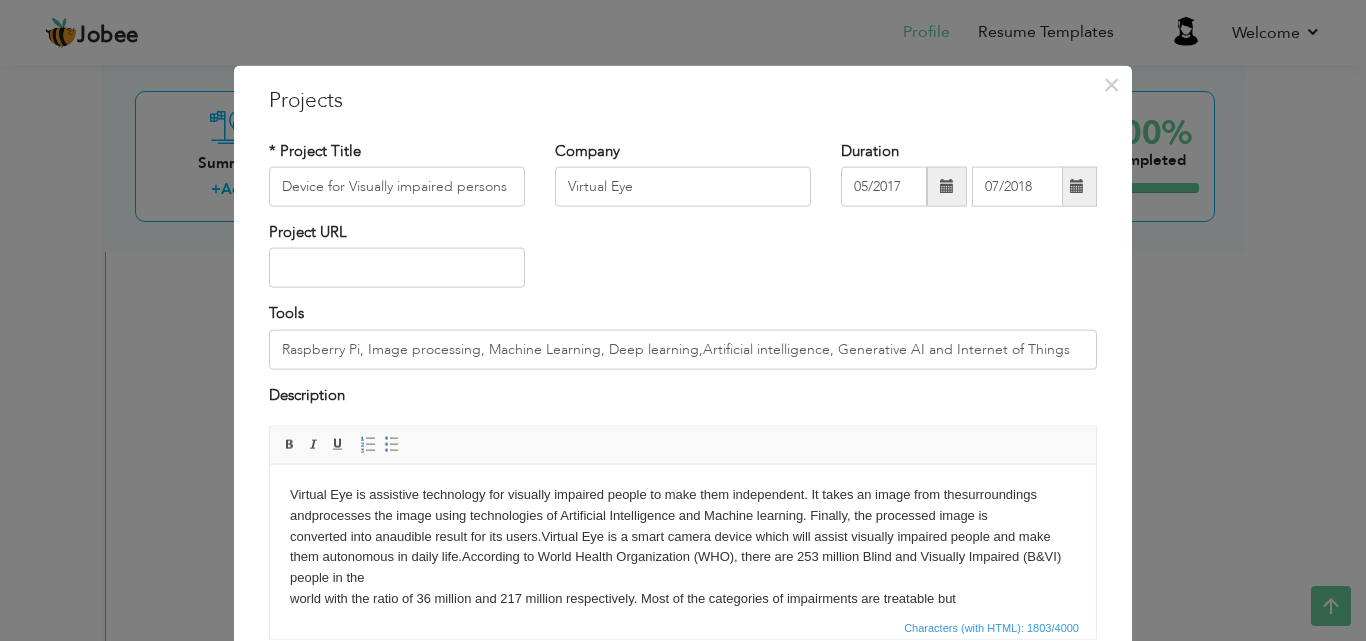 click on "Virtual Eye is assistive technology for visually impaired people to make them independent. It takes an image from the  surroundings and  processes the image using technologies of Artificial Intelligence and Machine learning. Finally, the processed image is converted into an  audible result for its users.  Virtual Eye is a smart camera device which will assist visually impaired people and make them autonomous in daily life.  According to World Health Organization (WHO), there are 253 million Blind and Visually Impaired (B&VI) people in the world with the ratio of 36 million and 217 million respectively. Most of the categories of impairments are treatable but unfortunately, many of them result in vision loss due to the lack of treatment. According to the research study, treatable vision impairments did not get proper medical care. Limited health care services, unaffordable treatments, and limited wages are the reasons that make it difficult for the normal persons to get through. Unsighted and partially" at bounding box center (683, 650) 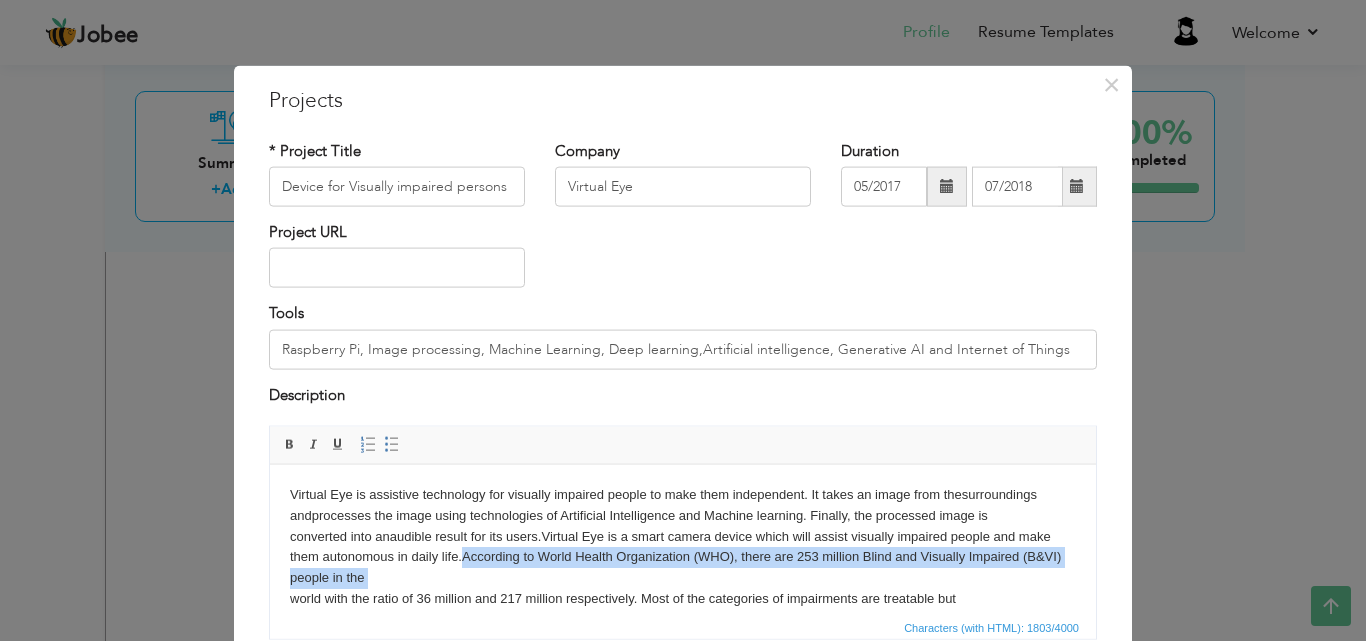 click on "Virtual Eye is assistive technology for visually impaired people to make them independent. It takes an image from the  surroundings and  processes the image using technologies of Artificial Intelligence and Machine learning. Finally, the processed image is converted into an  audible result for its users.  Virtual Eye is a smart camera device which will assist visually impaired people and make them autonomous in daily life.  According to World Health Organization (WHO), there are 253 million Blind and Visually Impaired (B&VI) people in the world with the ratio of 36 million and 217 million respectively. Most of the categories of impairments are treatable but unfortunately, many of them result in vision loss due to the lack of treatment. According to the research study, treatable vision impairments did not get proper medical care. Limited health care services, unaffordable treatments, and limited wages are the reasons that make it difficult for the normal persons to get through. Unsighted and partially" at bounding box center [683, 650] 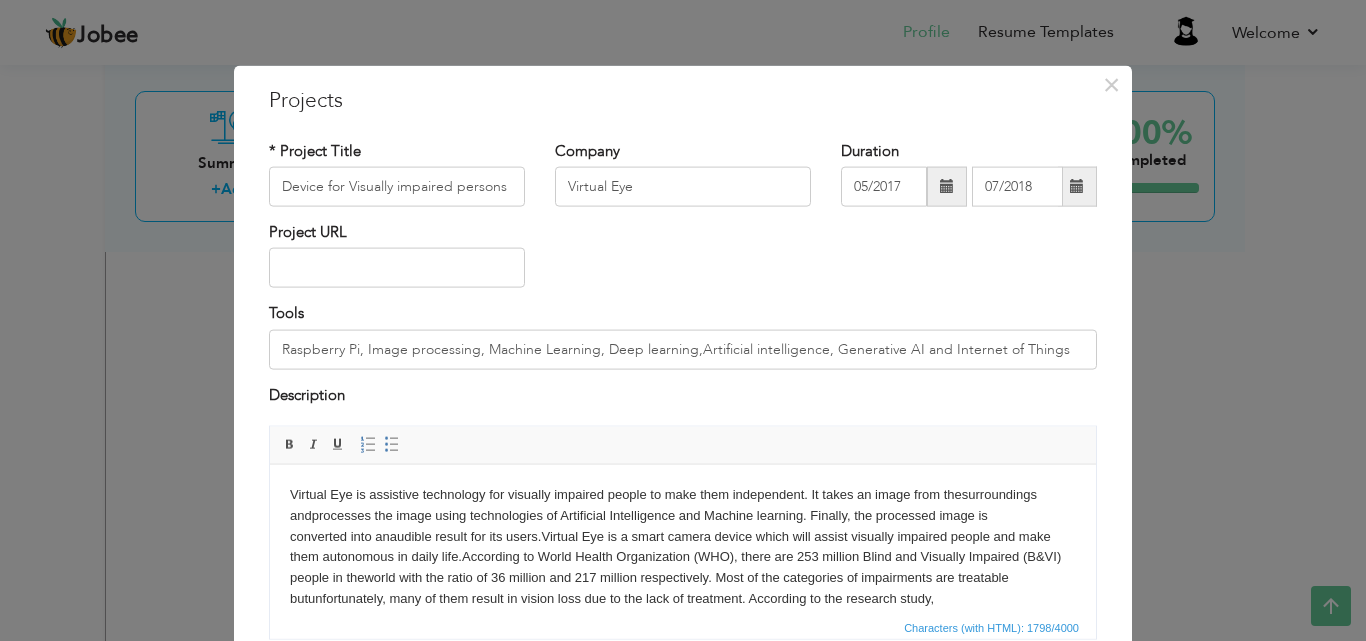 click on "Virtual Eye is assistive technology for visually impaired people to make them independent. It takes an image from the  surroundings and  processes the image using technologies of Artificial Intelligence and Machine learning. Finally, the processed image is converted into an  audible result for its users.  Virtual Eye is a smart camera device which will assist visually impaired people and make them autonomous in daily life.  According to World Health Organization (WHO), there are 253 million Blind and Visually Impaired (B&VI) people in the  world with the ratio of 36 million and 217 million respectively. Most of the categories of impairments are treatable but  unfortunately, many of them result in vision loss due to the lack of treatment. According to the research study, treatable vision impairments did not get proper medical care. Limited health care services, unaffordable treatments, and limited wages are the reasons that make it difficult for the normal persons to get through. Unsighted and partially" at bounding box center (683, 640) 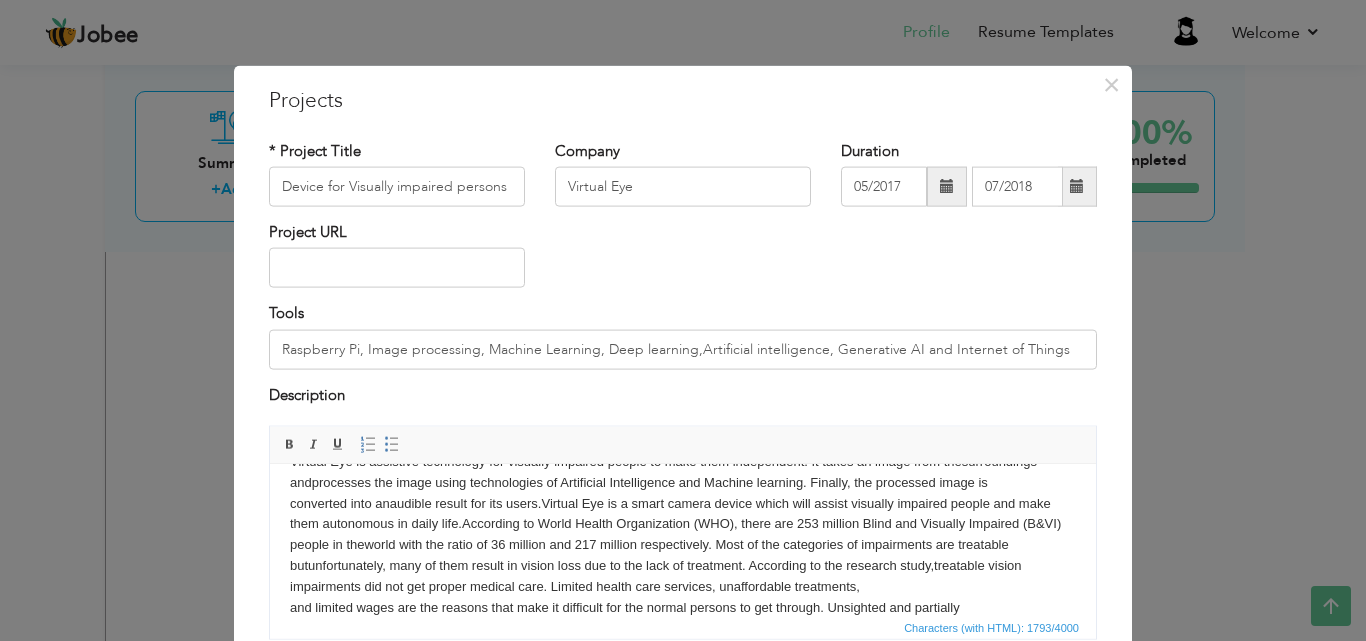 scroll, scrollTop: 54, scrollLeft: 0, axis: vertical 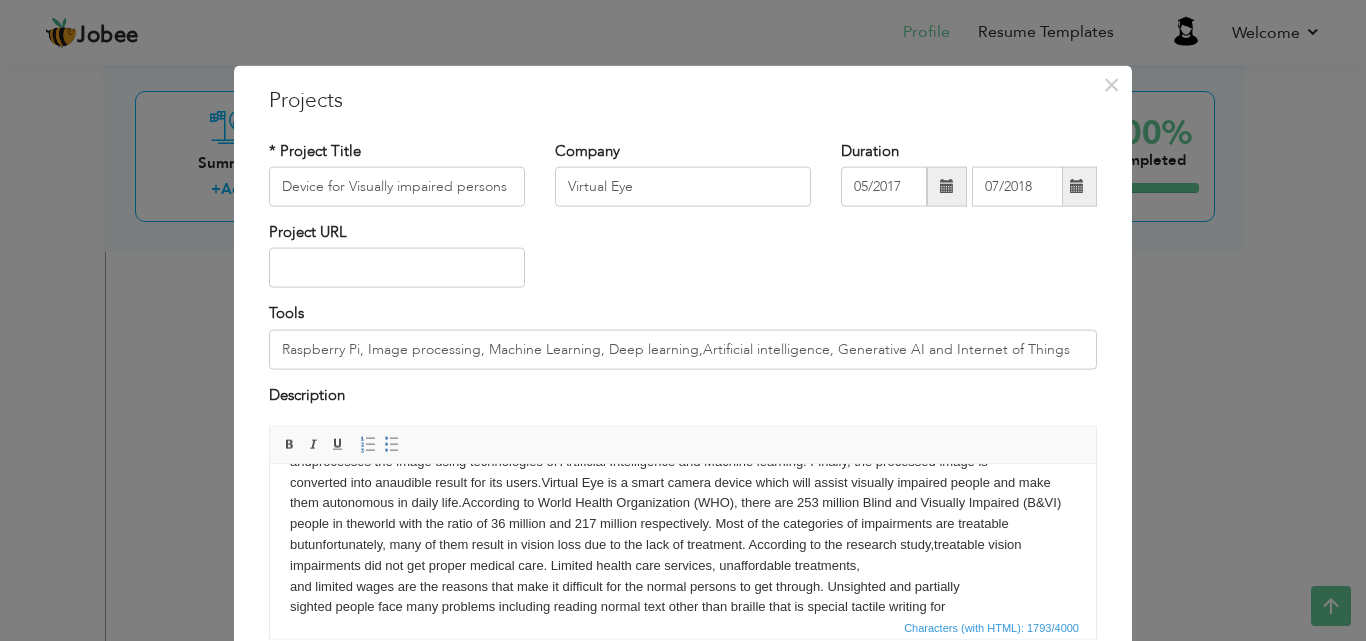 click on "Virtual Eye is assistive technology for visually impaired people to make them independent. It takes an image from the  surroundings and  processes the image using technologies of Artificial Intelligence and Machine learning. Finally, the processed image is converted into an  audible result for its users.  Virtual Eye is a smart camera device which will assist visually impaired people and make them autonomous in daily life.  According to World Health Organization (WHO), there are 253 million Blind and Visually Impaired (B&VI) people in the  world with the ratio of 36 million and 217 million respectively. Most of the categories of impairments are treatable but  unfortunately, many of them result in vision loss due to the lack of treatment. According to the research study,  treatable vision impairments did not get proper medical care. Limited health care services, unaffordable treatments, and limited wages are the reasons that make it difficult for the normal persons to get through. Unsighted and partially" at bounding box center [683, 586] 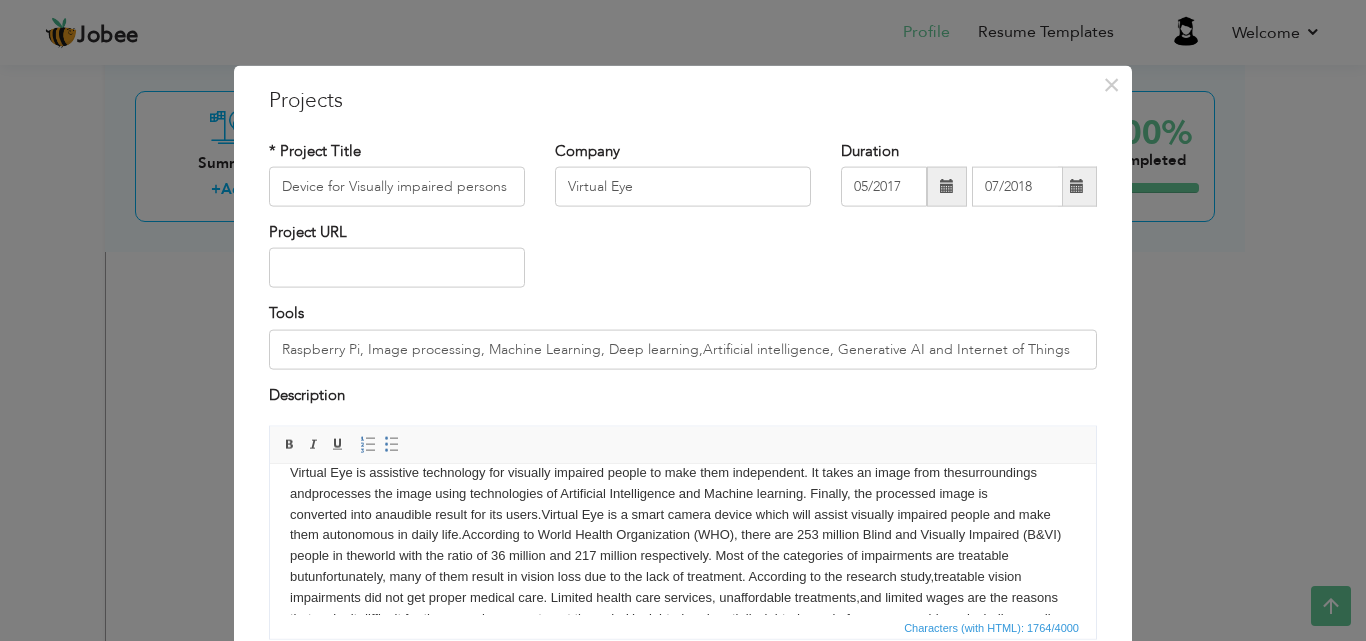 scroll, scrollTop: 158, scrollLeft: 0, axis: vertical 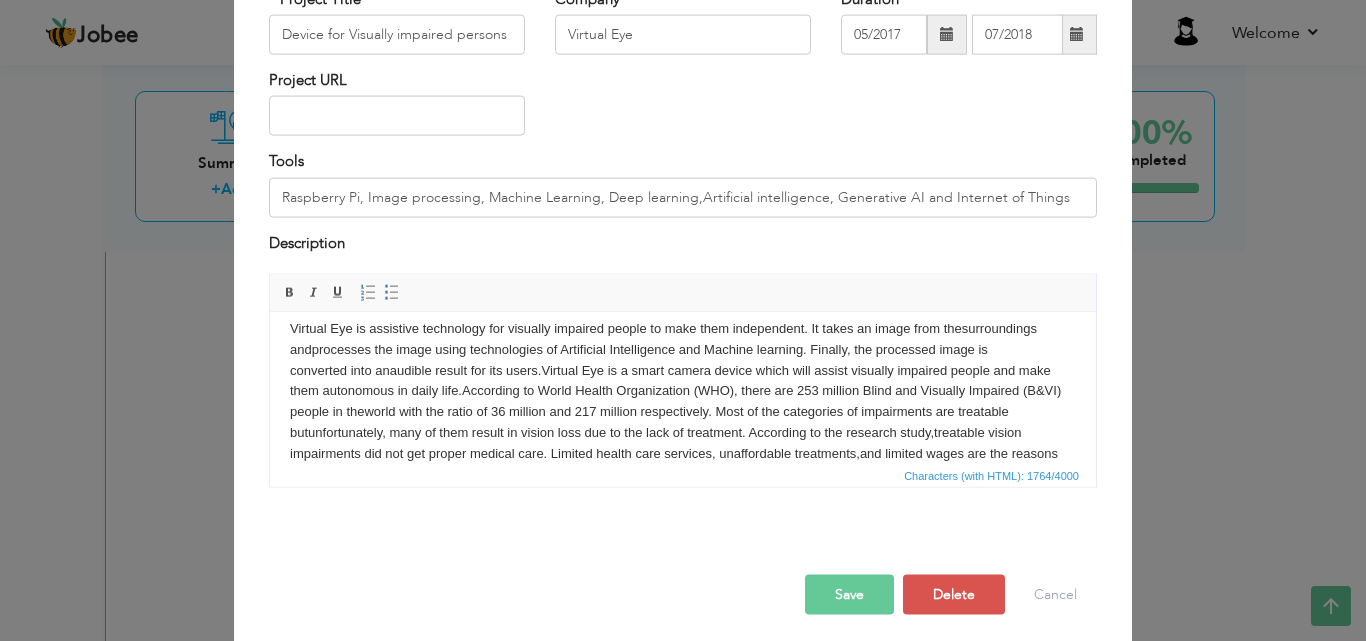 click on "Save" at bounding box center [849, 595] 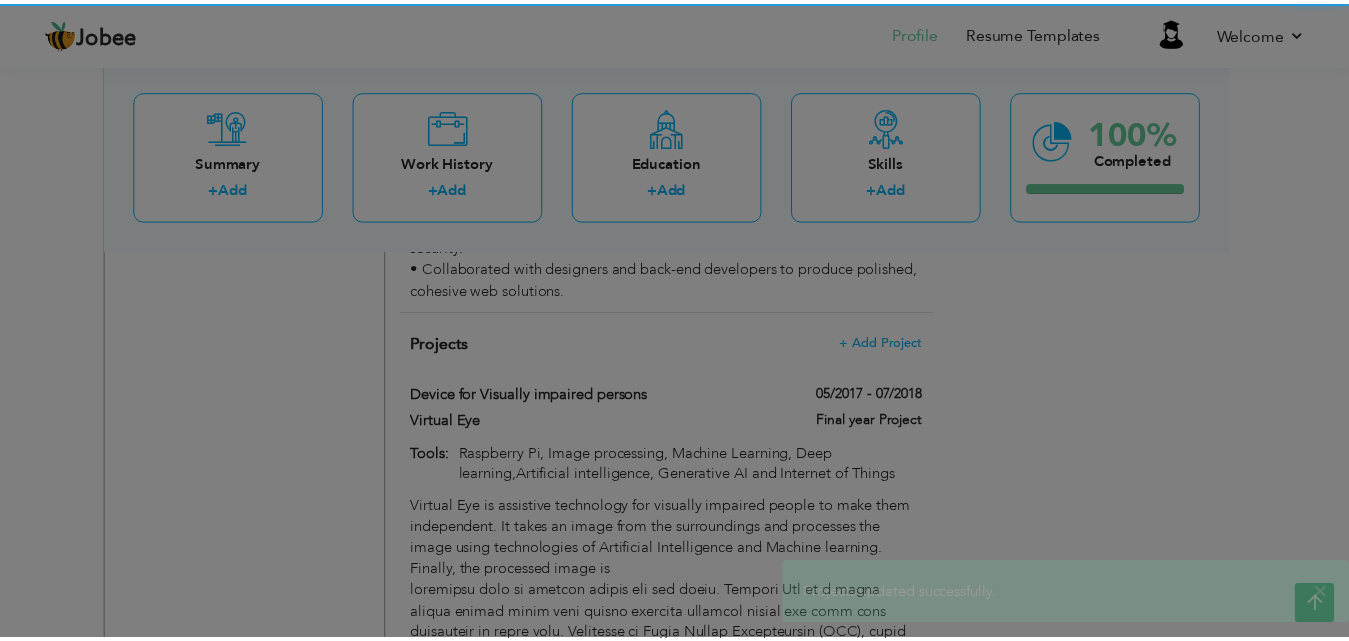scroll, scrollTop: 0, scrollLeft: 0, axis: both 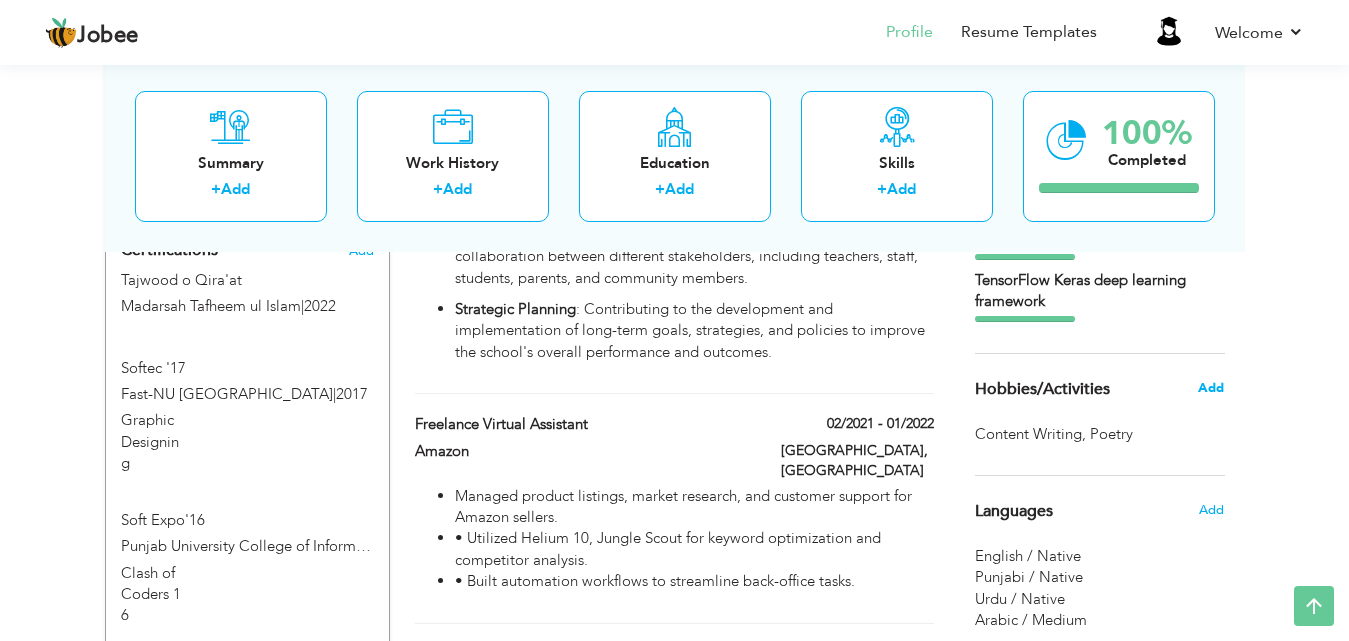 click on "Add" at bounding box center [1211, 388] 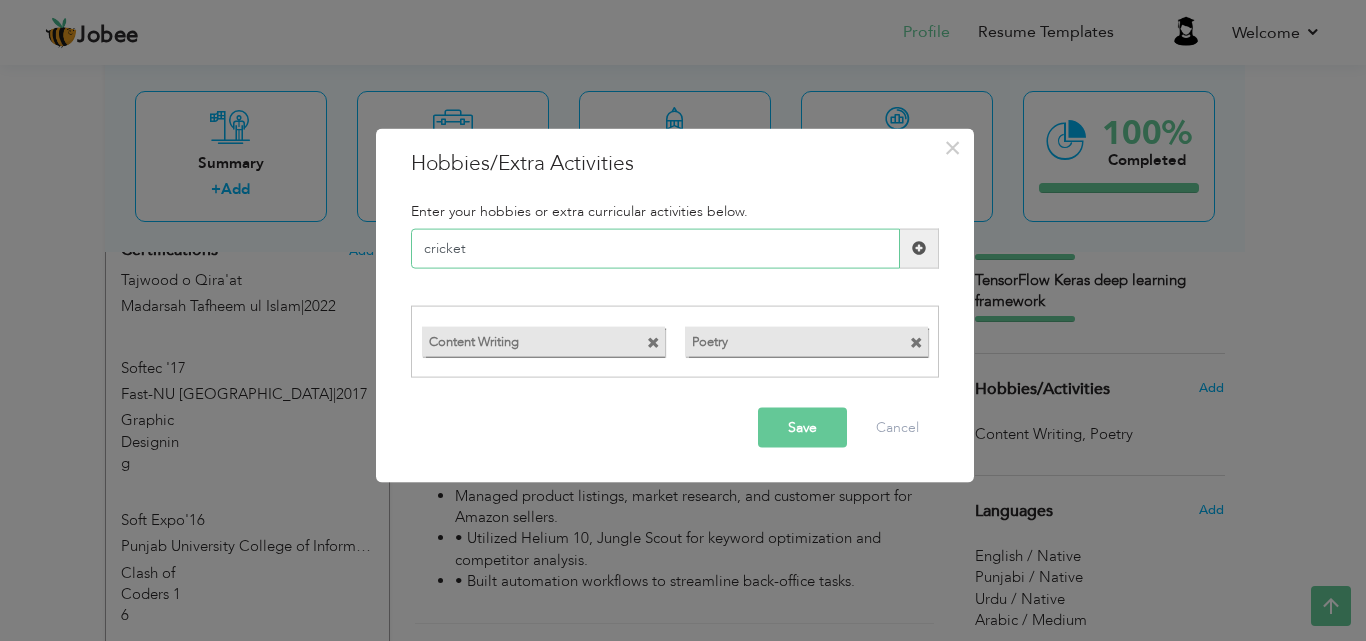 type on "cricket" 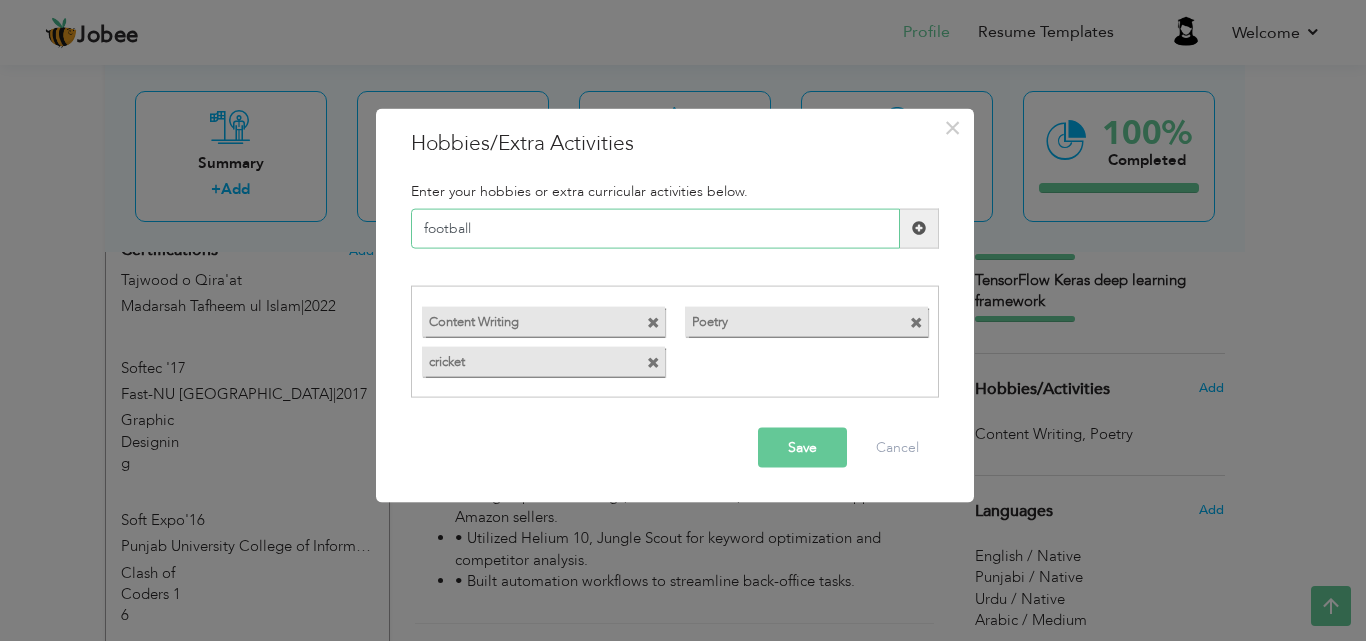 type on "football" 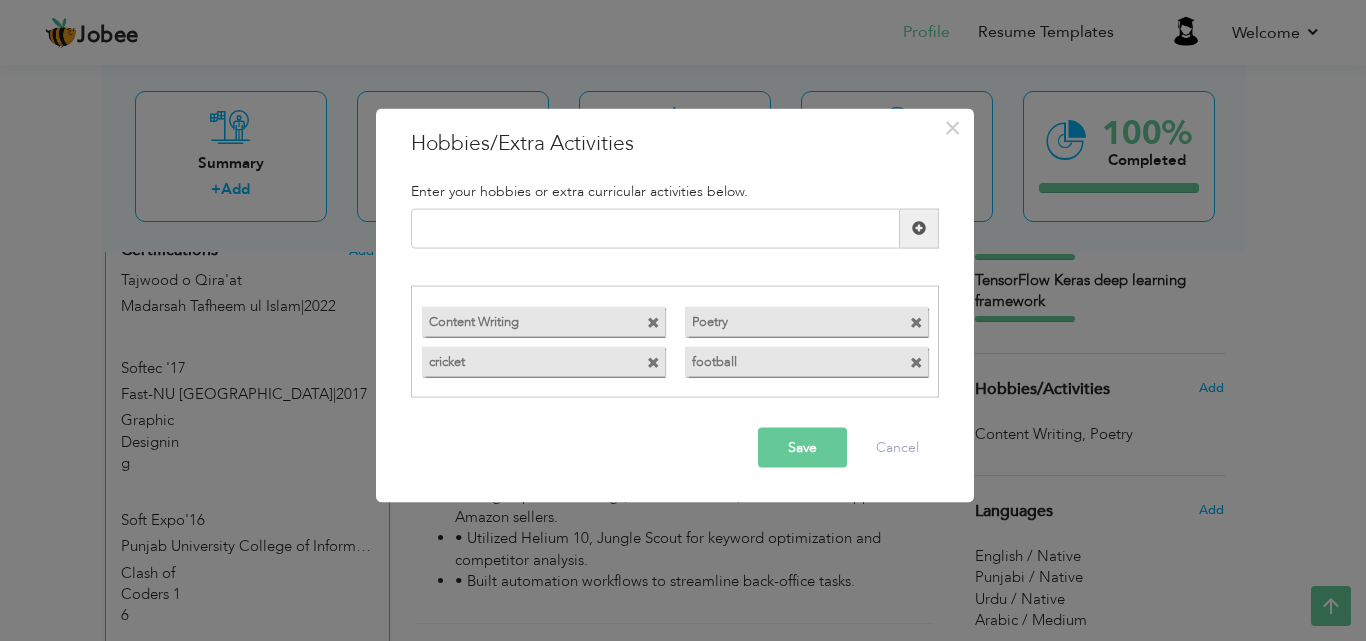 click at bounding box center (653, 323) 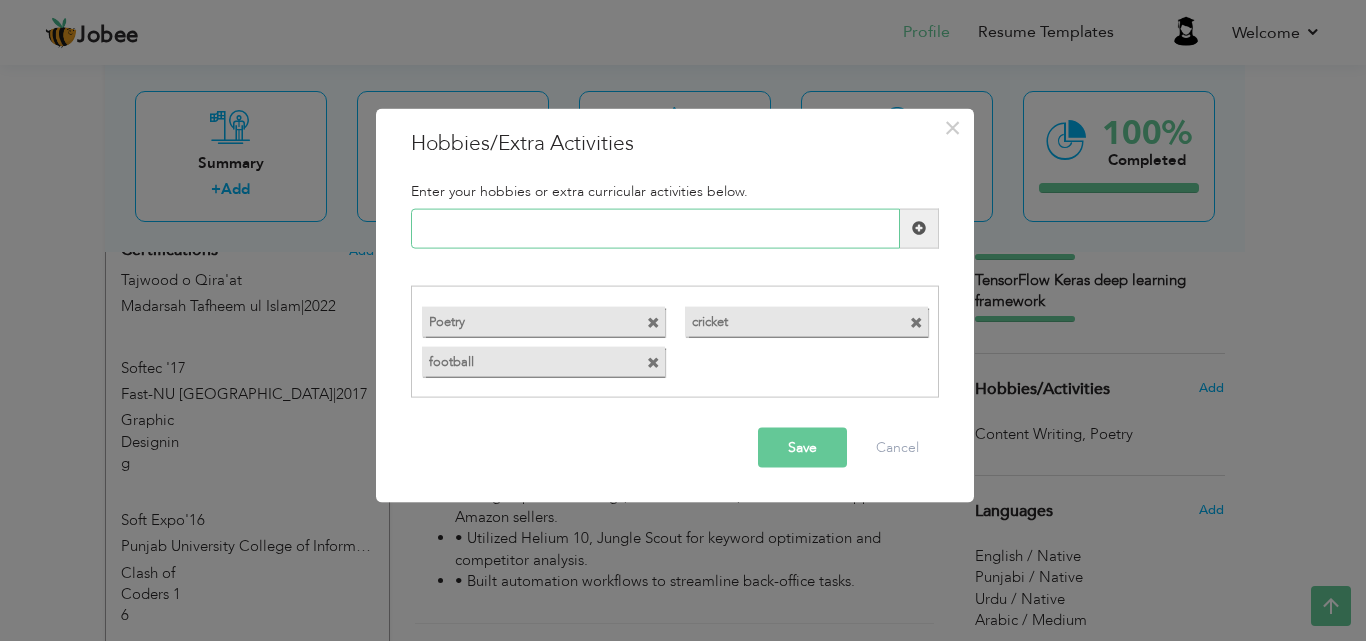 click at bounding box center [655, 228] 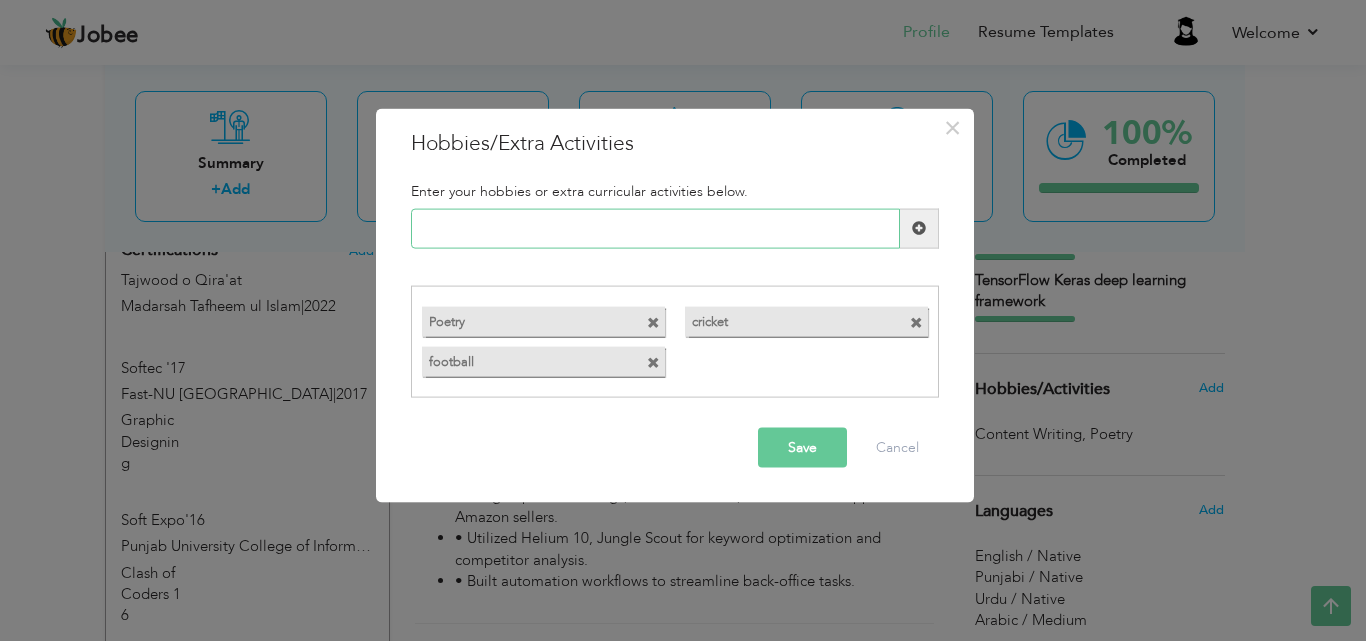 paste on "badminton" 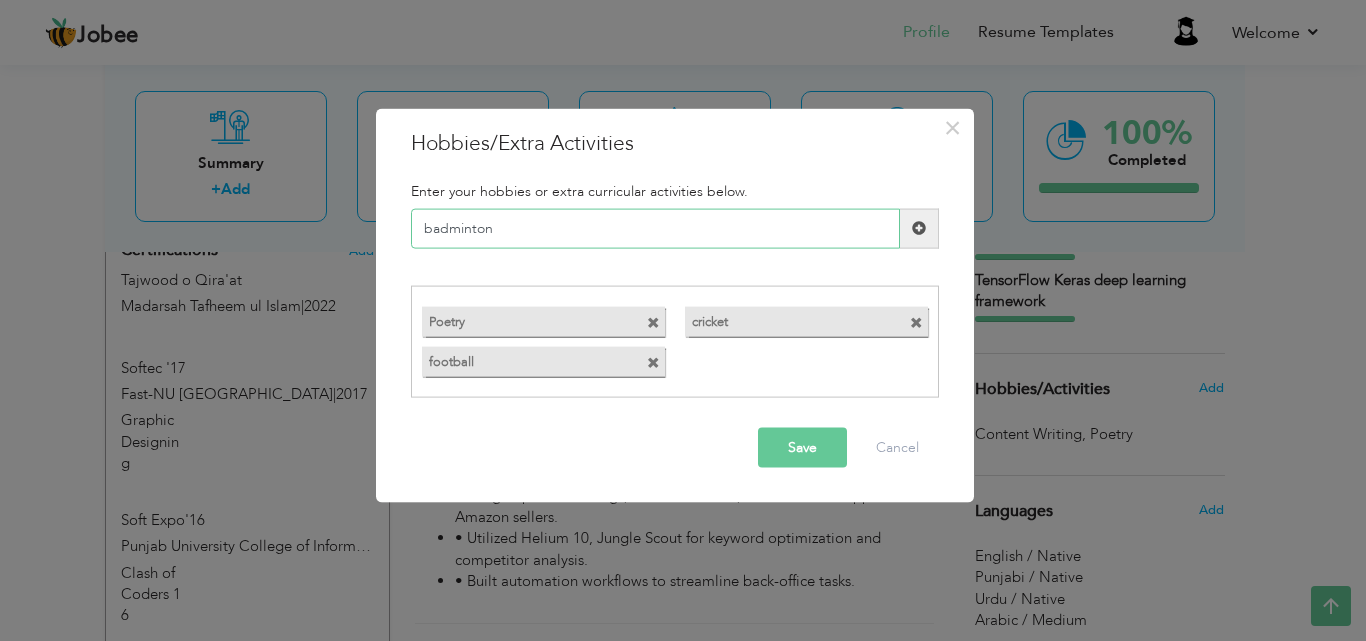 type 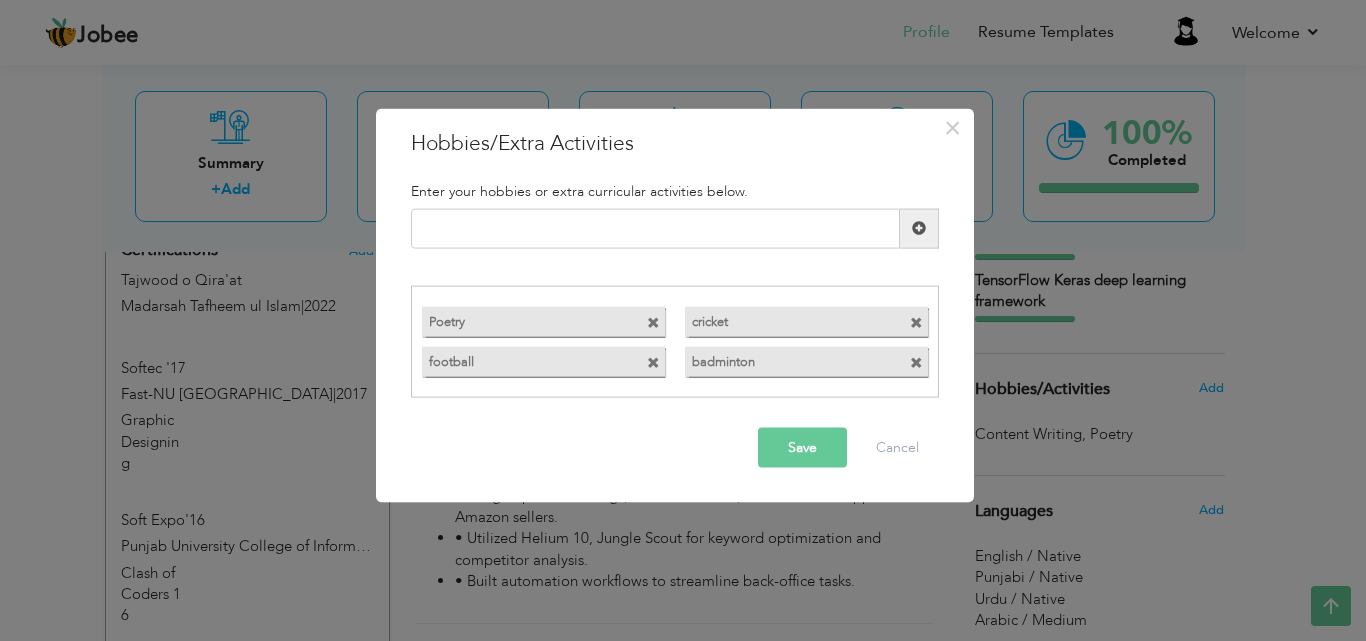 click on "Save" at bounding box center (802, 448) 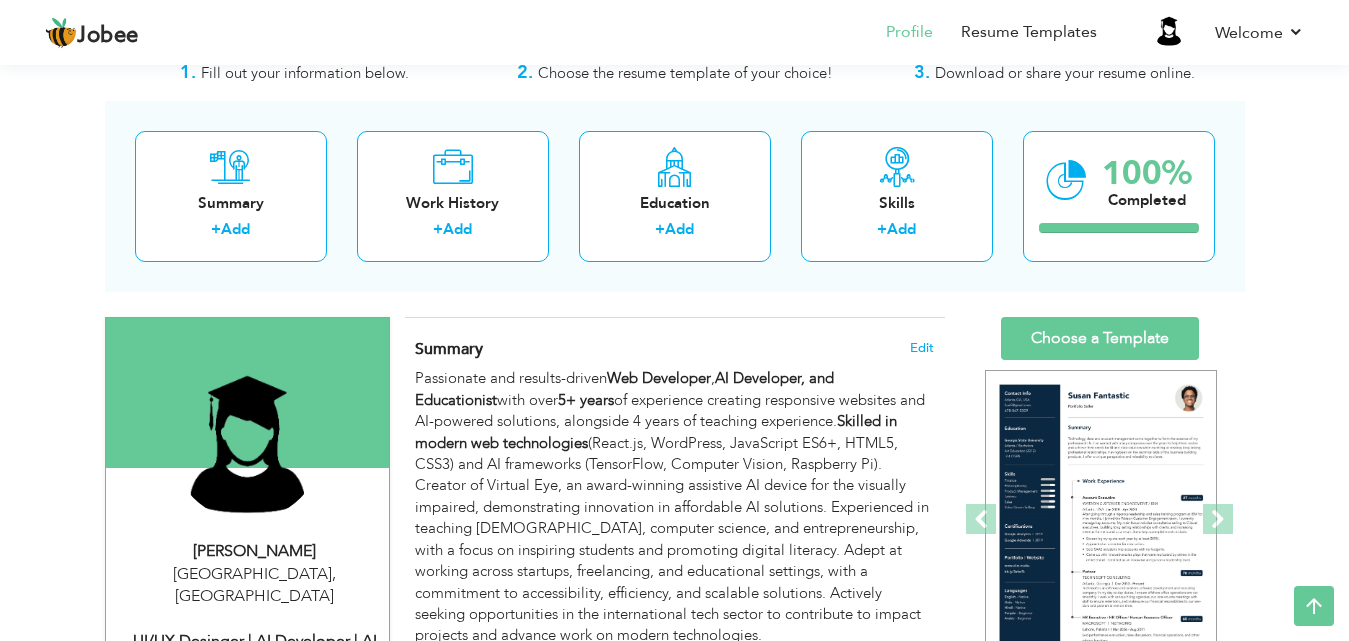 scroll, scrollTop: 0, scrollLeft: 0, axis: both 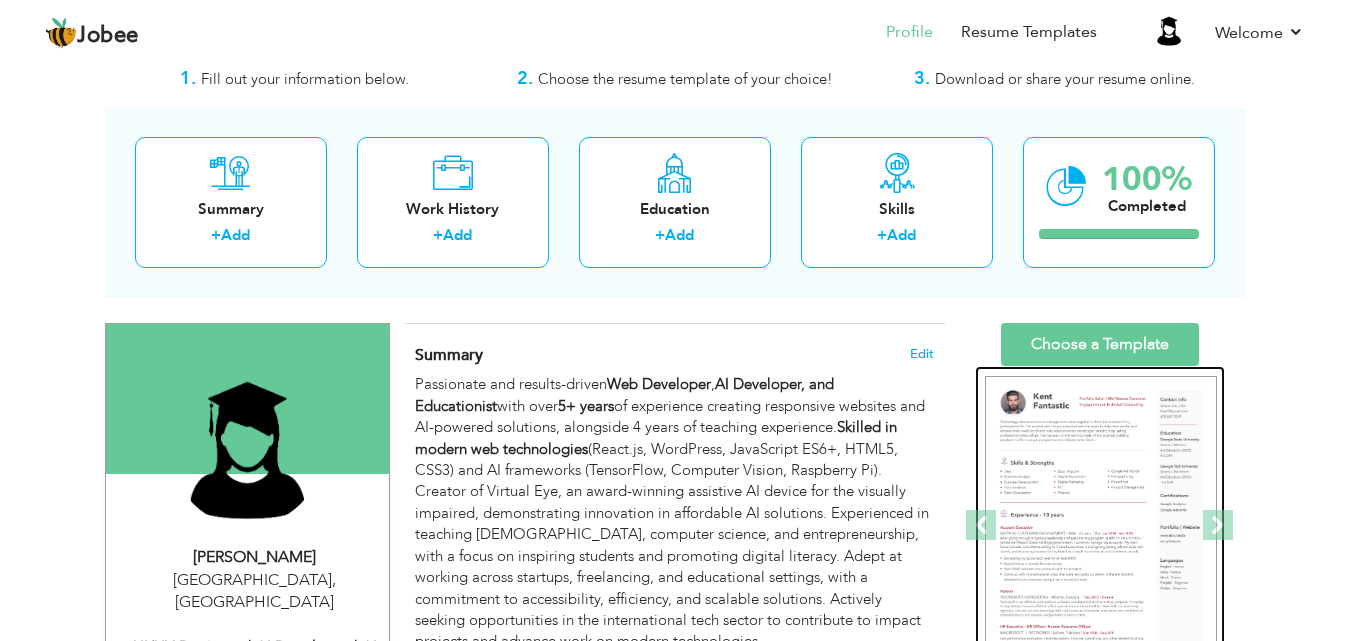 click at bounding box center [1101, 526] 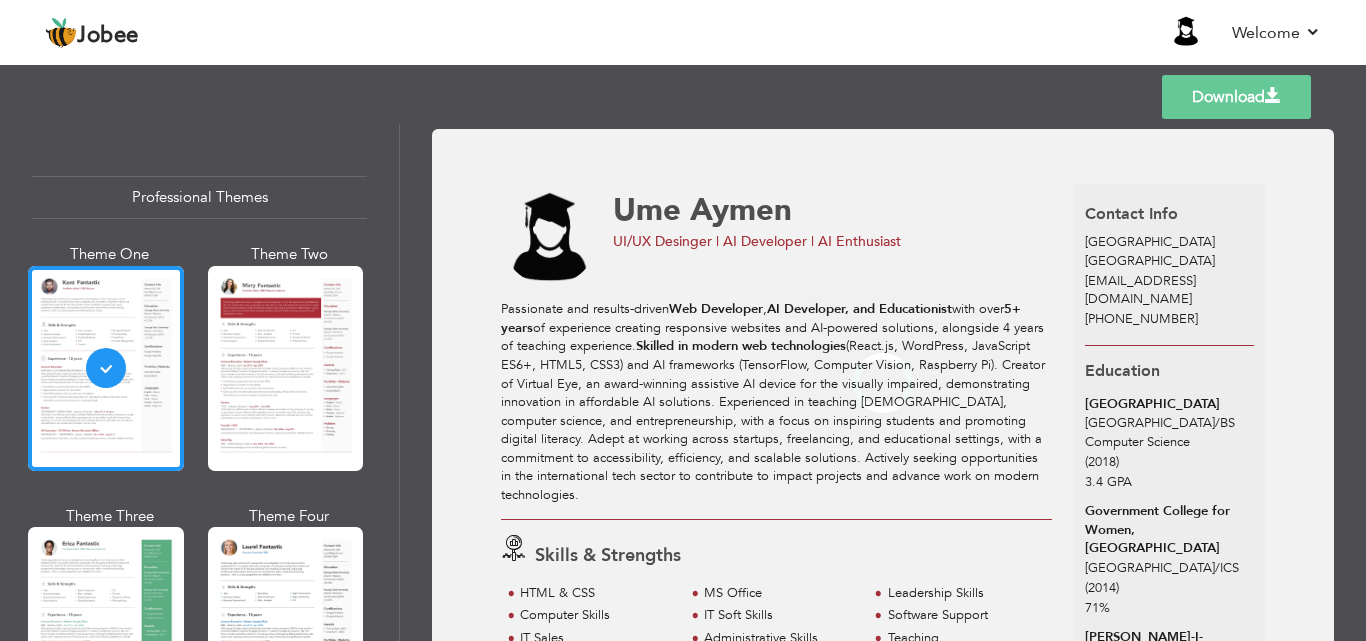 scroll, scrollTop: 0, scrollLeft: 0, axis: both 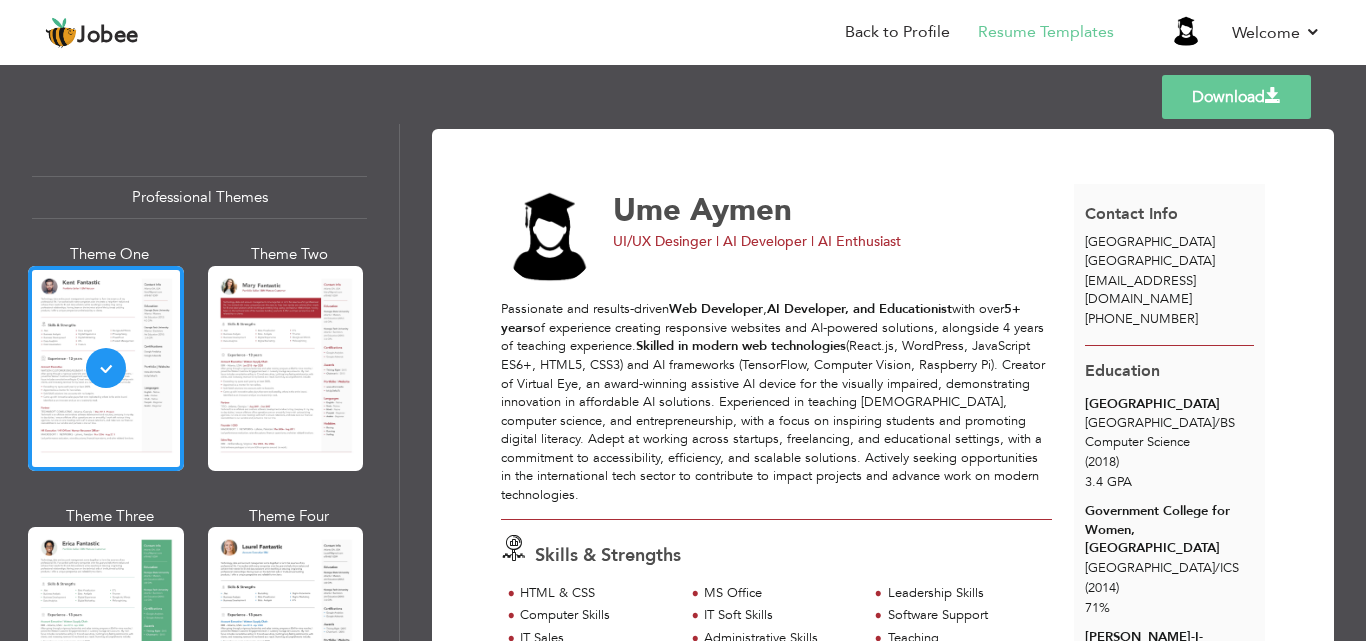 click on "Download" at bounding box center (1236, 97) 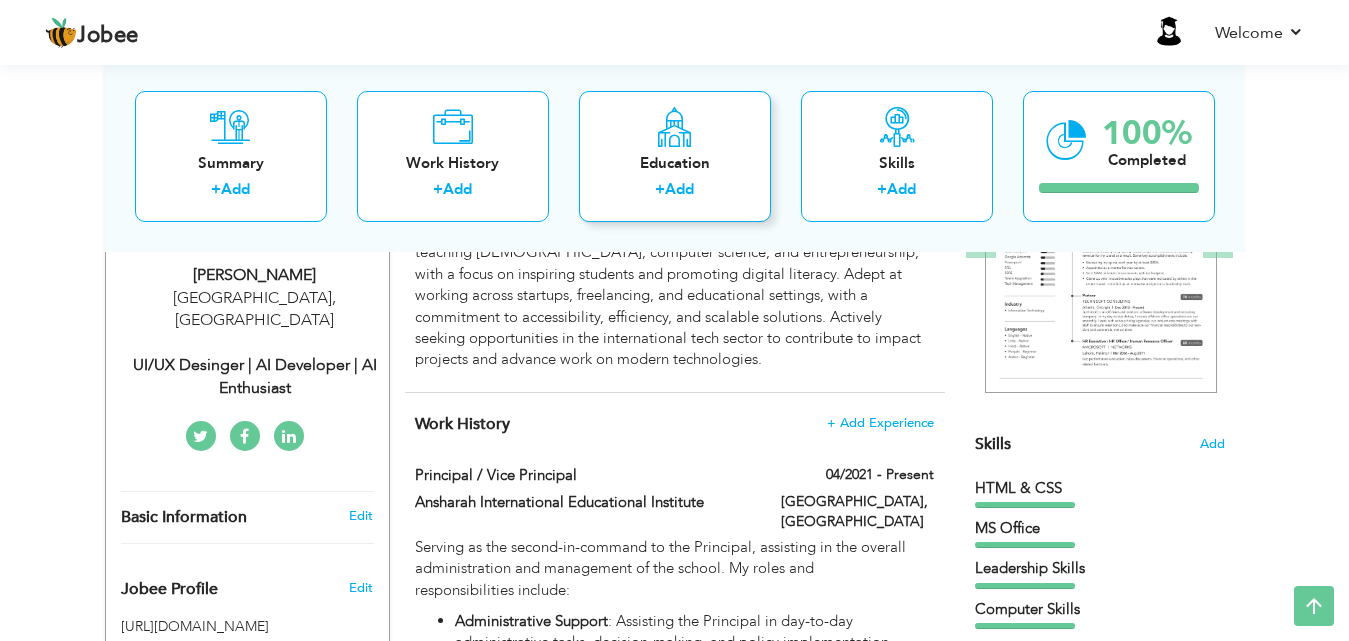 scroll, scrollTop: 336, scrollLeft: 0, axis: vertical 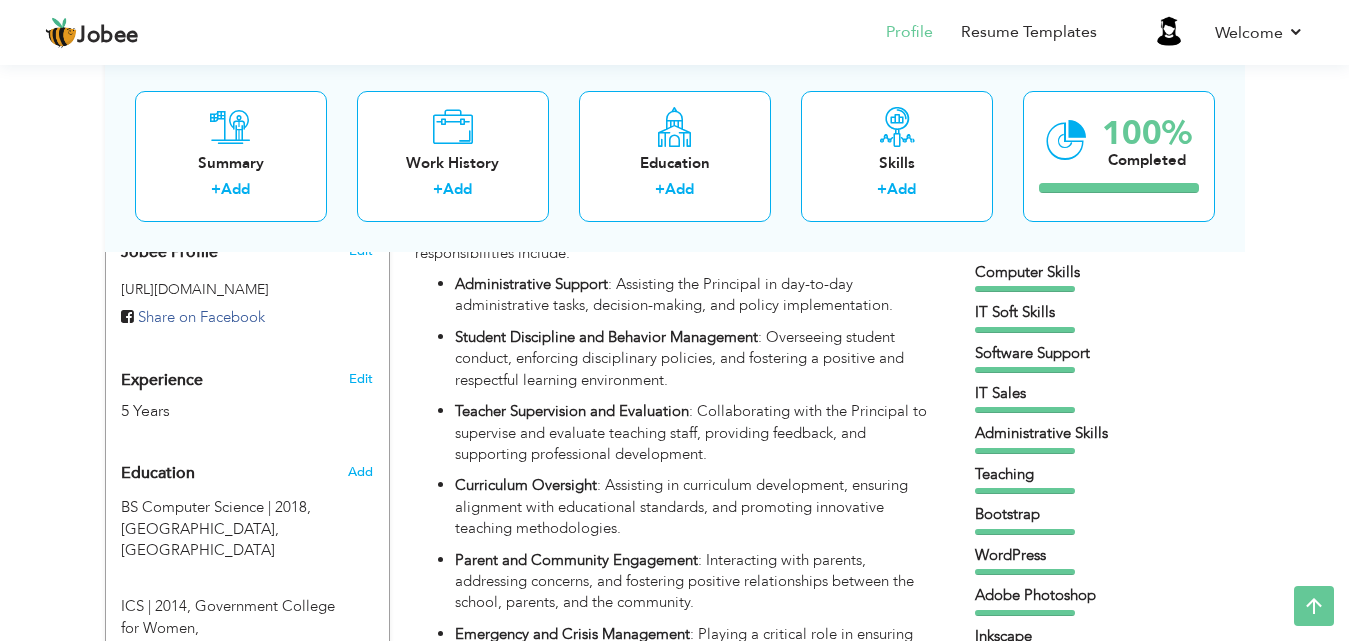 click on "HTML & CSS
MS Office
Leadership Skills
Computer Skills IT Soft Skills" at bounding box center [1100, 542] 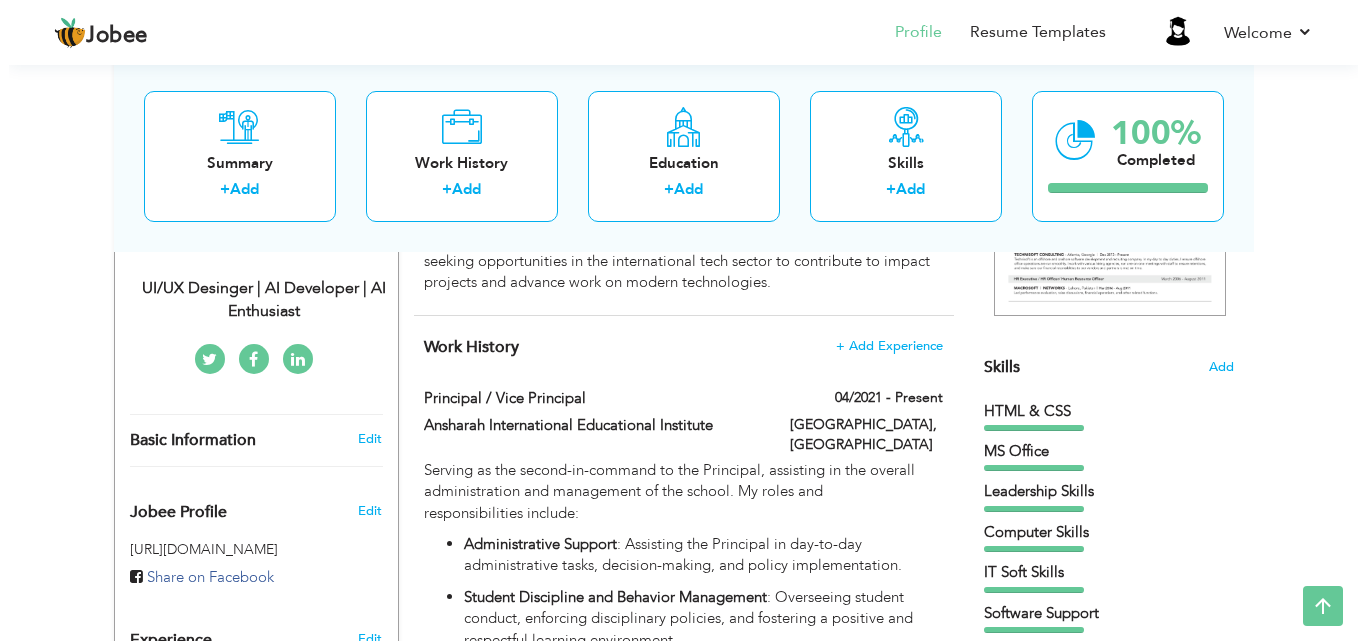 scroll, scrollTop: 401, scrollLeft: 0, axis: vertical 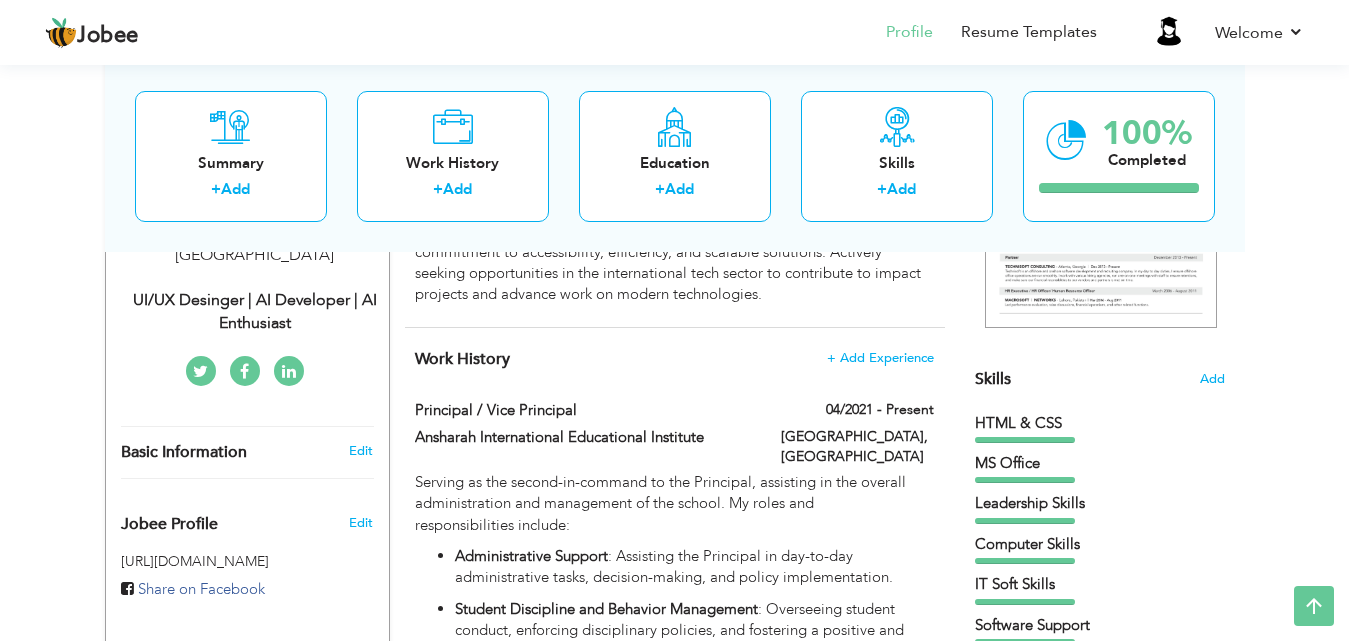 click on "HTML & CSS" at bounding box center (1100, 423) 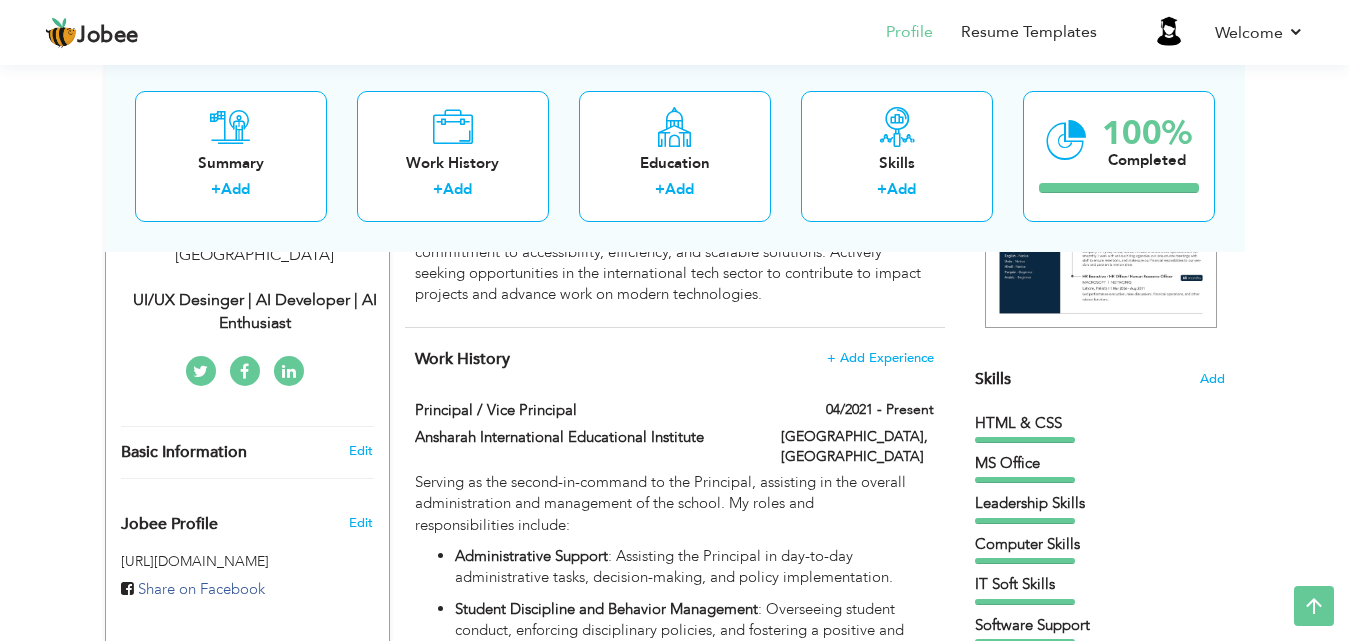 click on "‹ › Previous Next" at bounding box center (1100, 194) 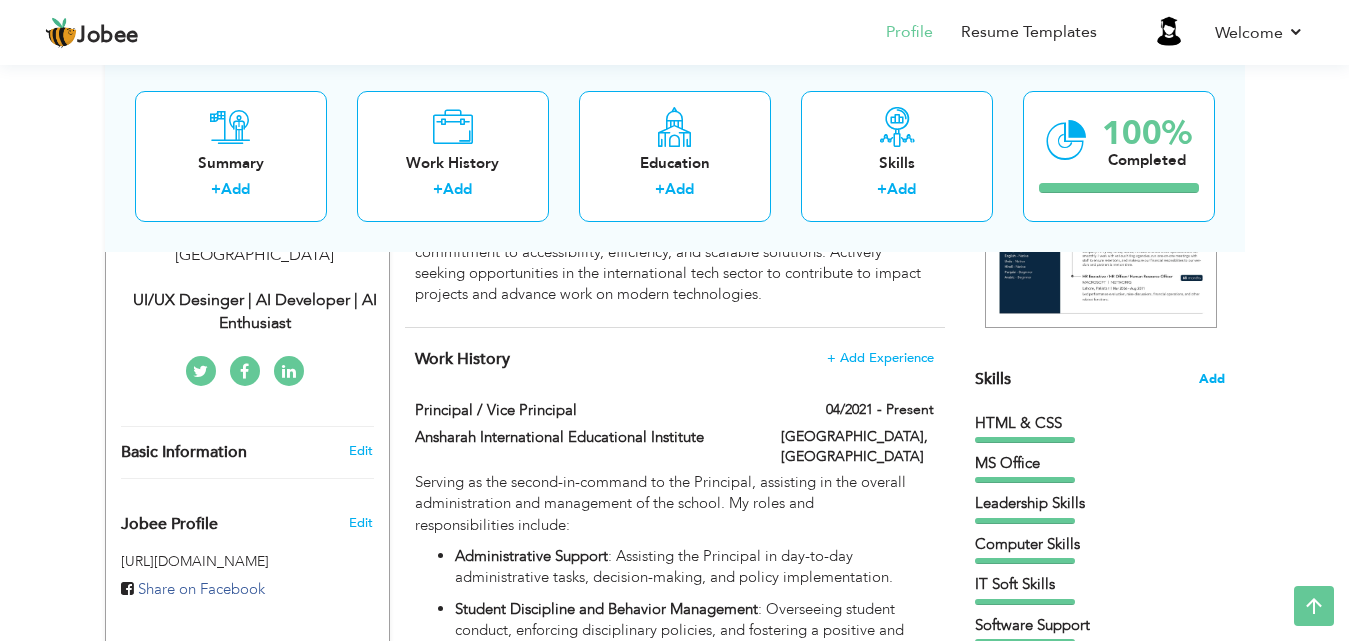 click on "Add" at bounding box center [1212, 379] 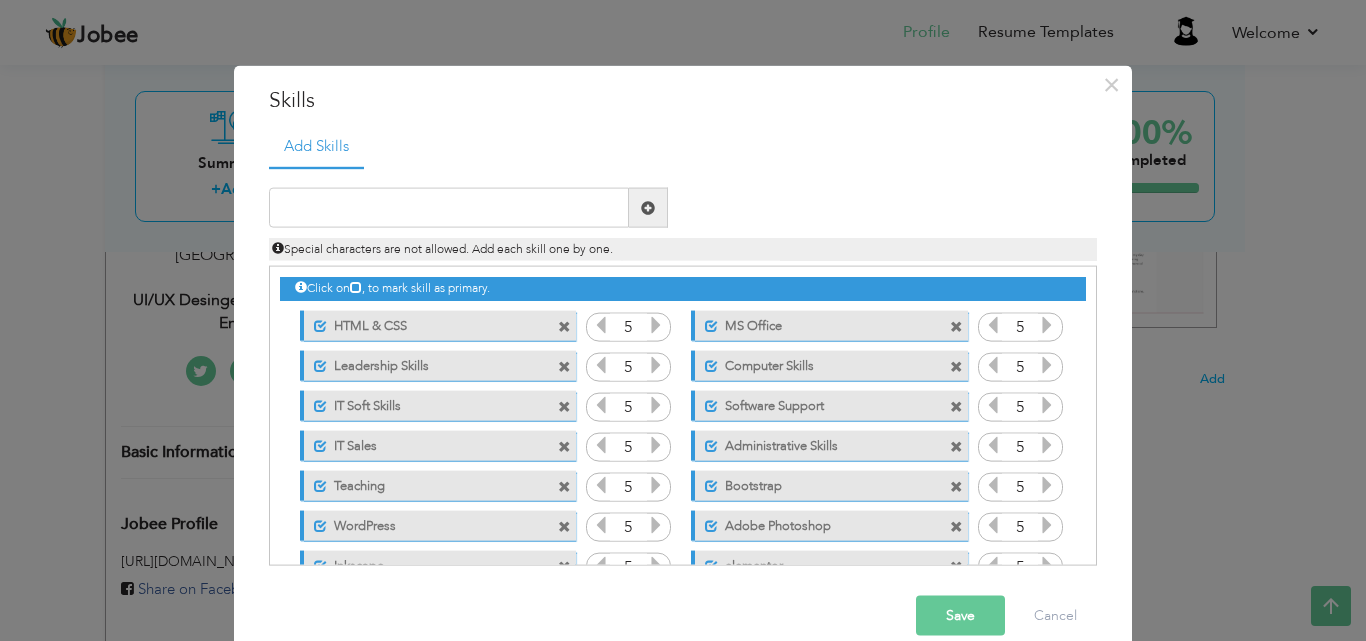 drag, startPoint x: 722, startPoint y: 326, endPoint x: 429, endPoint y: 329, distance: 293.01535 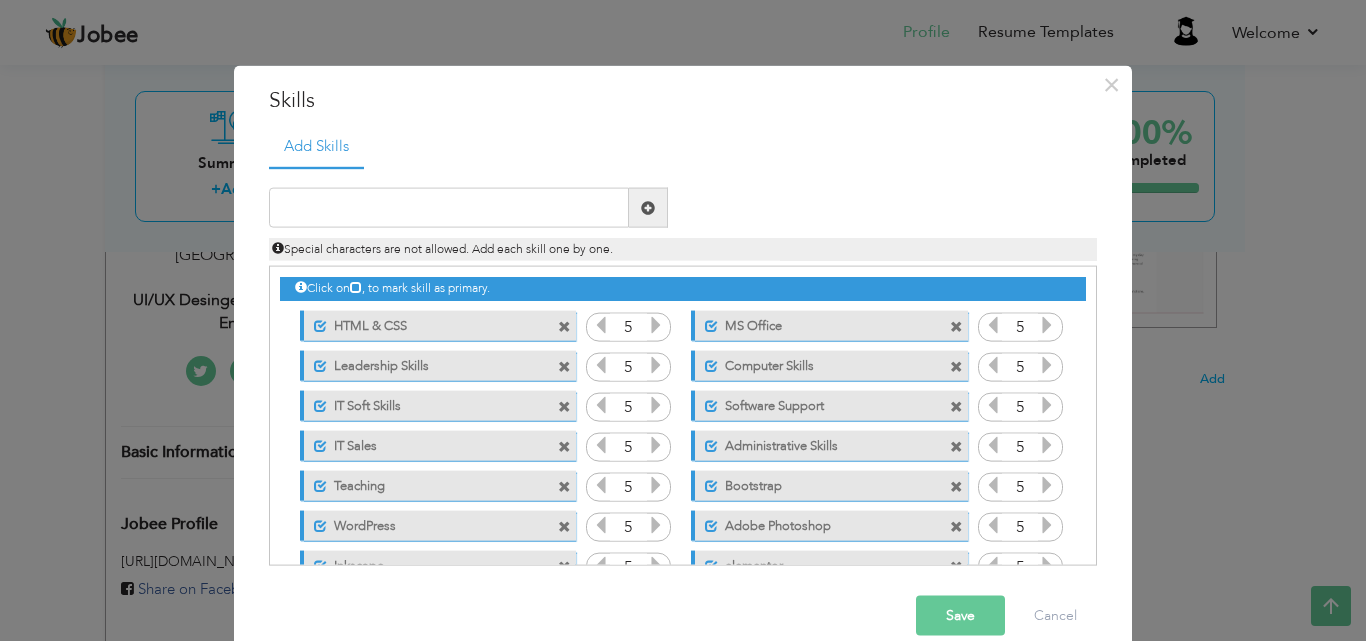 drag, startPoint x: 490, startPoint y: 319, endPoint x: 489, endPoint y: 445, distance: 126.00397 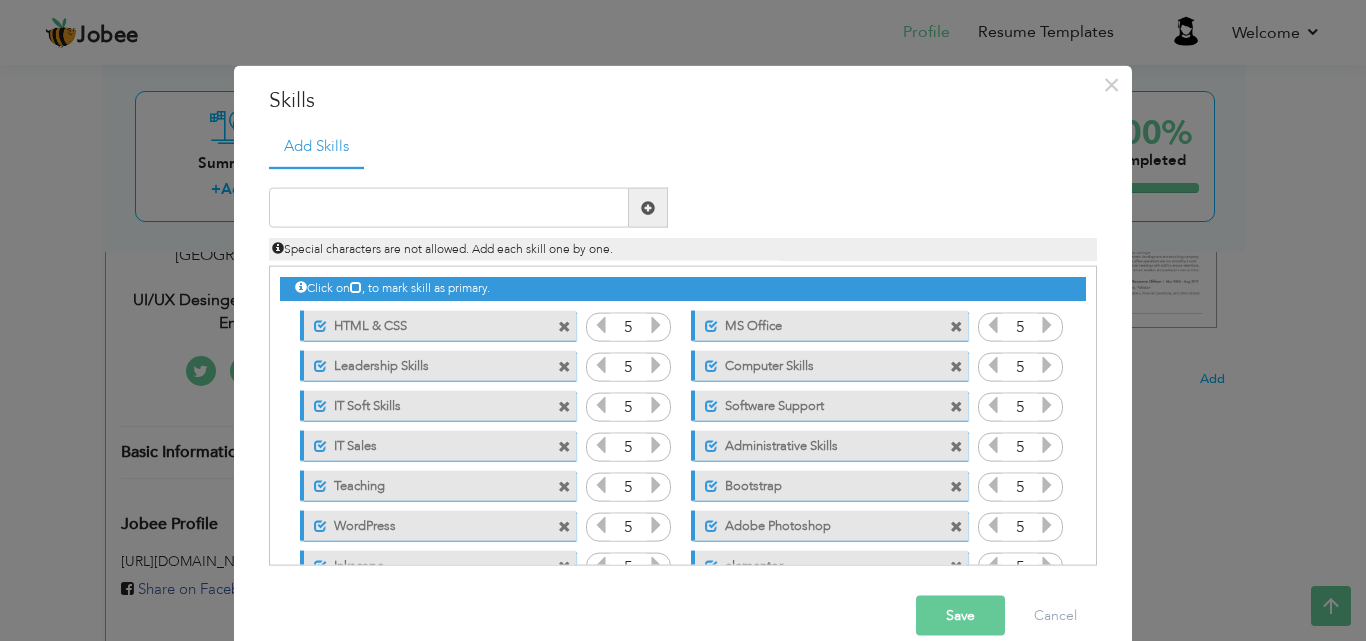 drag, startPoint x: 488, startPoint y: 283, endPoint x: 314, endPoint y: 299, distance: 174.73409 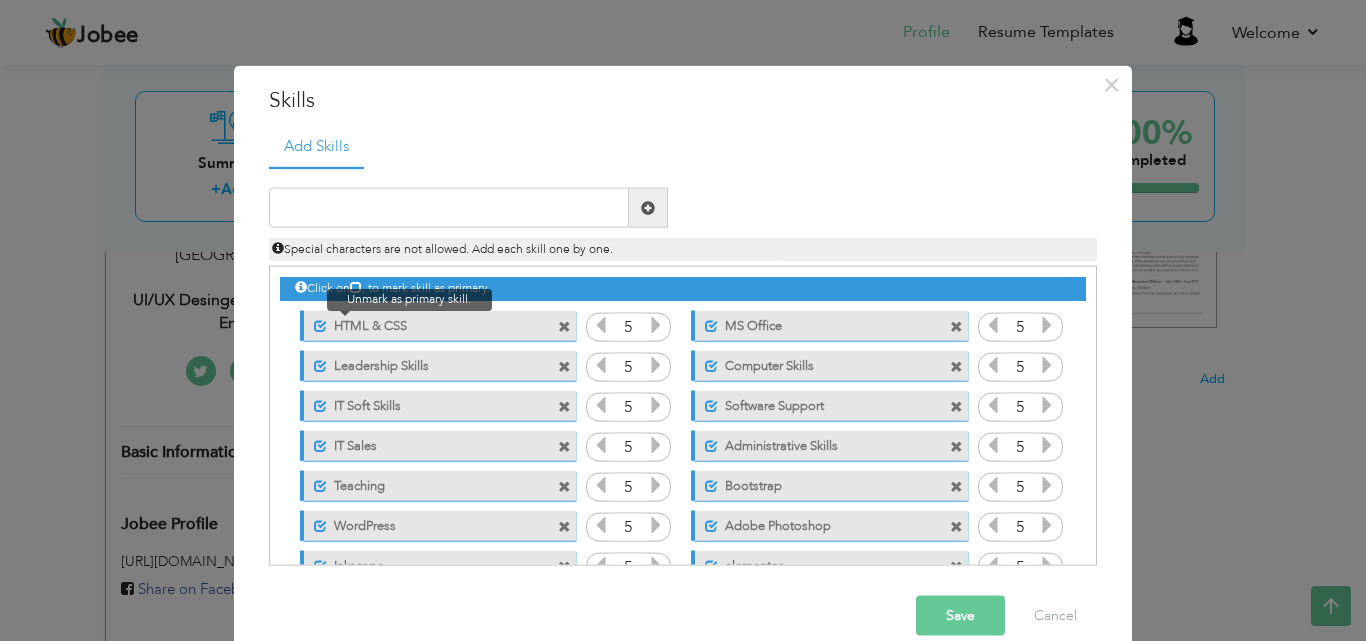 click at bounding box center [320, 325] 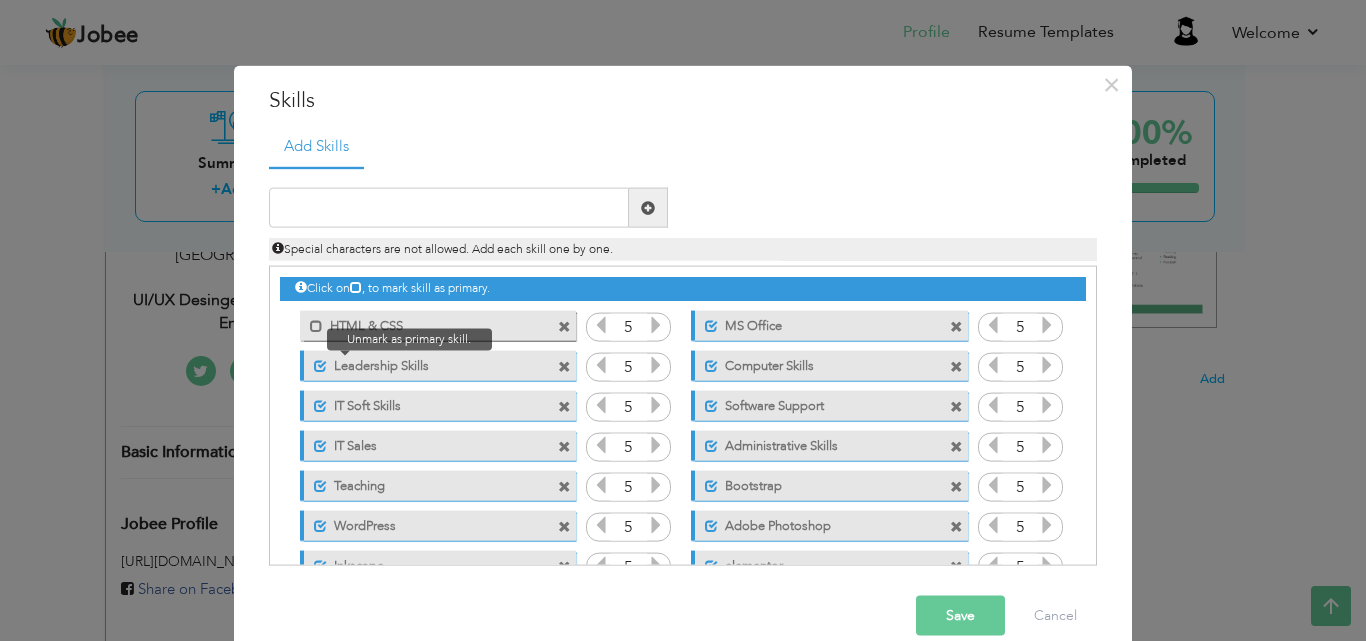 click at bounding box center [320, 365] 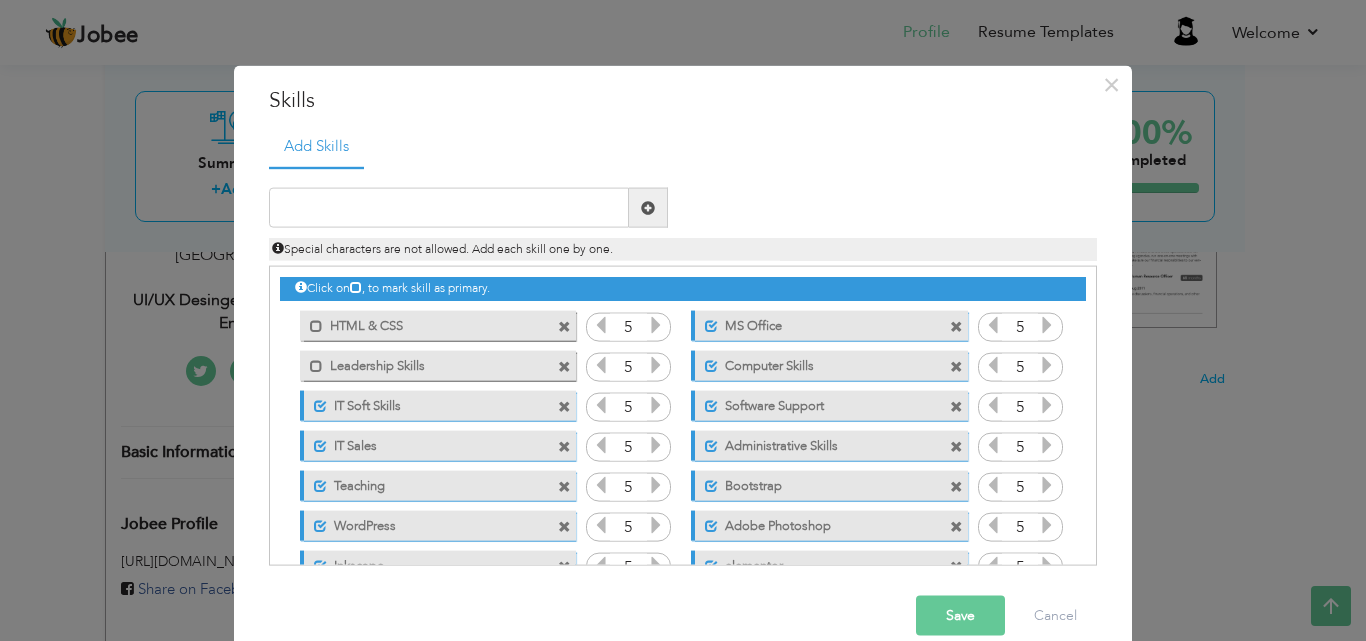 click on "Save" at bounding box center [960, 616] 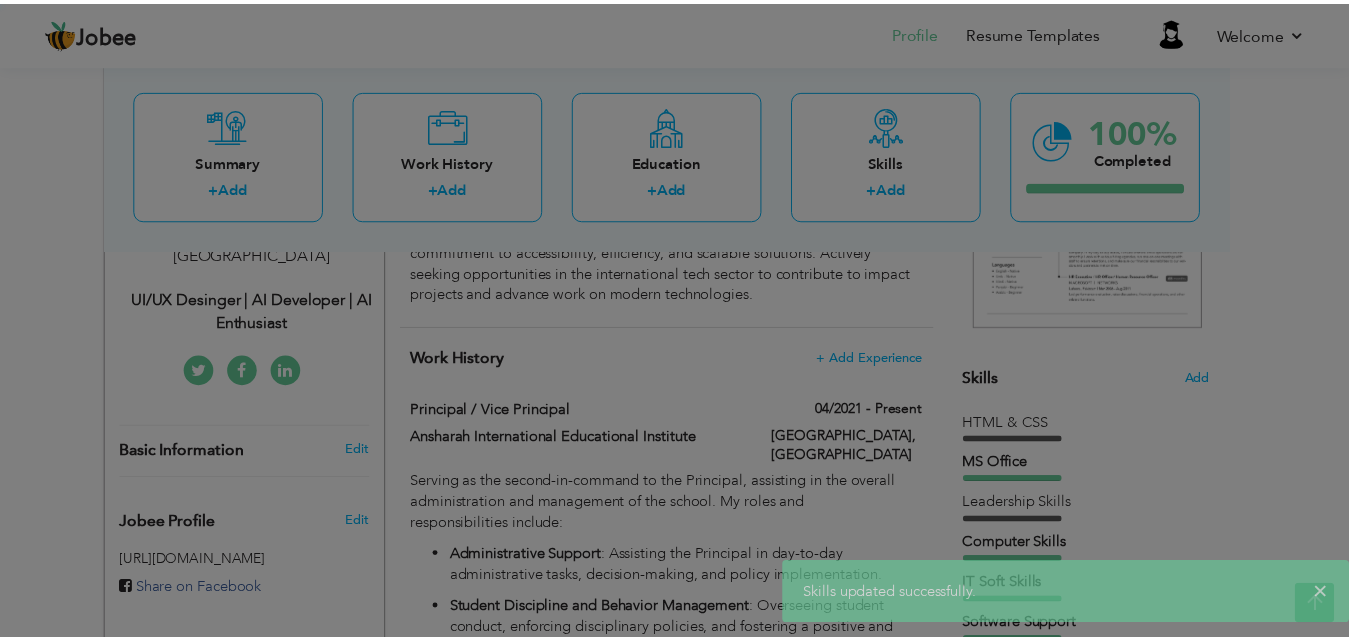 scroll, scrollTop: 0, scrollLeft: 0, axis: both 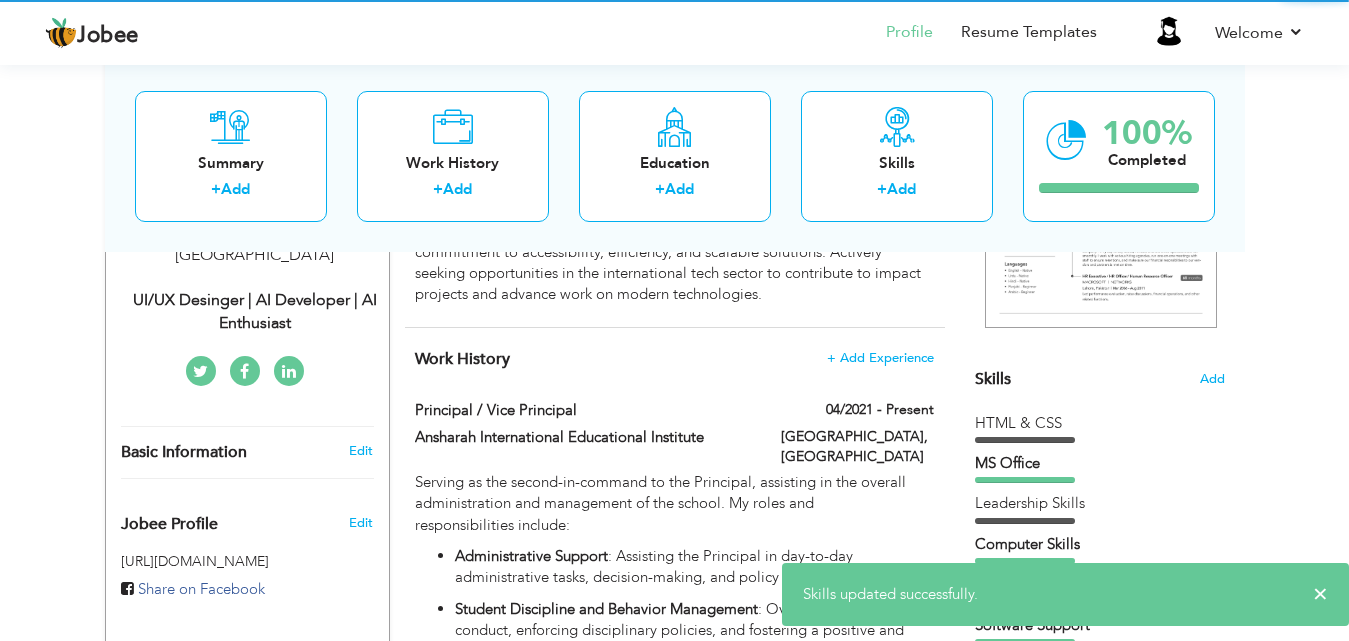 drag, startPoint x: 1082, startPoint y: 374, endPoint x: 1095, endPoint y: 462, distance: 88.95505 